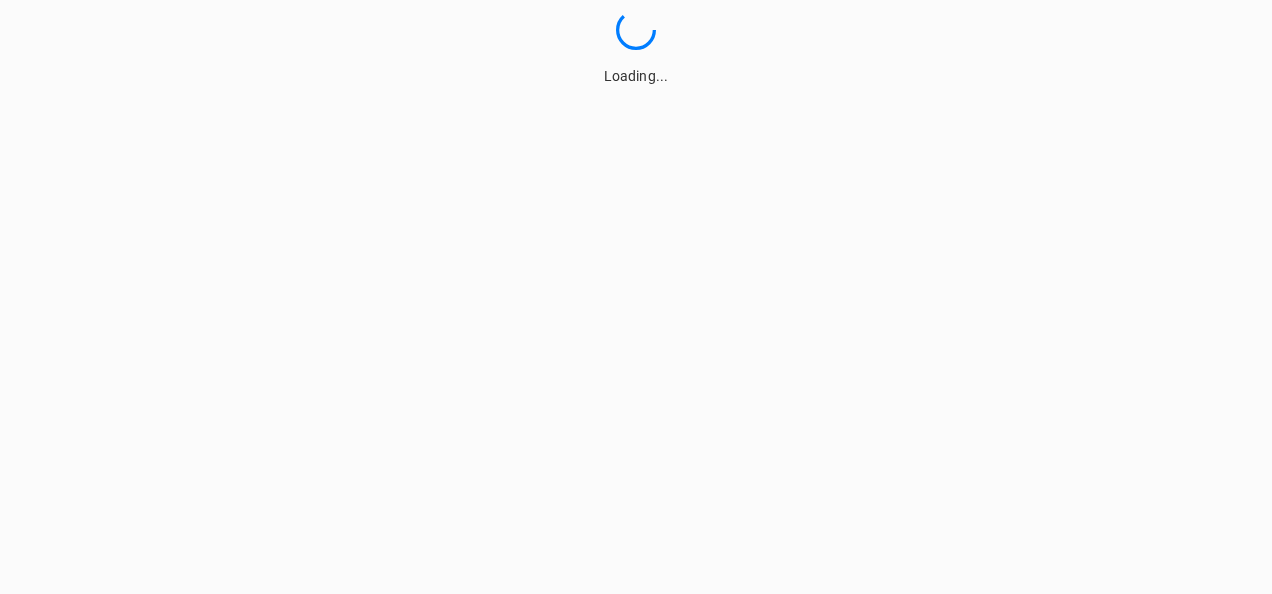 scroll, scrollTop: 0, scrollLeft: 0, axis: both 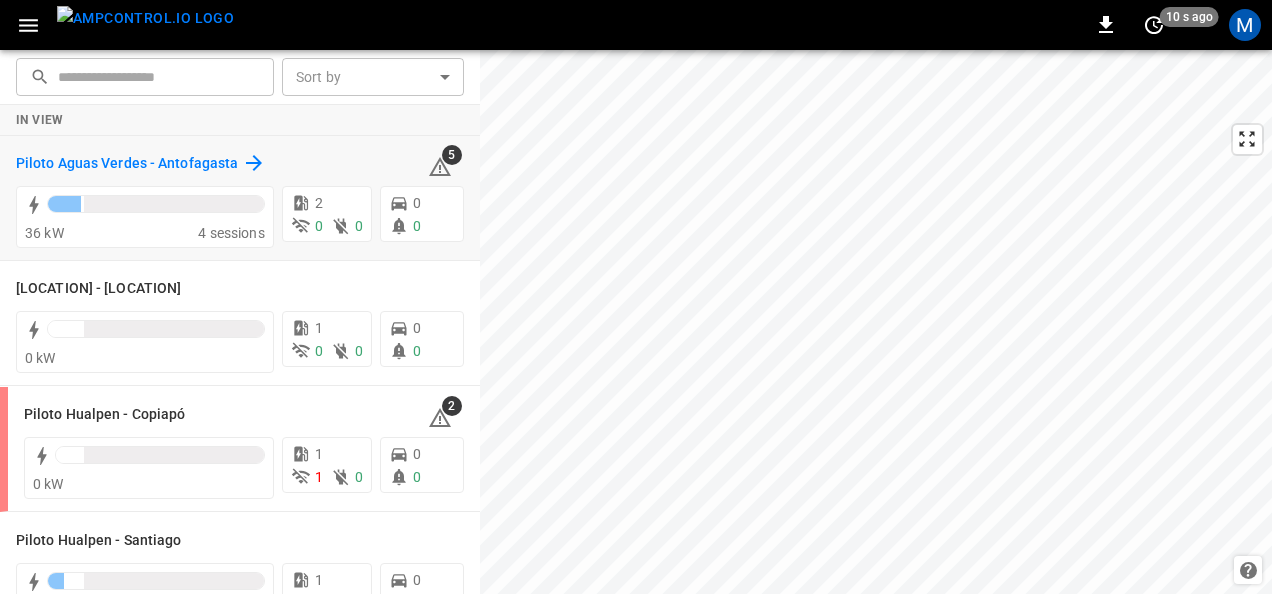 click on "Piloto Aguas Verdes - Antofagasta" at bounding box center [127, 164] 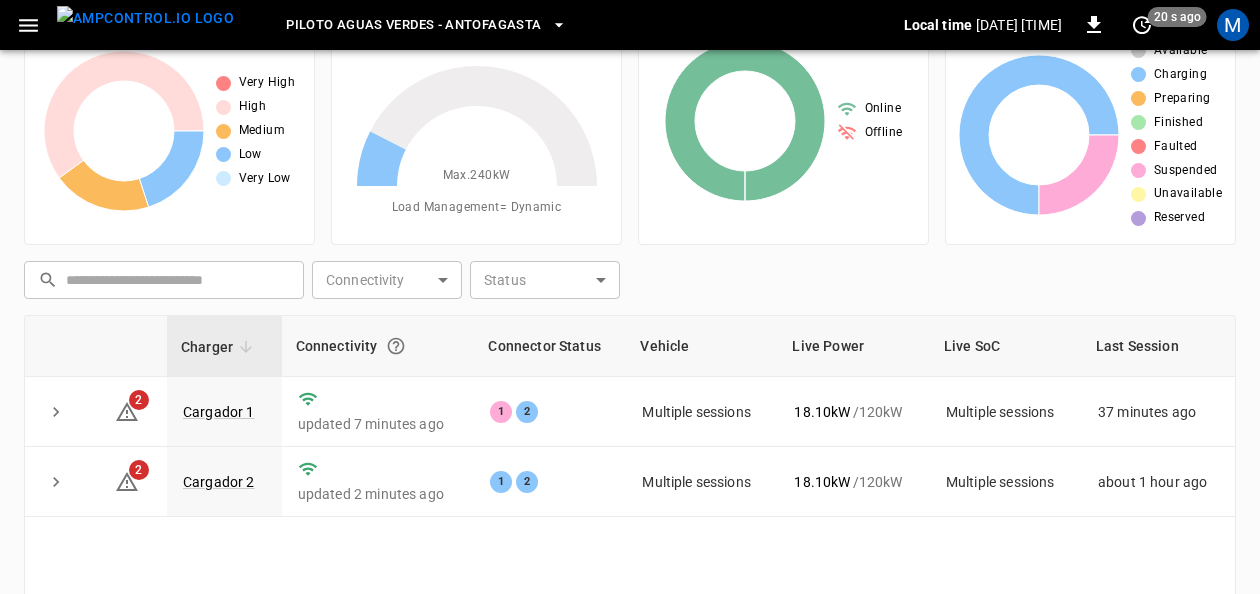 scroll, scrollTop: 86, scrollLeft: 0, axis: vertical 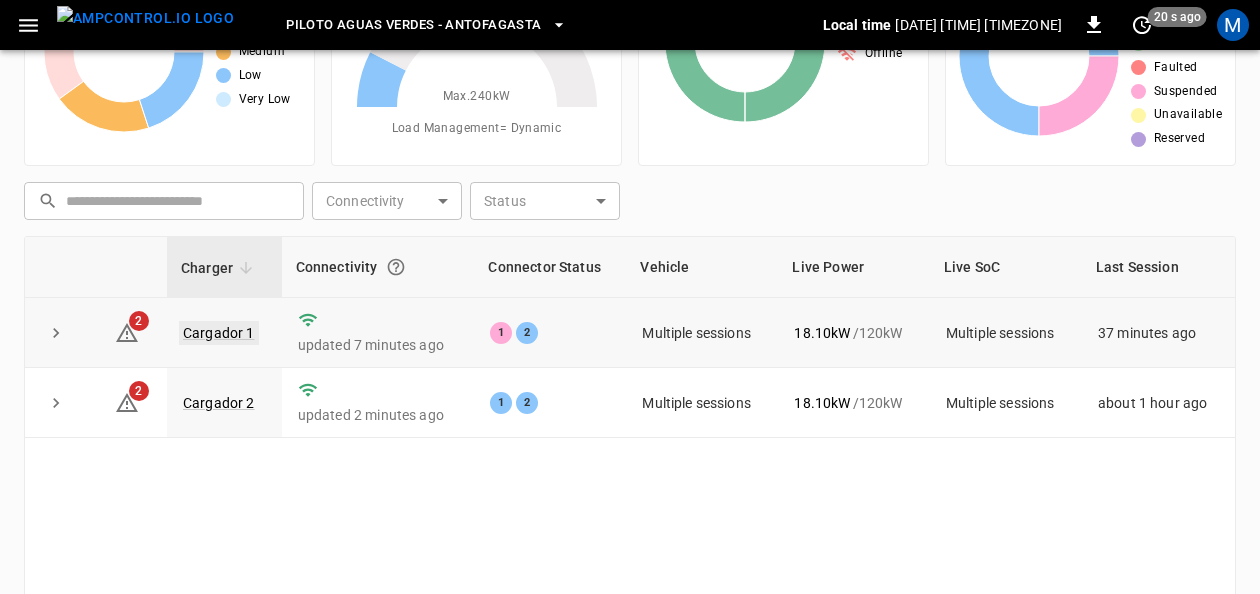 click on "Cargador 1" at bounding box center (219, 333) 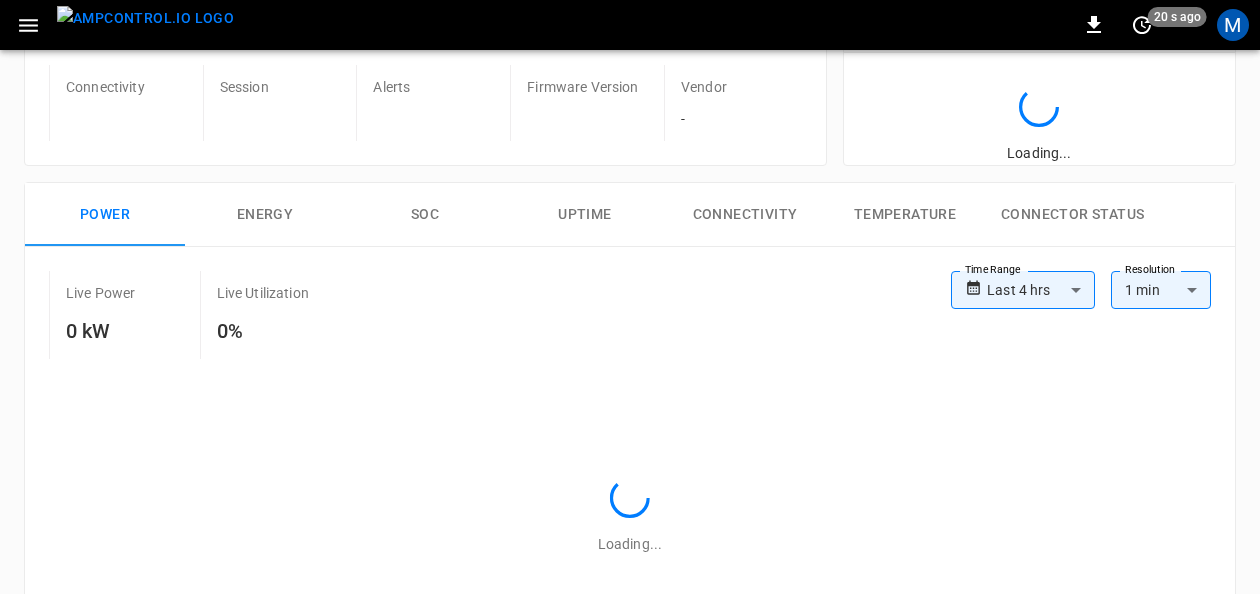 scroll, scrollTop: 0, scrollLeft: 0, axis: both 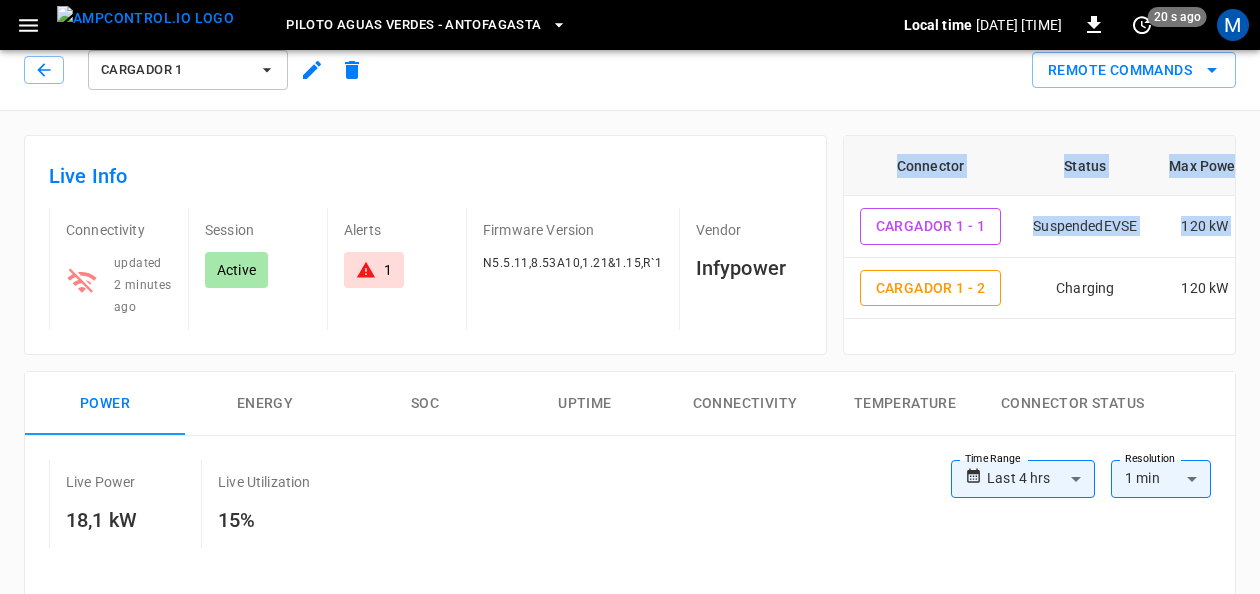drag, startPoint x: 1028, startPoint y: 313, endPoint x: 1142, endPoint y: 318, distance: 114.1096 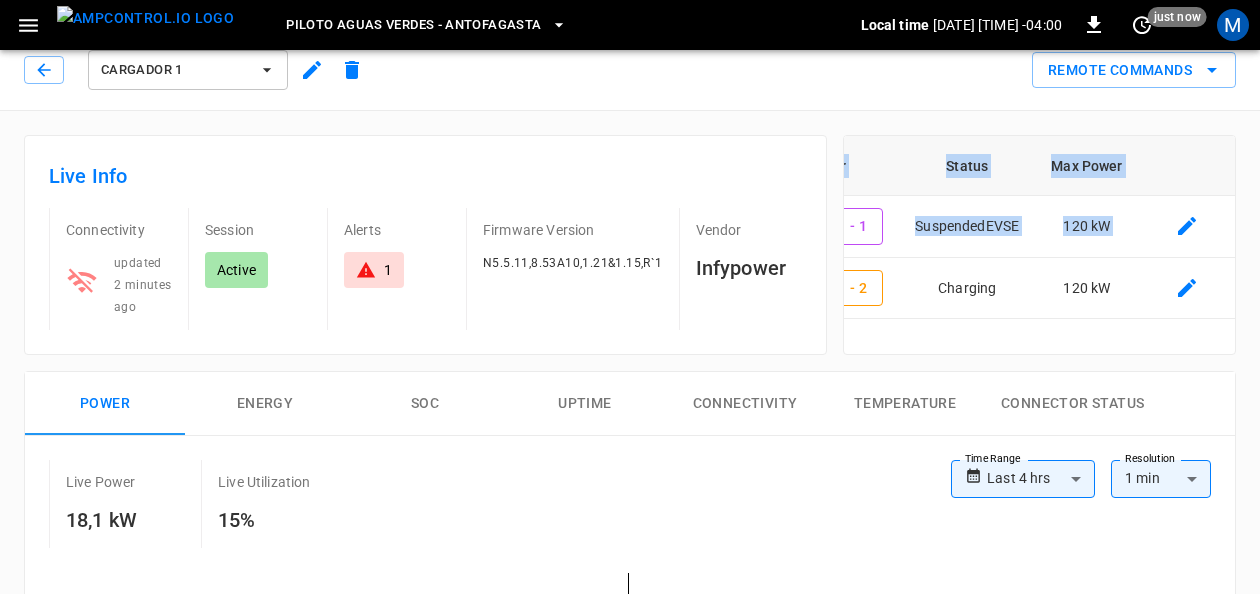 scroll, scrollTop: 1, scrollLeft: 129, axis: both 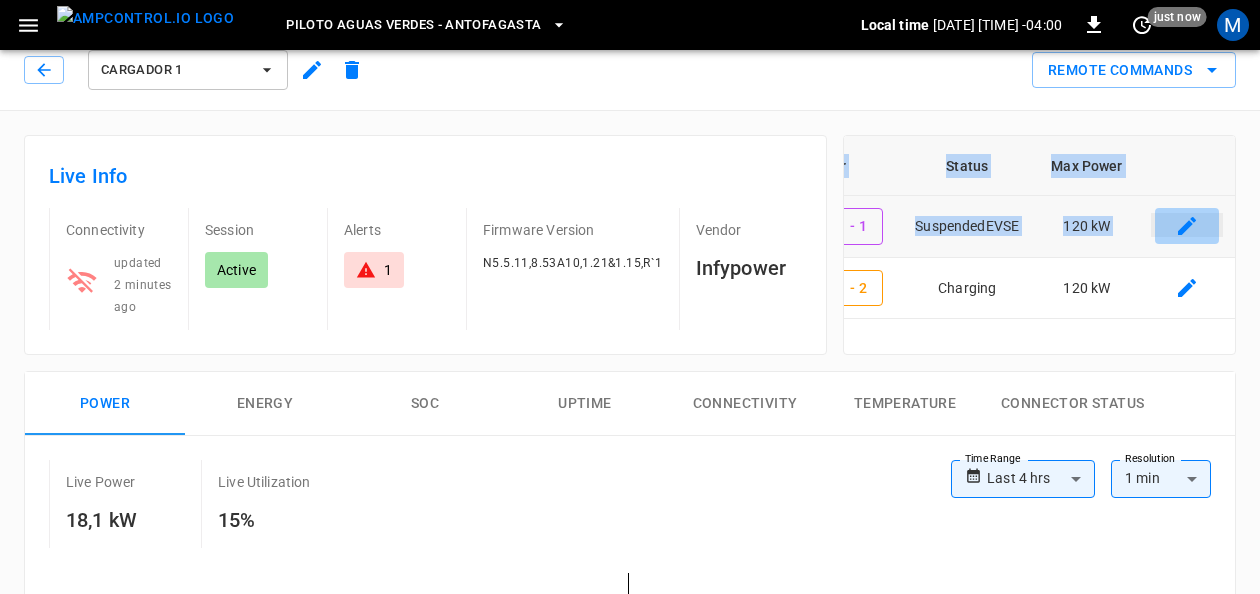 click 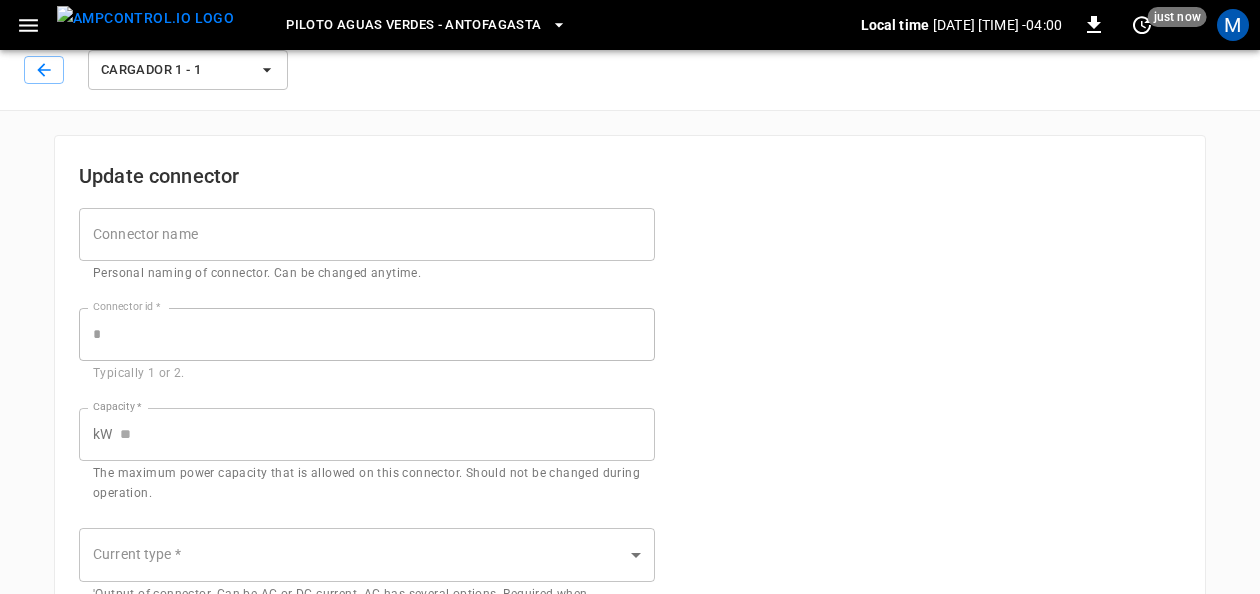 scroll, scrollTop: 0, scrollLeft: 0, axis: both 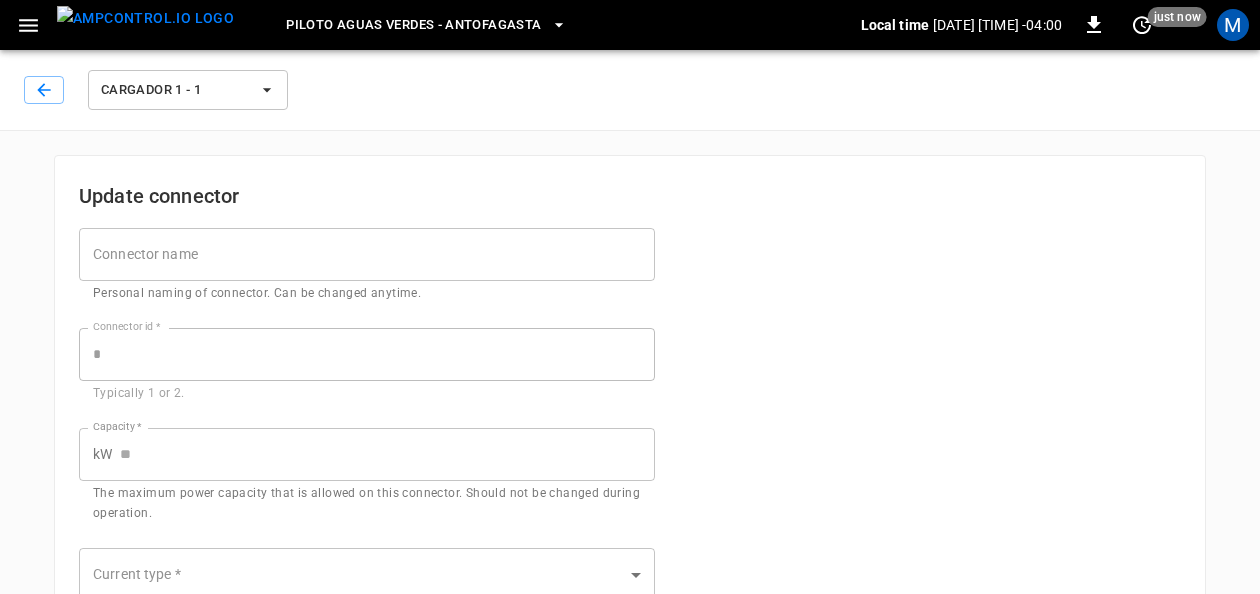 type on "***" 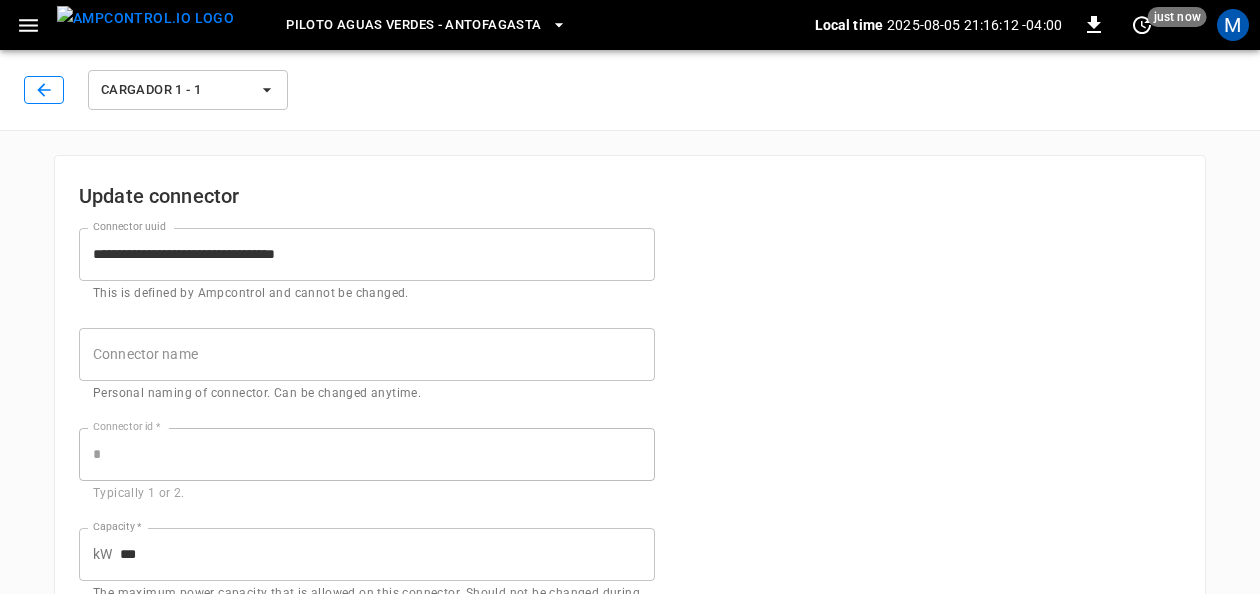 click 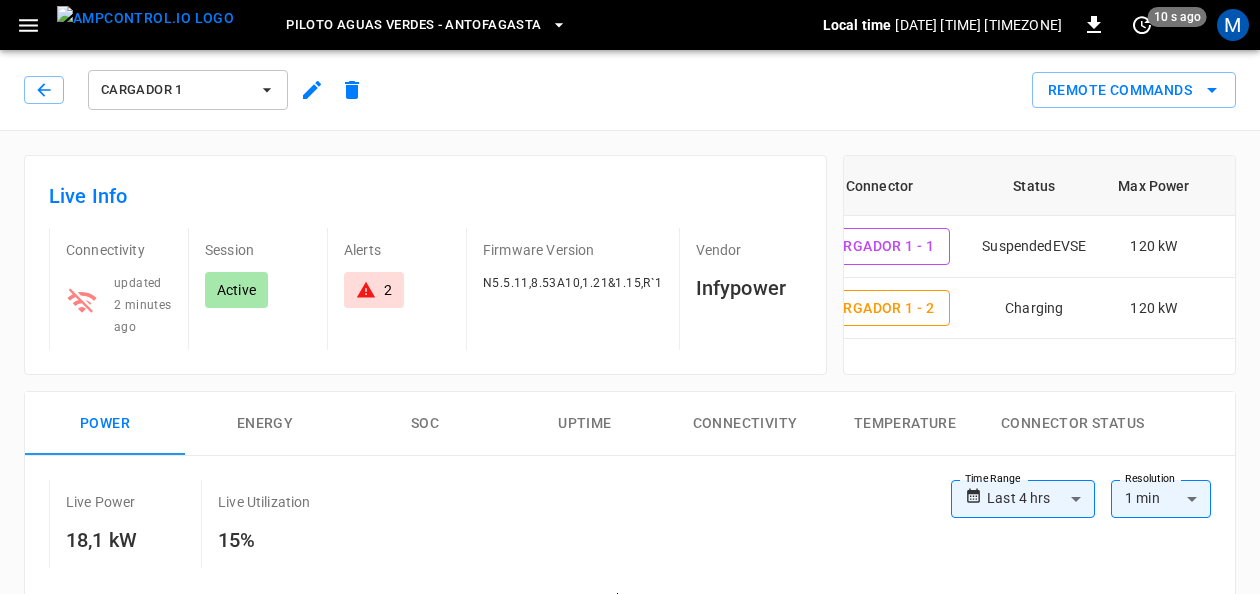 scroll, scrollTop: 0, scrollLeft: 129, axis: horizontal 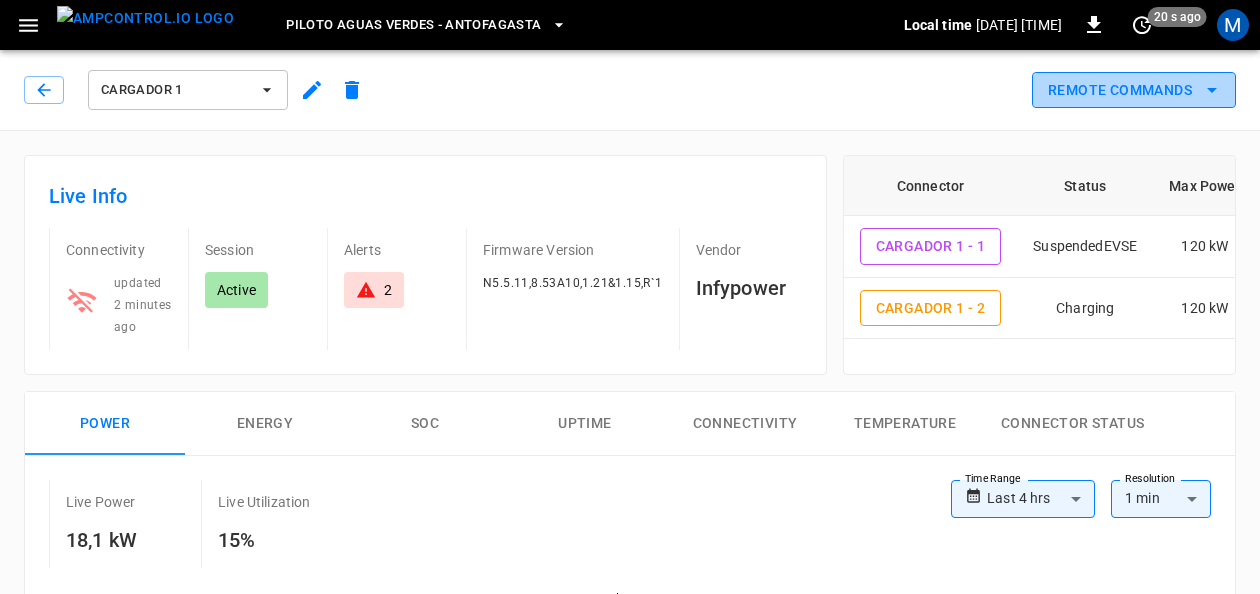 click on "Remote Commands" at bounding box center (1134, 90) 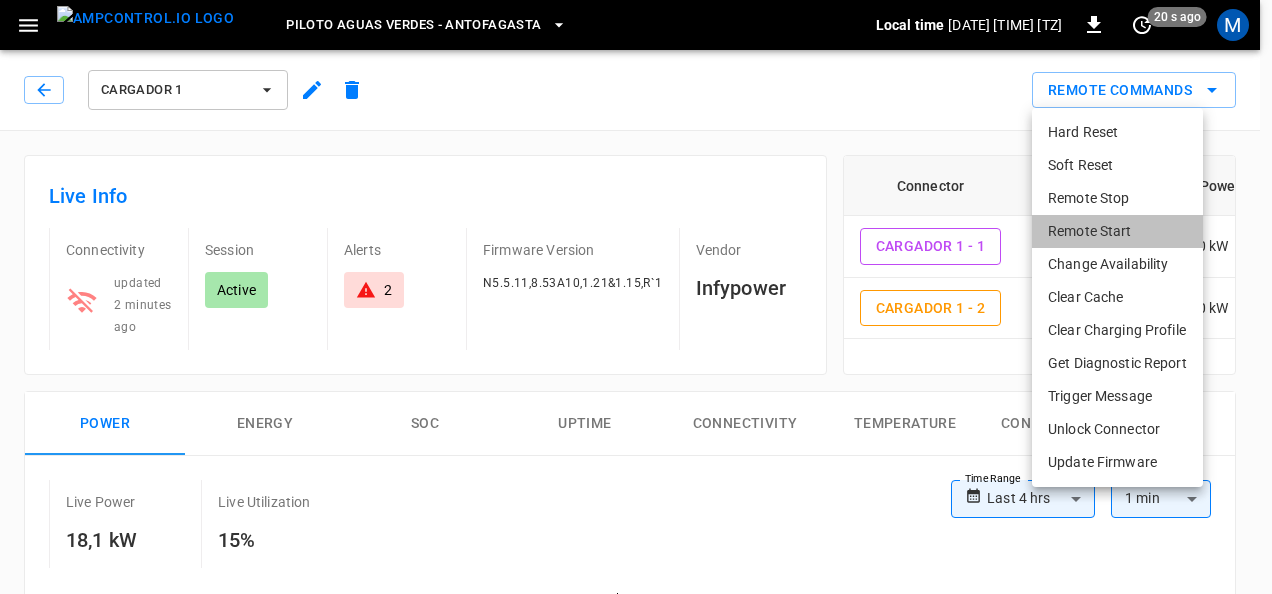 click on "Remote Start" at bounding box center [1117, 231] 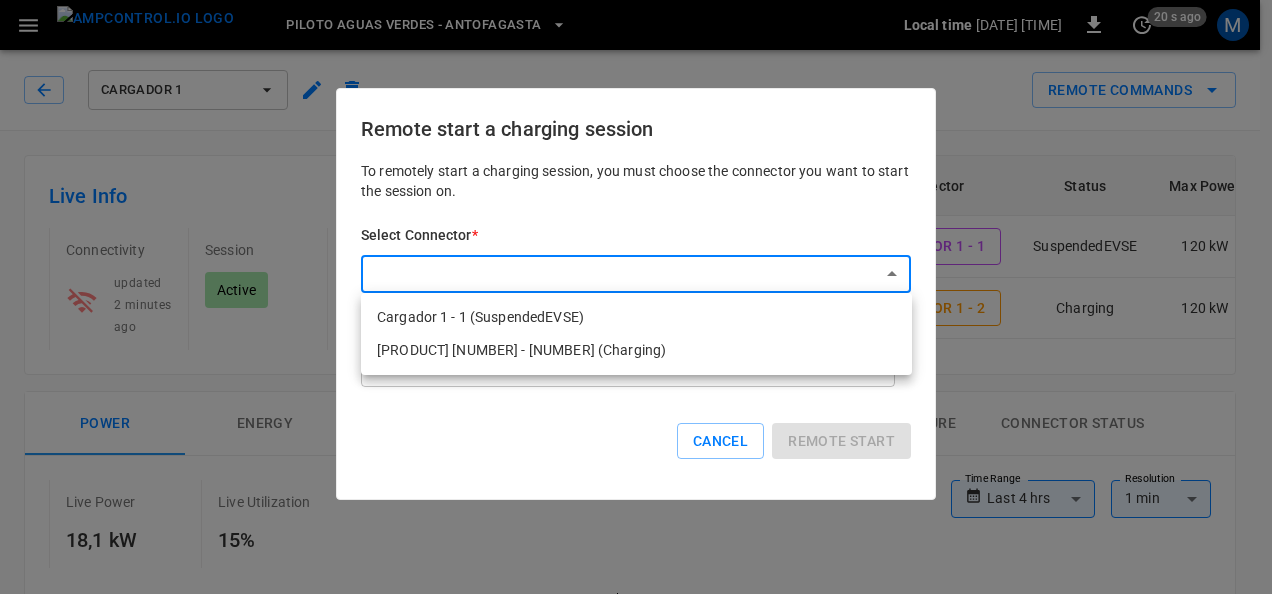 click on "**********" at bounding box center (636, 886) 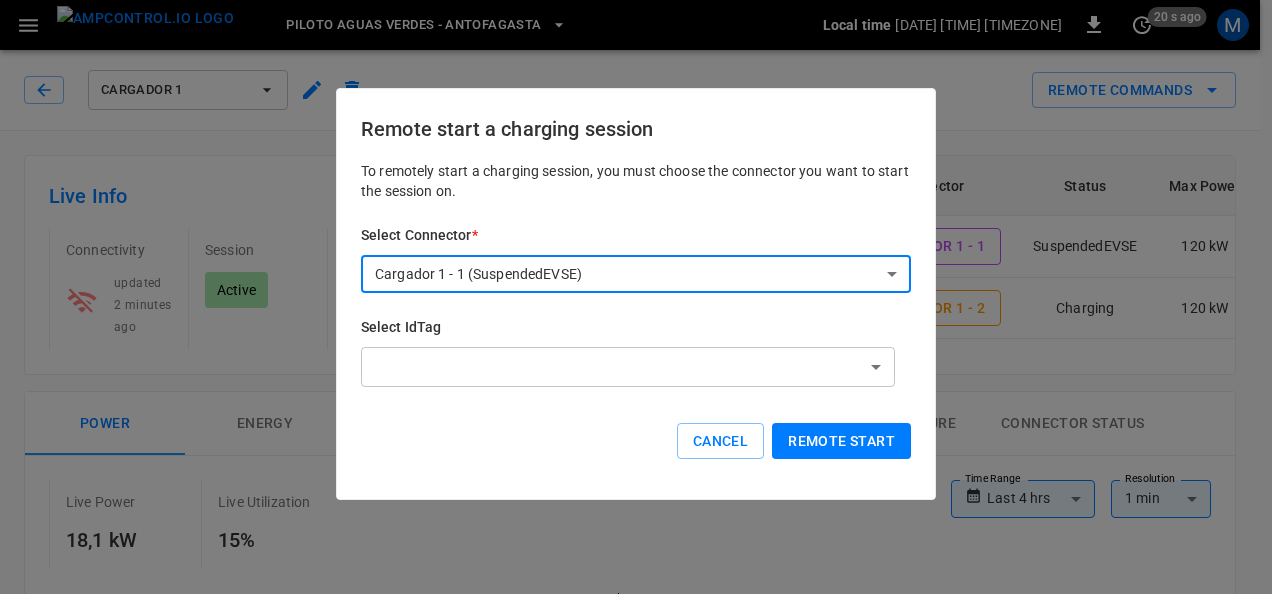 click on "Remote start" at bounding box center [841, 441] 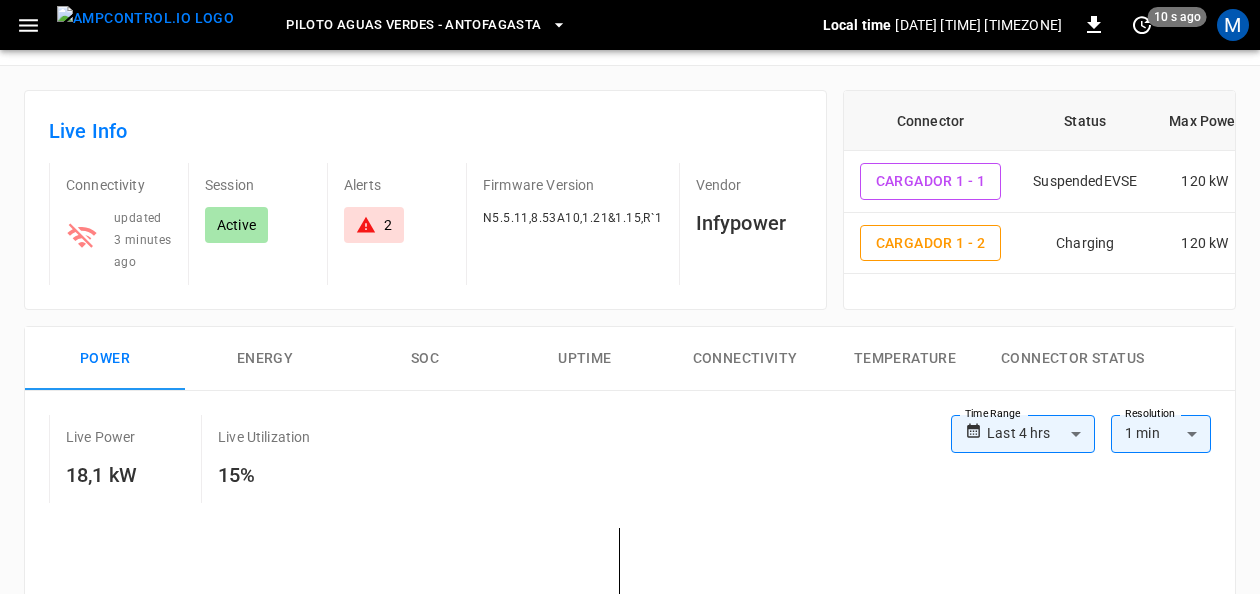scroll, scrollTop: 0, scrollLeft: 0, axis: both 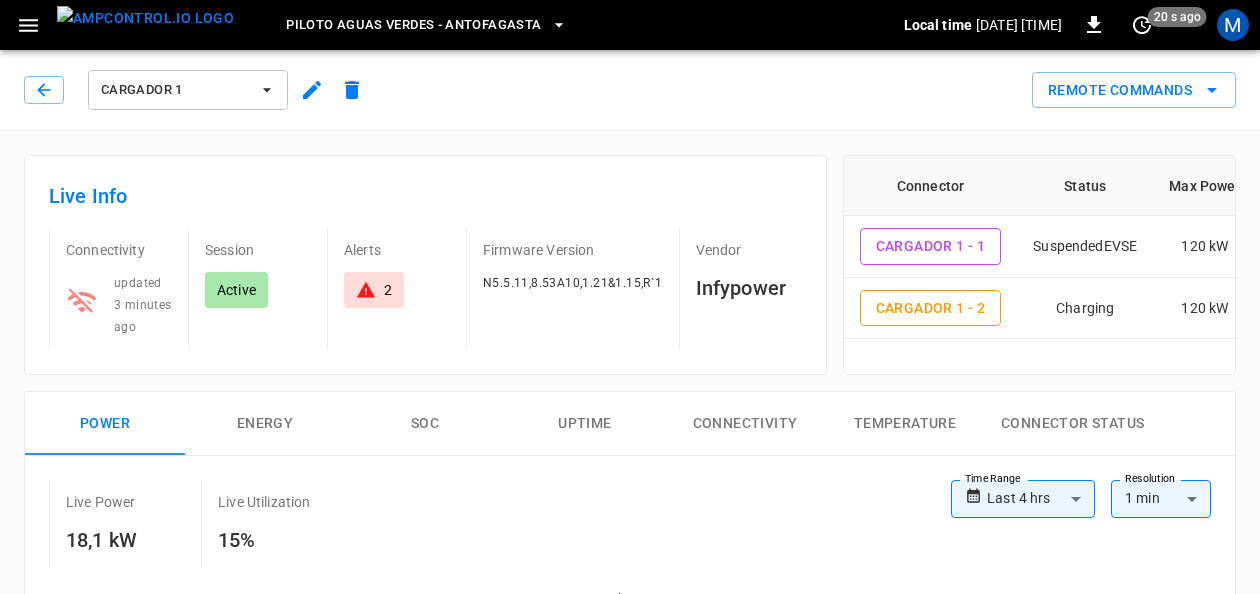 click on "Cargador 1" at bounding box center [188, 90] 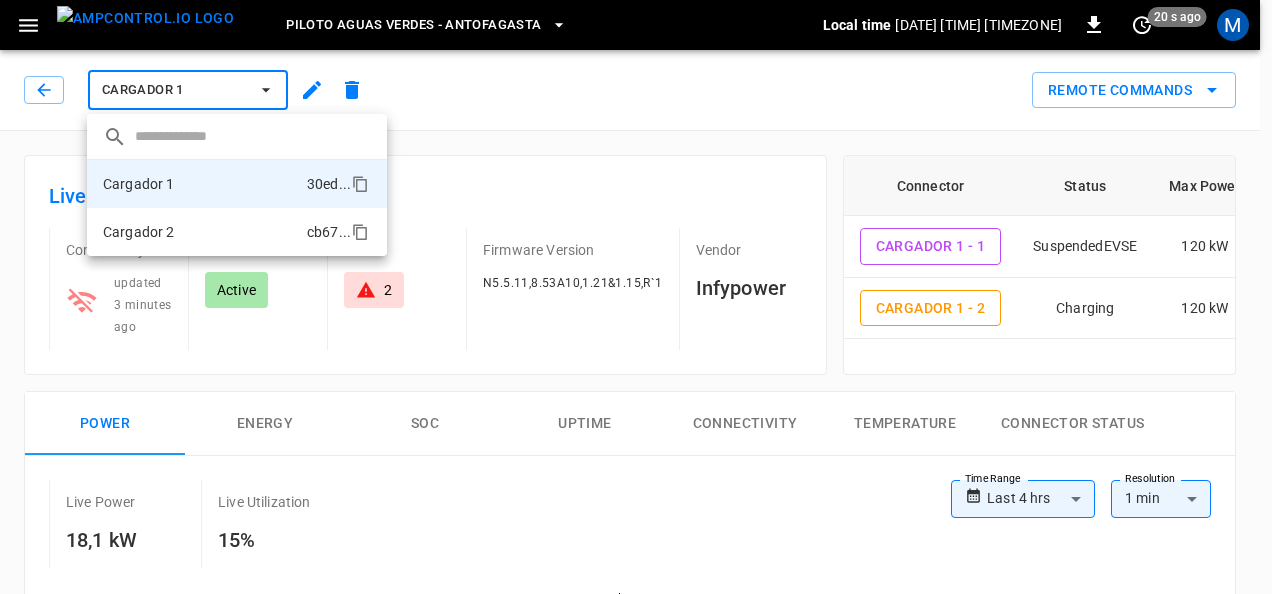 click on "Cargador 2 cb67 ..." at bounding box center (237, 232) 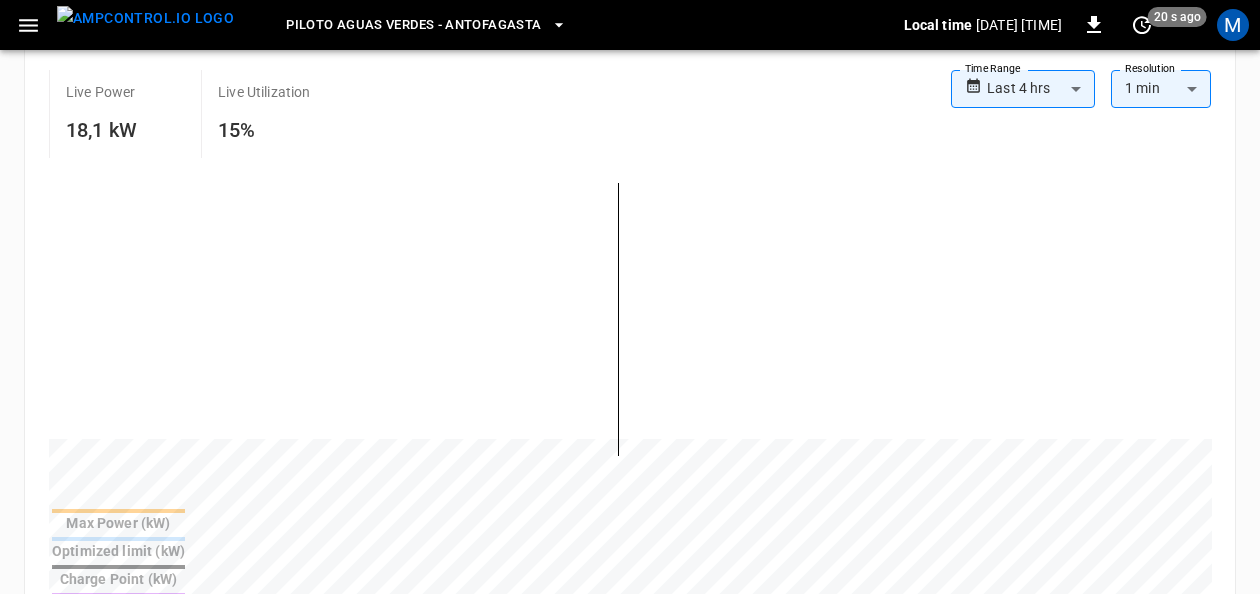 scroll, scrollTop: 433, scrollLeft: 0, axis: vertical 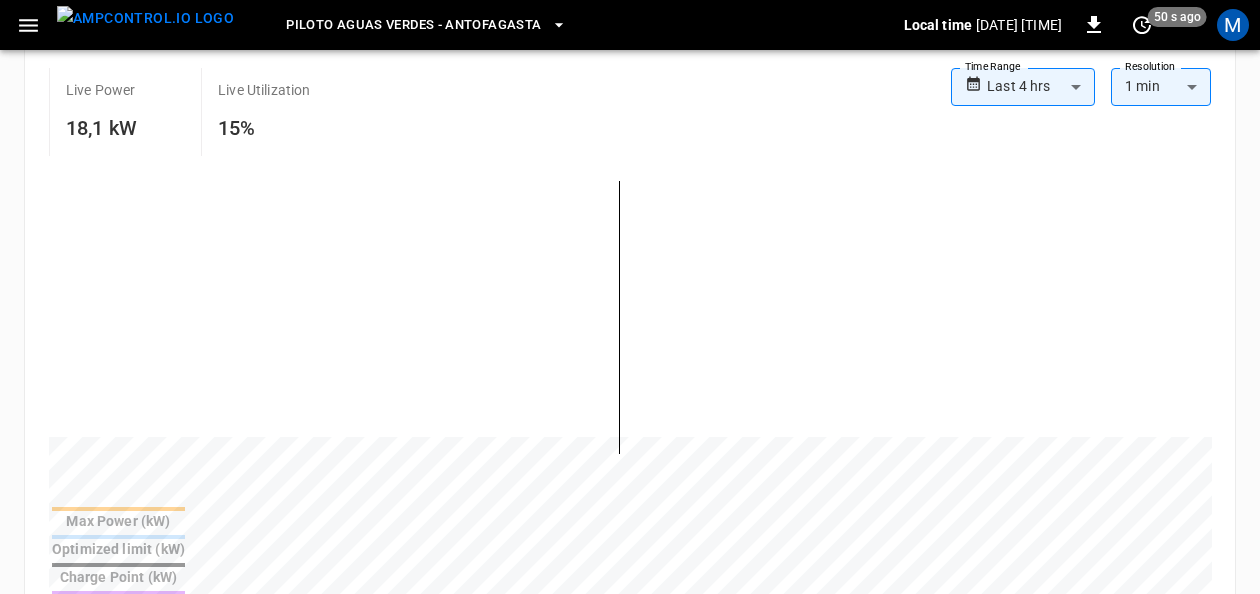 drag, startPoint x: 1256, startPoint y: 295, endPoint x: 1264, endPoint y: 338, distance: 43.737854 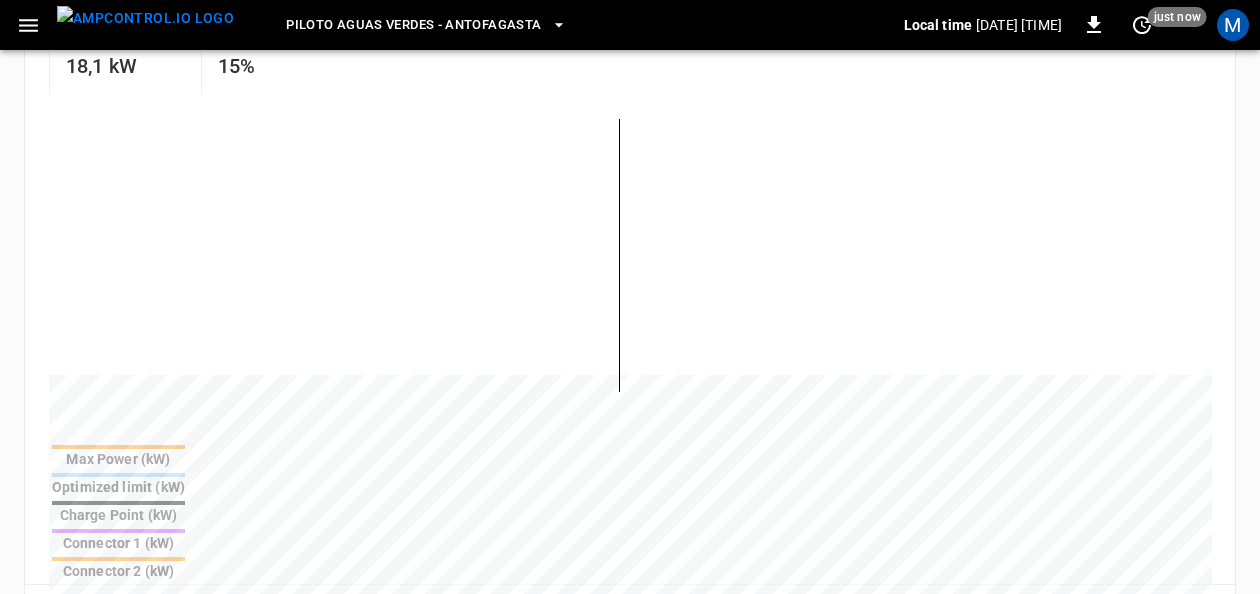 scroll, scrollTop: 486, scrollLeft: 0, axis: vertical 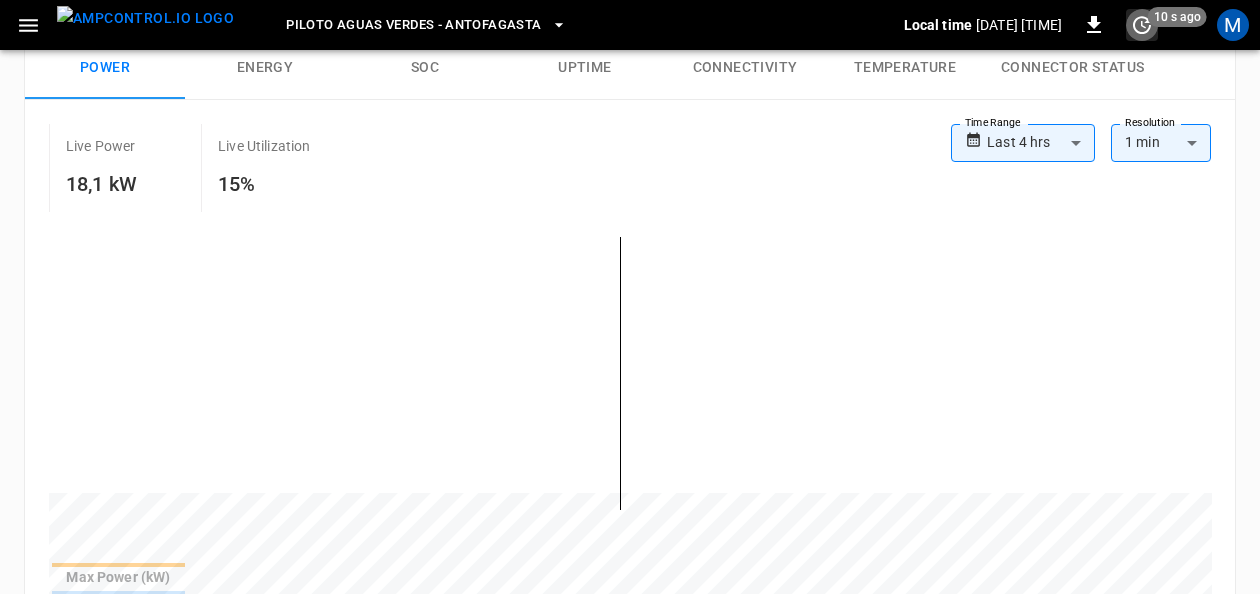 click 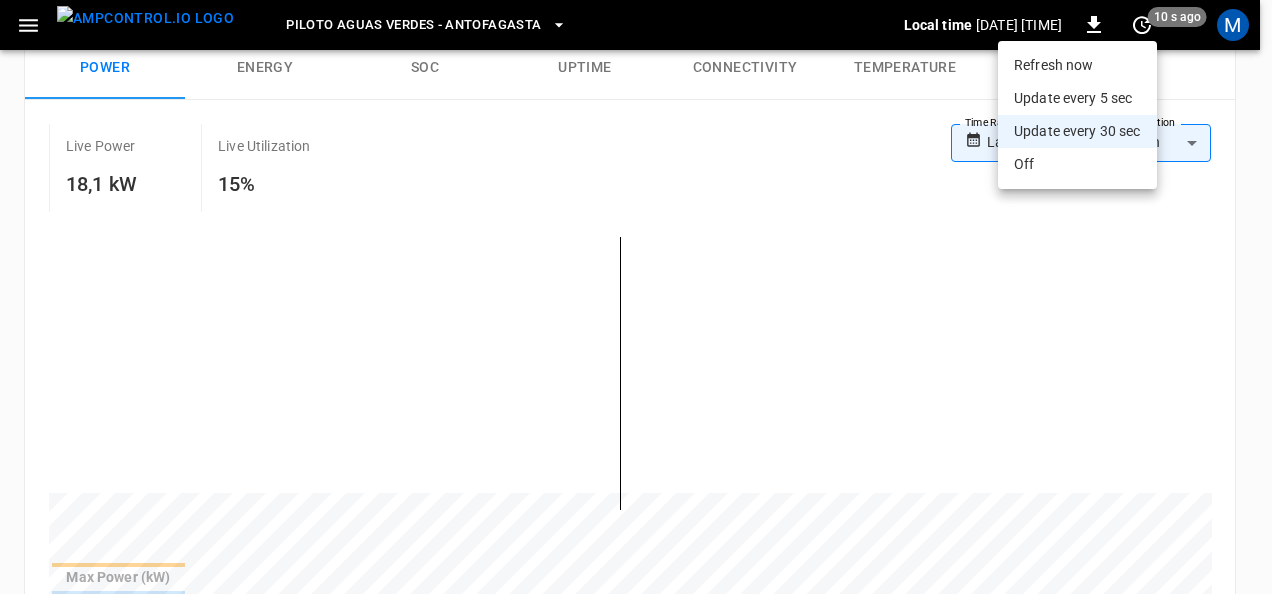 click on "Refresh now" at bounding box center [1077, 65] 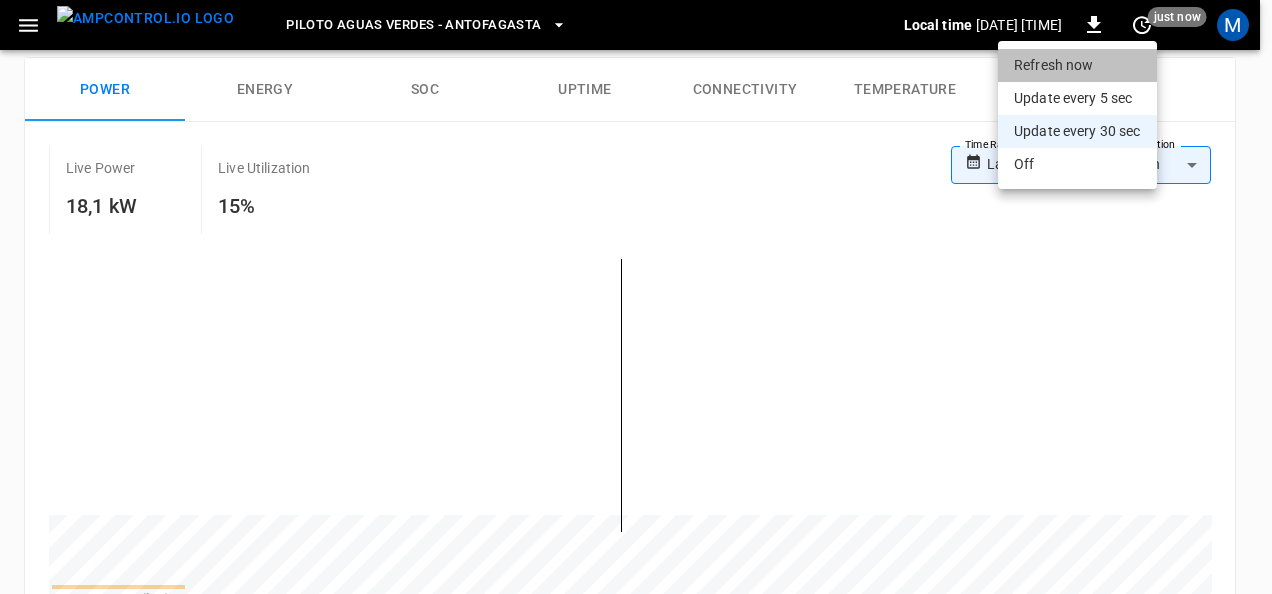 click on "Refresh now" at bounding box center (1077, 65) 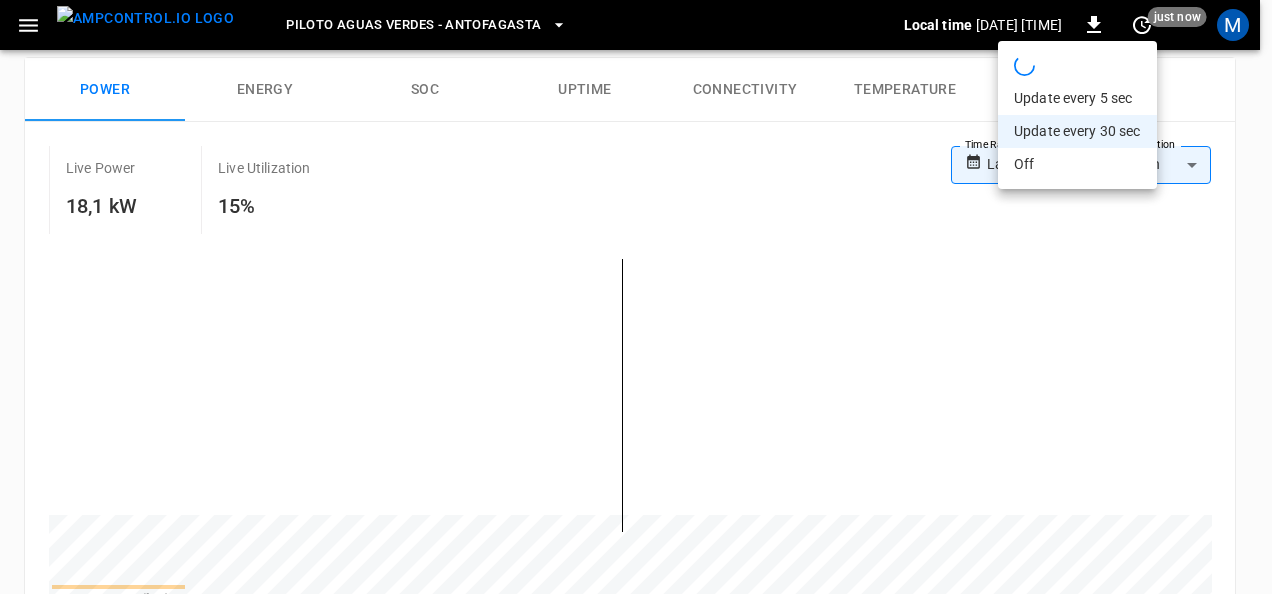 click at bounding box center (636, 297) 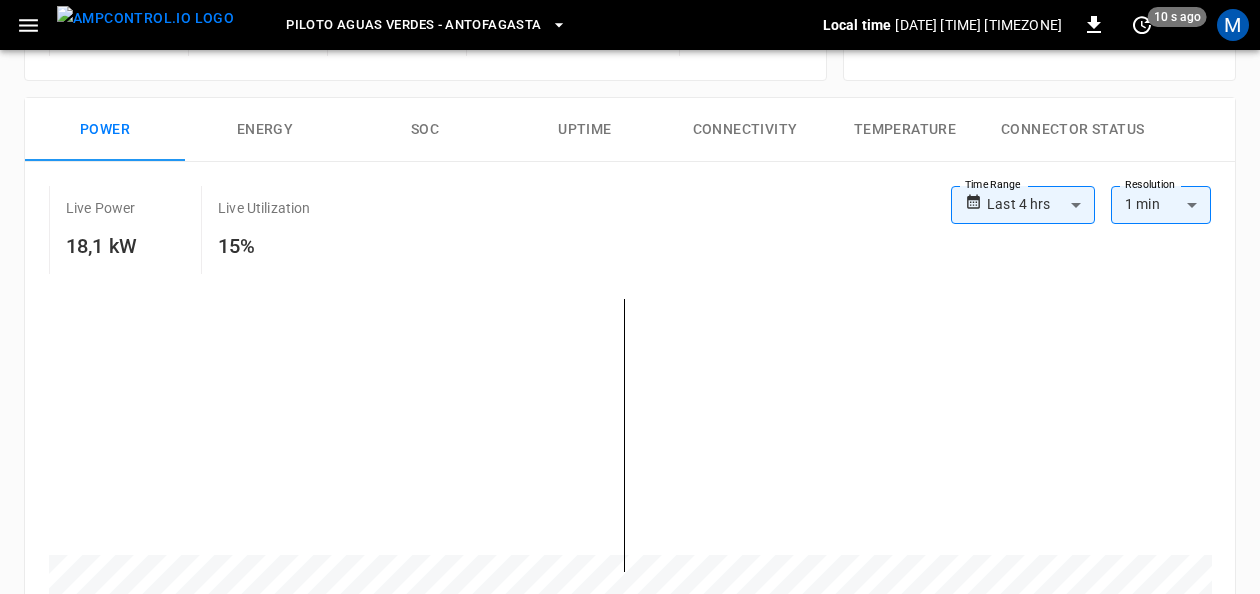 scroll, scrollTop: 0, scrollLeft: 0, axis: both 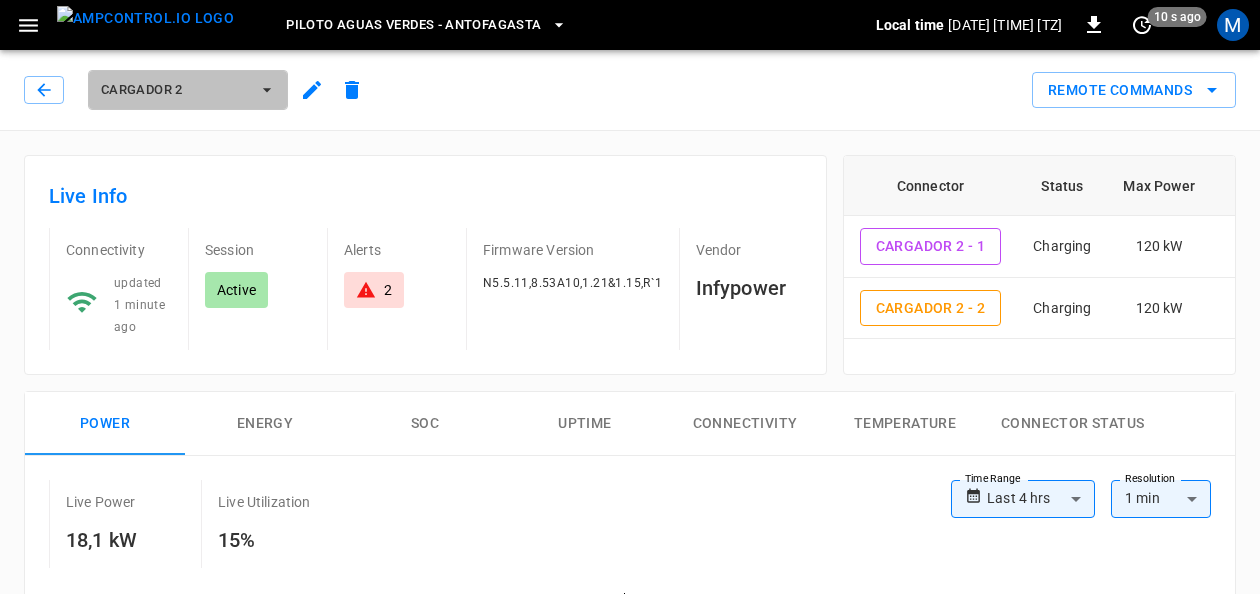 click on "Cargador 2" at bounding box center (188, 90) 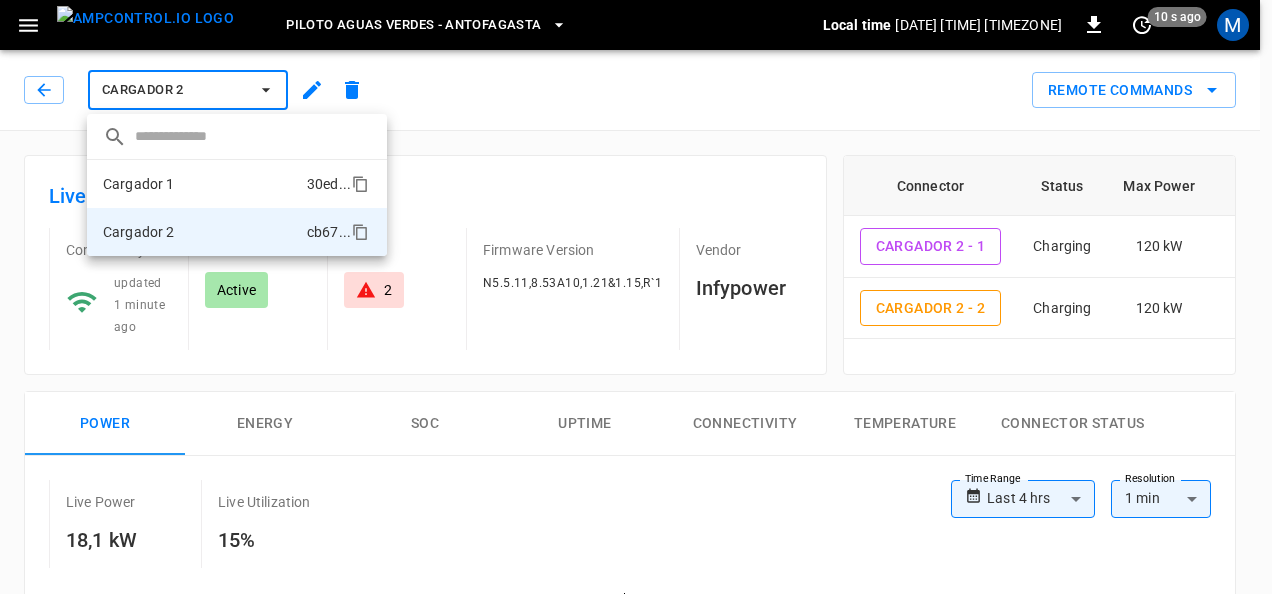click on "Cargador 1 30ed ..." at bounding box center (237, 184) 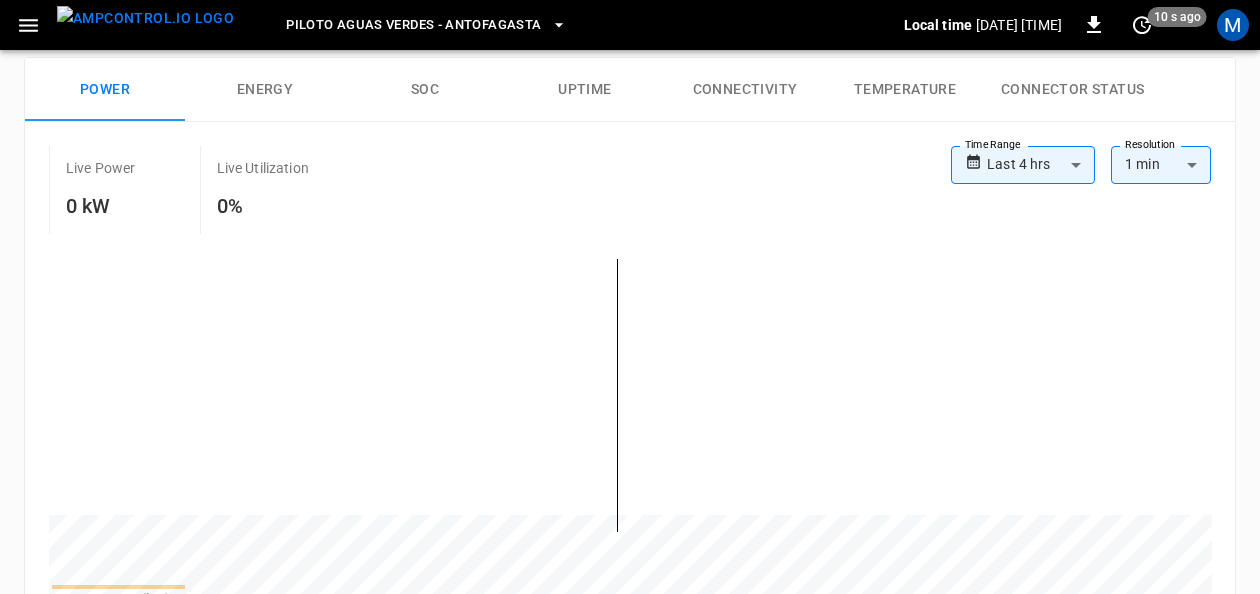 scroll, scrollTop: 377, scrollLeft: 0, axis: vertical 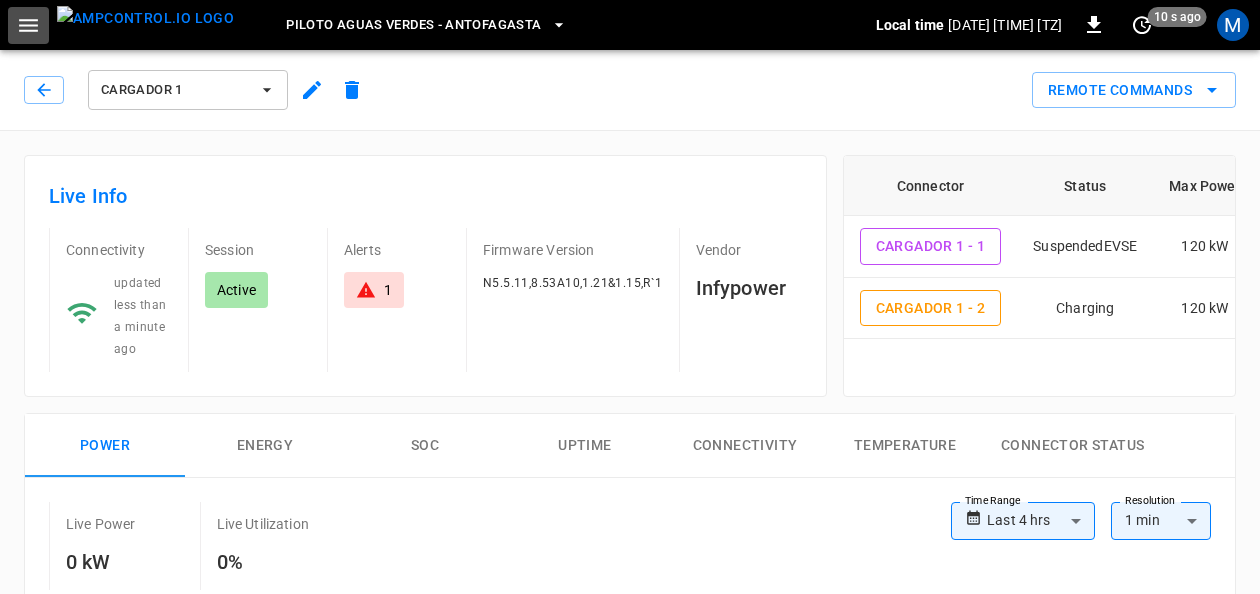 click 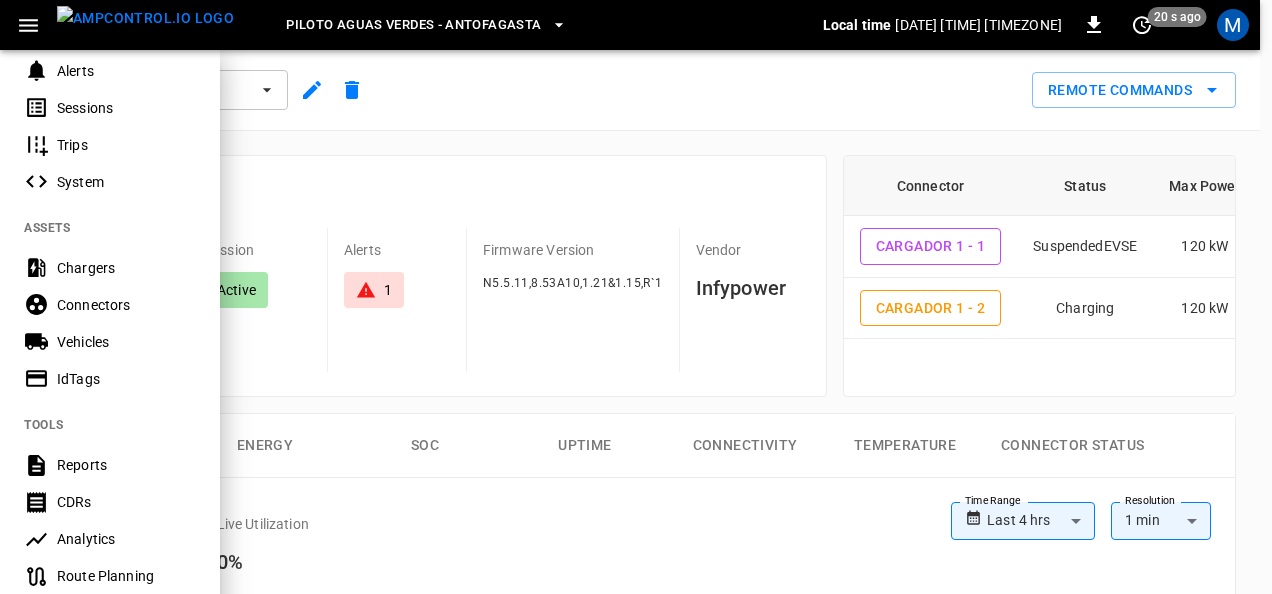 scroll, scrollTop: 256, scrollLeft: 0, axis: vertical 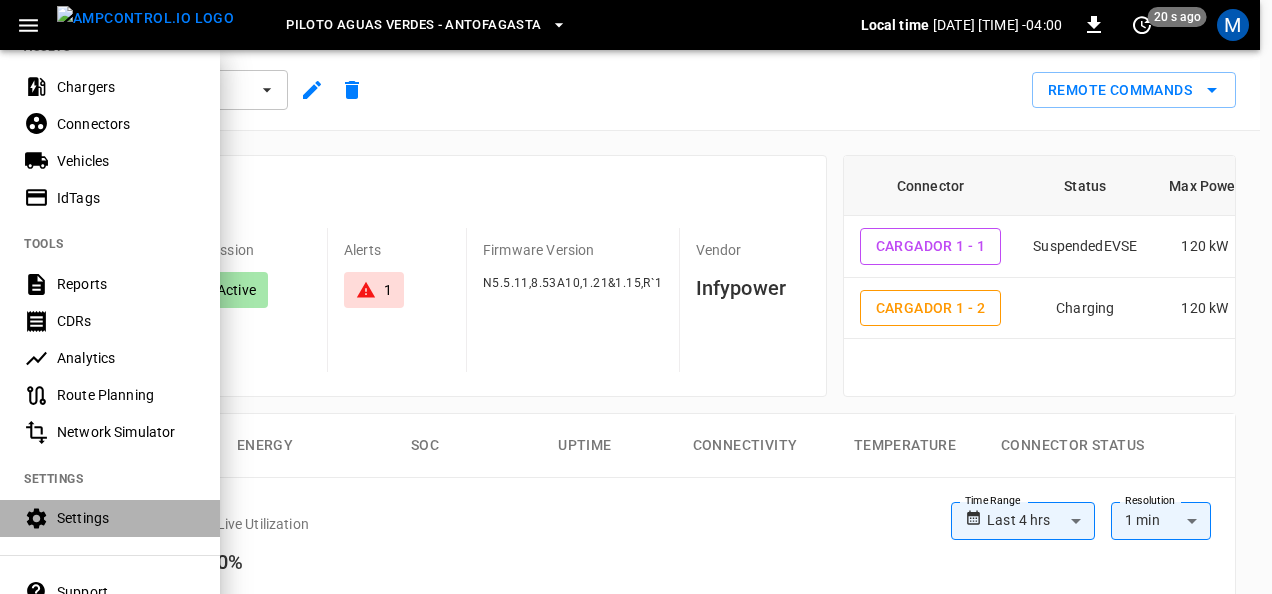 click on "Settings" at bounding box center [126, 518] 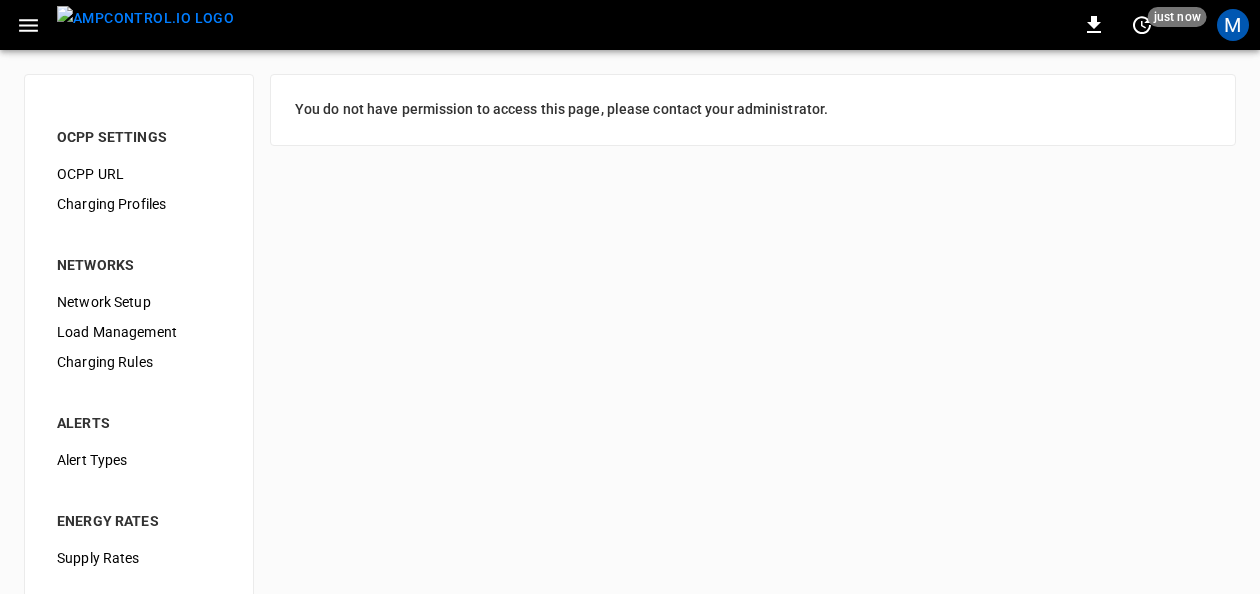 click on "Load Management" at bounding box center (139, 332) 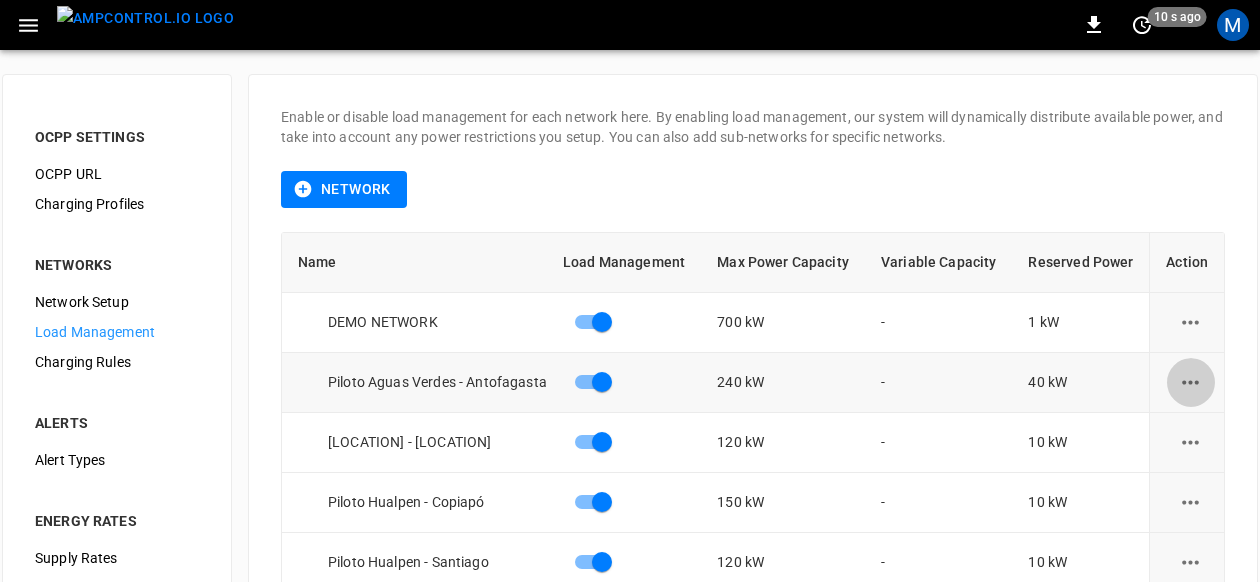click 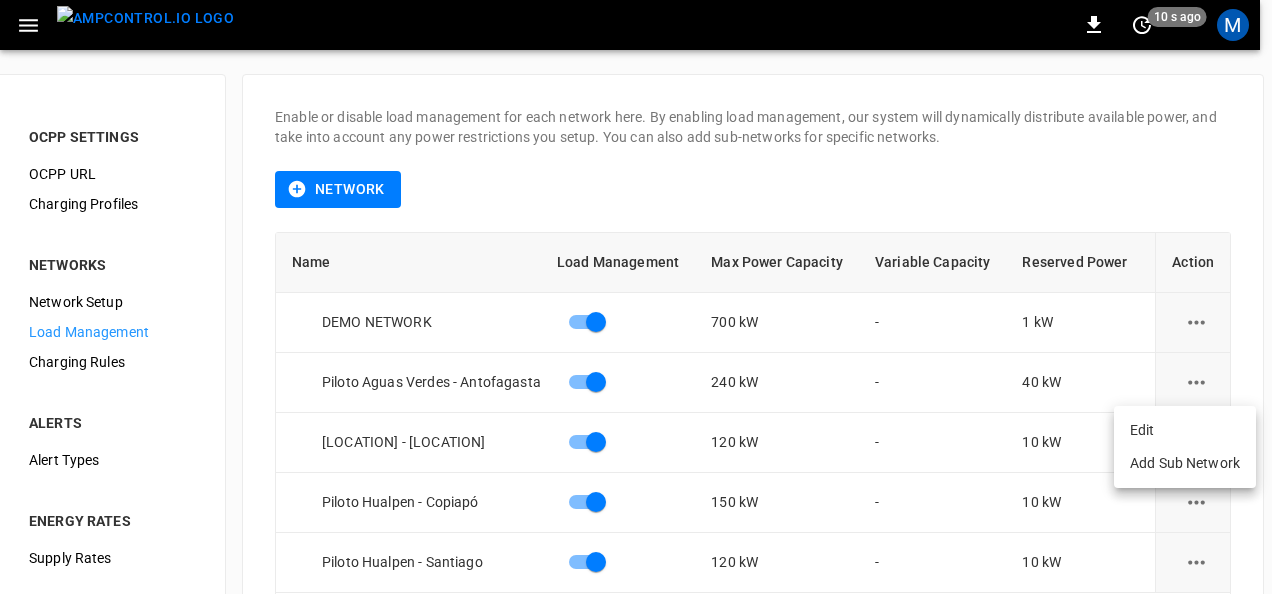 click on "Edit" at bounding box center [1185, 430] 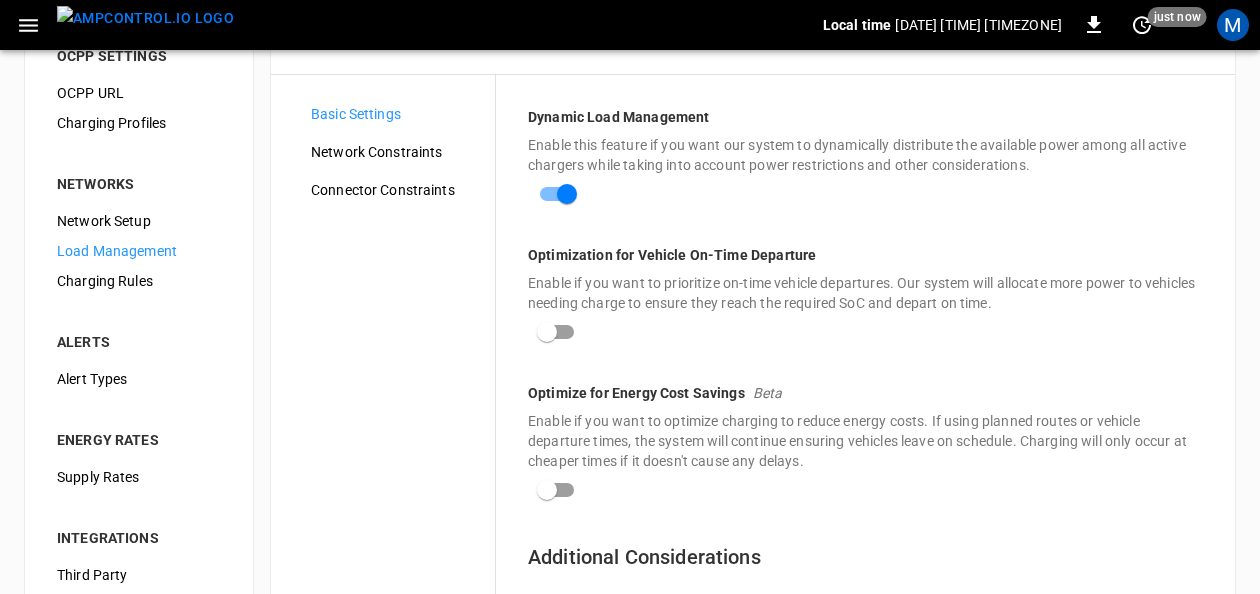 scroll, scrollTop: 22, scrollLeft: 0, axis: vertical 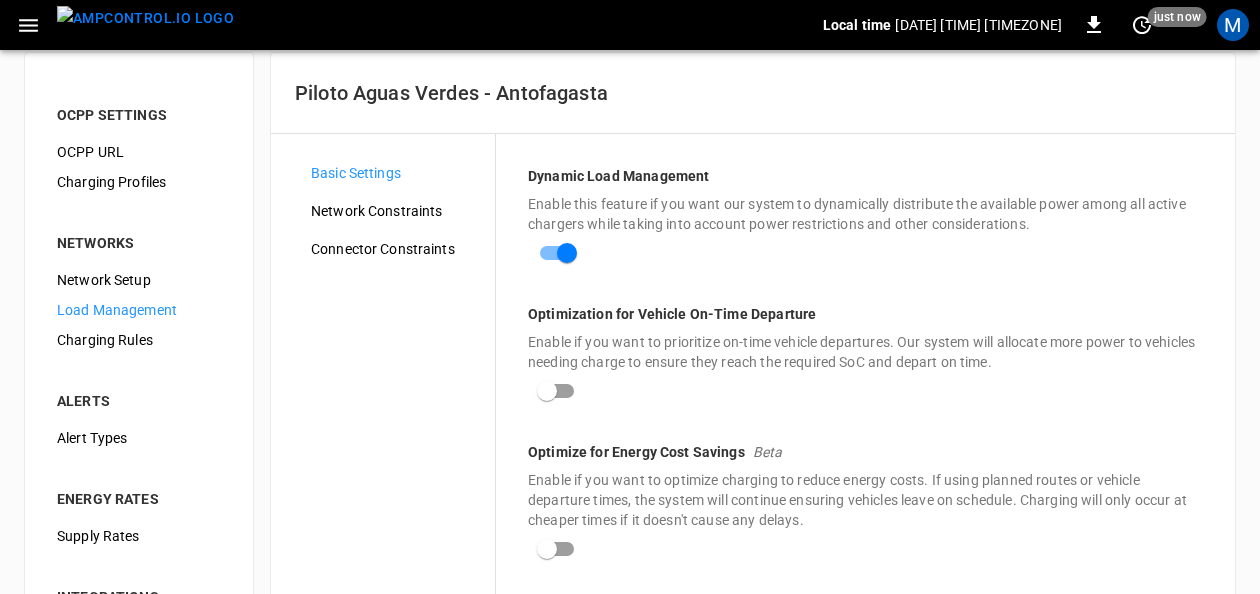 click on "Network Constraints" at bounding box center [395, 211] 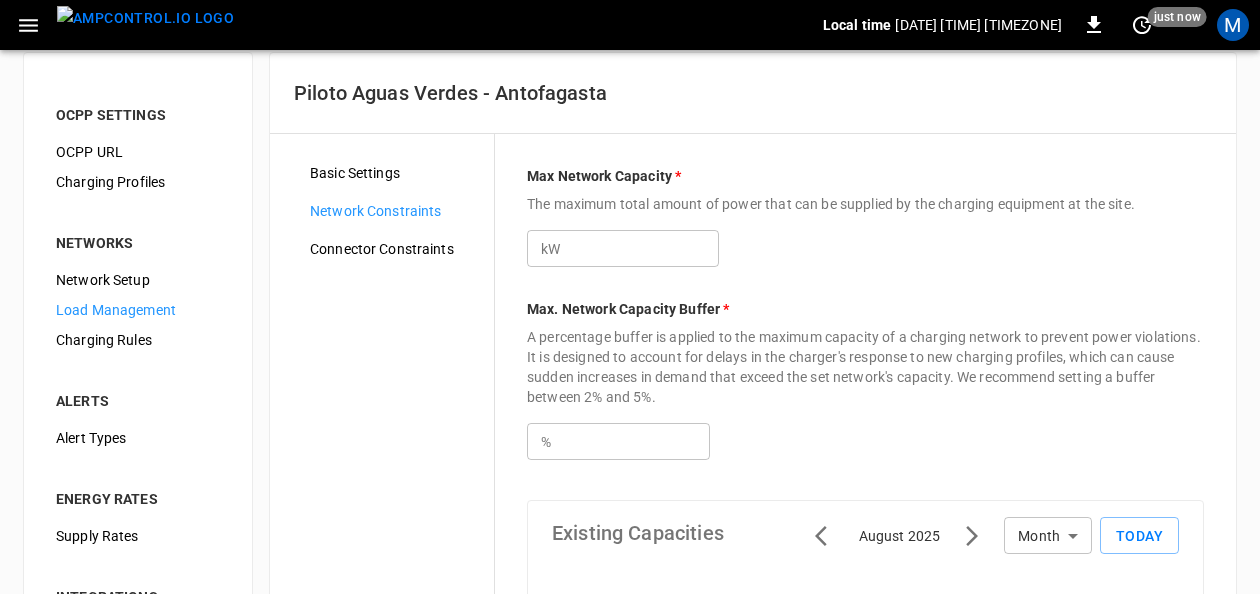 scroll, scrollTop: 0, scrollLeft: 0, axis: both 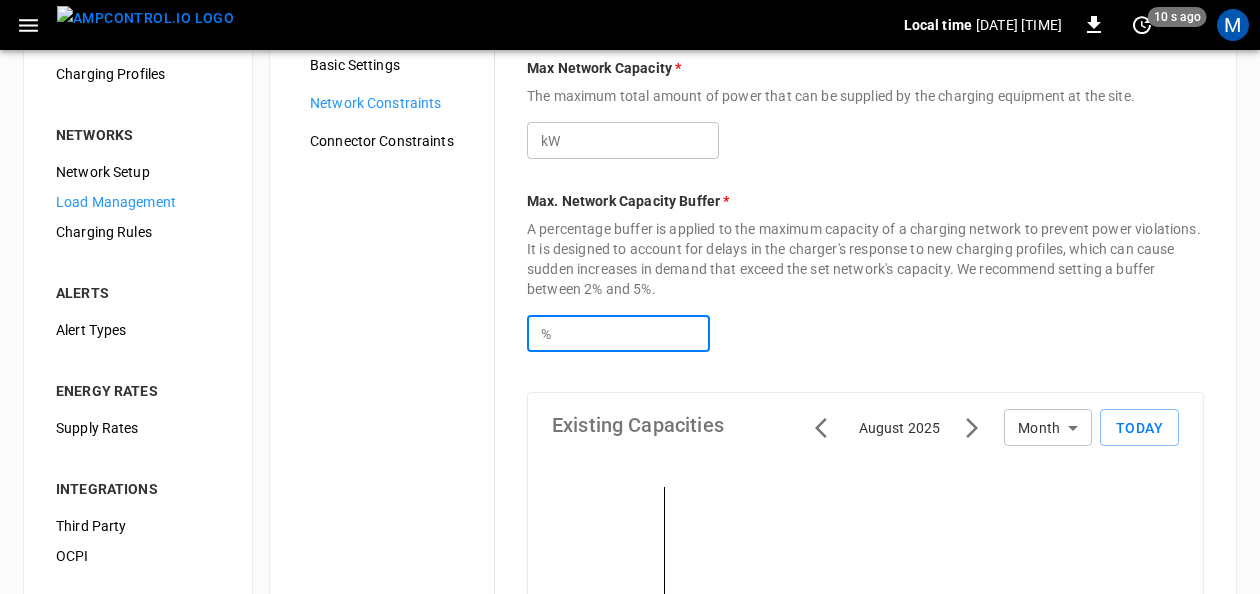 drag, startPoint x: 616, startPoint y: 339, endPoint x: 504, endPoint y: 350, distance: 112.53888 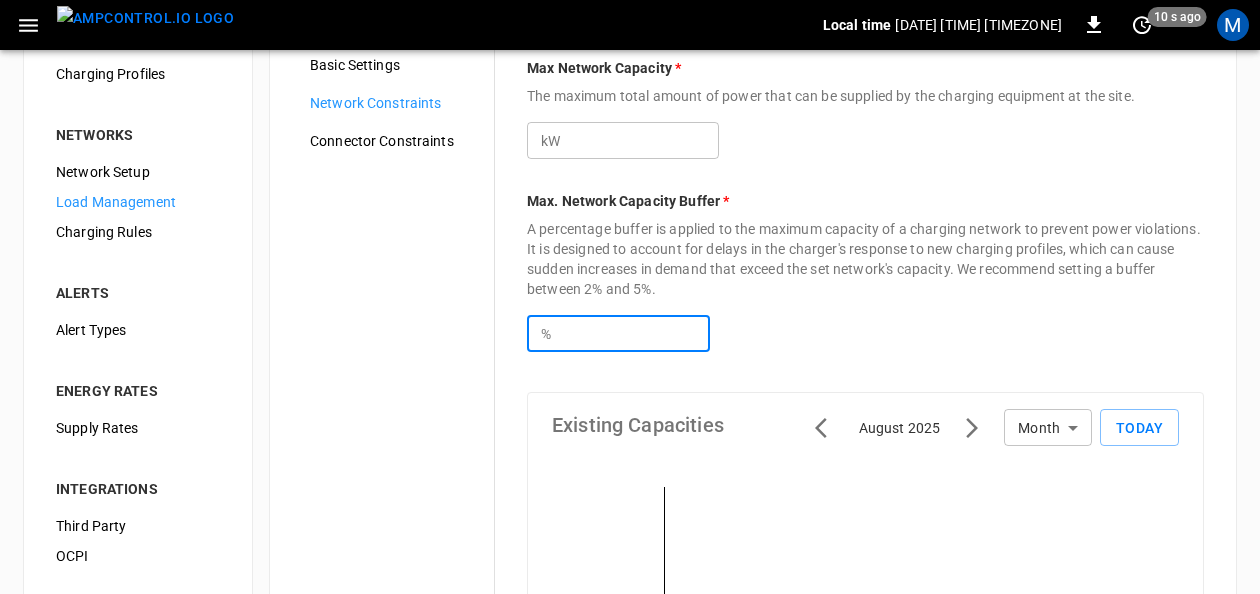 click on "*" at bounding box center [633, 333] 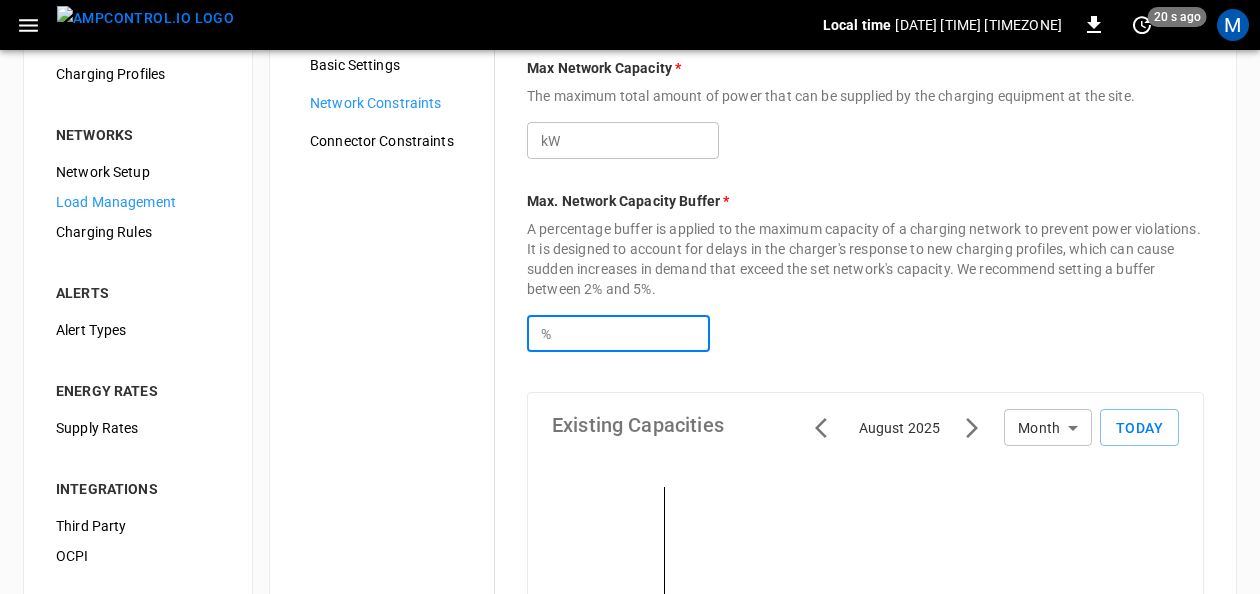 click on "*" at bounding box center (633, 333) 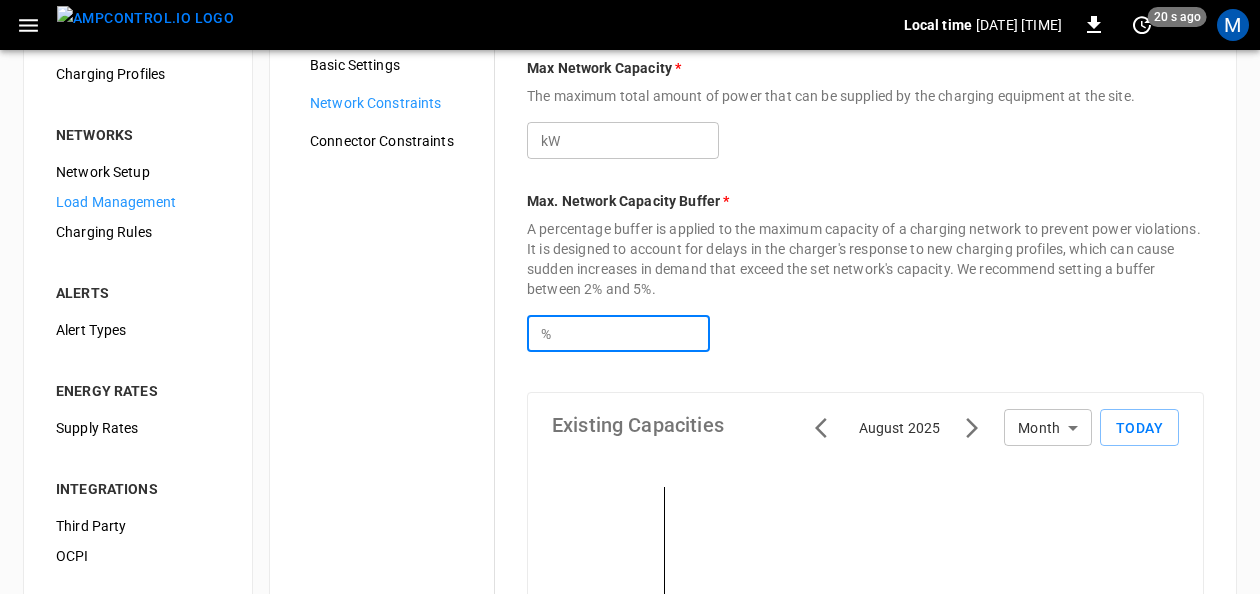 click on "*" at bounding box center [633, 333] 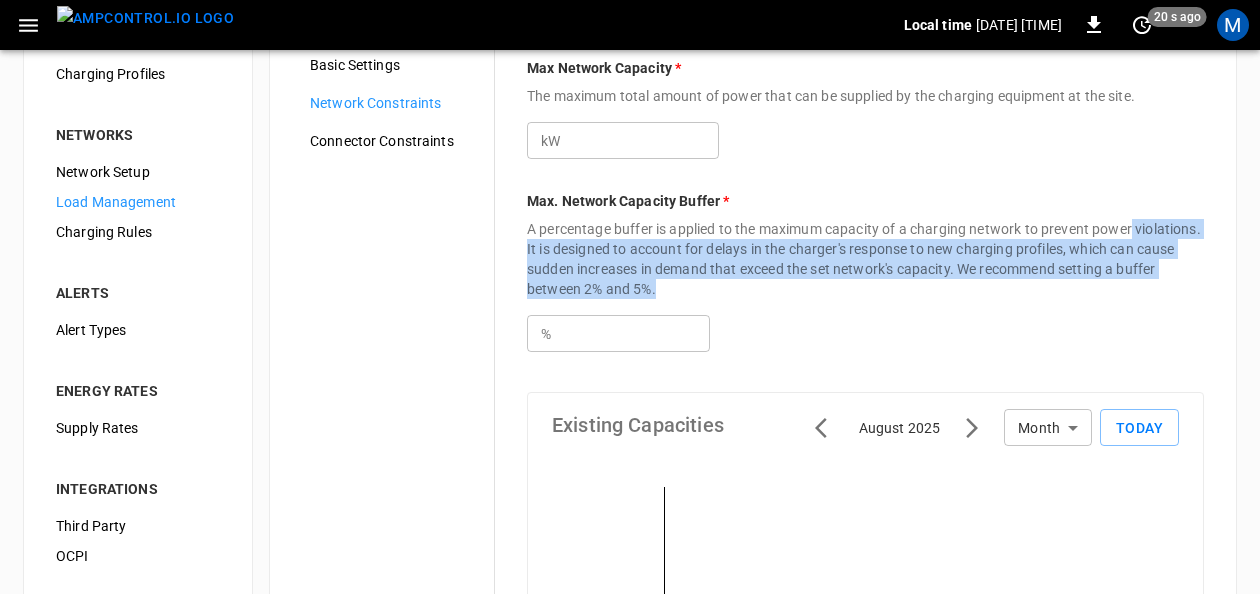 drag, startPoint x: 1258, startPoint y: 226, endPoint x: 1275, endPoint y: 288, distance: 64.288414 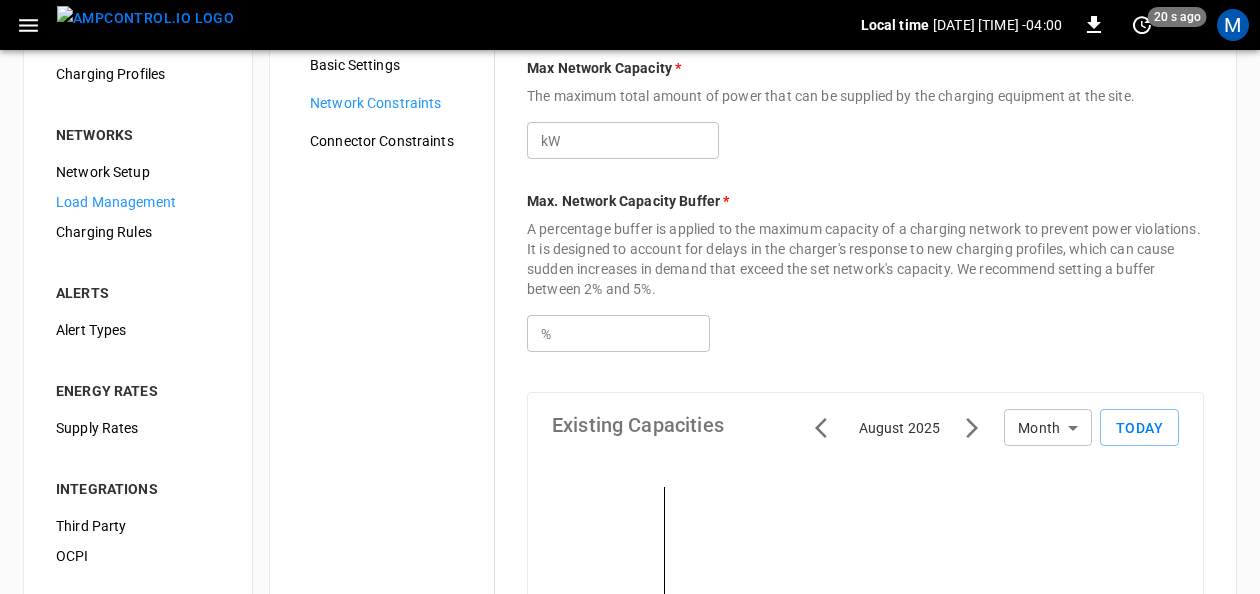 drag, startPoint x: 1271, startPoint y: 288, endPoint x: 1233, endPoint y: 299, distance: 39.56008 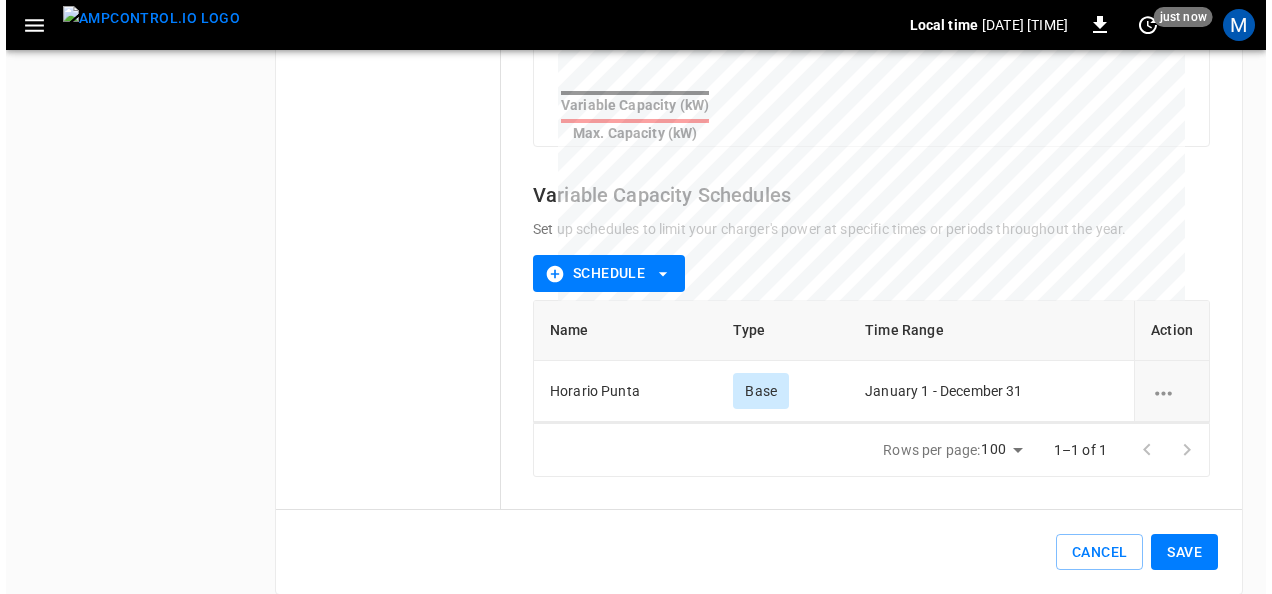 scroll, scrollTop: 854, scrollLeft: 0, axis: vertical 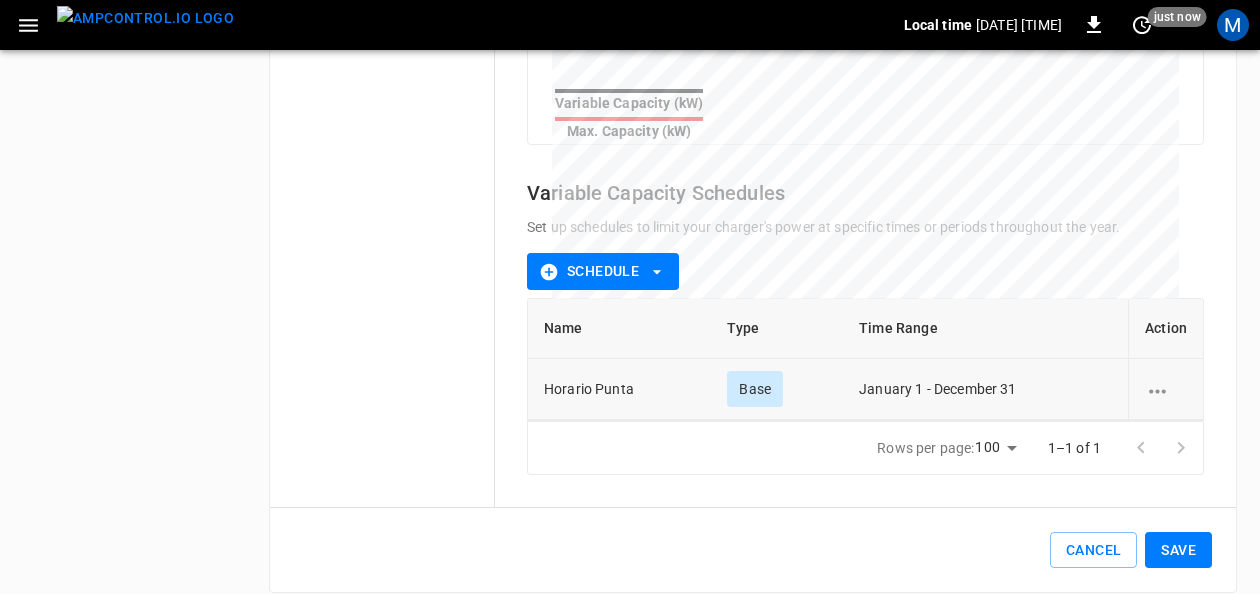 click 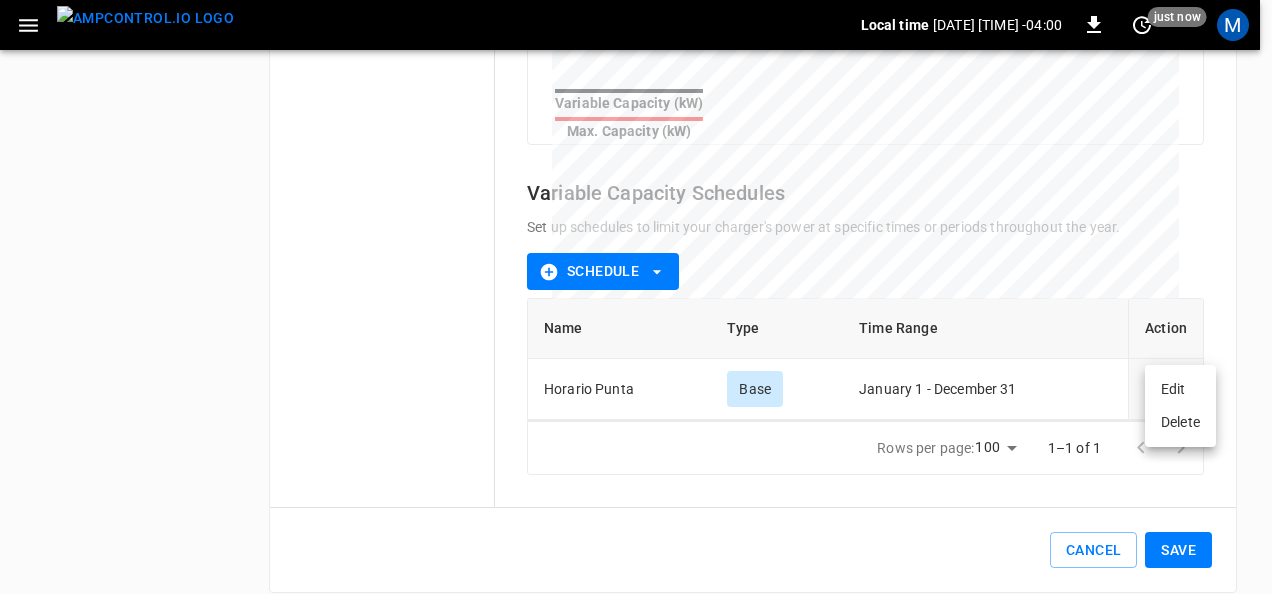 click on "Edit" at bounding box center (1180, 389) 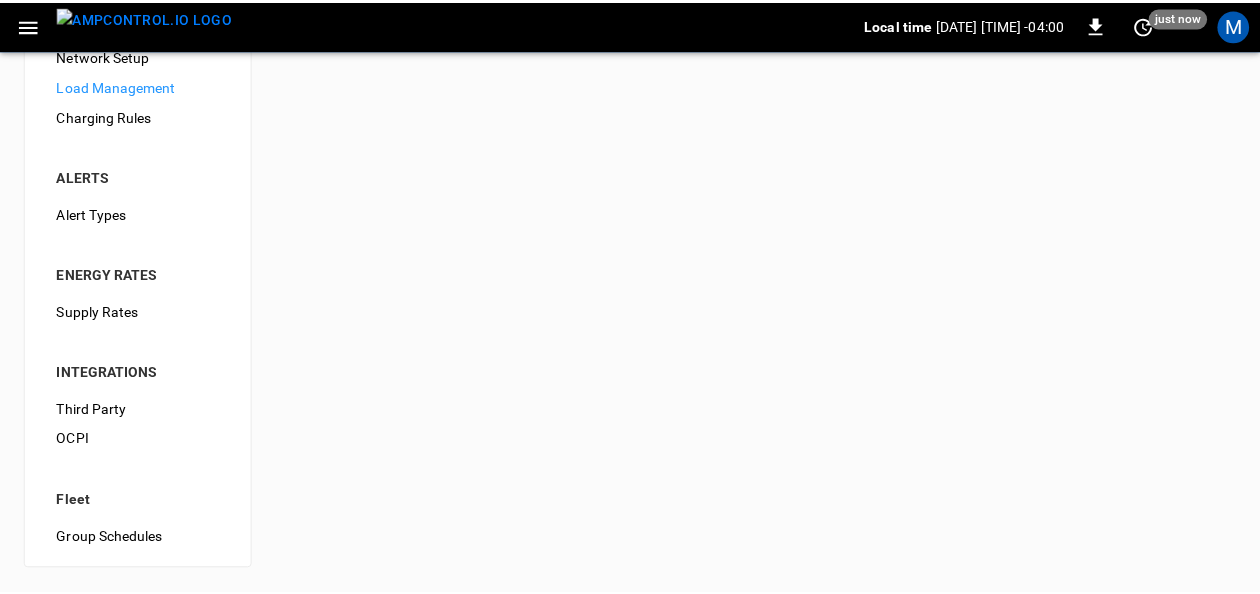scroll, scrollTop: 0, scrollLeft: 0, axis: both 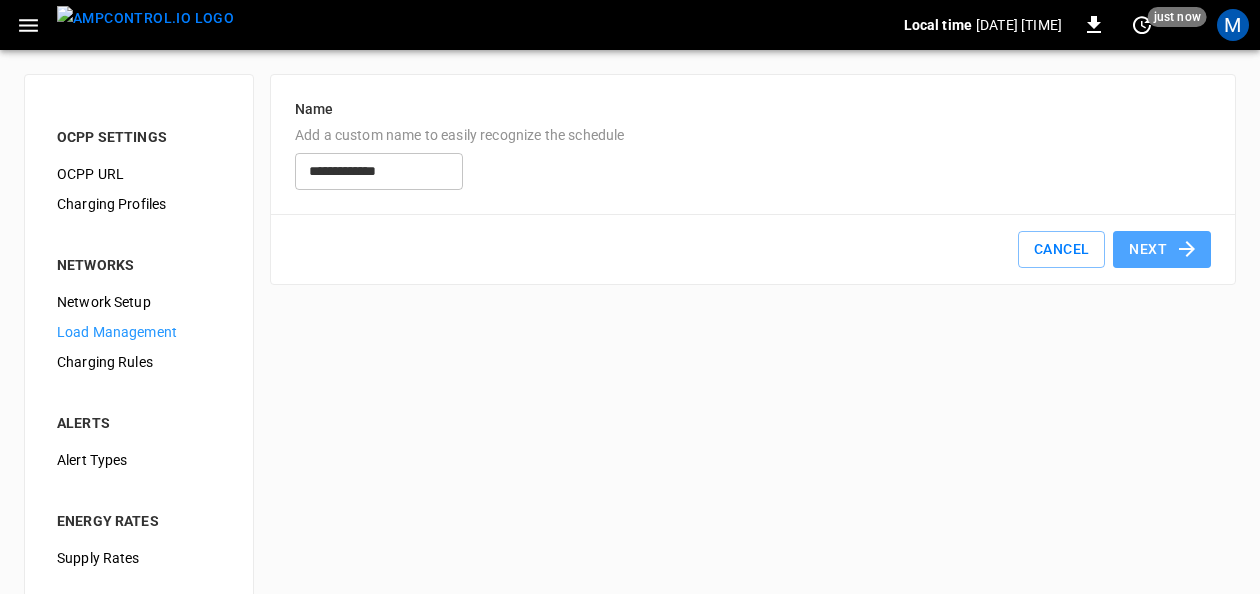 click on "Next" at bounding box center (1162, 249) 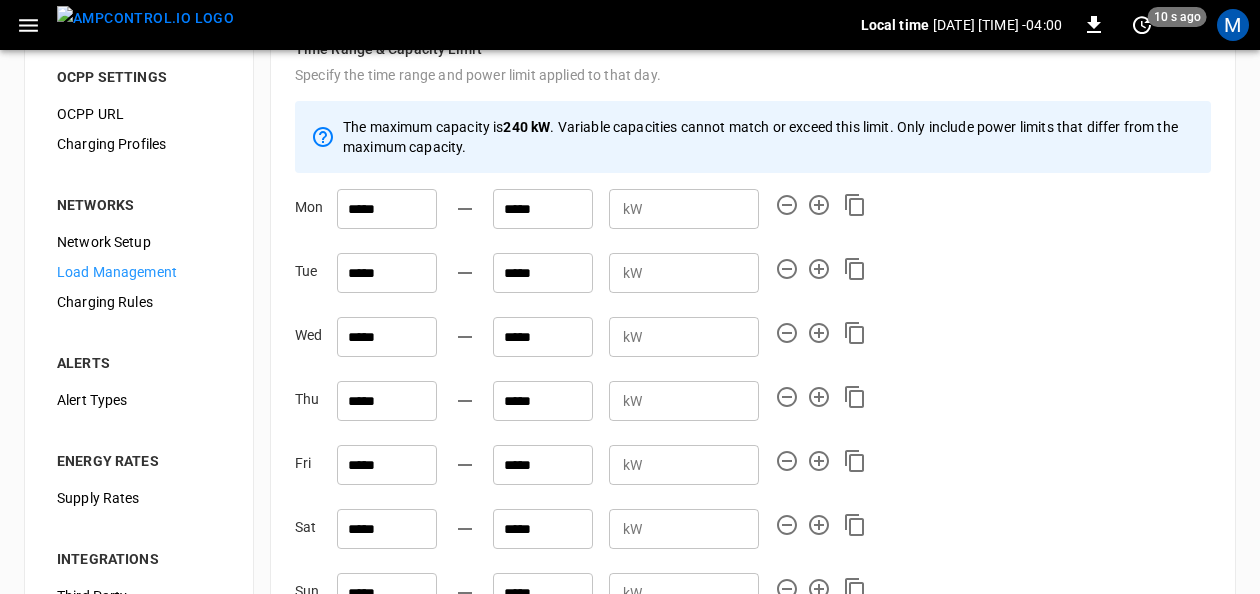 scroll, scrollTop: 74, scrollLeft: 0, axis: vertical 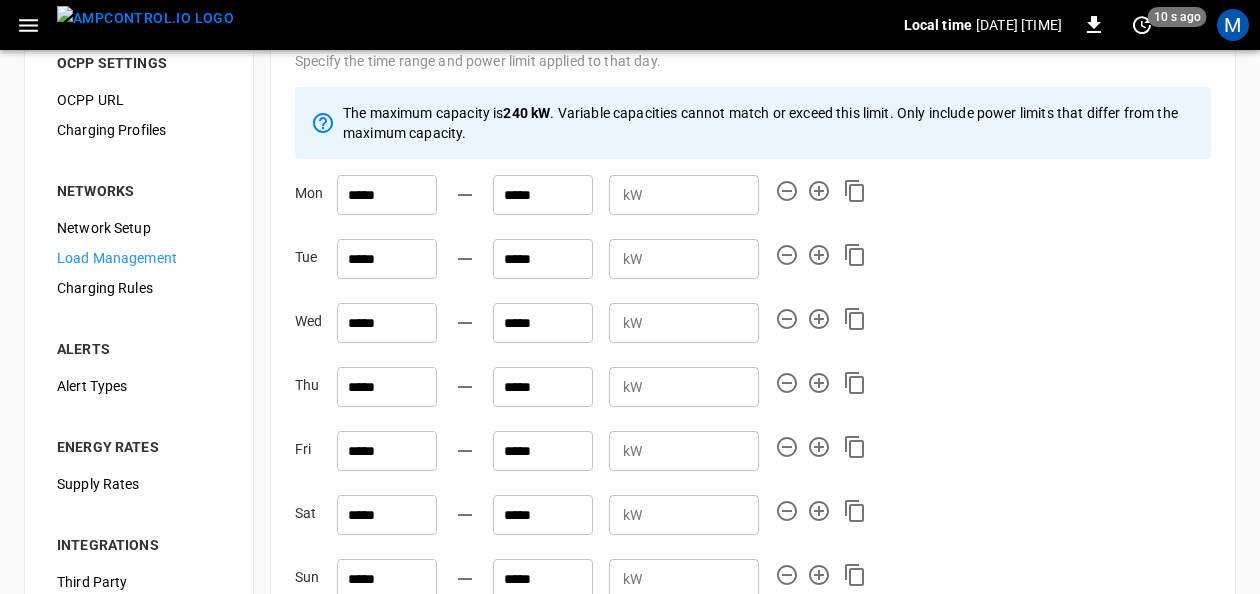 click on "*****" at bounding box center (387, 195) 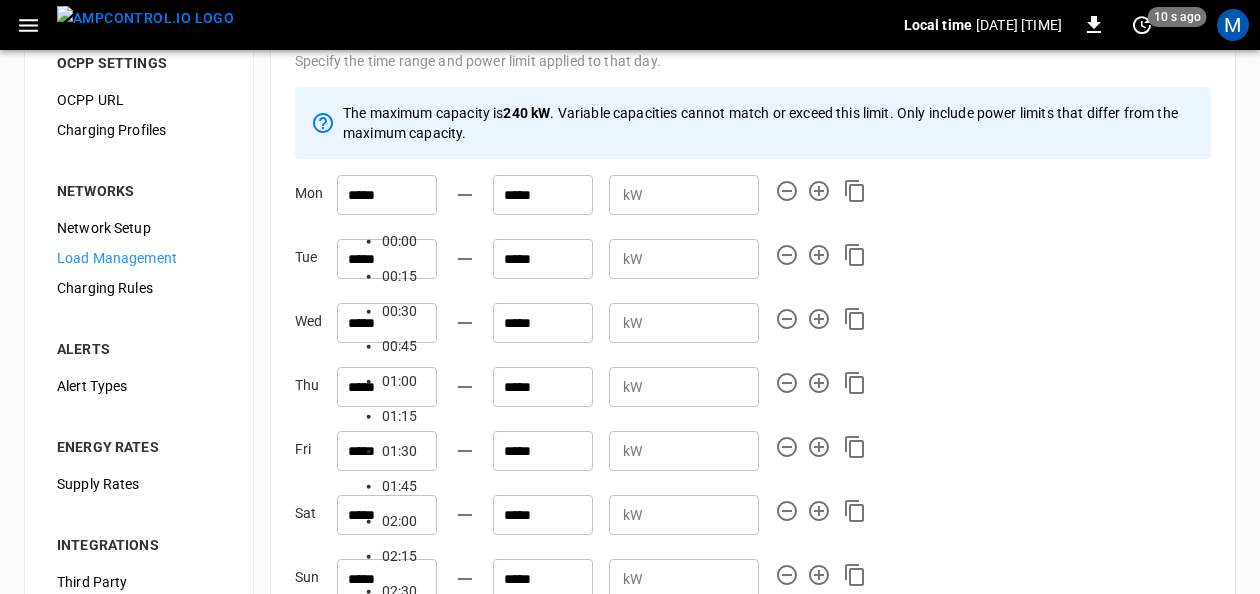 scroll, scrollTop: 2398, scrollLeft: 0, axis: vertical 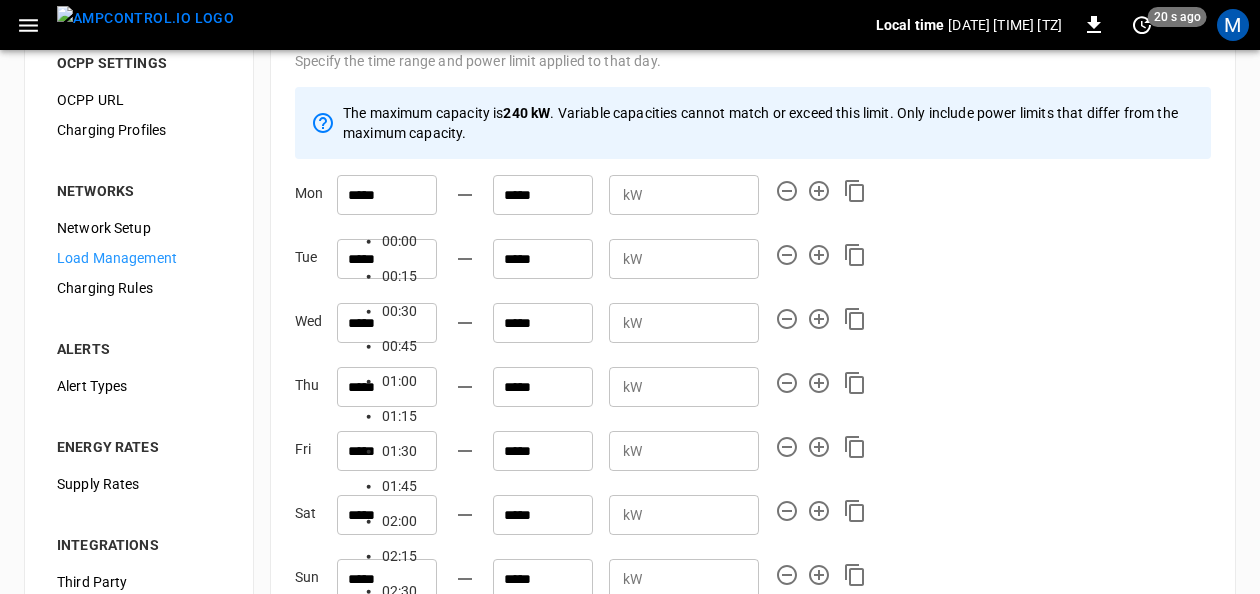 click on "*****" at bounding box center (387, 195) 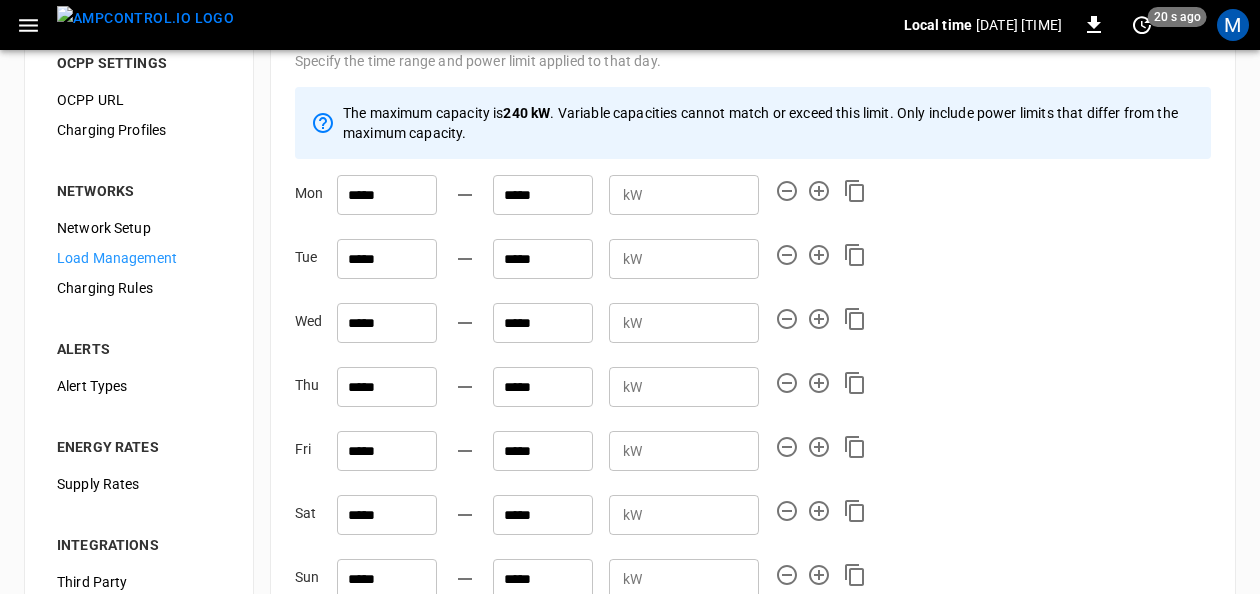 click on "The maximum capacity is  240 kW . Variable capacities cannot match or exceed this limit. Only include power limits that differ from the maximum capacity. Mon ***** ***** kW ** ​ Tue ***** ***** kW ** ​ Wed ***** ***** kW ** ​ Thu ***** ***** kW ** ​ Fri ***** ***** kW ** ​ Sat ***** ***** kW ** ​ Sun ***** ***** kW ** ​" at bounding box center (753, 347) 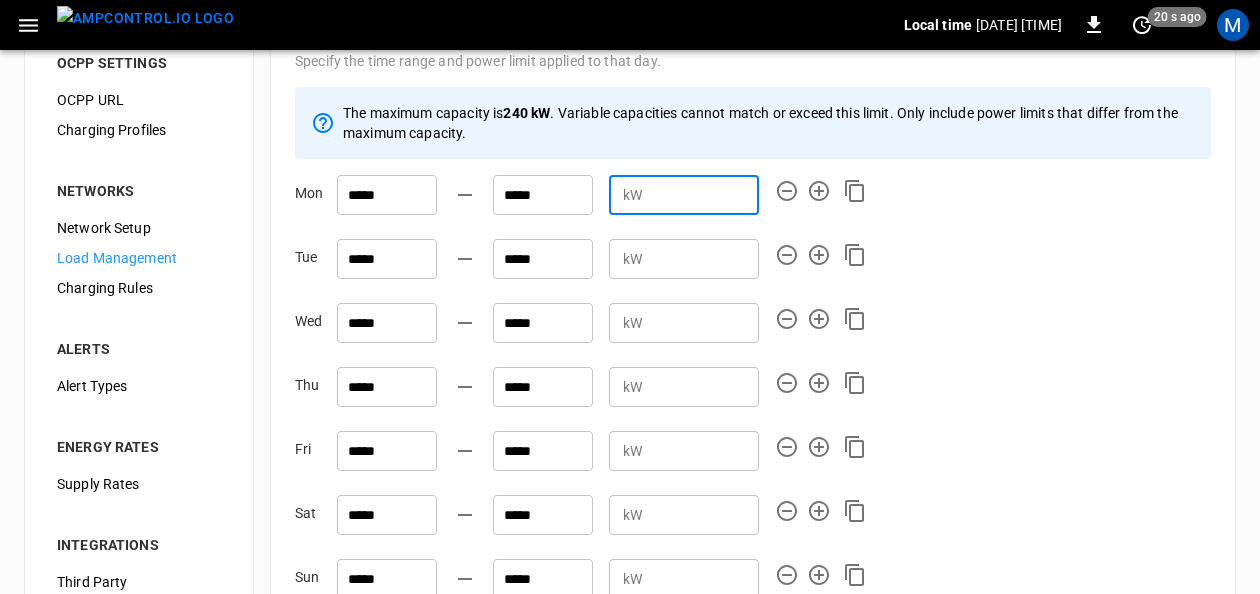 click on "**" at bounding box center (704, 194) 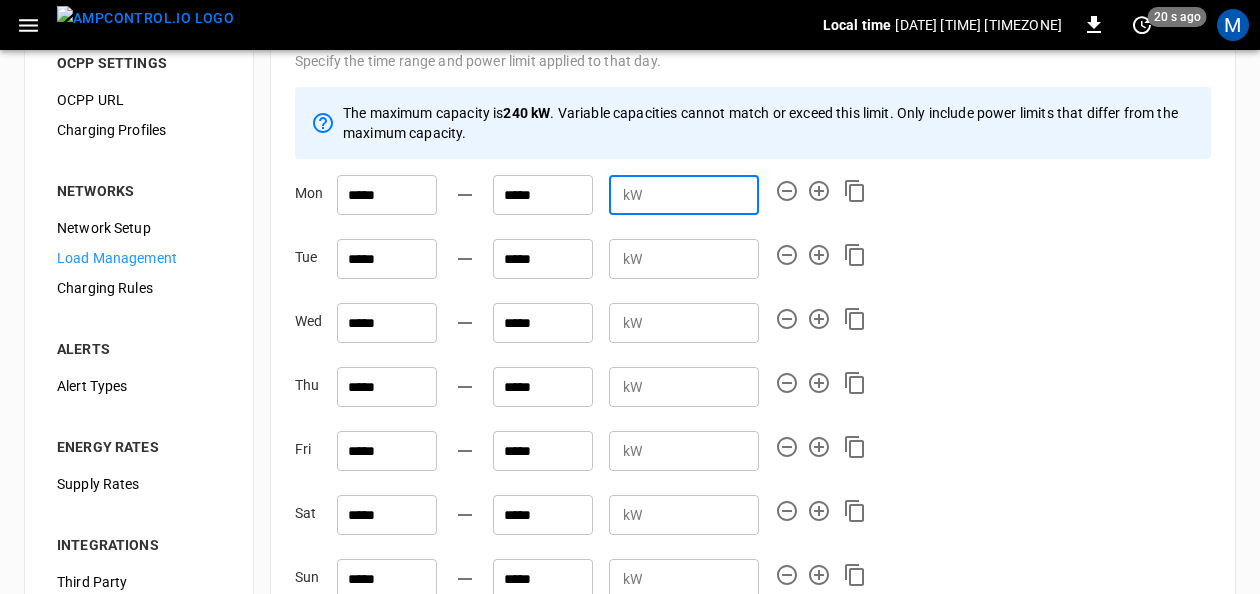 type on "*" 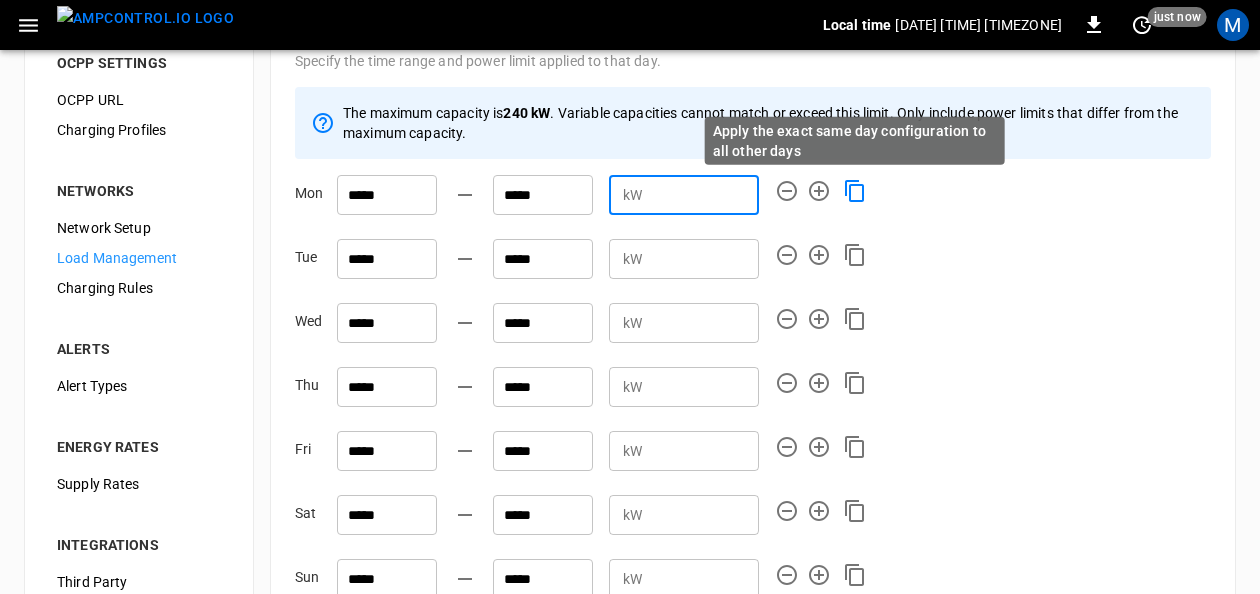 type on "**" 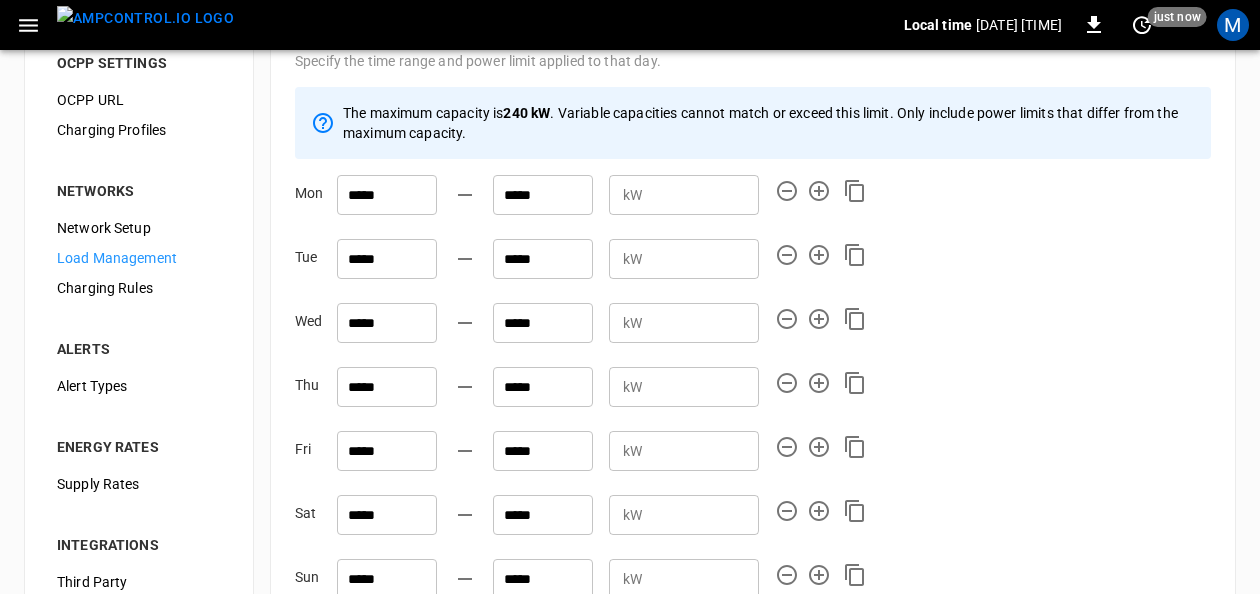 click on "[DAY_OF_WEEK] ***** ***** ** **" at bounding box center (753, 263) 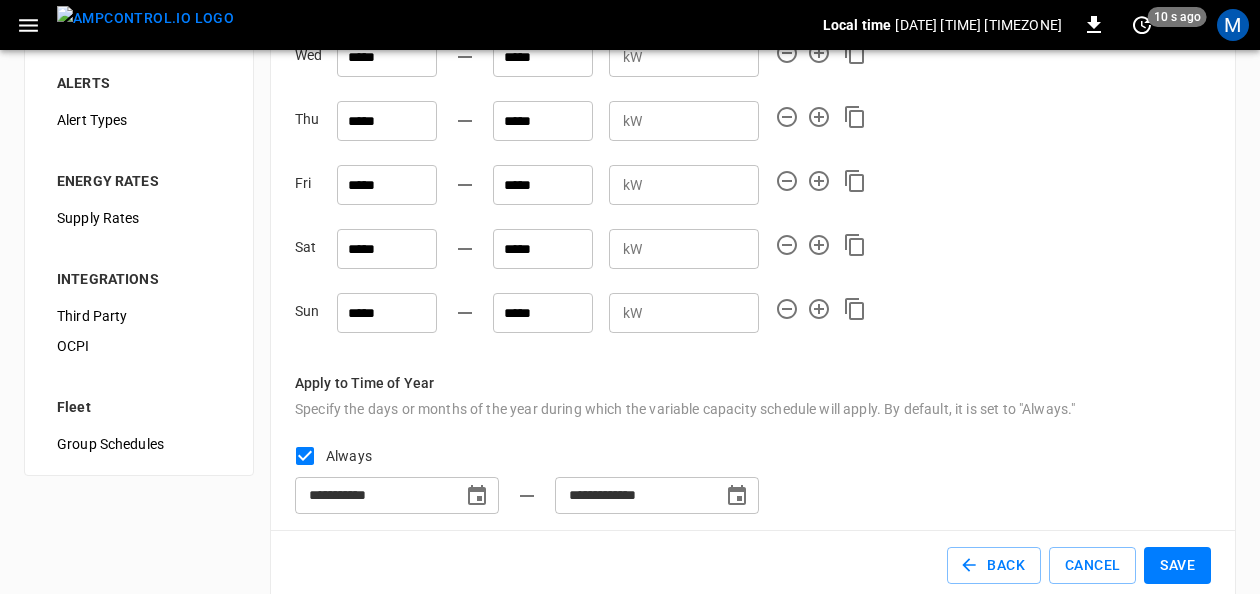 scroll, scrollTop: 369, scrollLeft: 0, axis: vertical 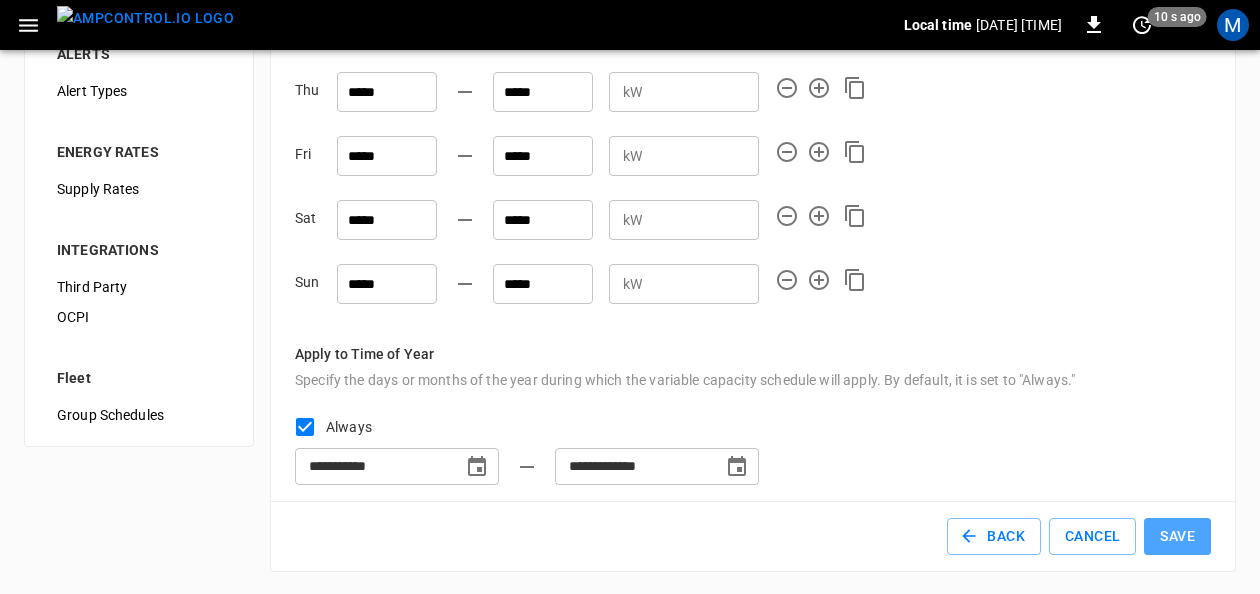 click on "Save" at bounding box center [1177, 536] 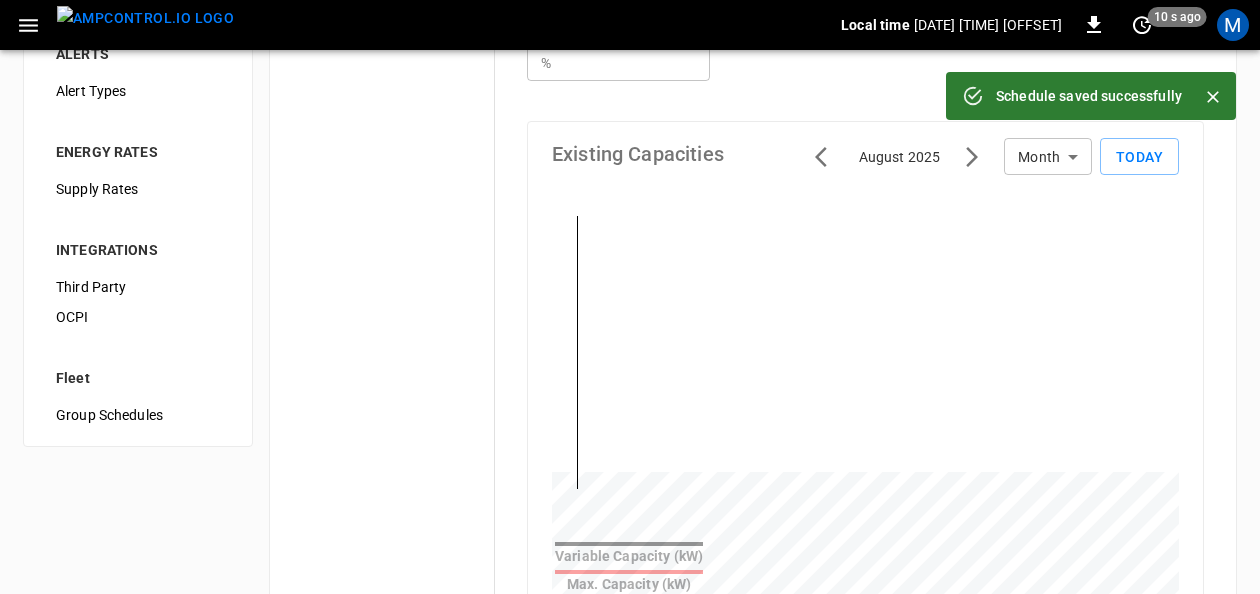scroll, scrollTop: 0, scrollLeft: 0, axis: both 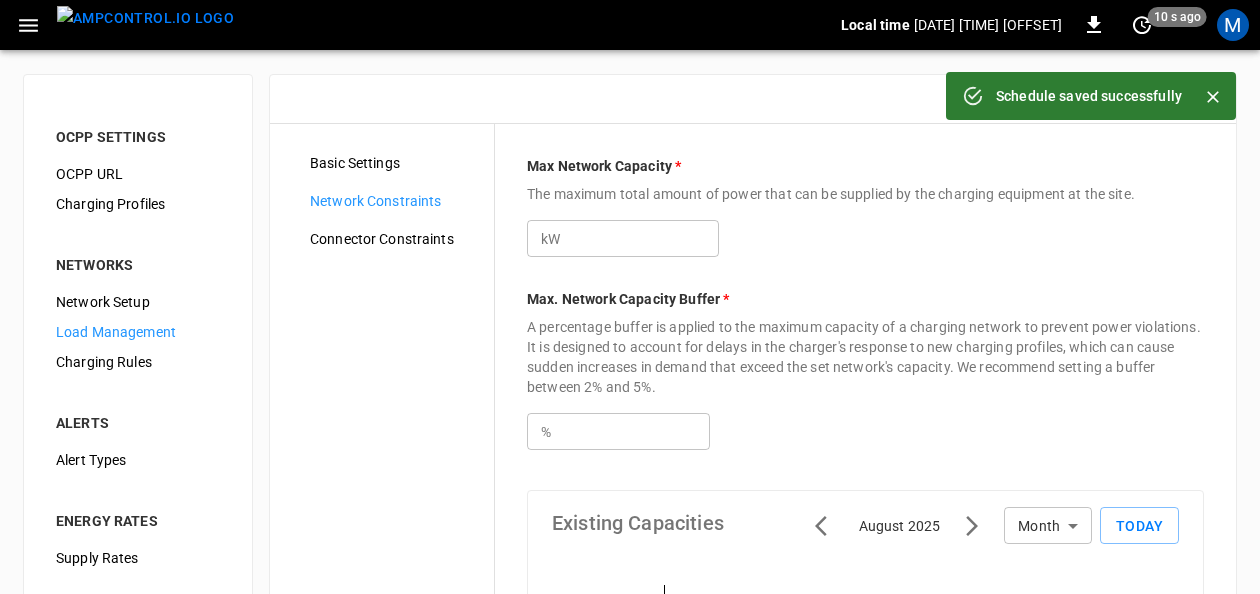 type on "***" 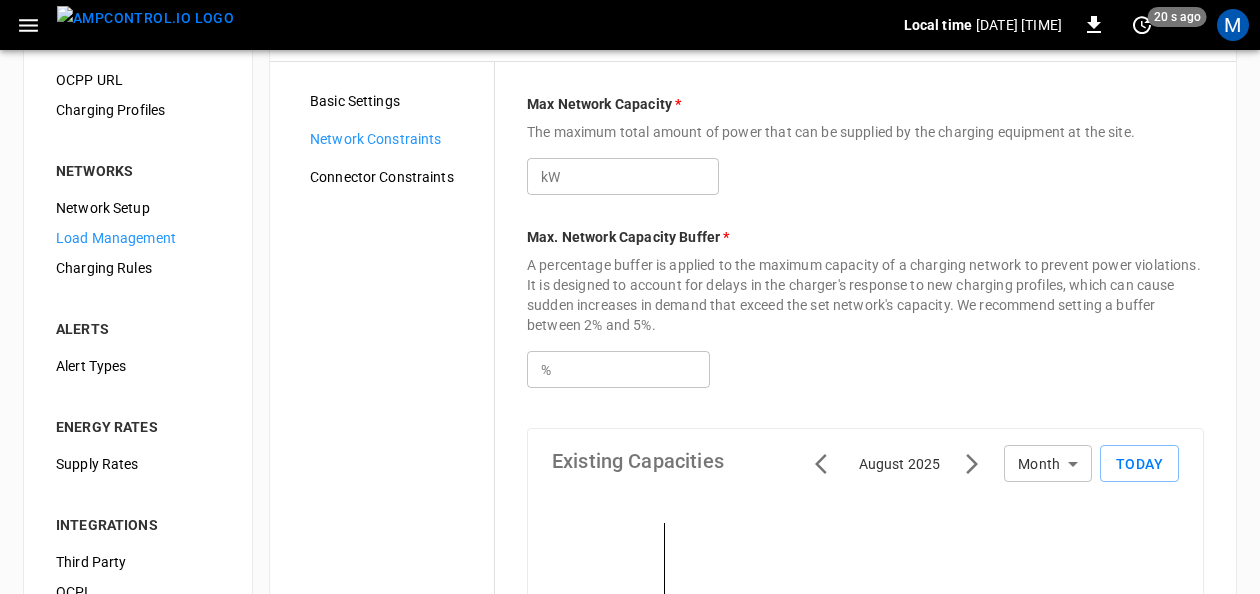scroll, scrollTop: 86, scrollLeft: 0, axis: vertical 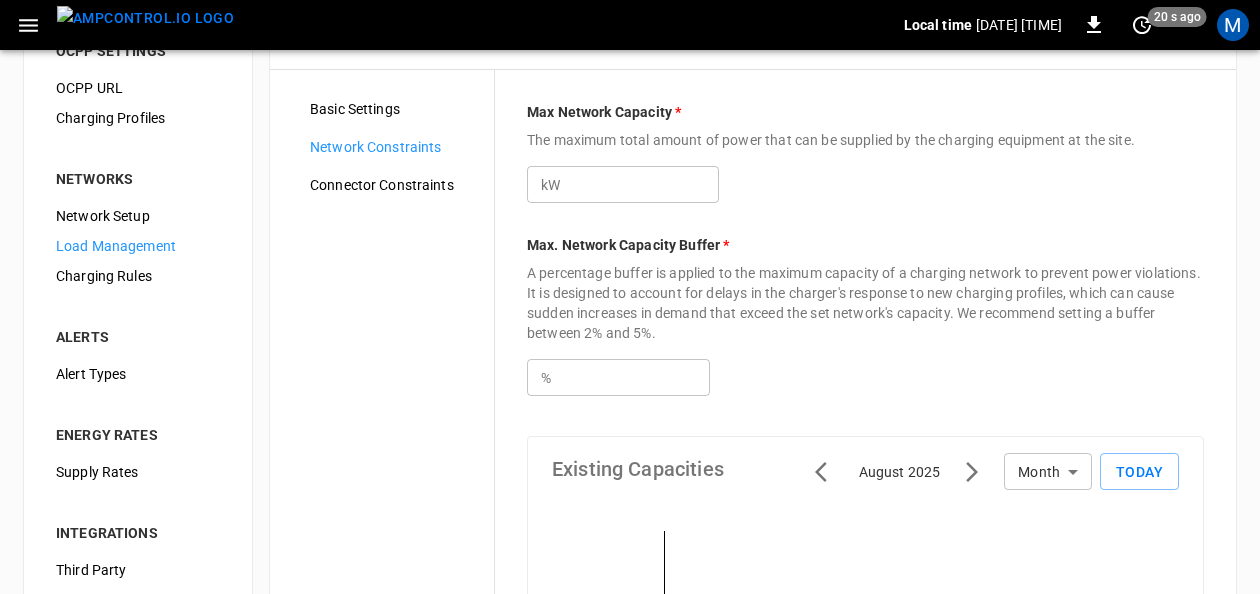 click on "***" at bounding box center [633, 377] 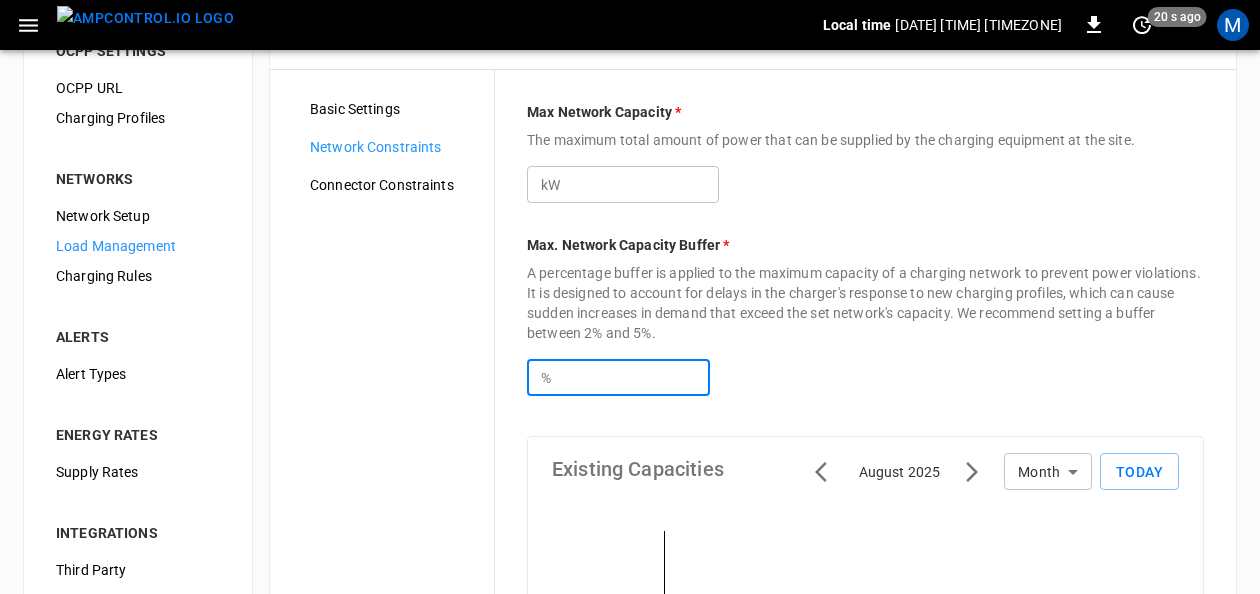 click on "*" at bounding box center (633, 377) 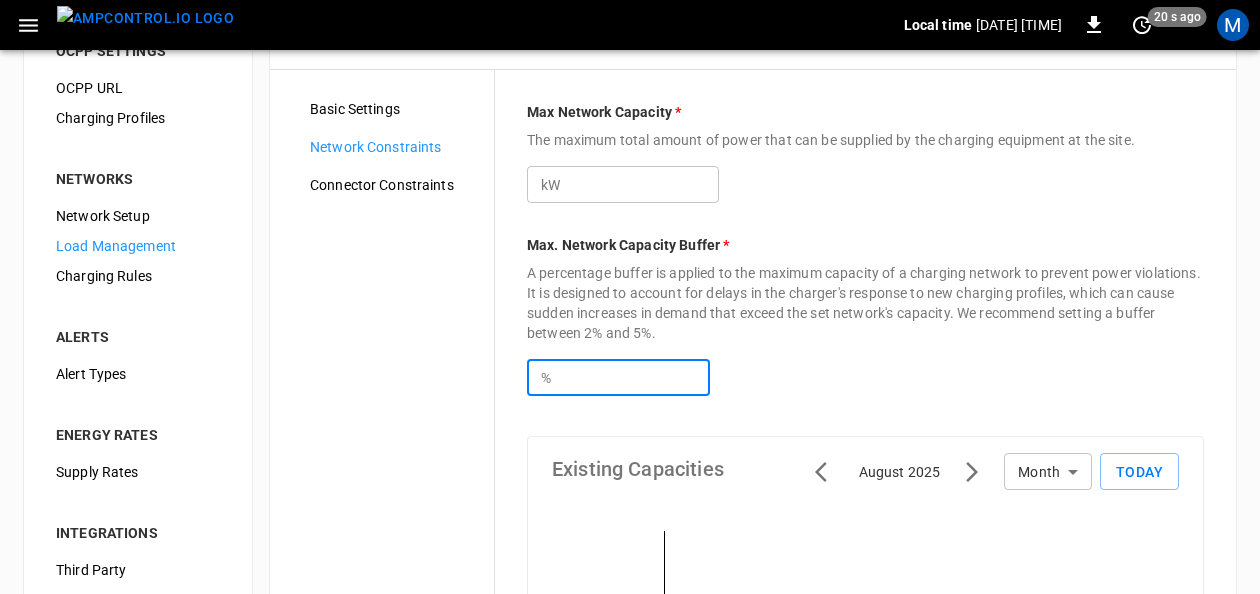 click on "*" at bounding box center (633, 377) 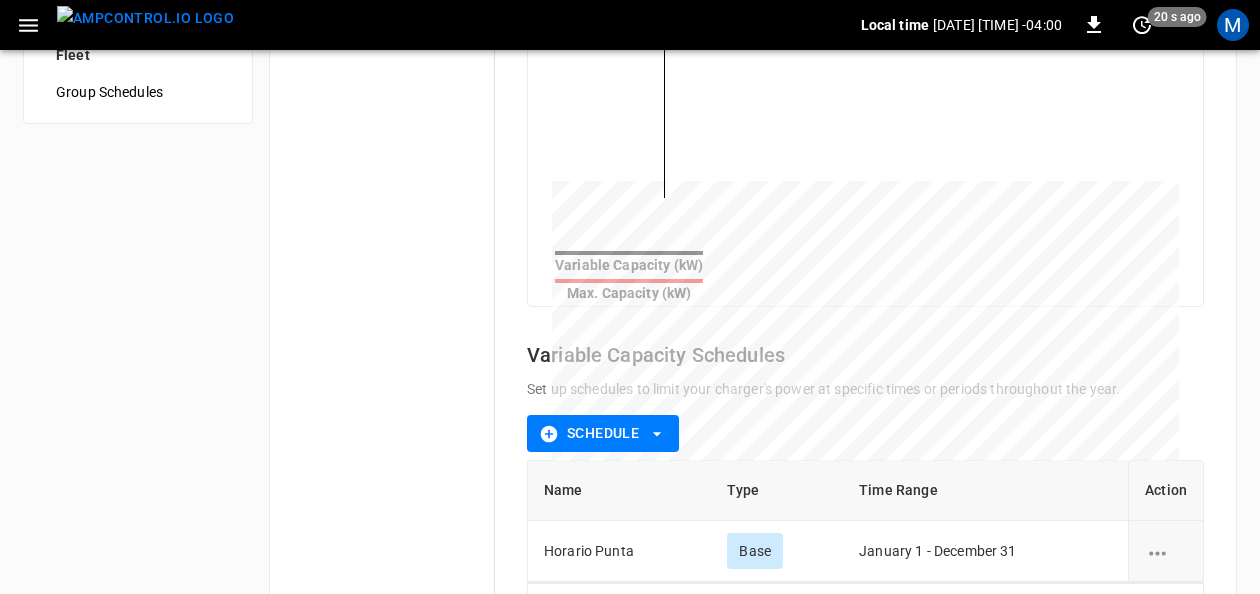 scroll, scrollTop: 862, scrollLeft: 0, axis: vertical 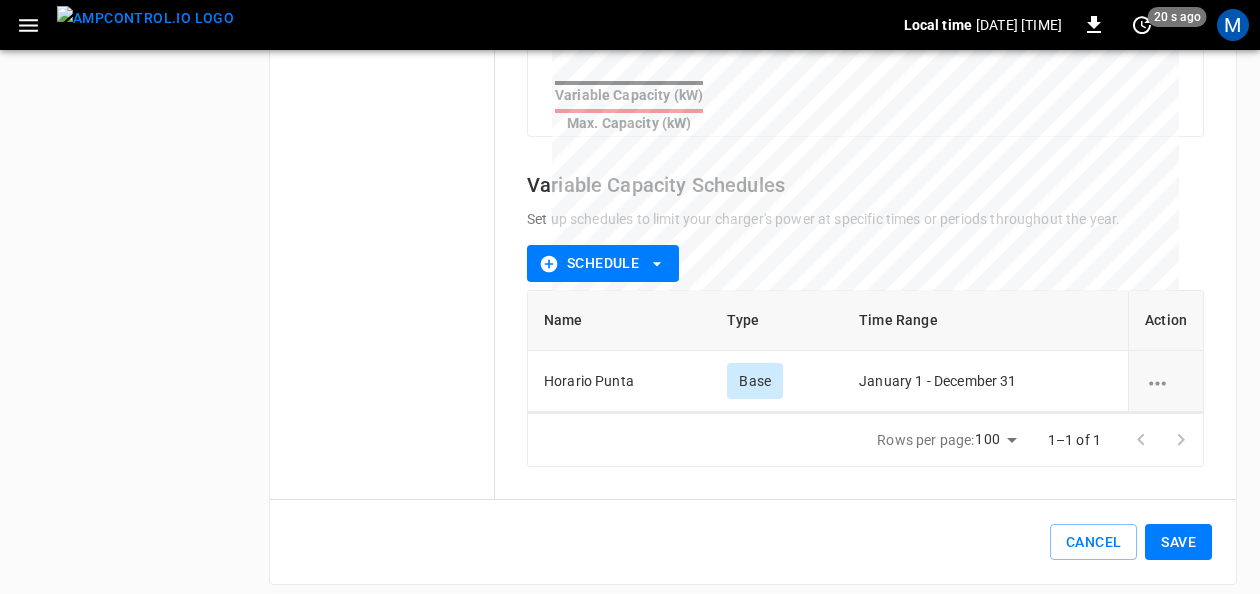 click on "Save" at bounding box center (1178, 542) 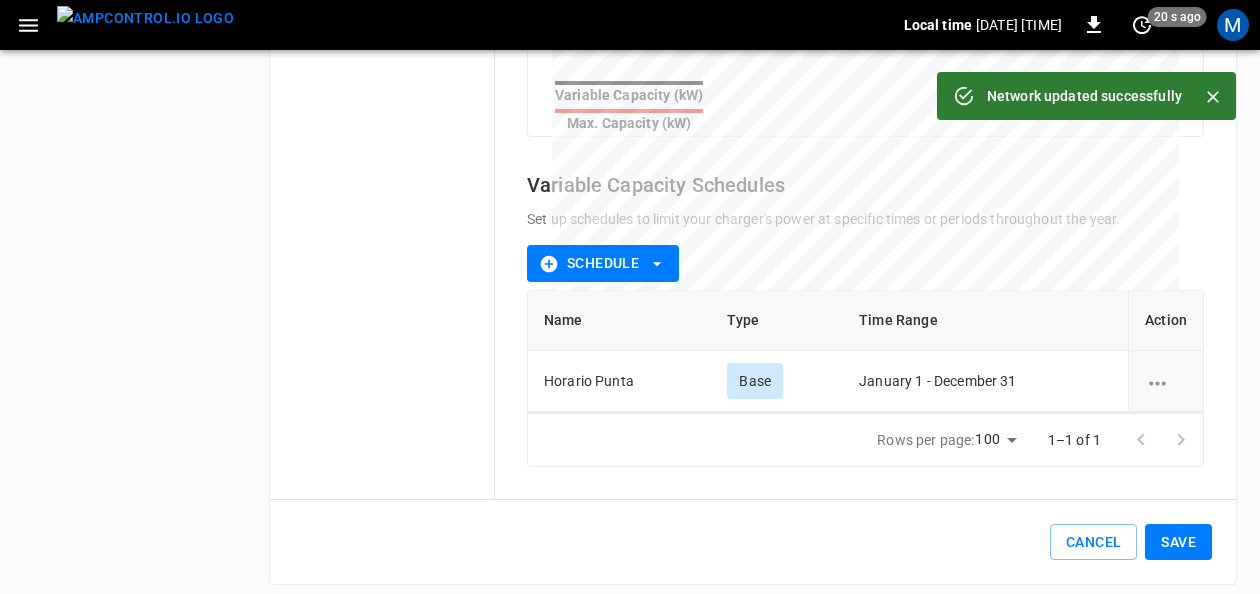 type on "***" 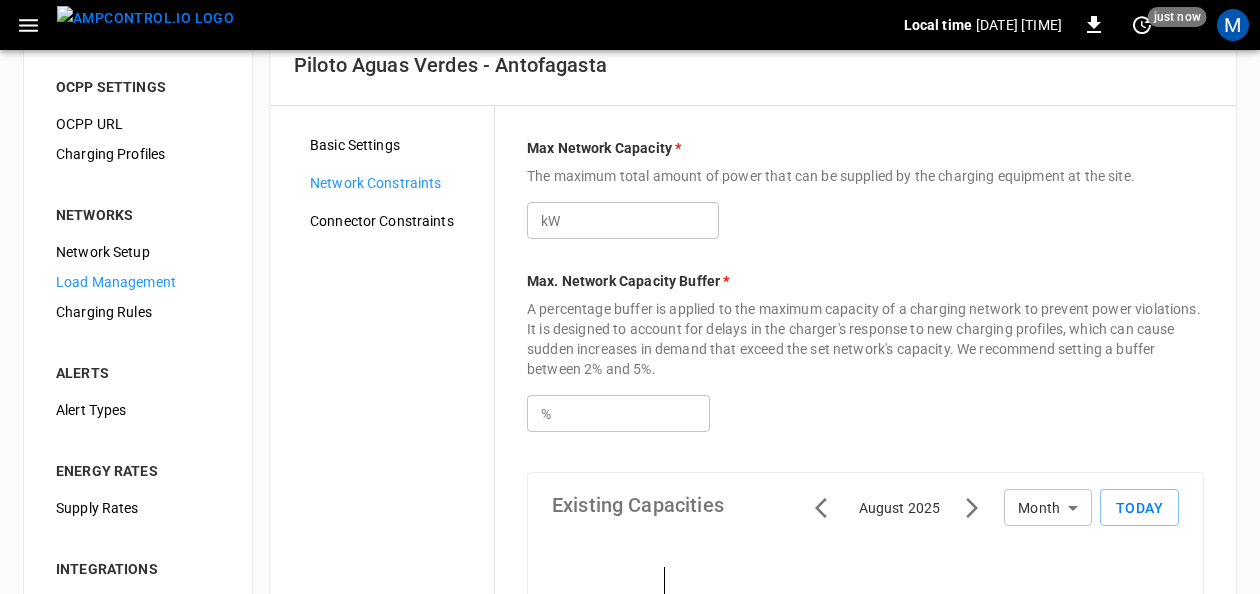 scroll, scrollTop: 0, scrollLeft: 0, axis: both 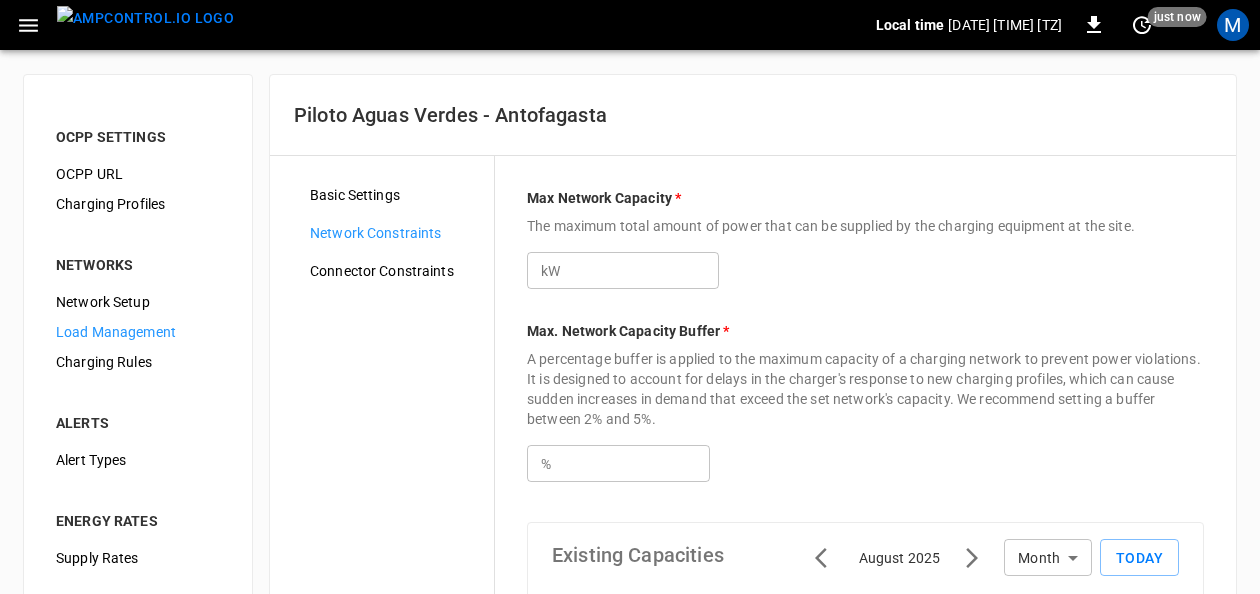 click on "Connector Constraints" at bounding box center [394, 271] 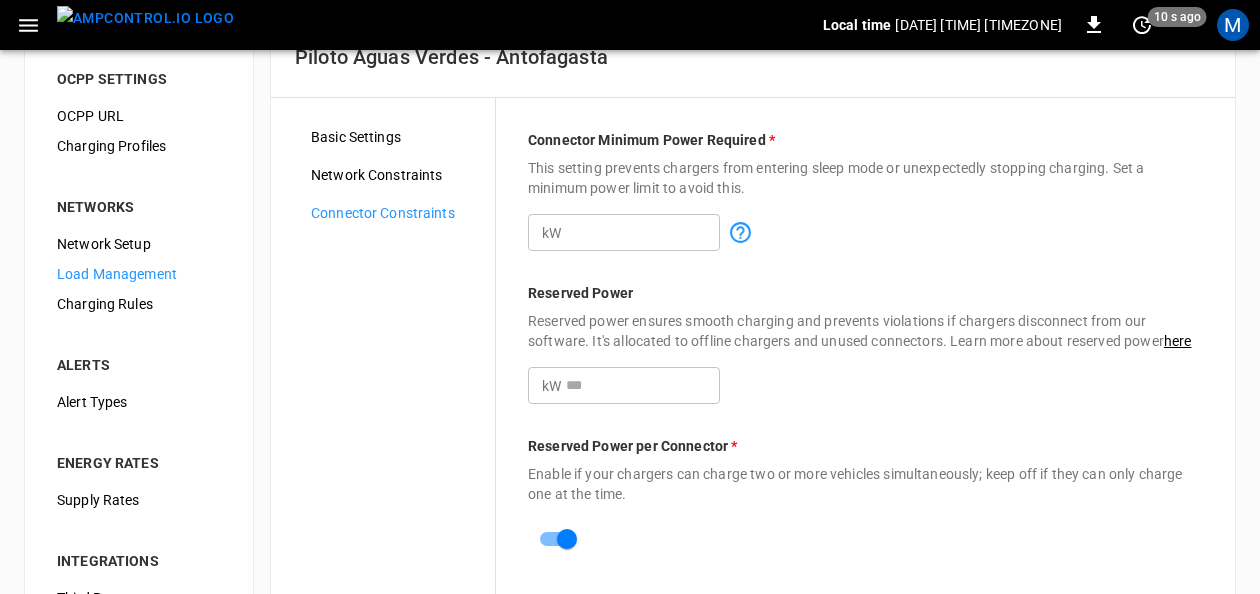 scroll, scrollTop: 74, scrollLeft: 0, axis: vertical 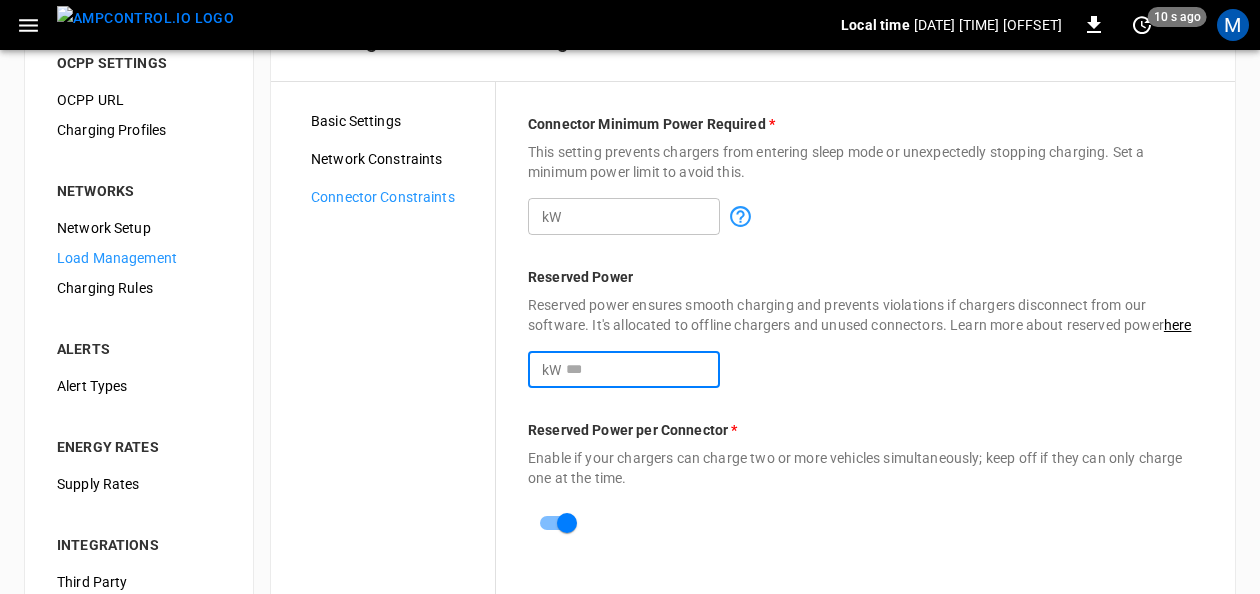 click on "**" at bounding box center [643, 369] 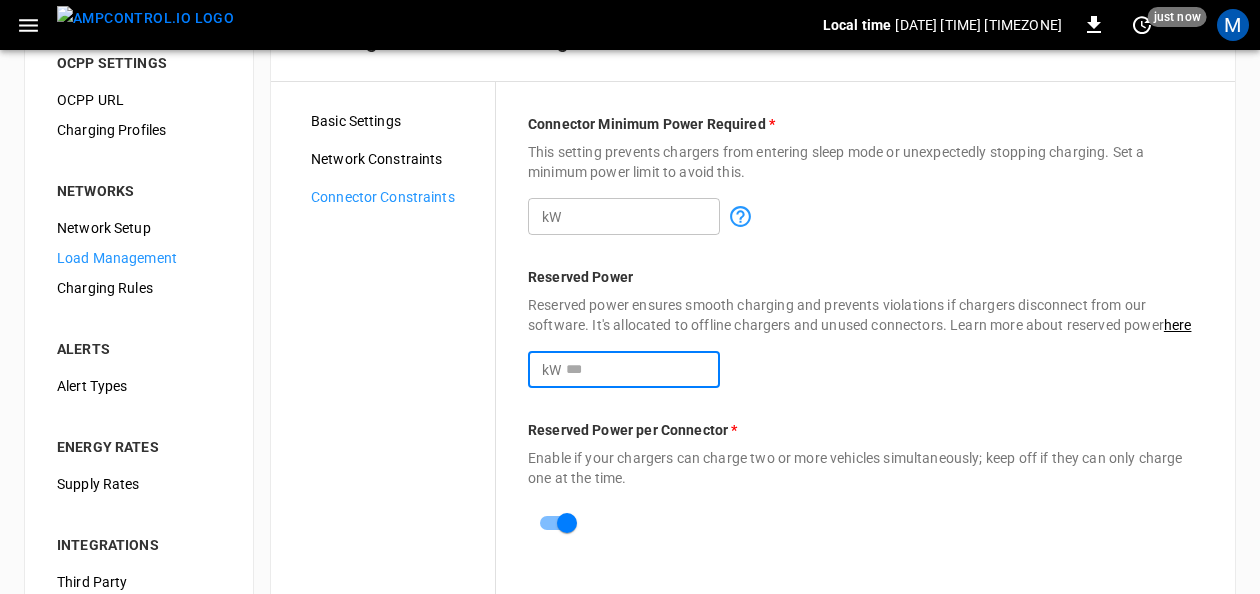 type on "*" 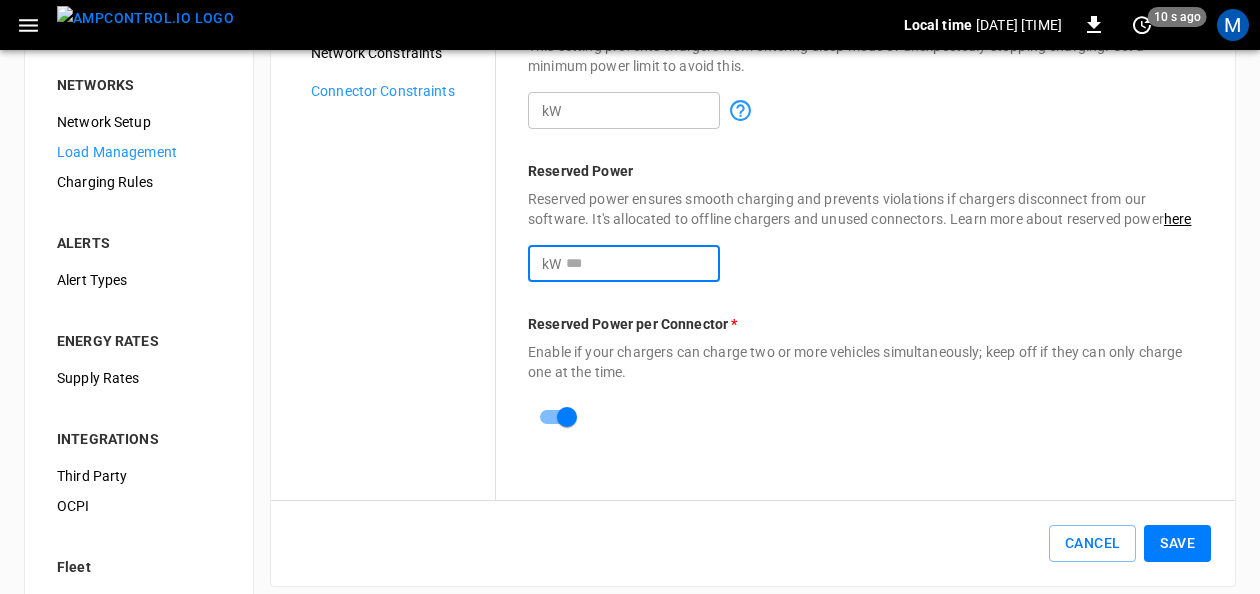 scroll, scrollTop: 182, scrollLeft: 0, axis: vertical 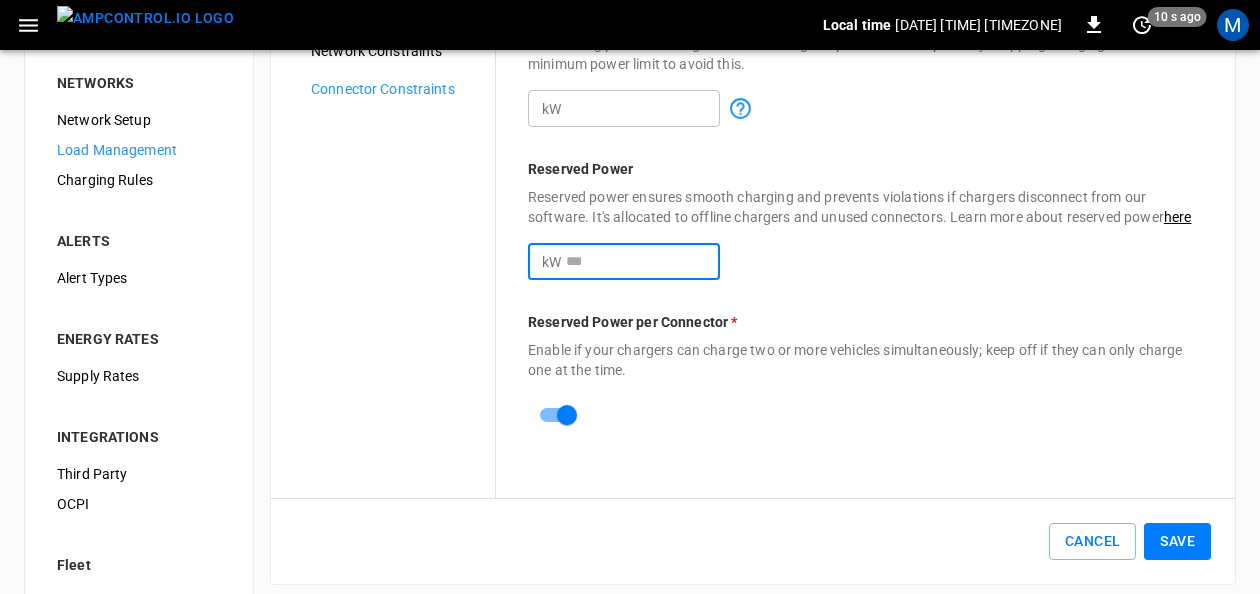 type on "**" 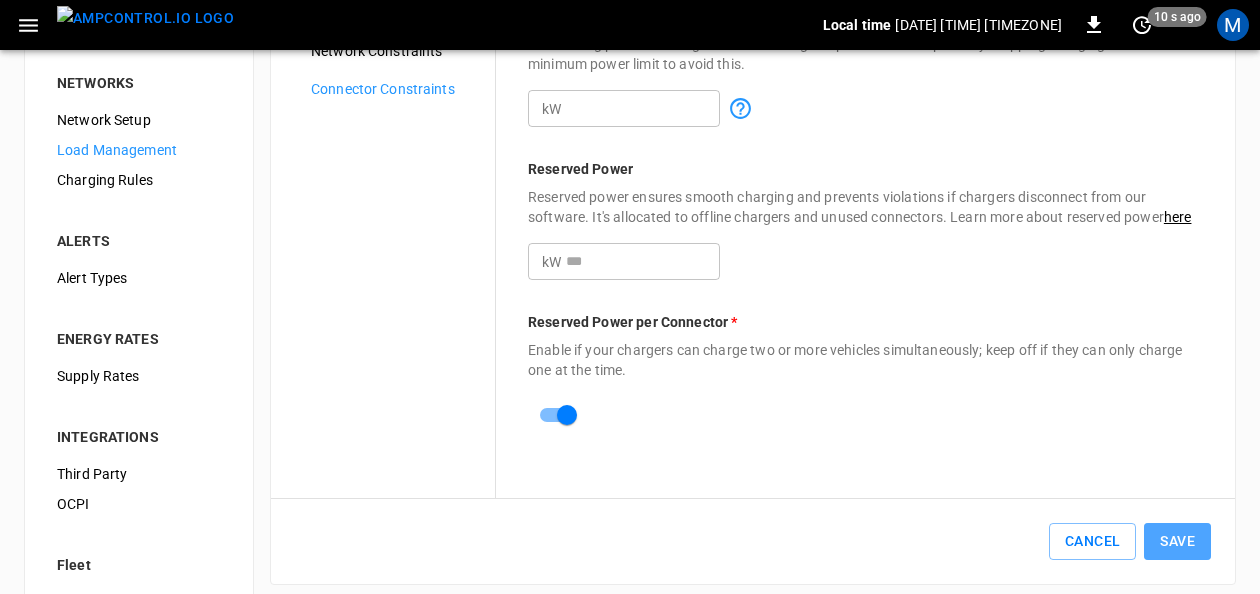 click on "Save" at bounding box center (1177, 541) 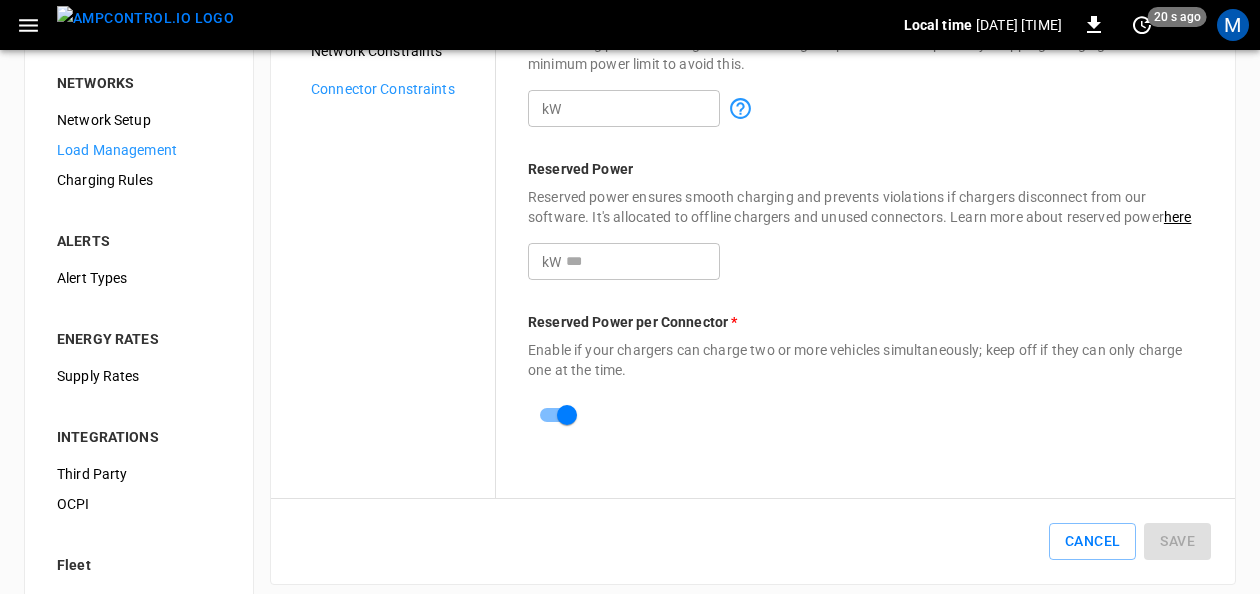 click on "Network Setup" at bounding box center [139, 120] 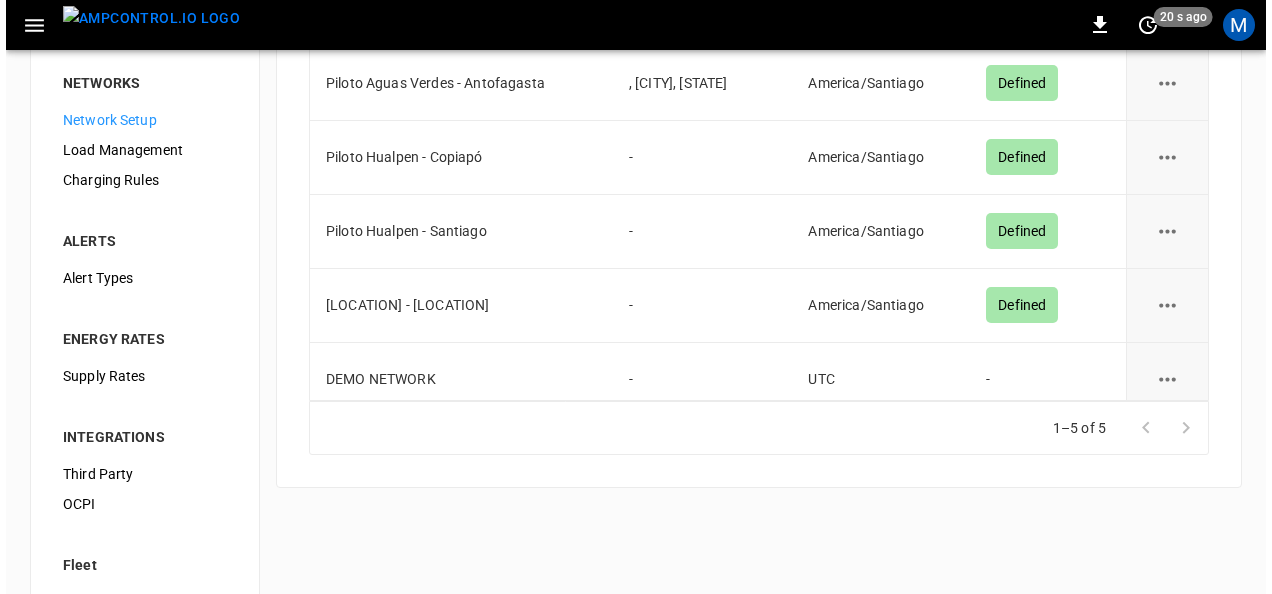 scroll, scrollTop: 0, scrollLeft: 0, axis: both 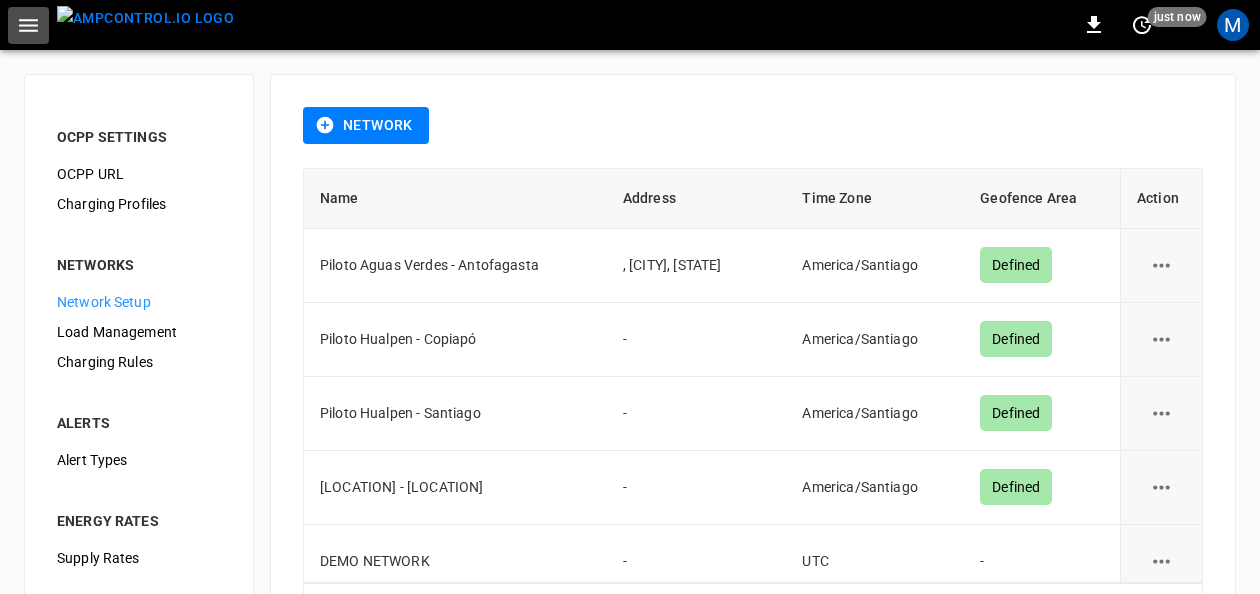 click 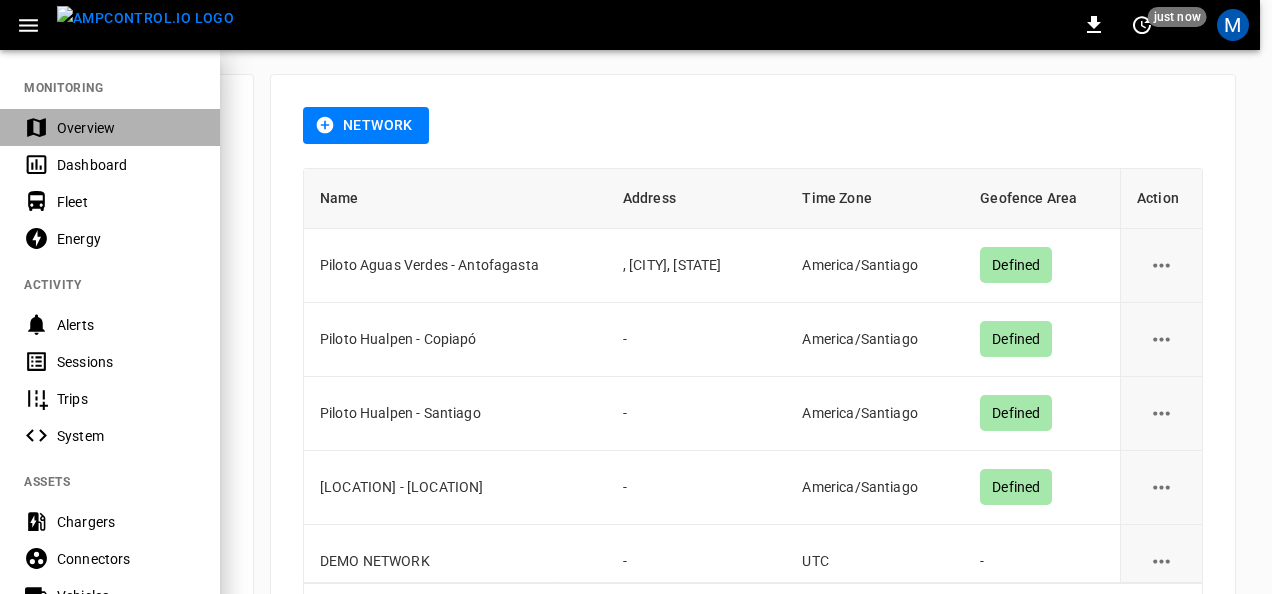 click on "Overview" at bounding box center [126, 128] 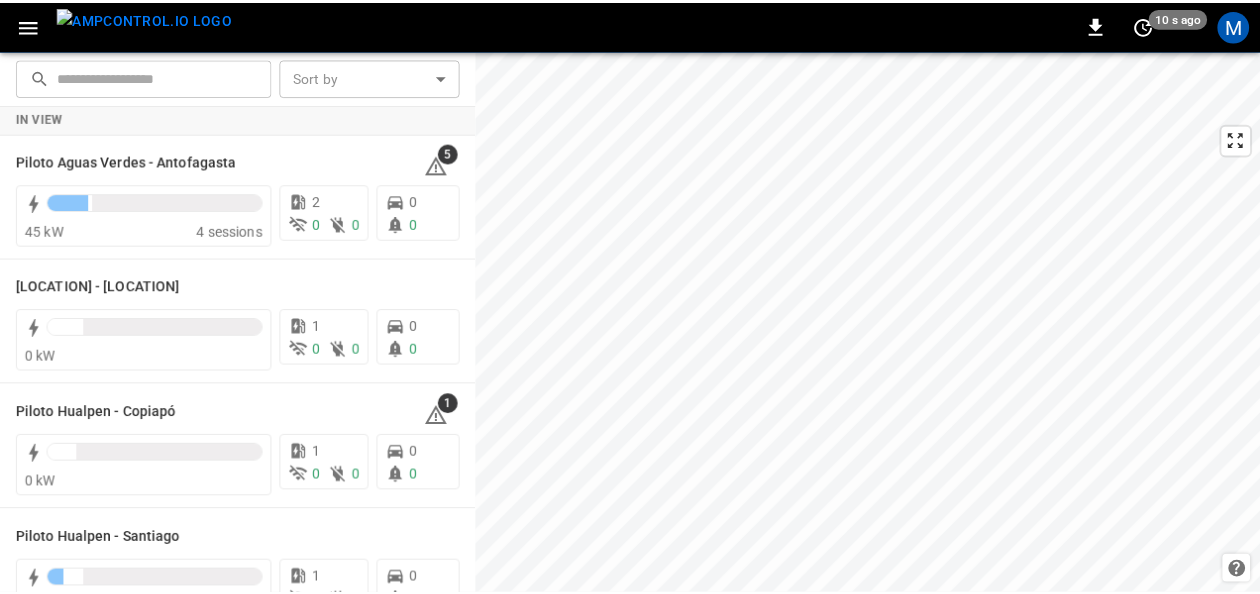 scroll, scrollTop: 0, scrollLeft: 0, axis: both 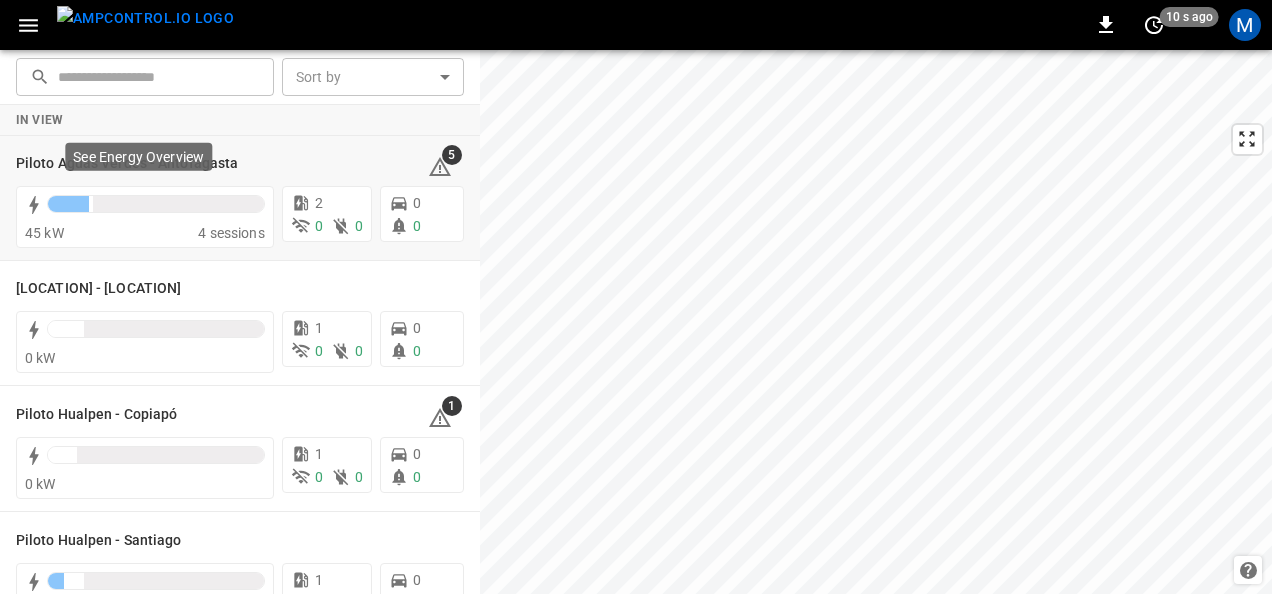 click on "See Energy Overview" at bounding box center [138, 157] 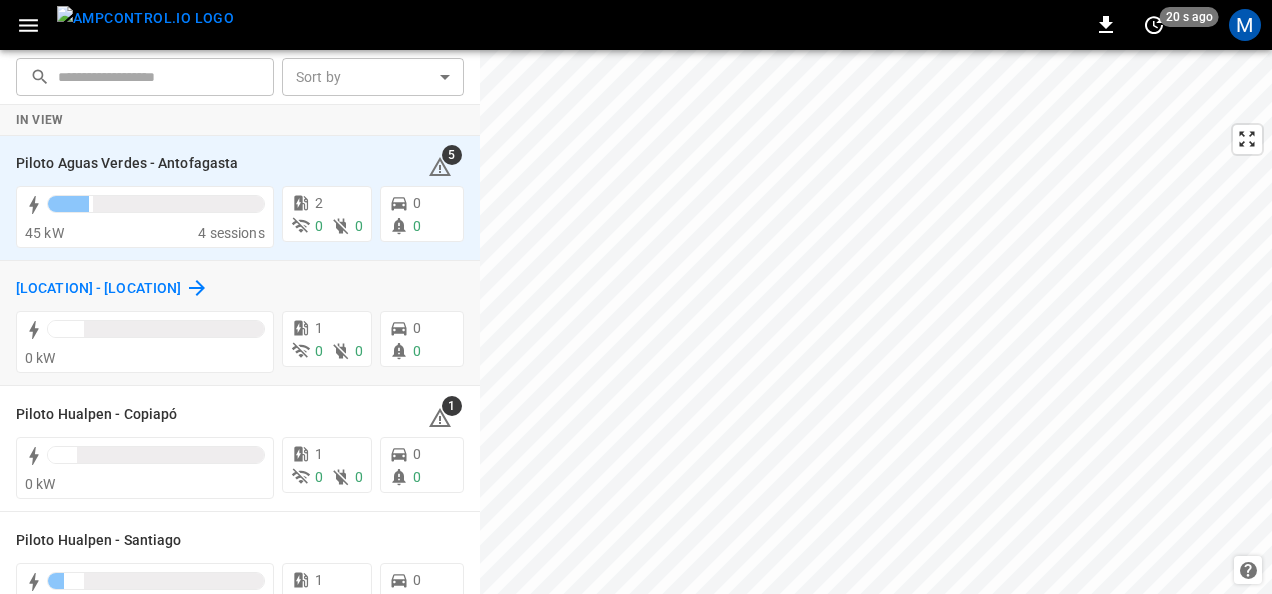 click on "[LOCATION] - [LOCATION]" at bounding box center (98, 289) 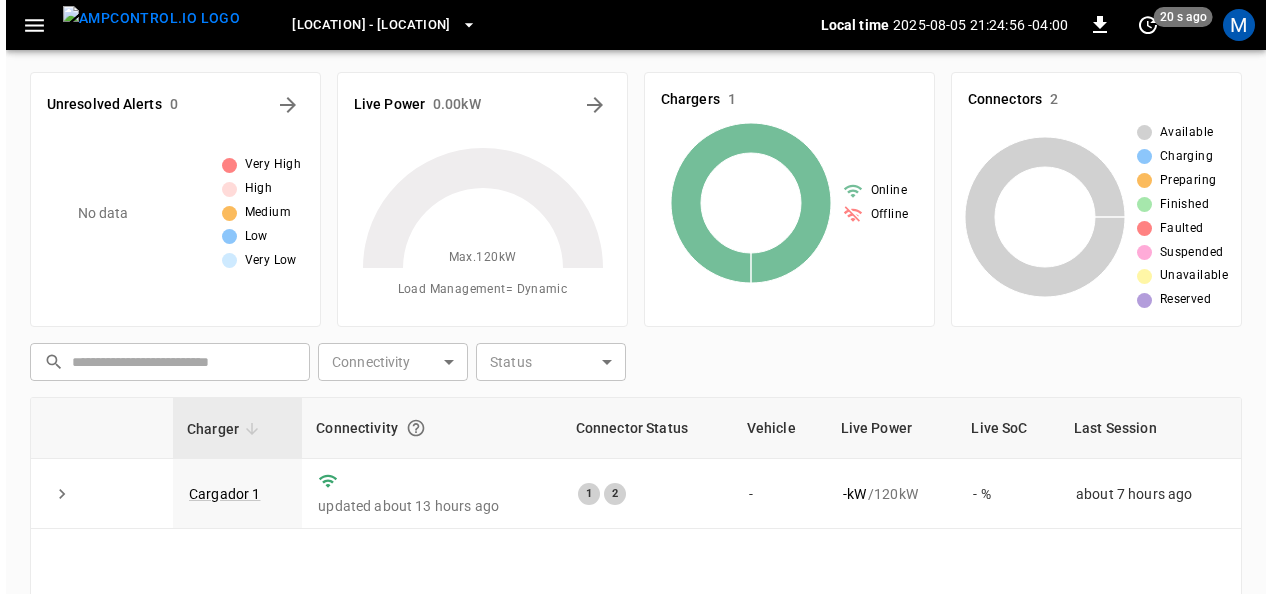 scroll, scrollTop: 0, scrollLeft: 0, axis: both 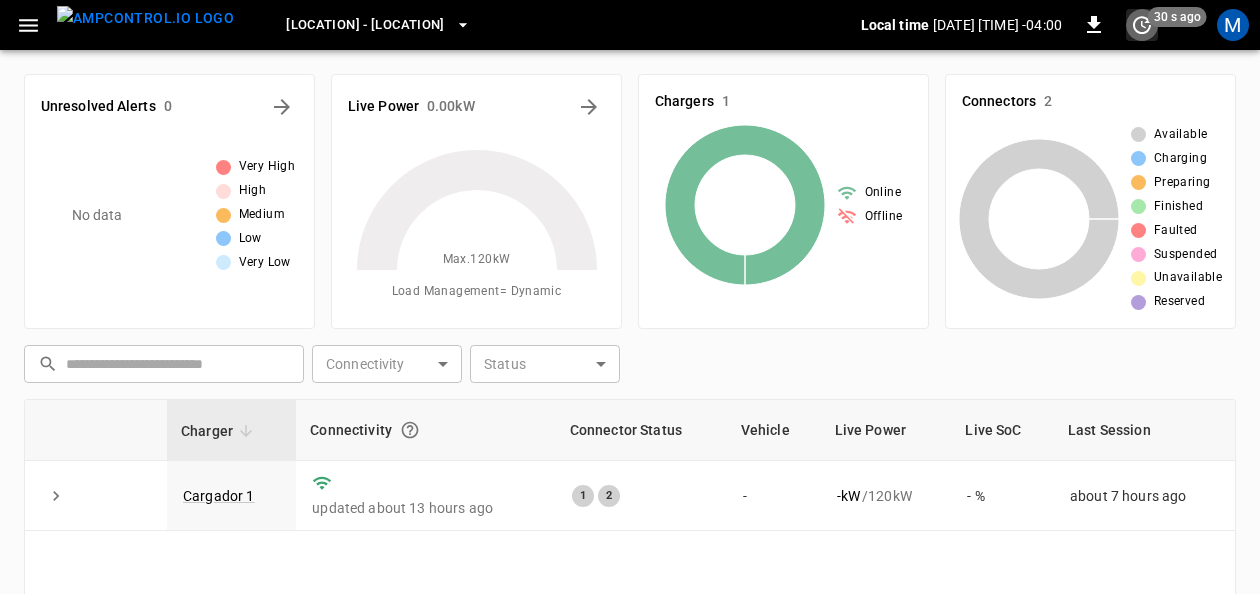 click 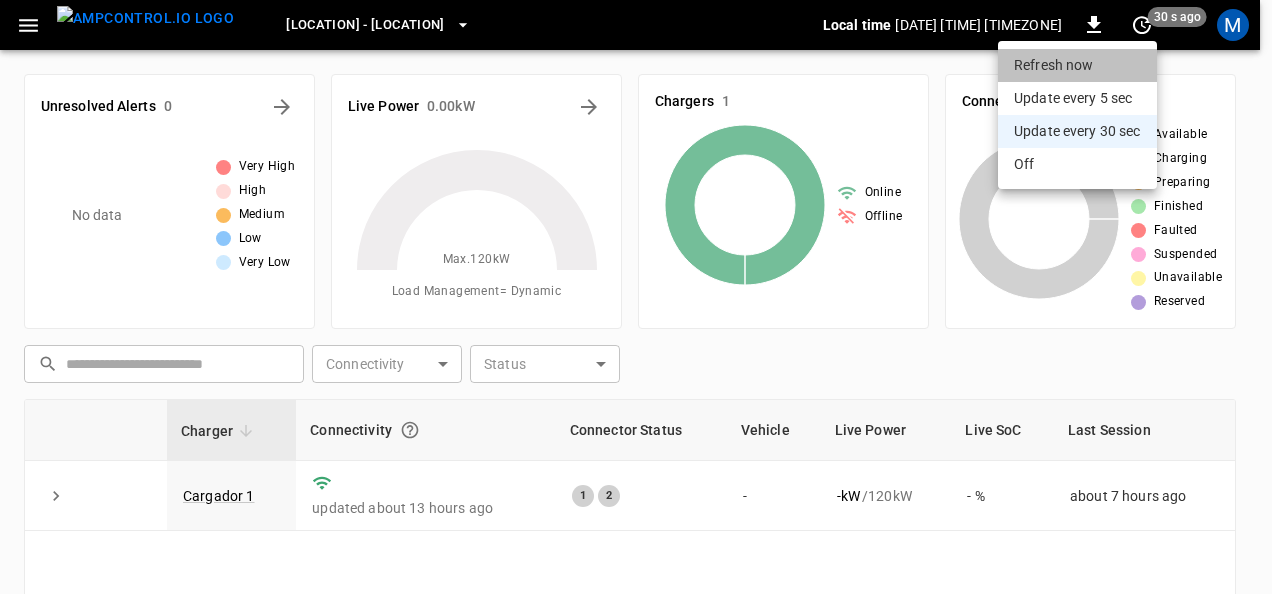 click on "Refresh now" at bounding box center (1077, 65) 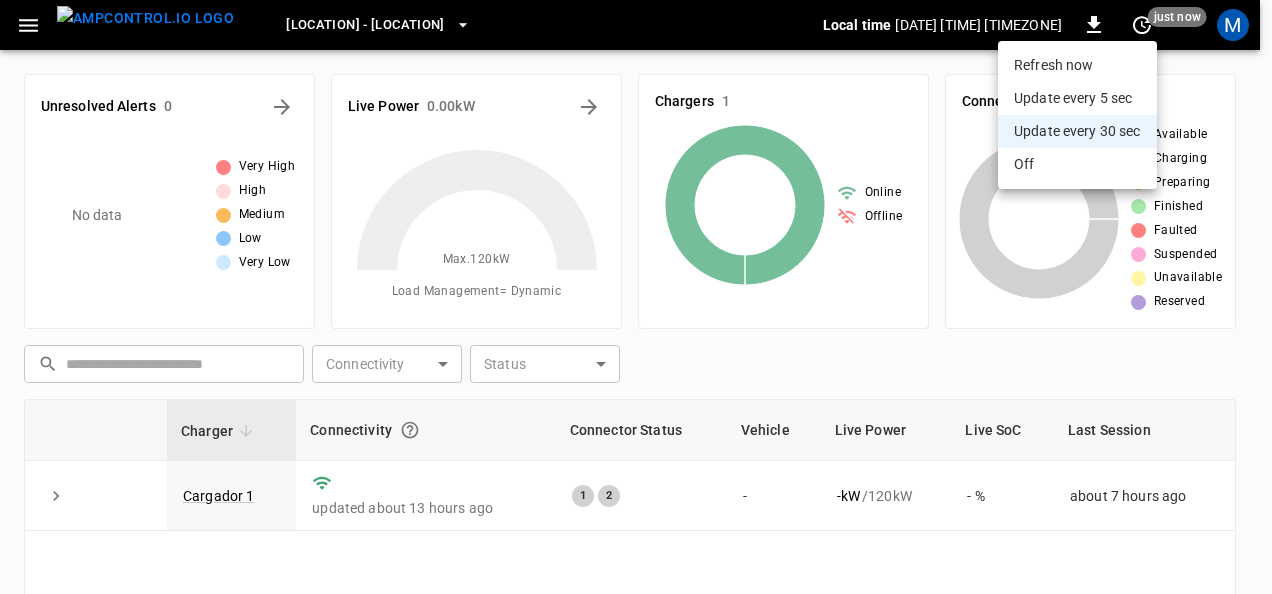 click at bounding box center [636, 297] 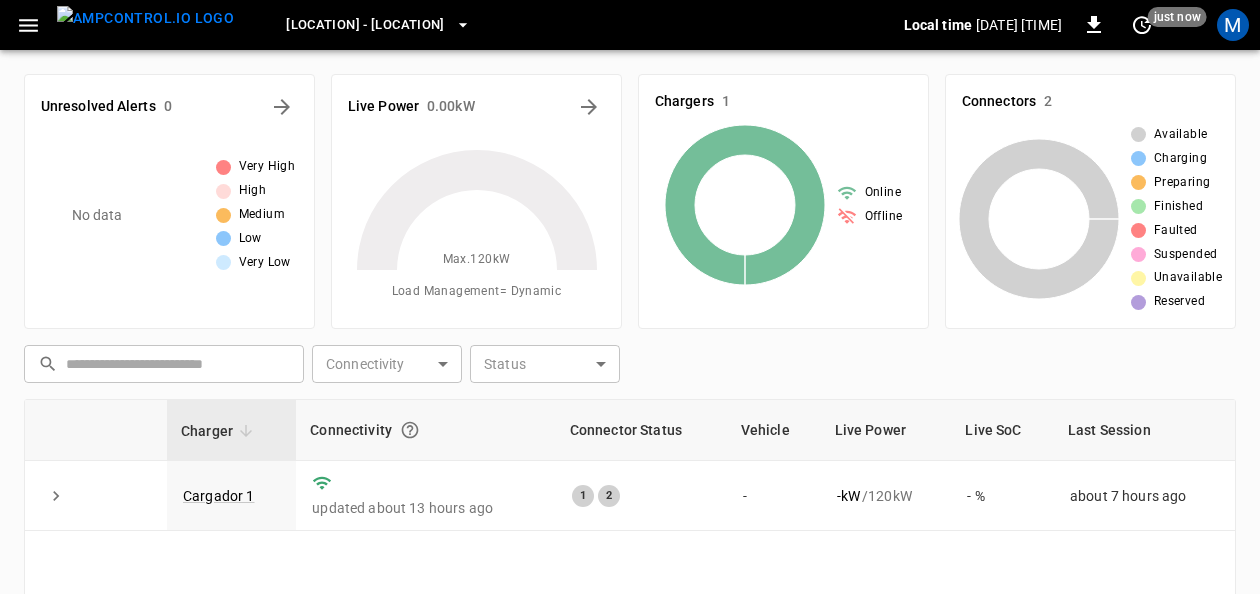 click on "Connectivity" at bounding box center (425, 430) 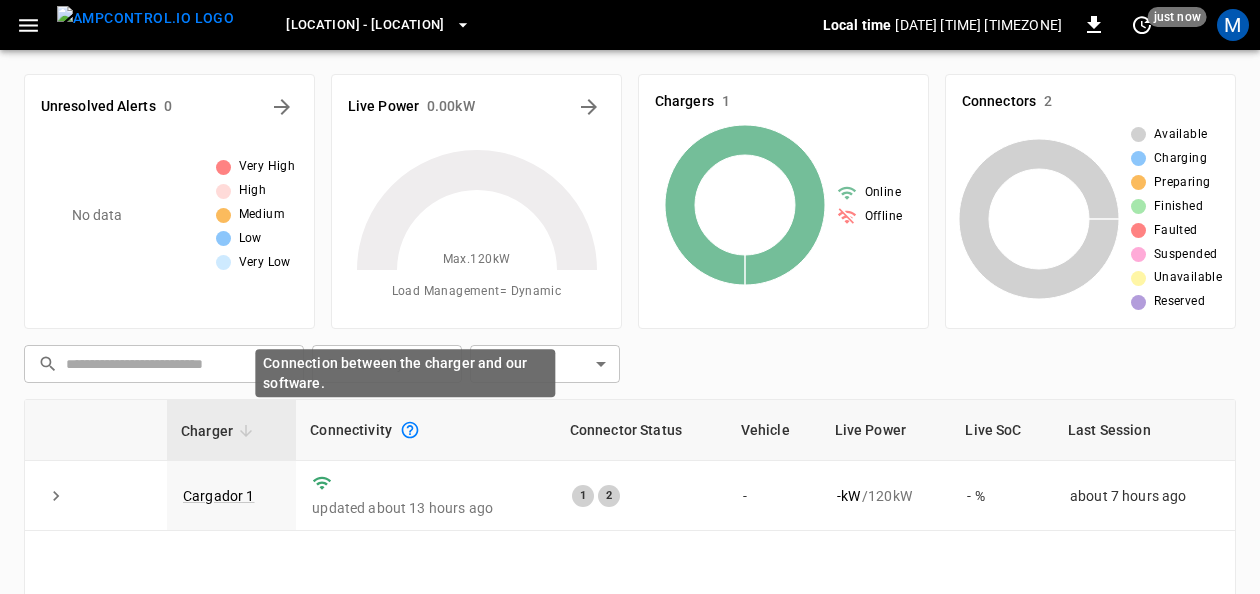 click at bounding box center (410, 430) 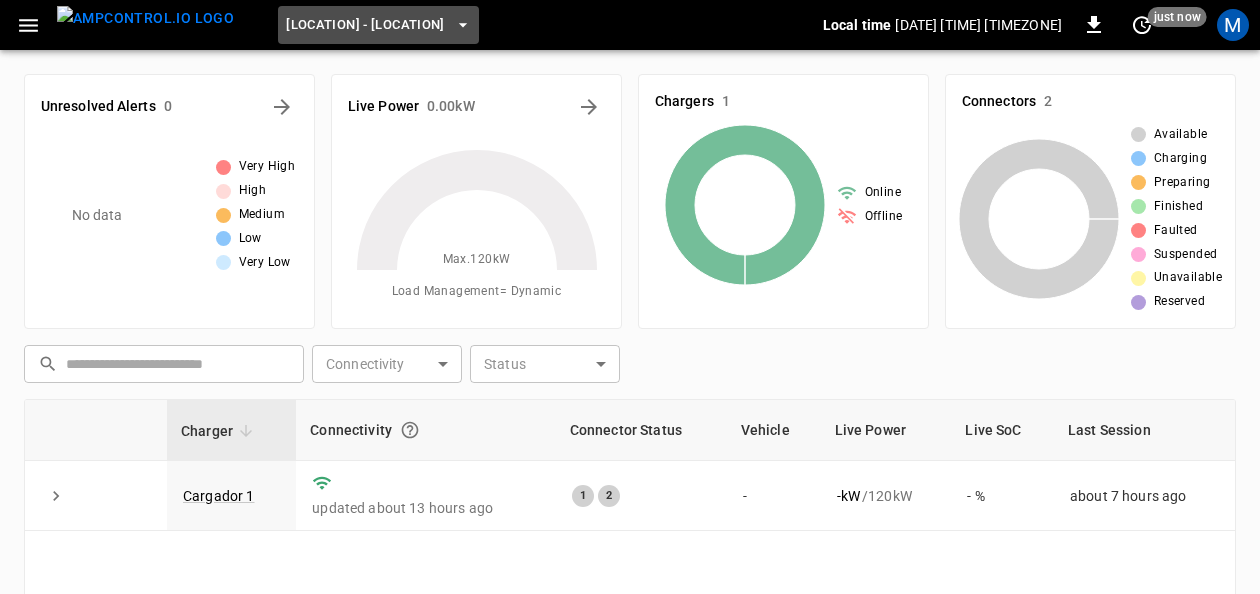 click on "[LOCATION] - [LOCATION]" at bounding box center [365, 25] 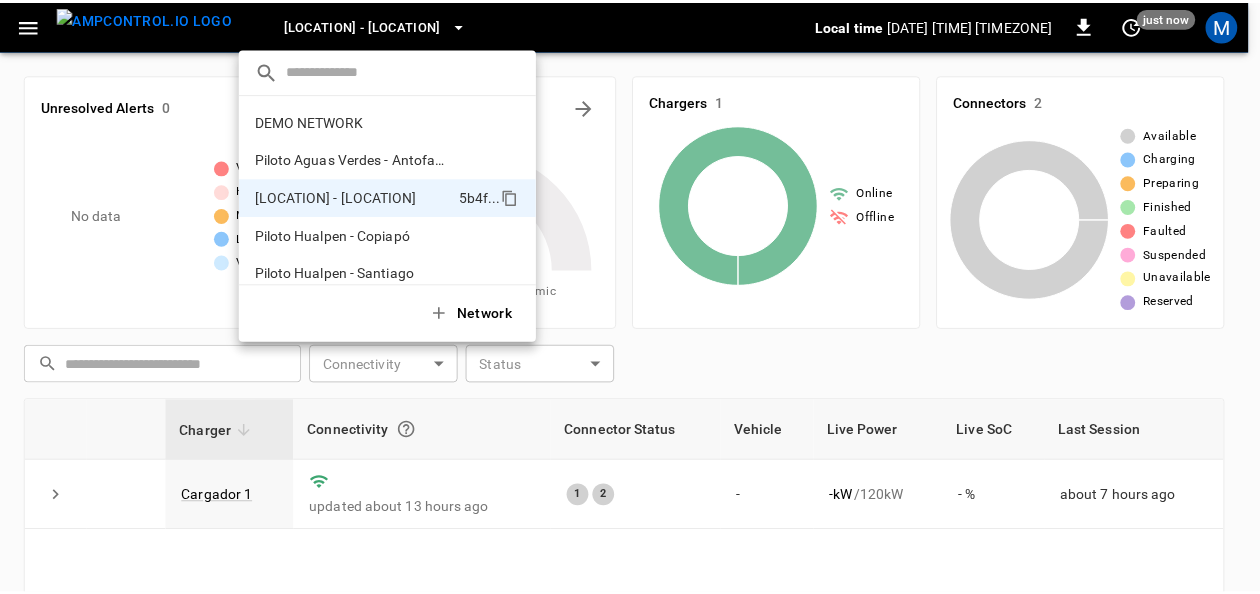 scroll, scrollTop: 16, scrollLeft: 0, axis: vertical 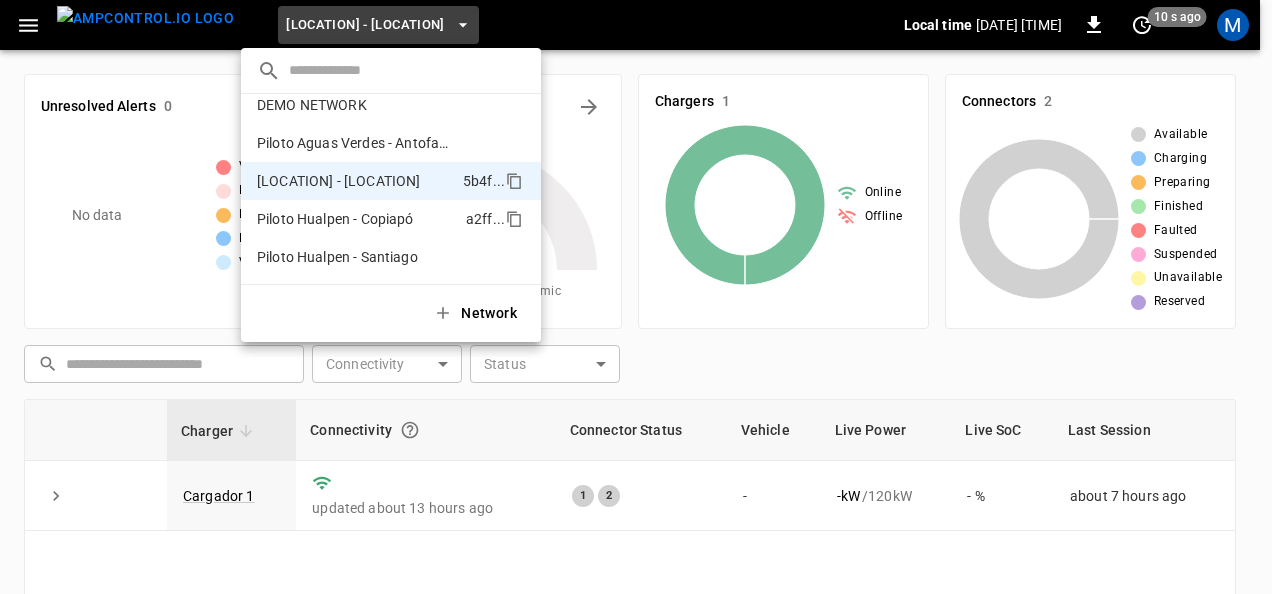 click on "Piloto Hualpen - Copiapó" at bounding box center (335, 219) 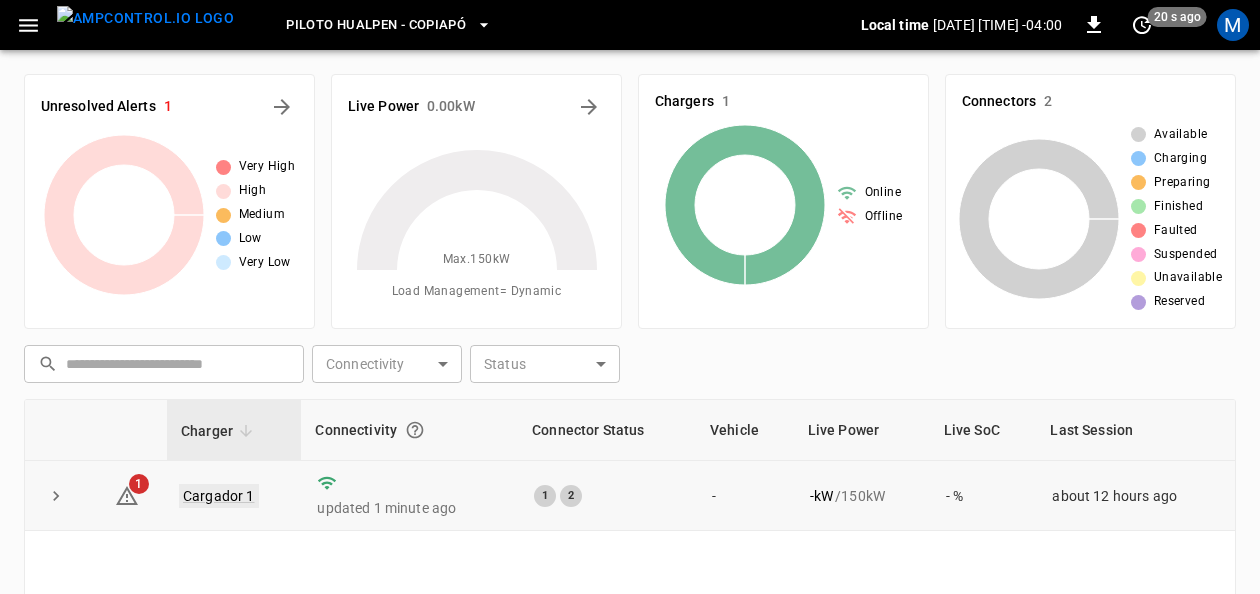 click on "Cargador 1" at bounding box center (219, 496) 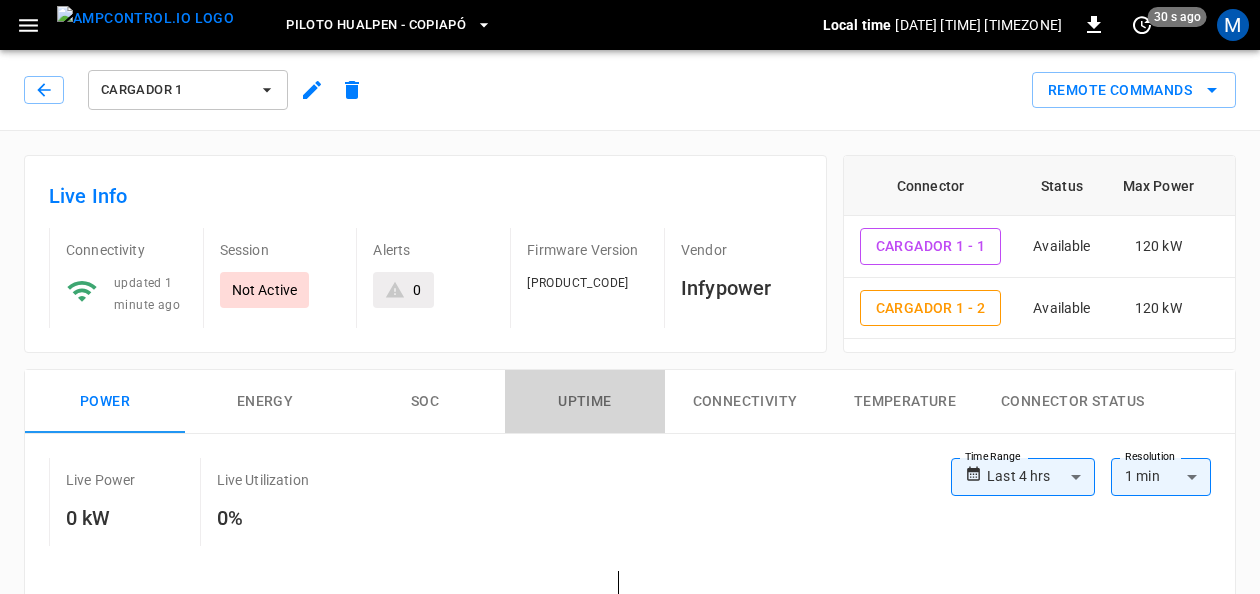 click on "Uptime" at bounding box center [585, 402] 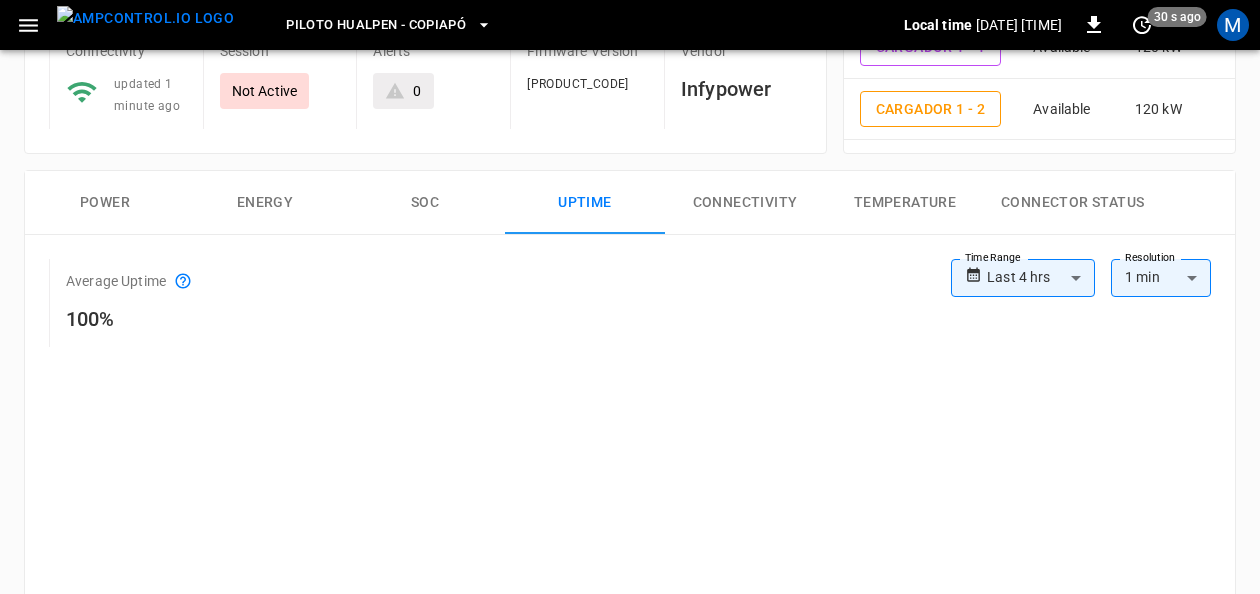 scroll, scrollTop: 206, scrollLeft: 0, axis: vertical 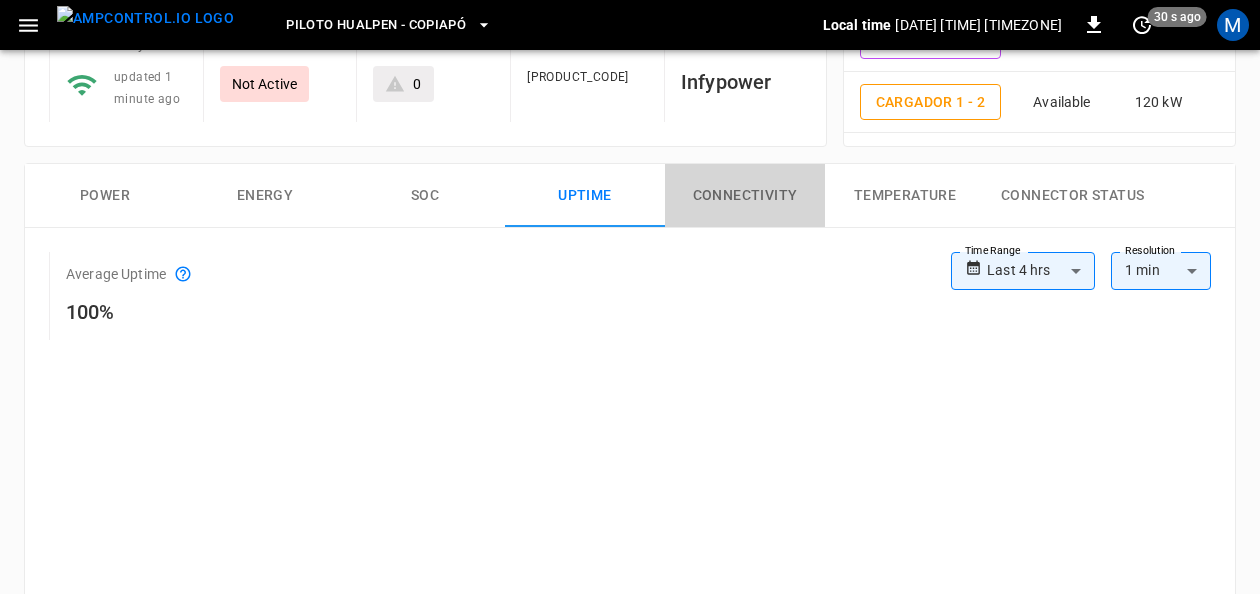 click on "Connectivity" at bounding box center [745, 196] 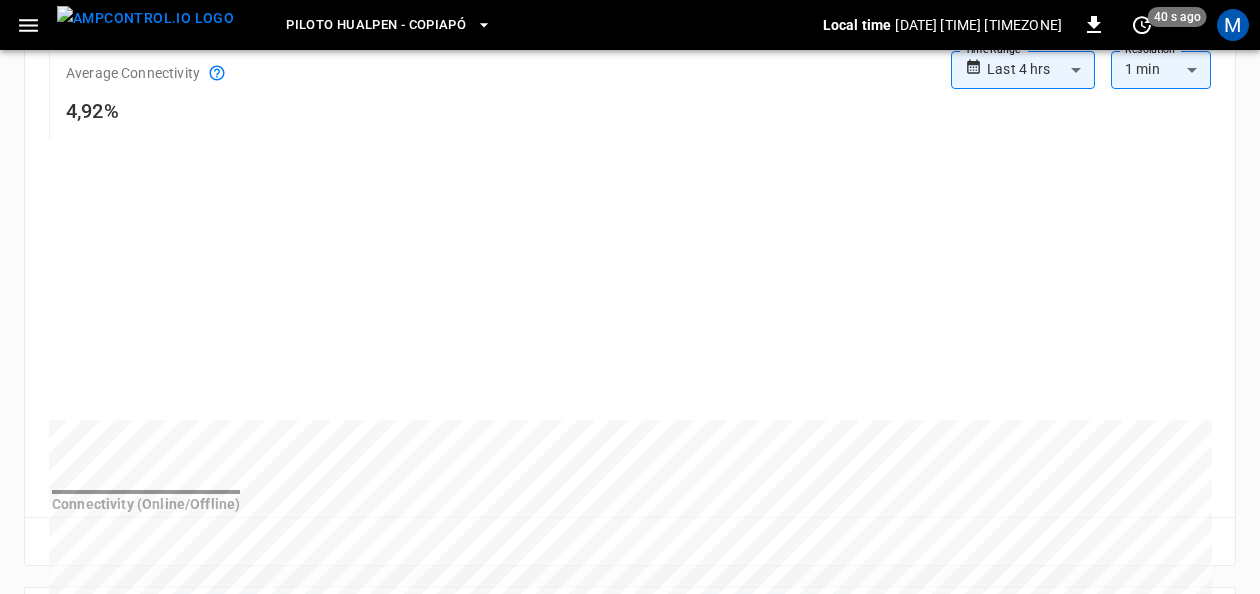 scroll, scrollTop: 405, scrollLeft: 0, axis: vertical 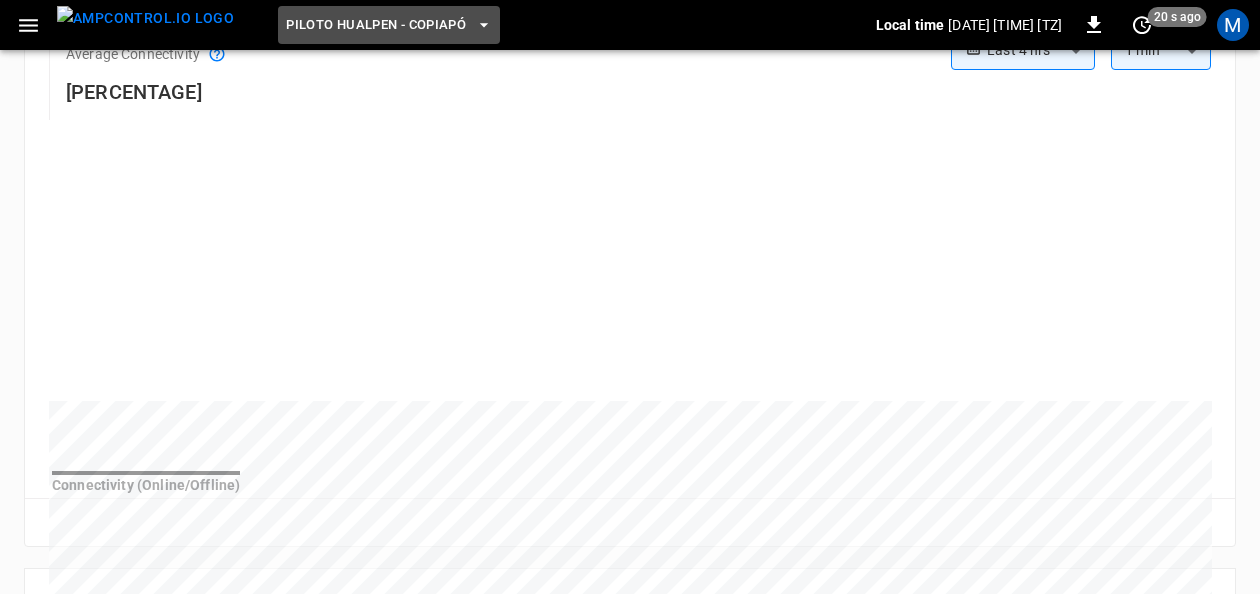 click on "Piloto Hualpen - Copiapó" at bounding box center [389, 25] 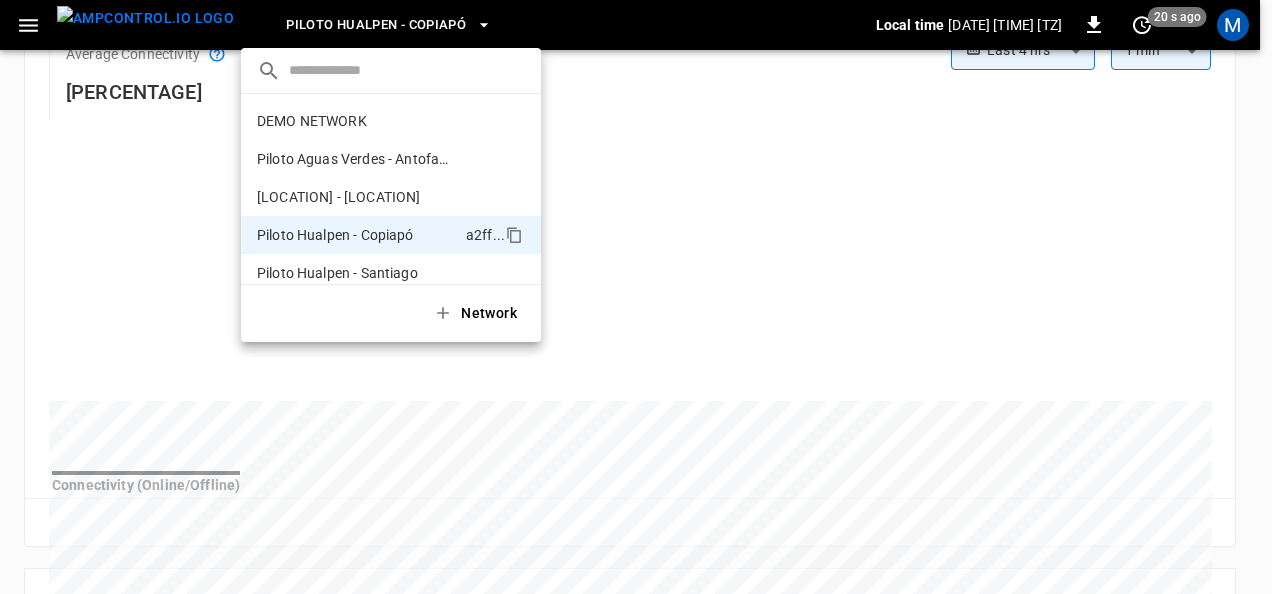 scroll, scrollTop: 16, scrollLeft: 0, axis: vertical 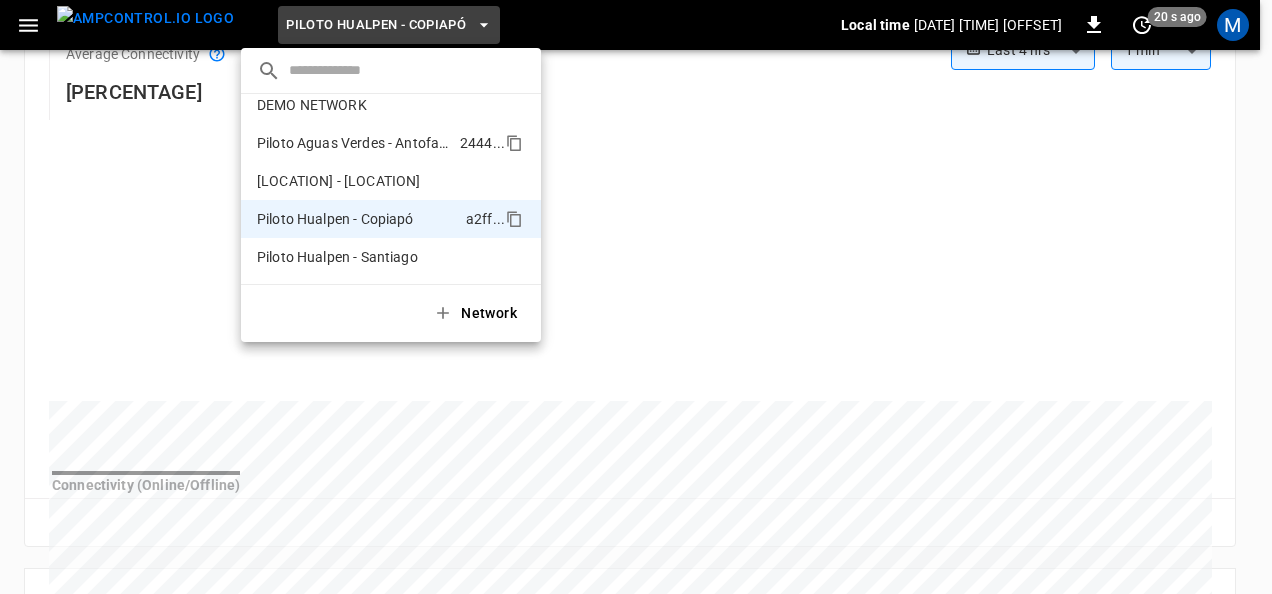 click on "Piloto Aguas Verdes - Antofagasta" at bounding box center (354, 143) 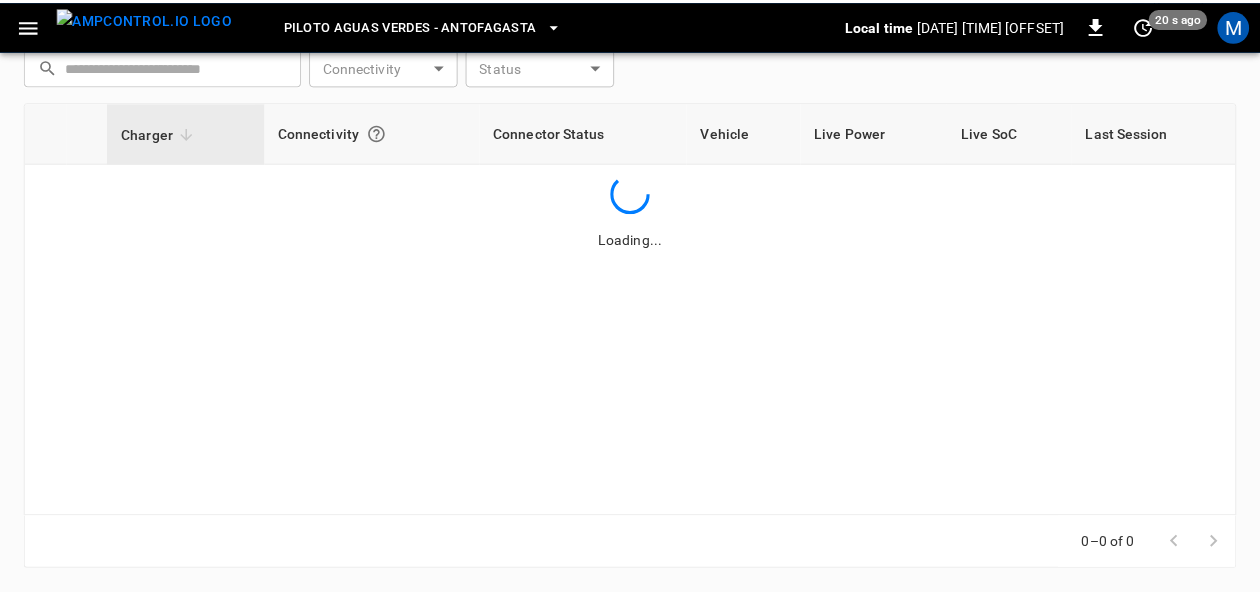 scroll, scrollTop: 297, scrollLeft: 0, axis: vertical 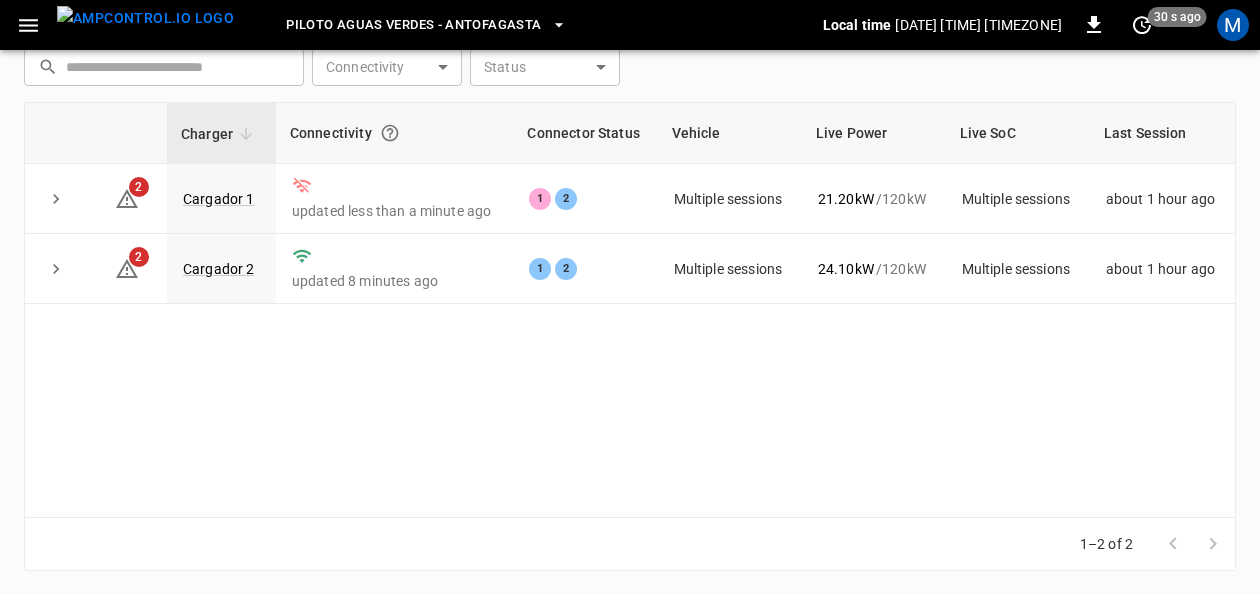 drag, startPoint x: 1259, startPoint y: 228, endPoint x: 1266, endPoint y: 195, distance: 33.734257 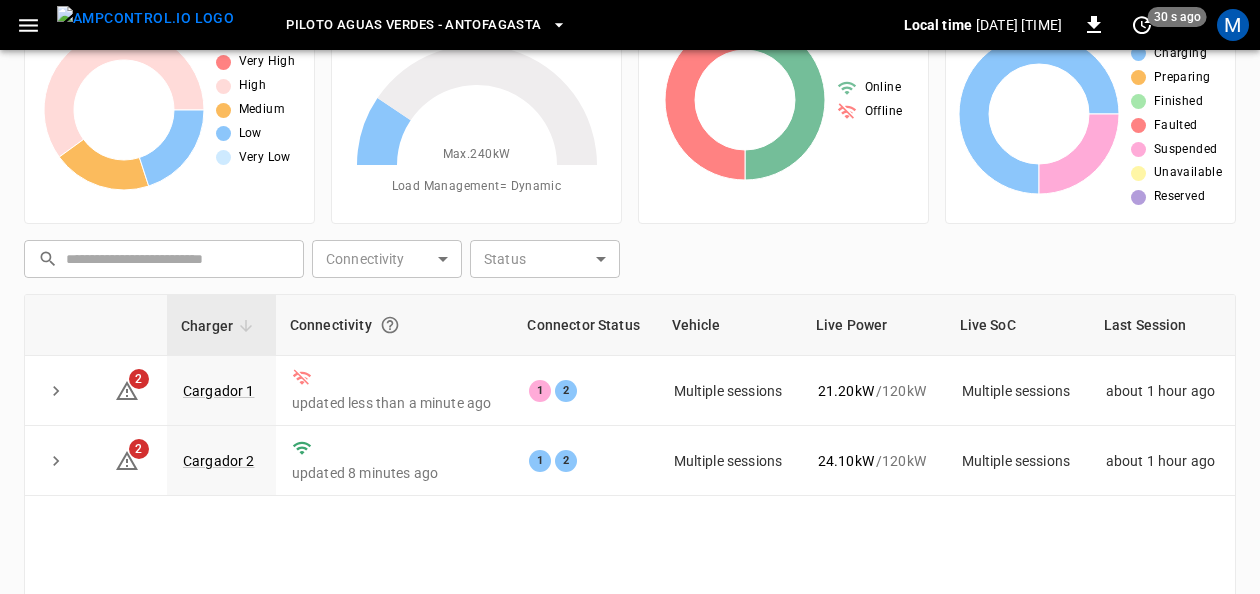 scroll, scrollTop: 104, scrollLeft: 0, axis: vertical 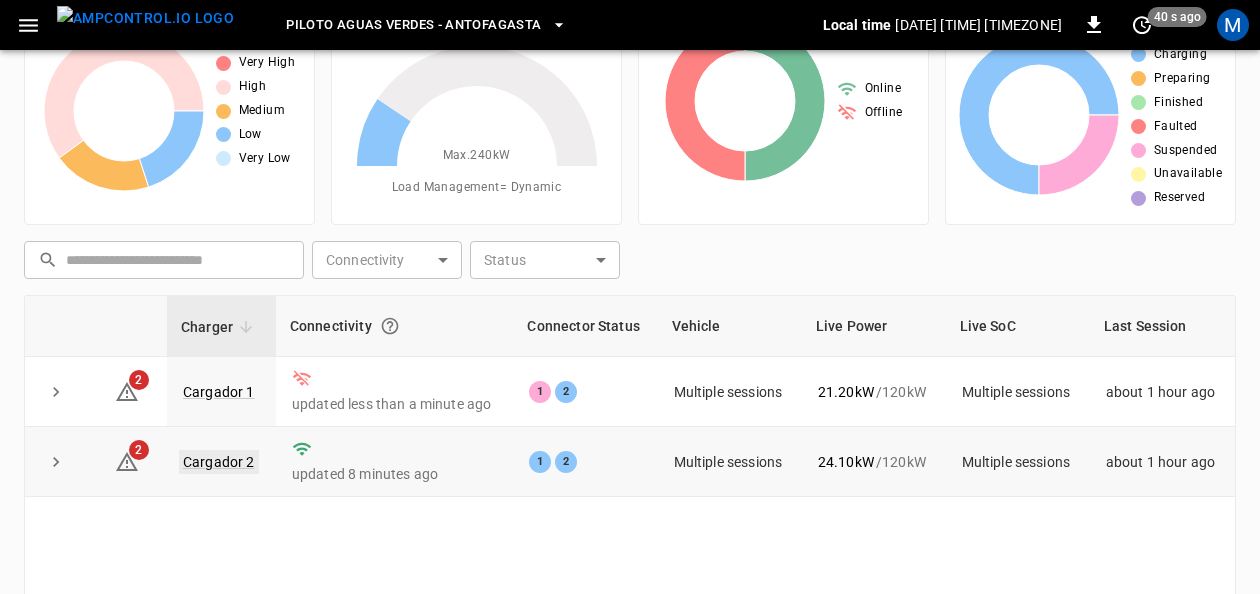 click on "Cargador 2" at bounding box center [219, 462] 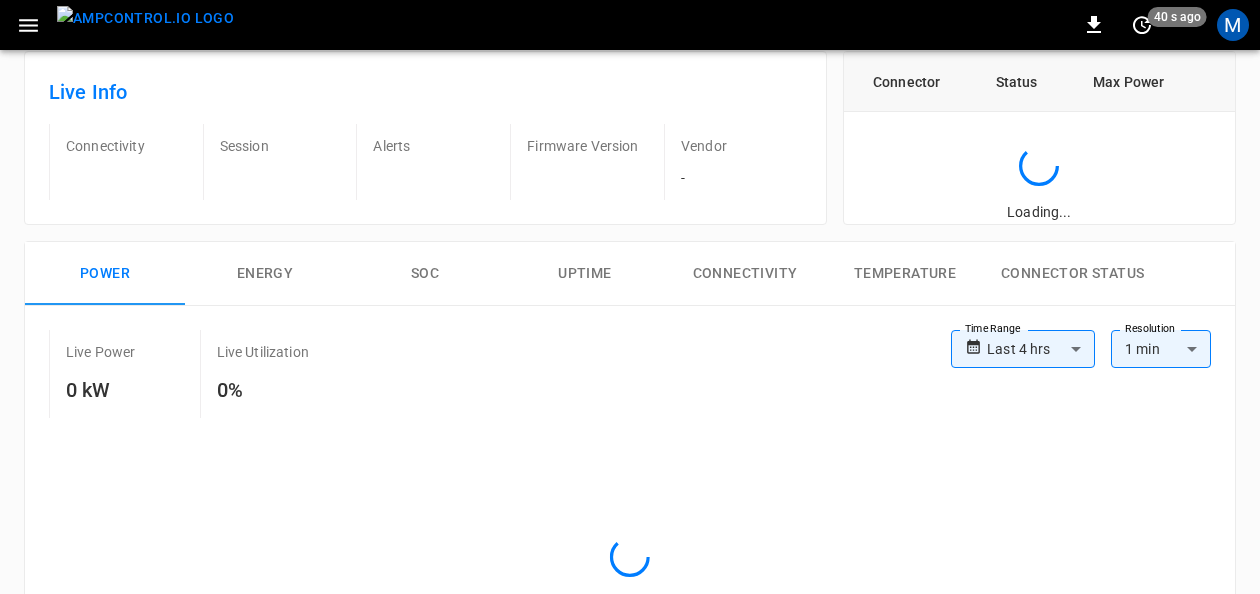 scroll, scrollTop: 0, scrollLeft: 0, axis: both 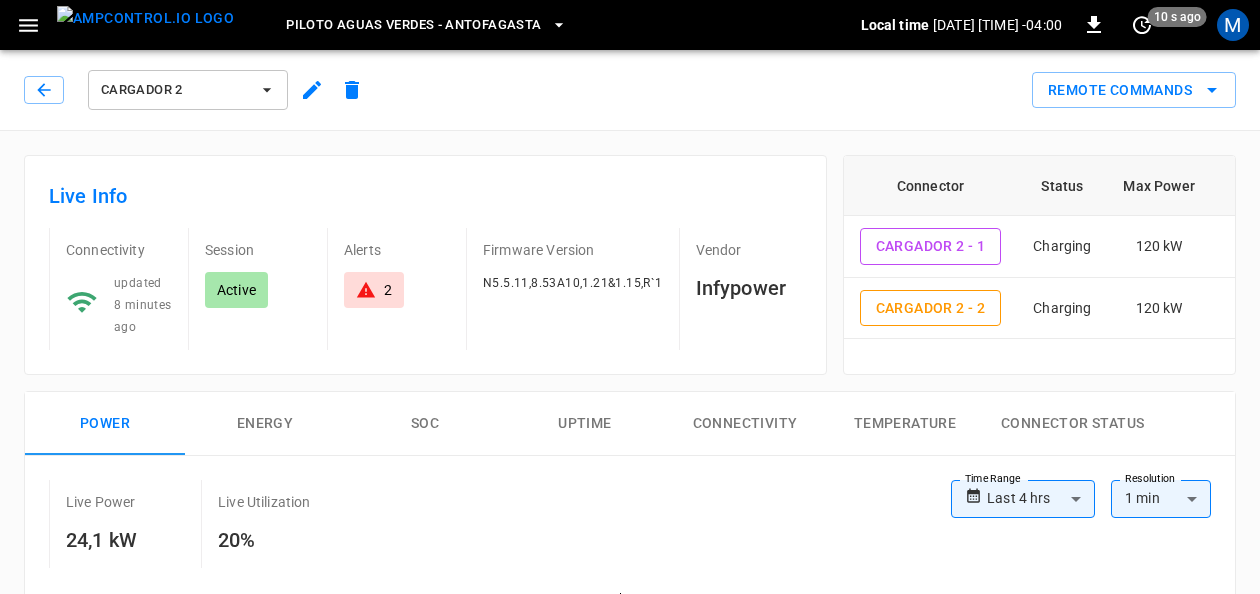 click 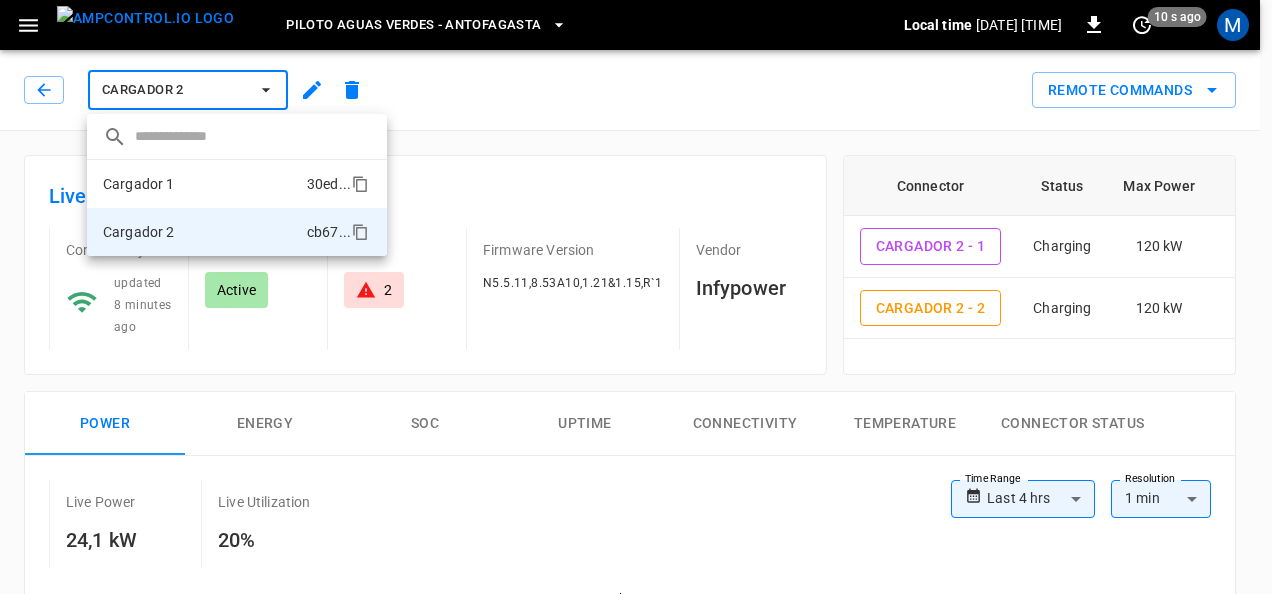 click on "Cargador 1 30ed ..." at bounding box center [237, 184] 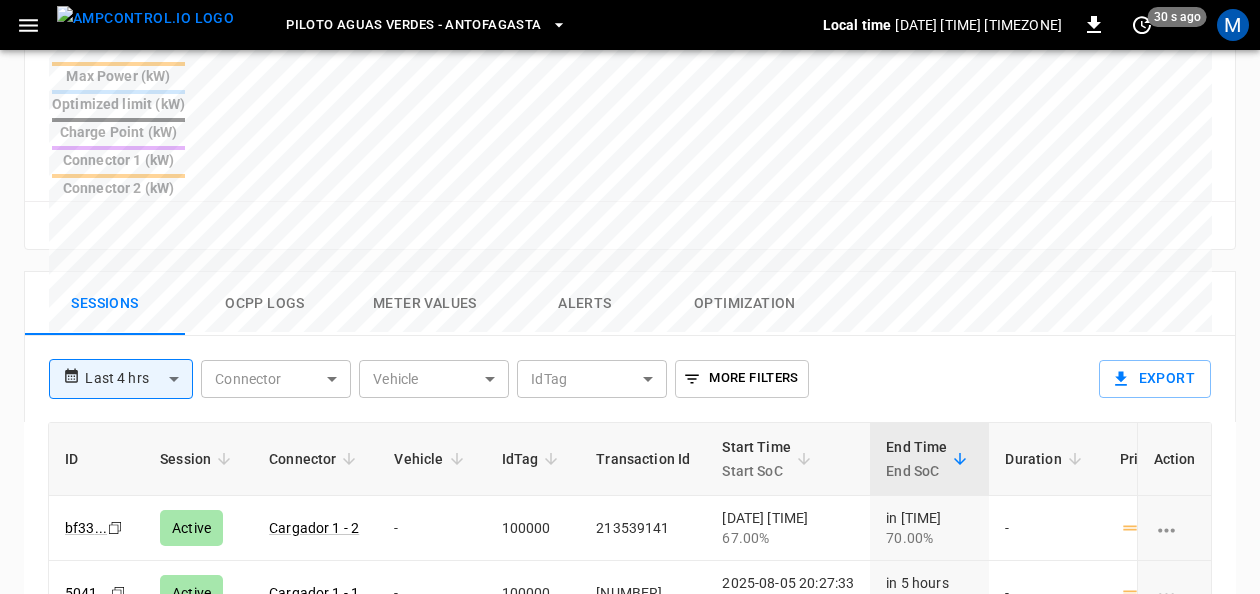 scroll, scrollTop: 858, scrollLeft: 0, axis: vertical 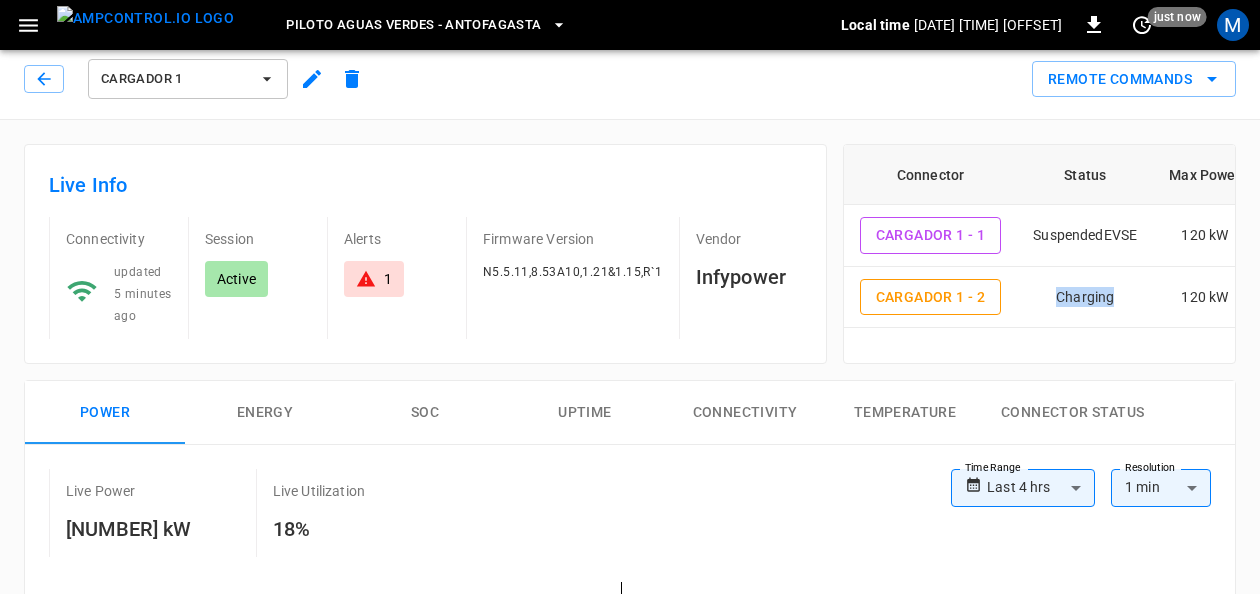 drag, startPoint x: 1043, startPoint y: 323, endPoint x: 1114, endPoint y: 324, distance: 71.00704 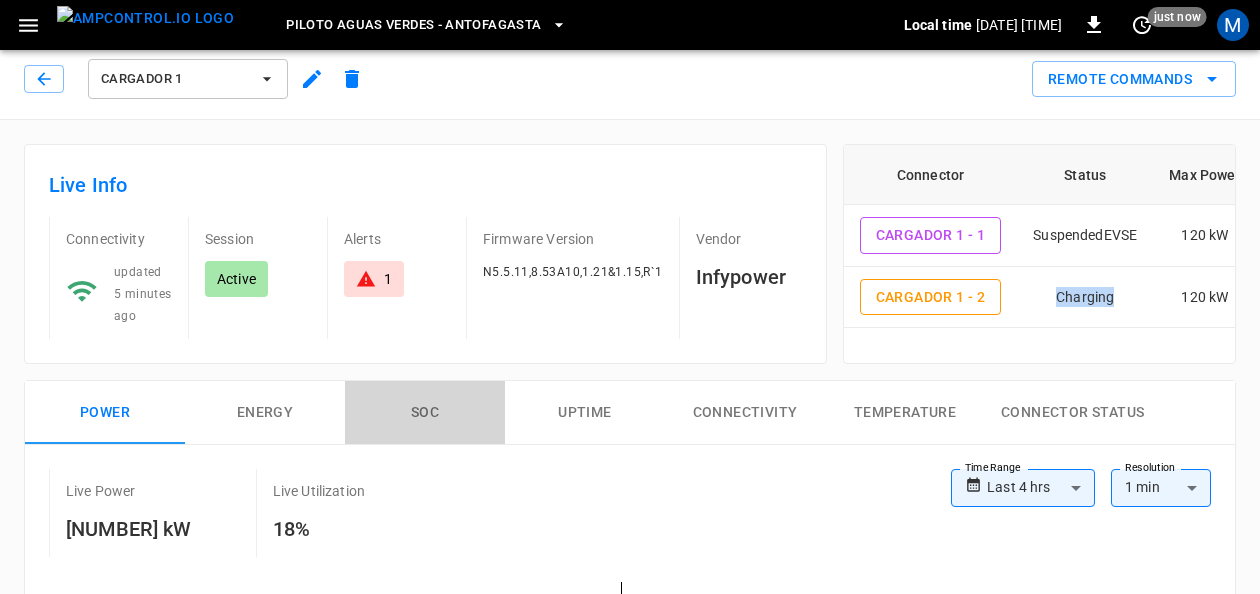 click on "SOC" at bounding box center [425, 413] 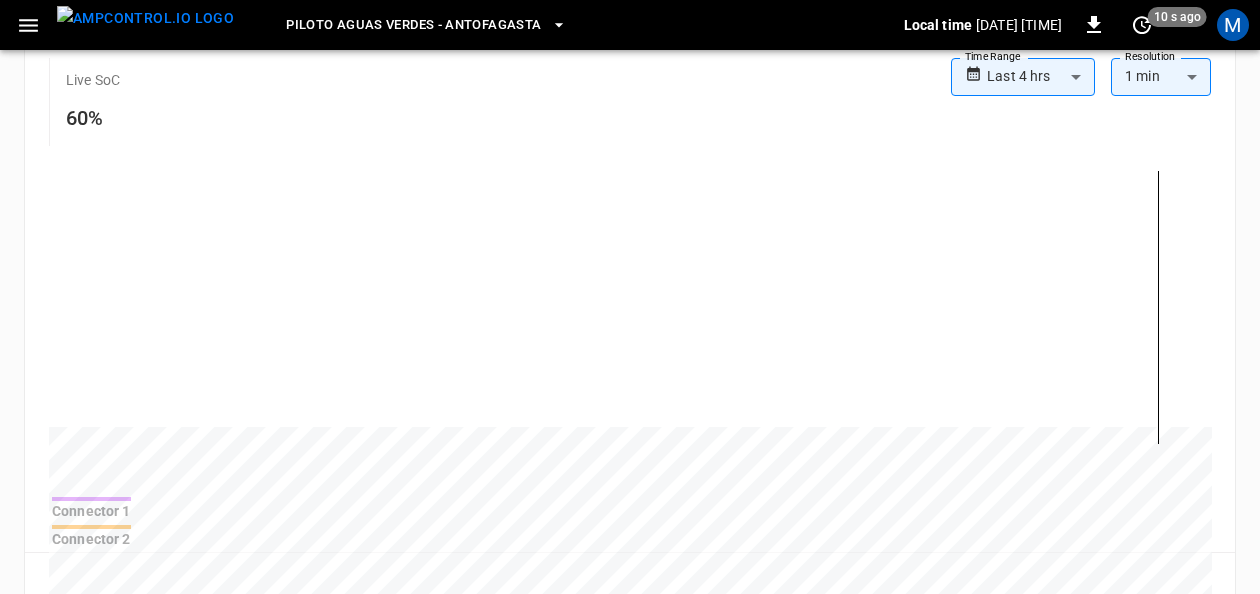 scroll, scrollTop: 422, scrollLeft: 0, axis: vertical 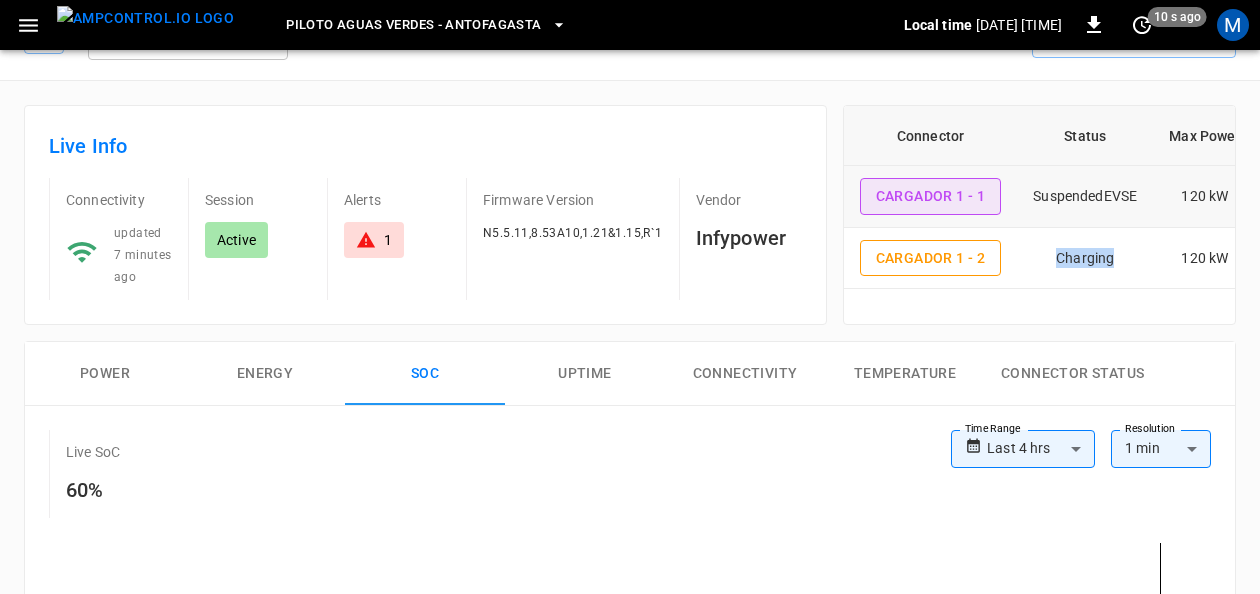 click on "Cargador 1 - 1" at bounding box center (931, 196) 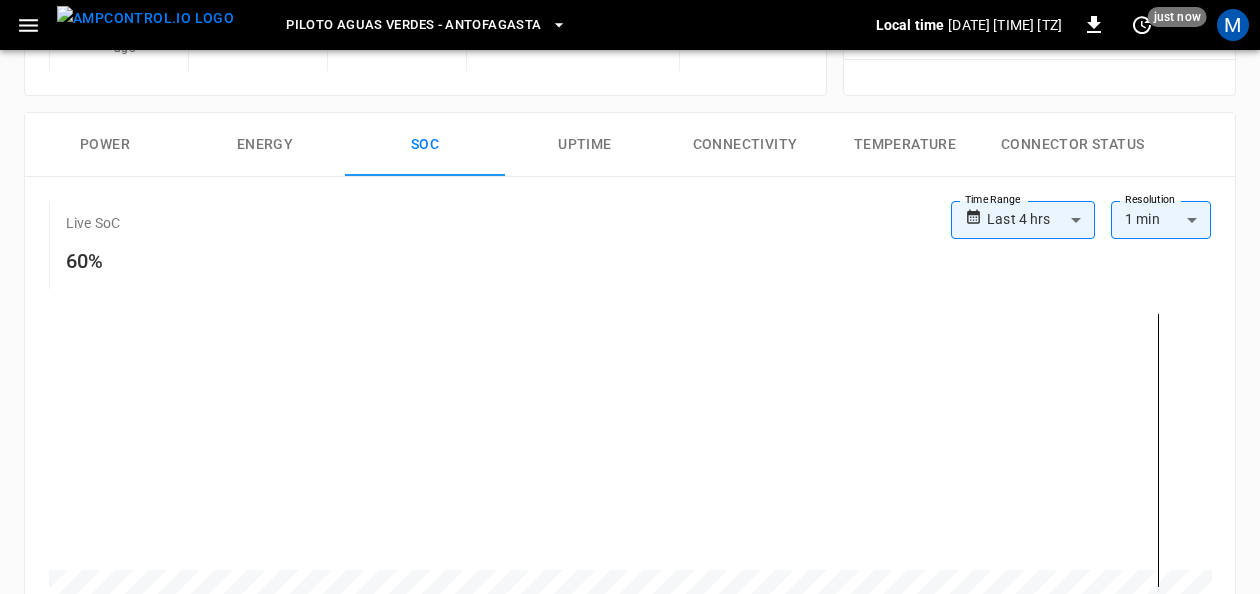 scroll, scrollTop: 256, scrollLeft: 0, axis: vertical 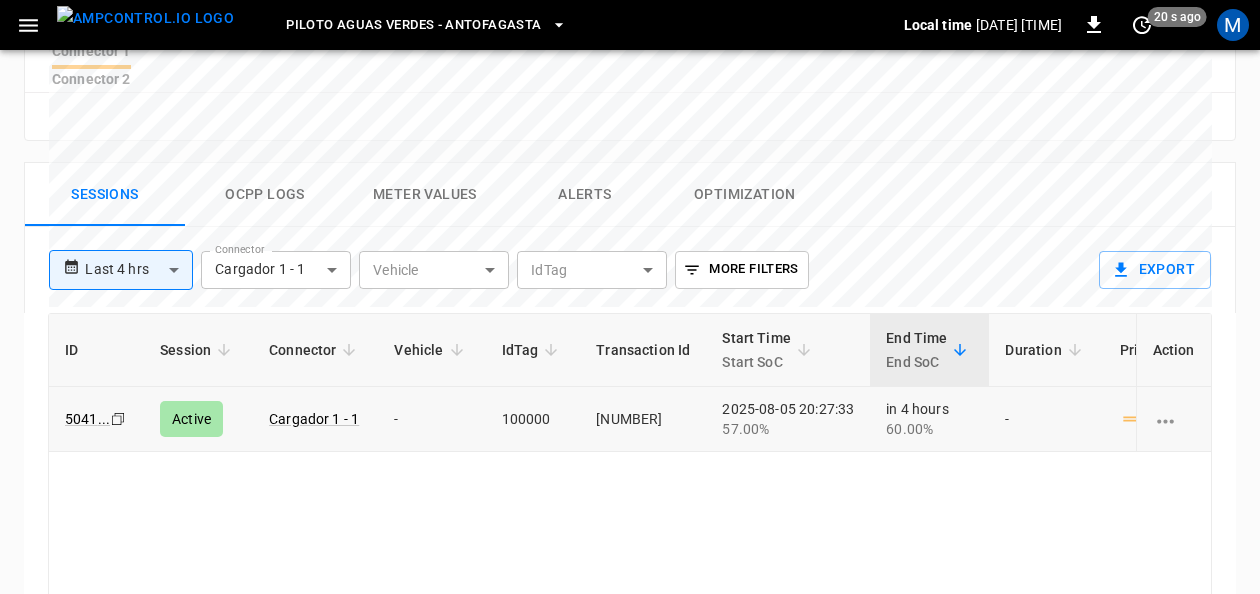click 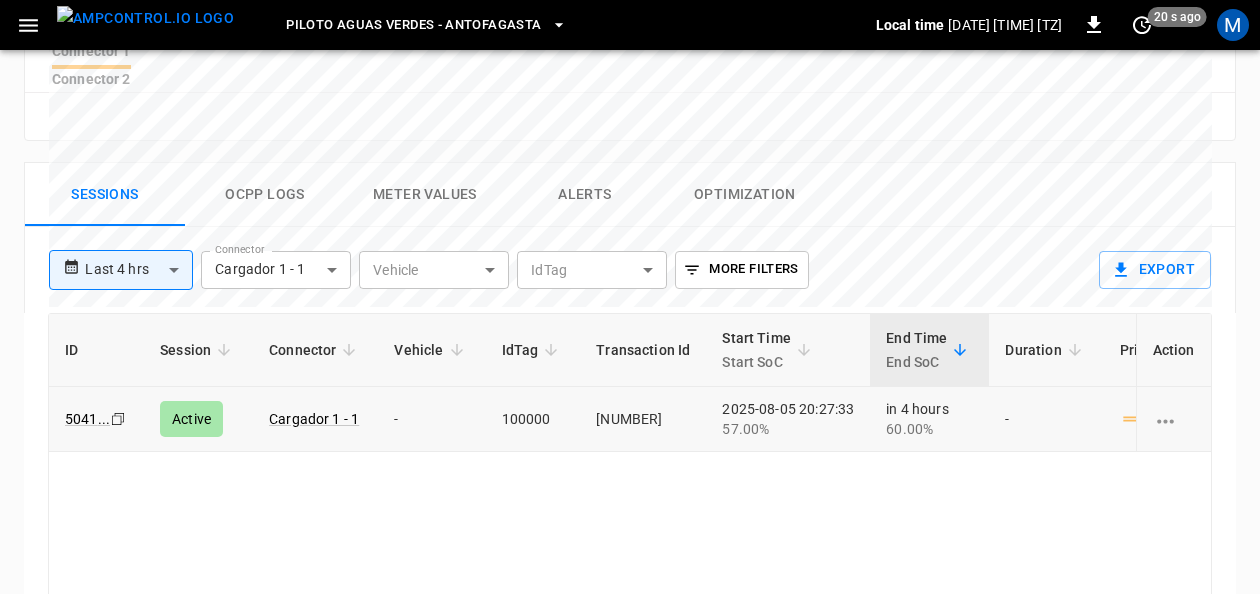 click 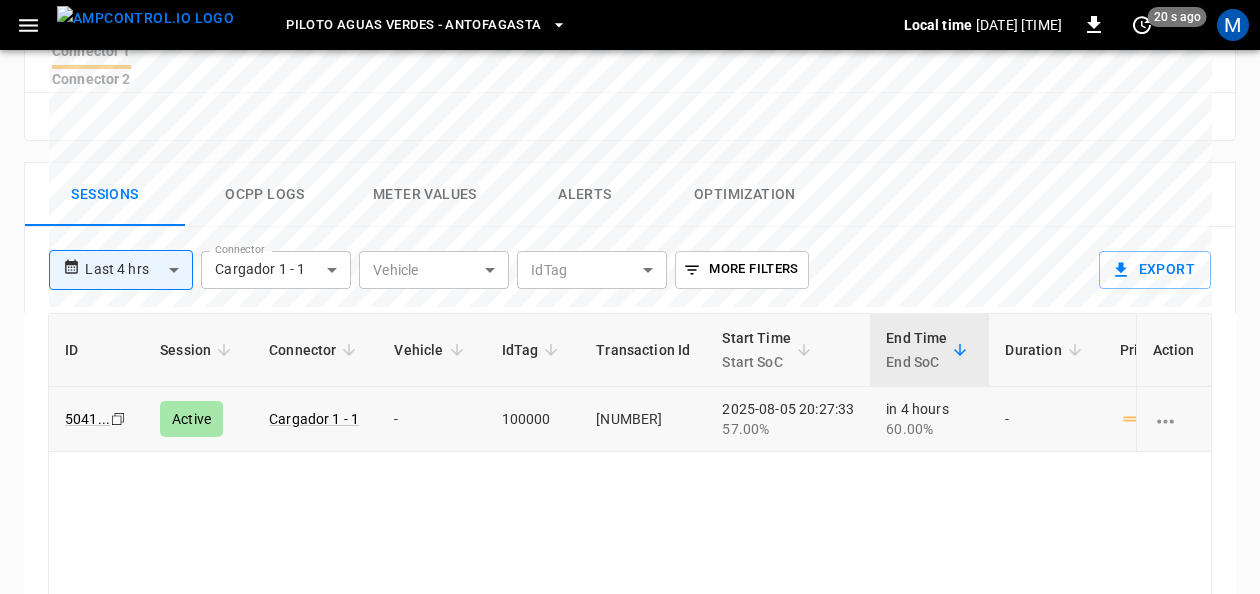 click 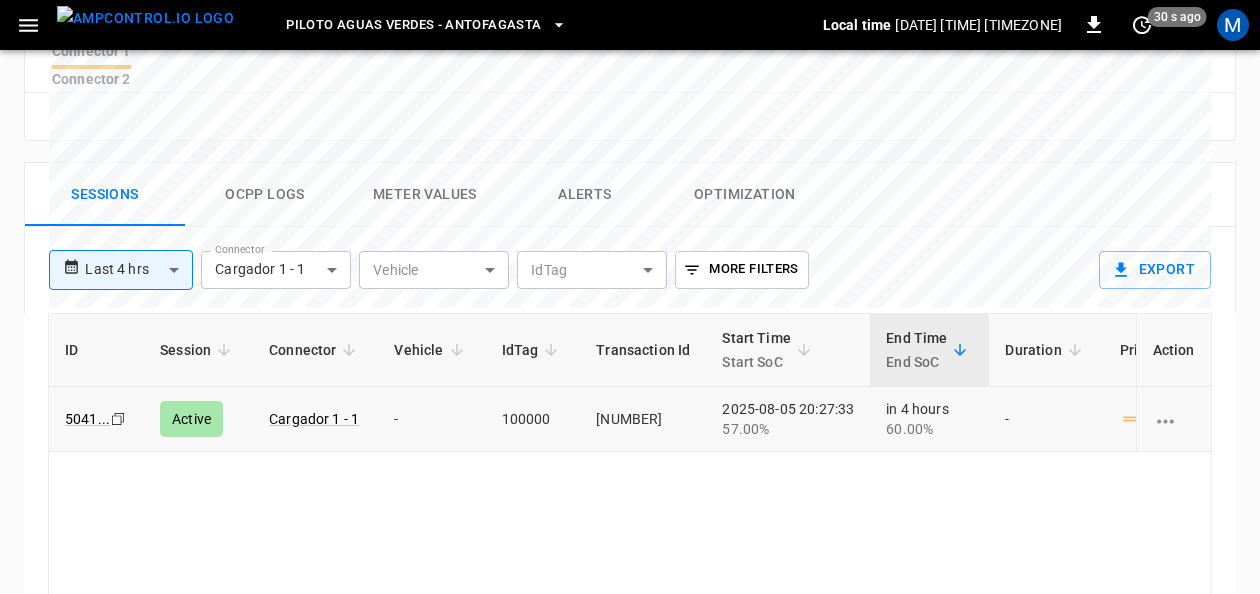 click 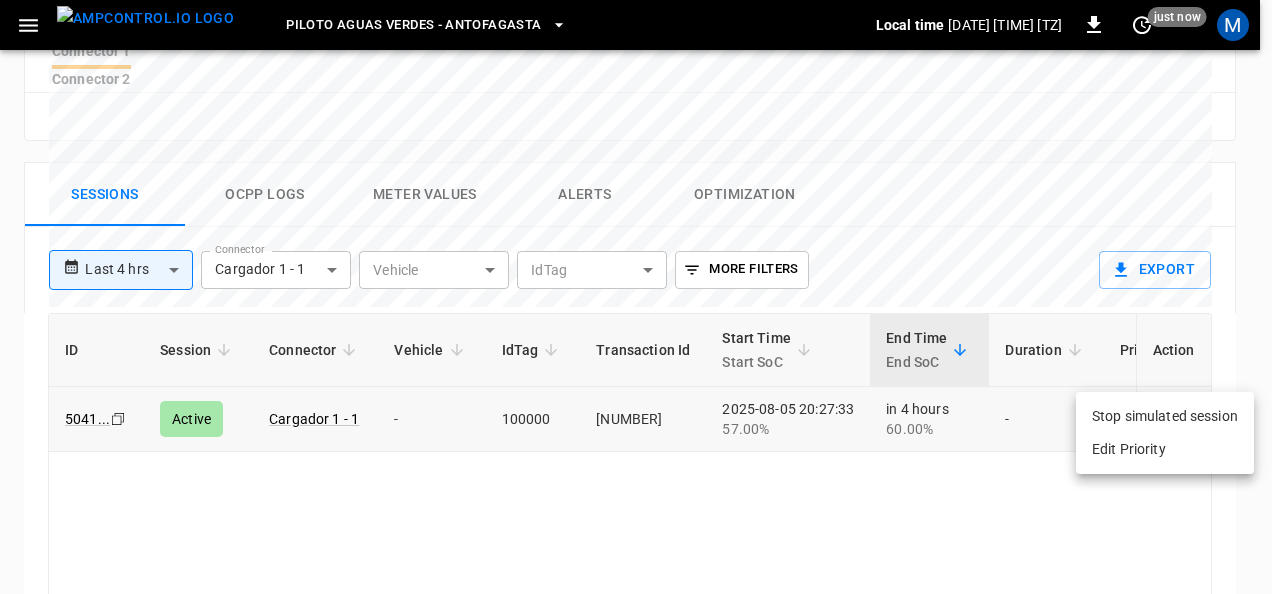 click on "**********" at bounding box center [636, -38] 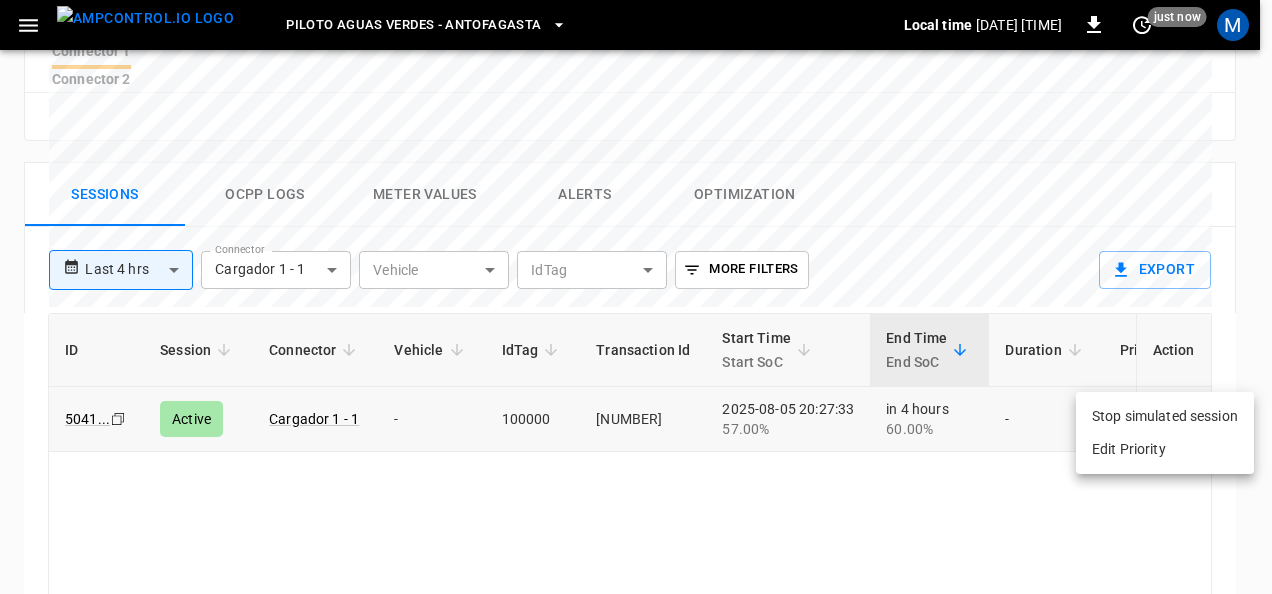 click at bounding box center (636, 297) 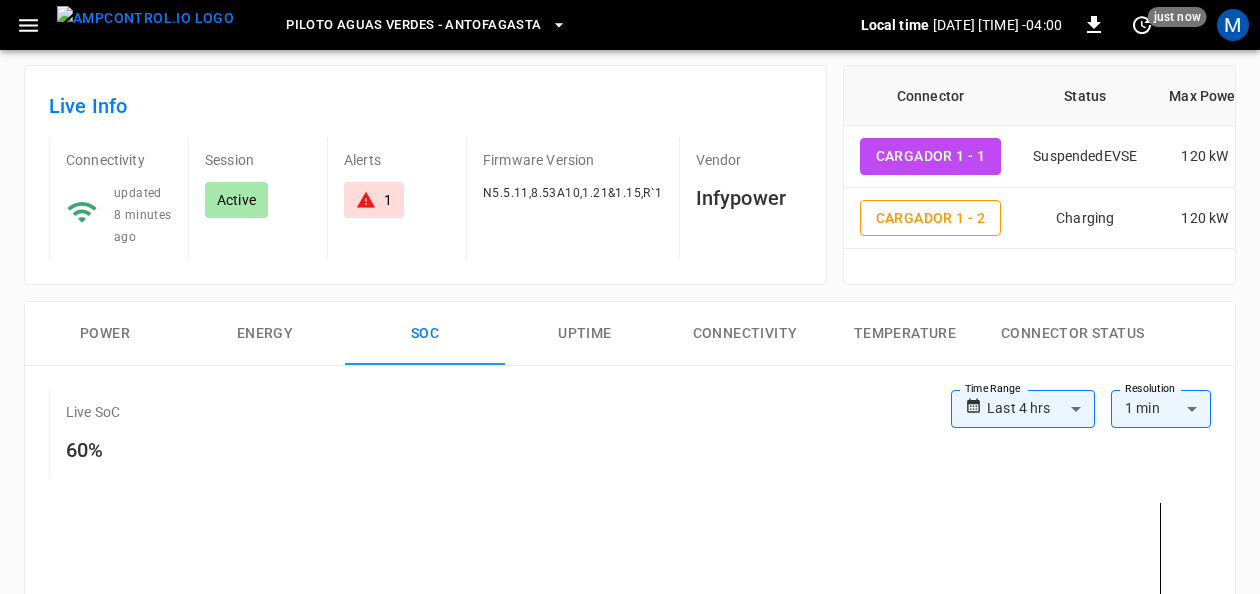 scroll, scrollTop: 84, scrollLeft: 0, axis: vertical 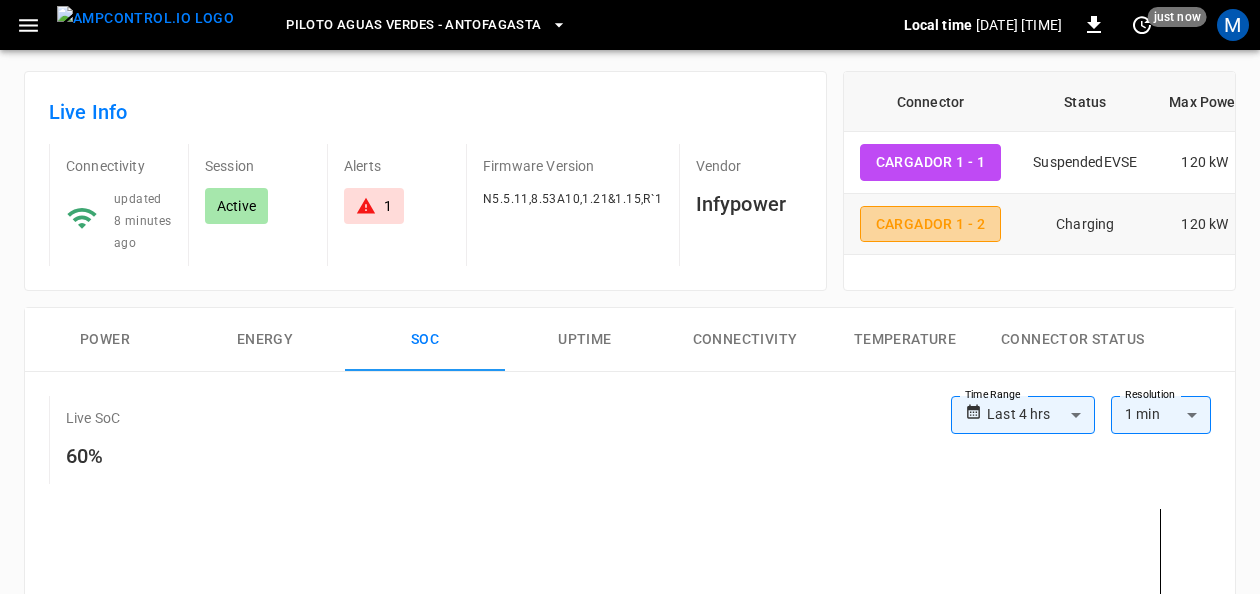 click on "Cargador 1 - 2" at bounding box center [931, 224] 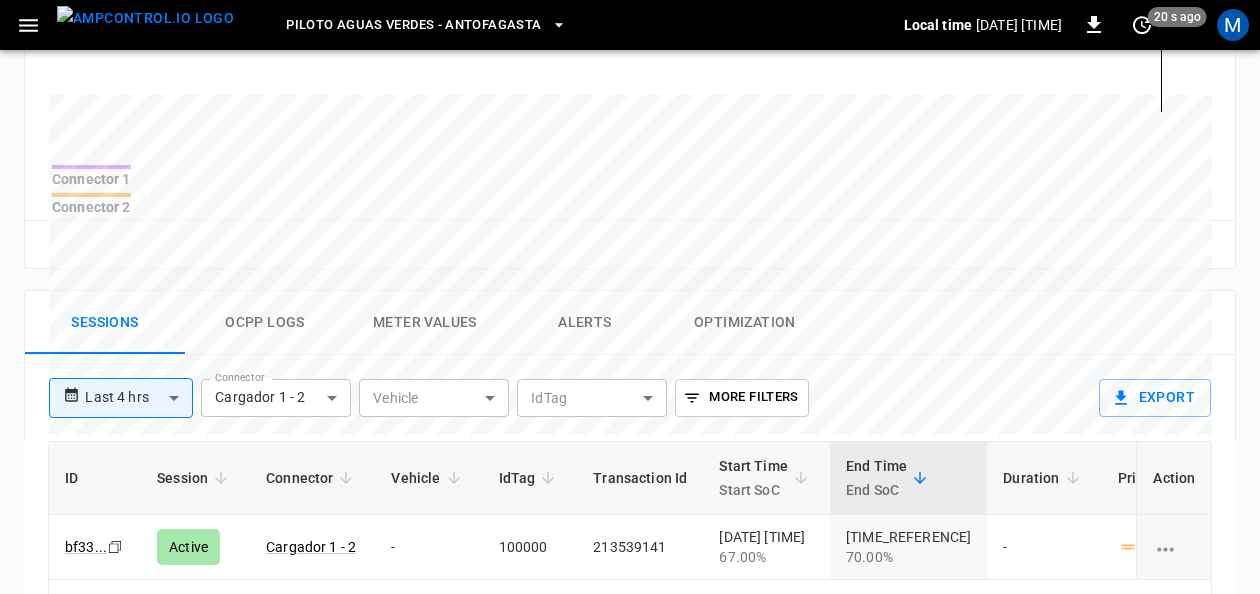 scroll, scrollTop: 758, scrollLeft: 0, axis: vertical 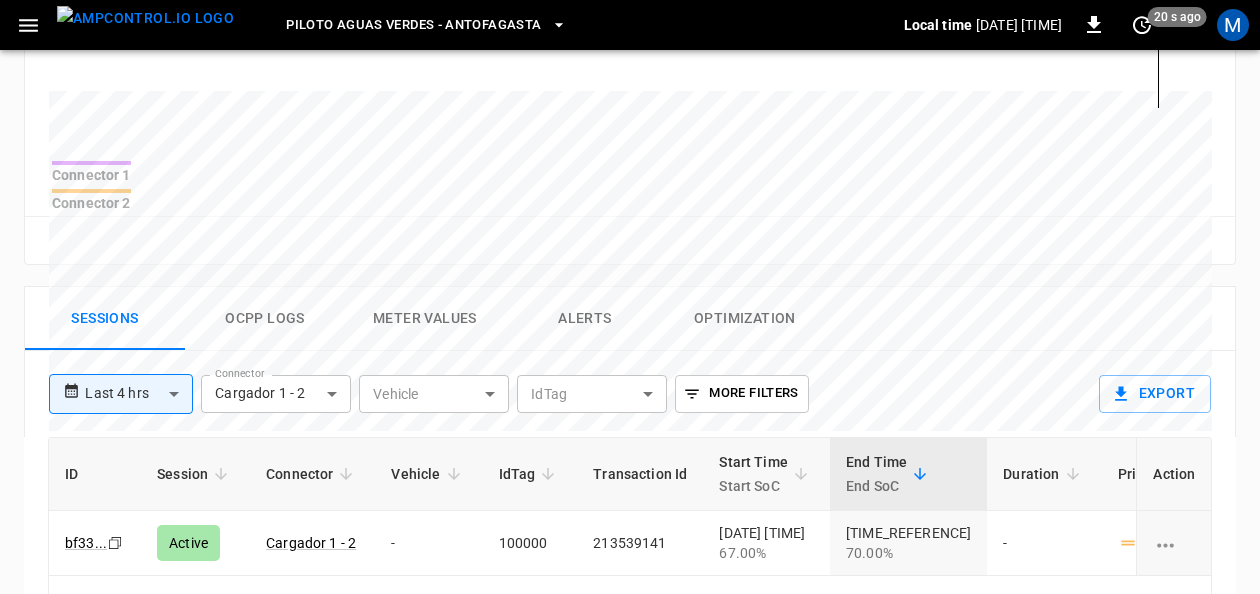click on "Meter Values" at bounding box center [425, 319] 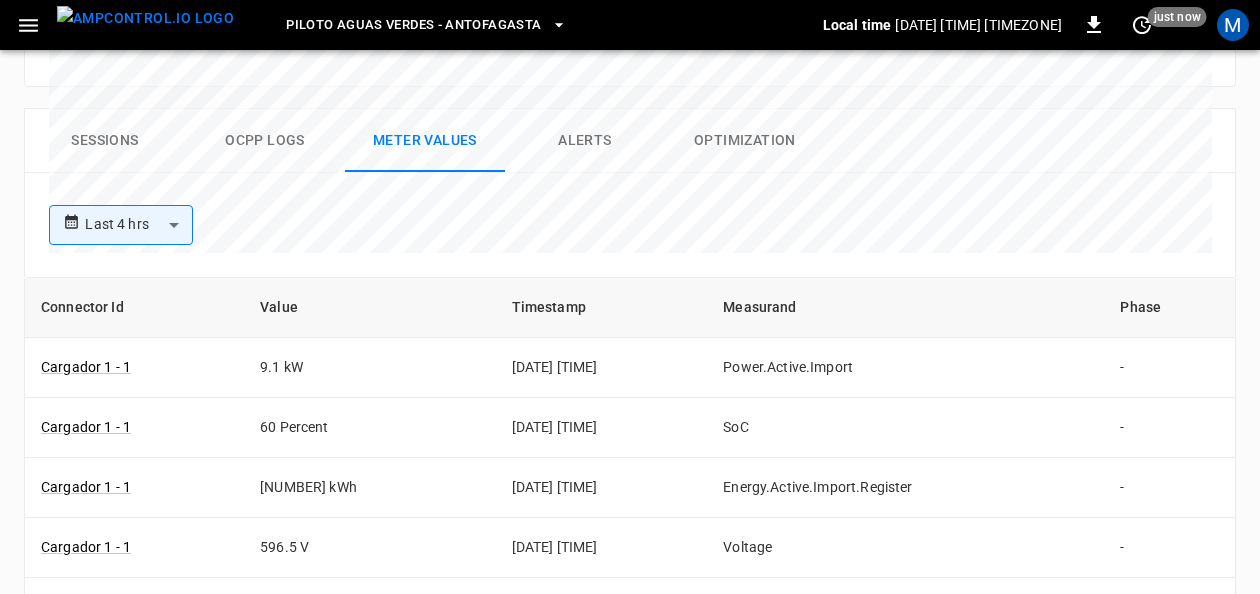 scroll, scrollTop: 890, scrollLeft: 0, axis: vertical 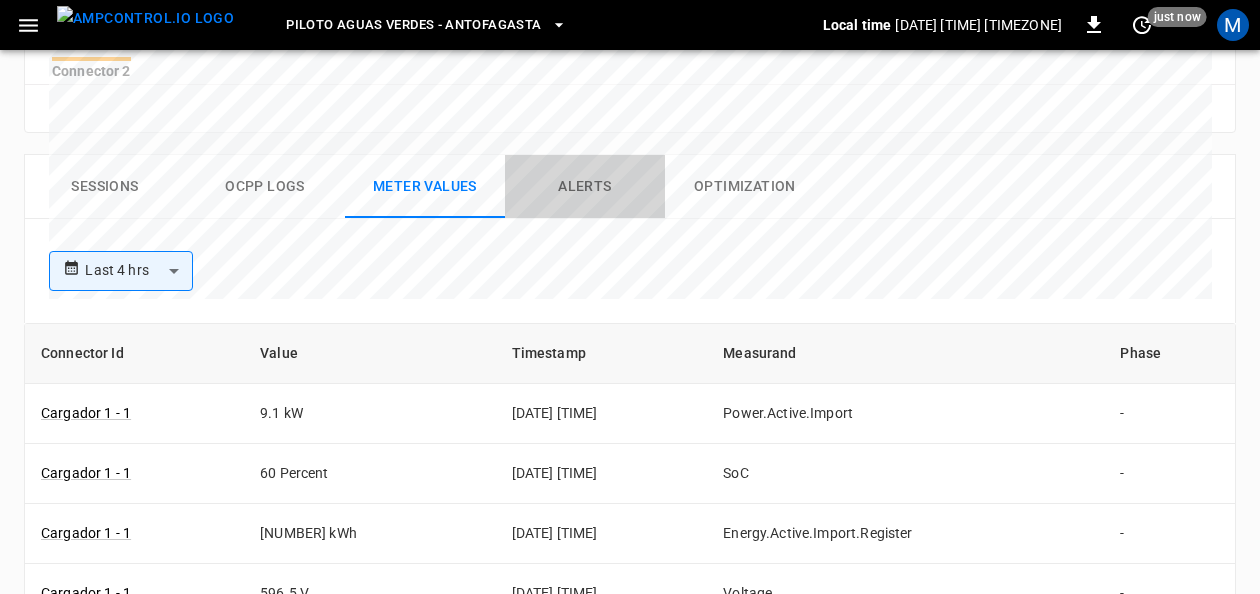 click on "Alerts" at bounding box center [585, 187] 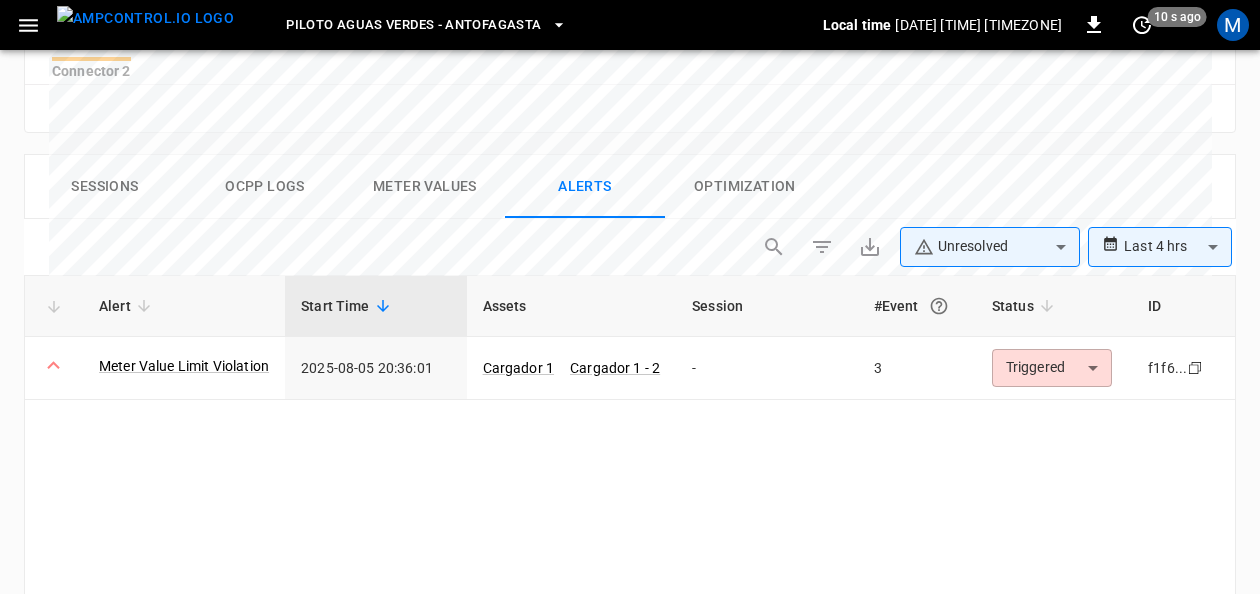 click on "Optimization" at bounding box center [745, 187] 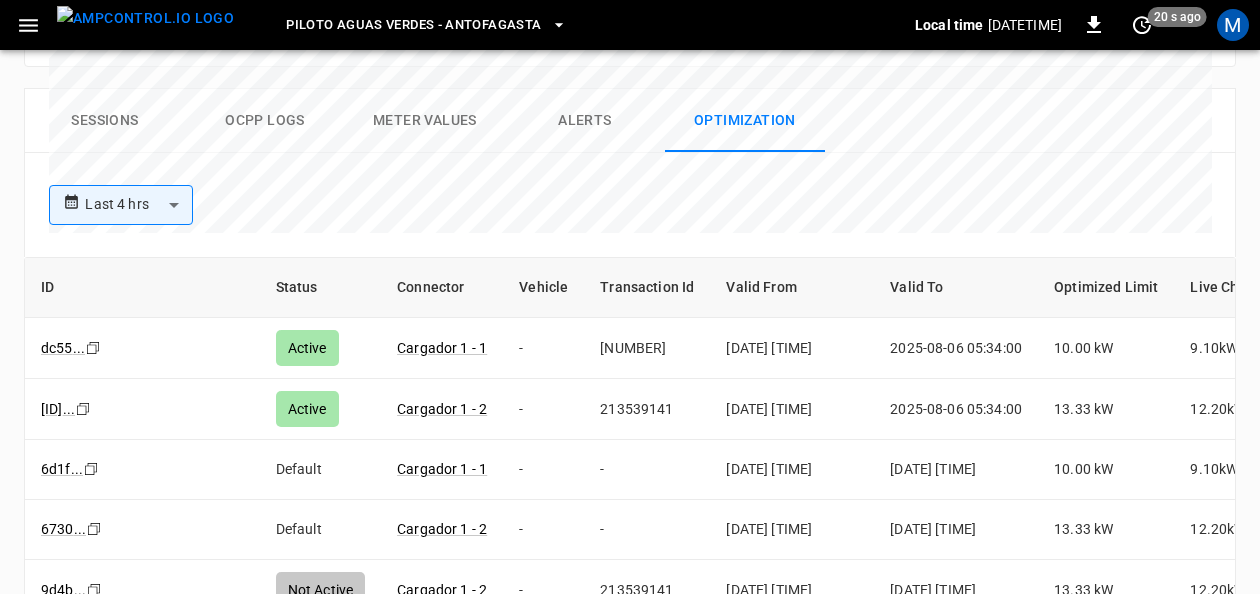 scroll, scrollTop: 926, scrollLeft: 0, axis: vertical 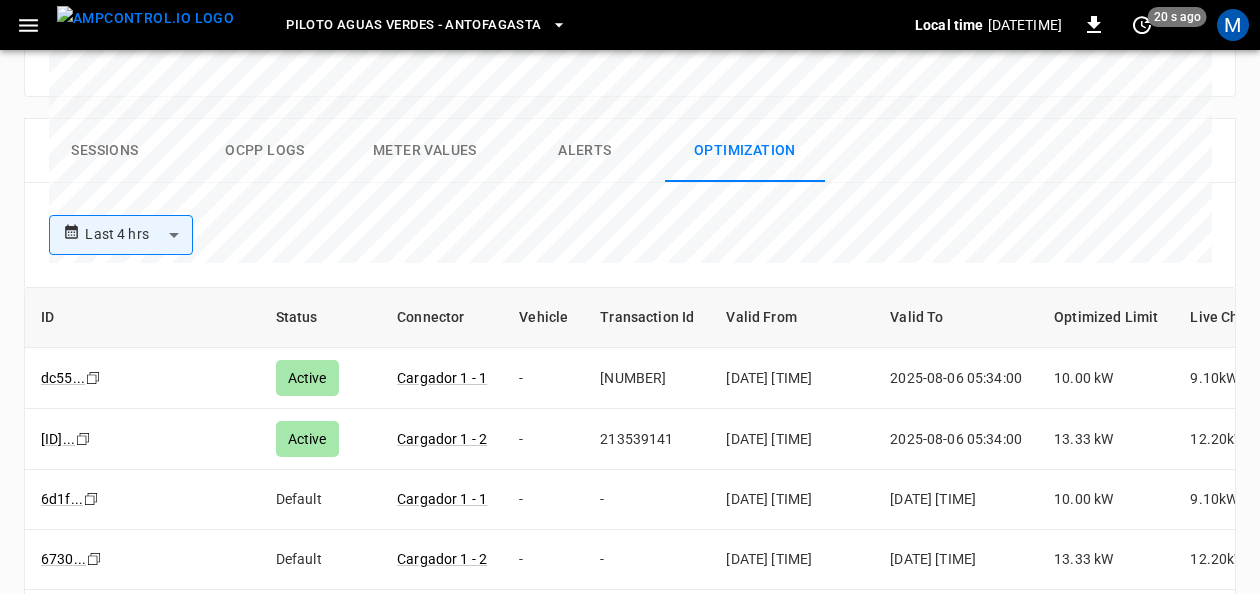 click on "Sessions" at bounding box center (105, 151) 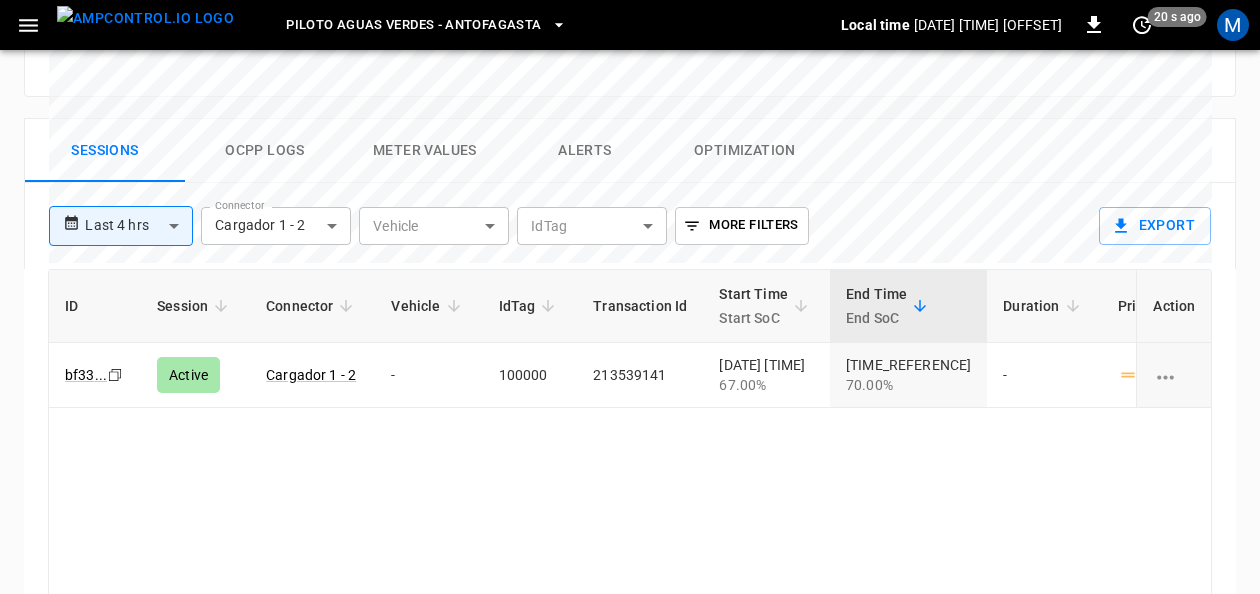 click on "Ocpp logs" at bounding box center [265, 151] 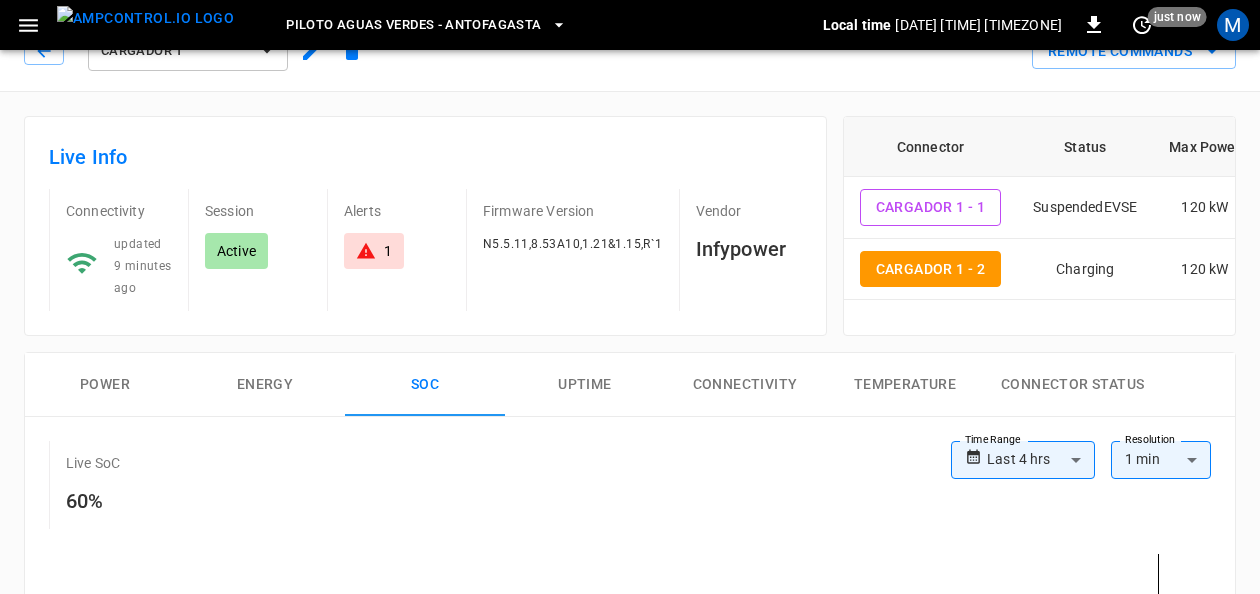 scroll, scrollTop: 0, scrollLeft: 0, axis: both 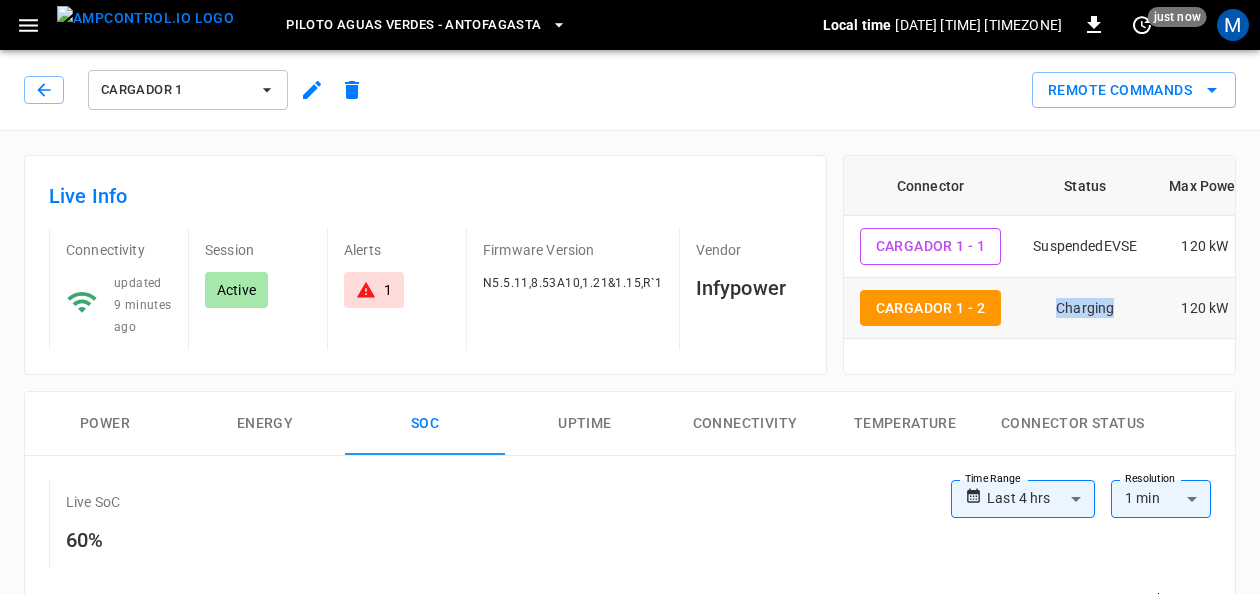 drag, startPoint x: 1047, startPoint y: 334, endPoint x: 1136, endPoint y: 316, distance: 90.80198 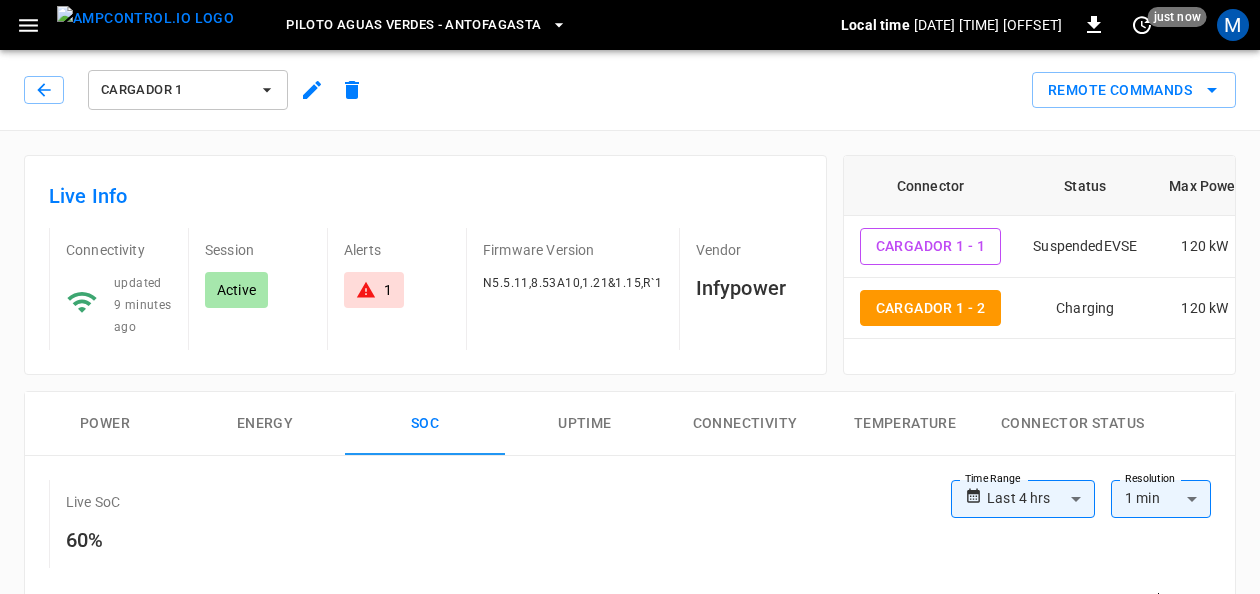 drag, startPoint x: 1136, startPoint y: 316, endPoint x: 1154, endPoint y: 336, distance: 26.907248 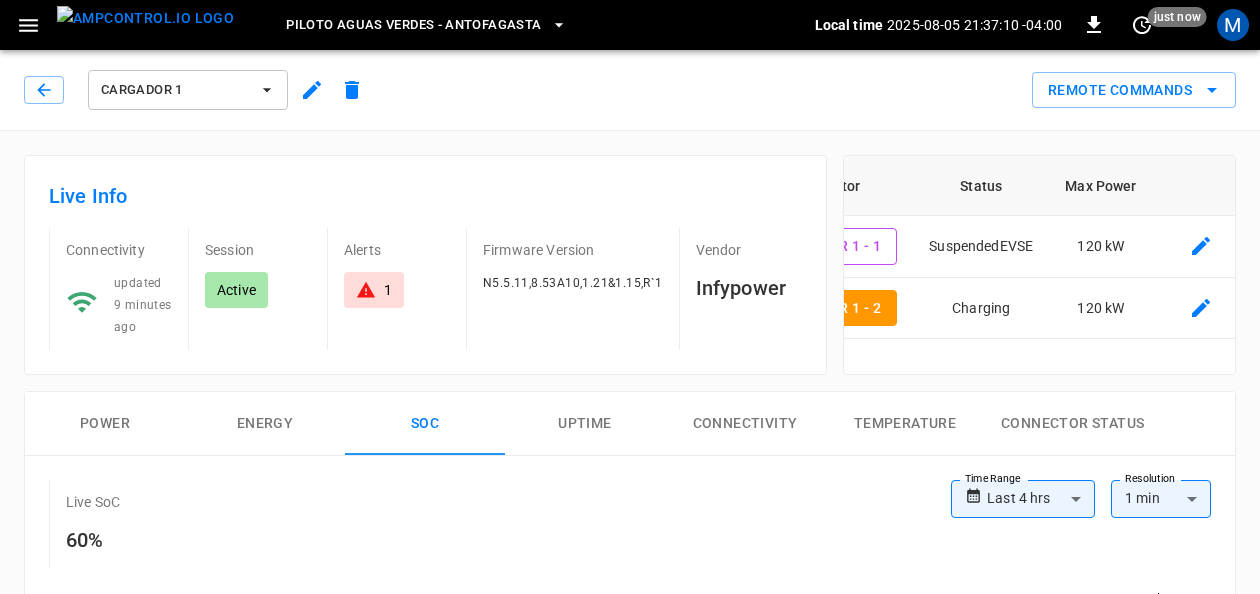 scroll, scrollTop: 1, scrollLeft: 129, axis: both 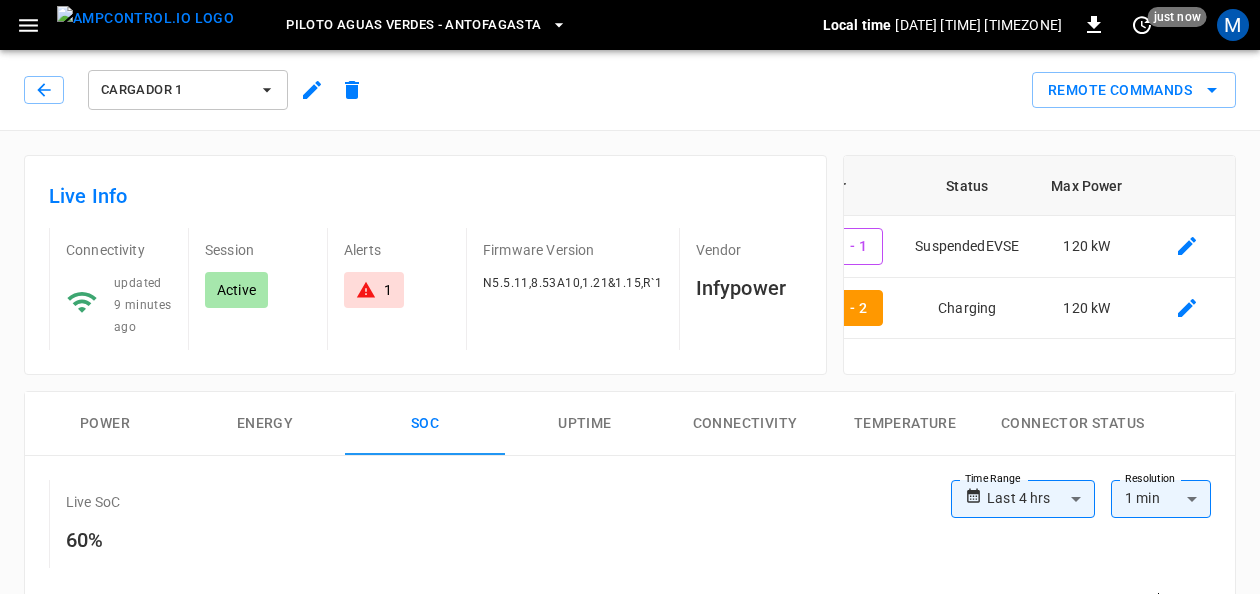 click on "Connector Status Max Power Cargador 1 - 1 SuspendedEVSE 120 kW Cargador 1 - 2 Charging 120 kW" at bounding box center [1039, 265] 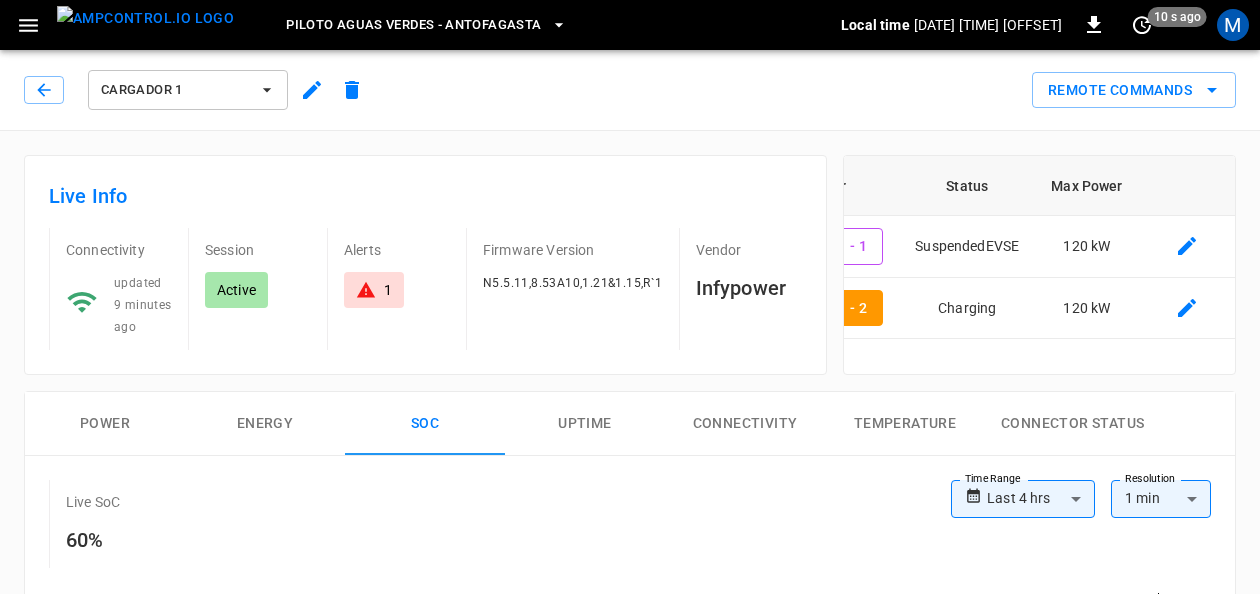 scroll, scrollTop: 1, scrollLeft: 0, axis: vertical 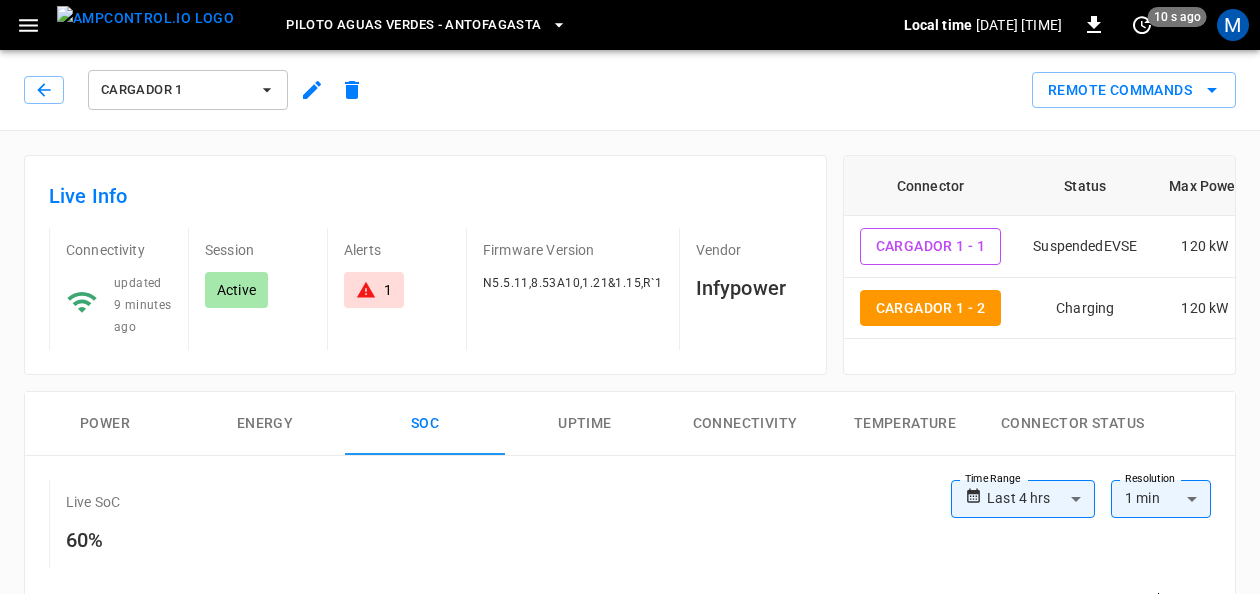 click on "1" at bounding box center [388, 290] 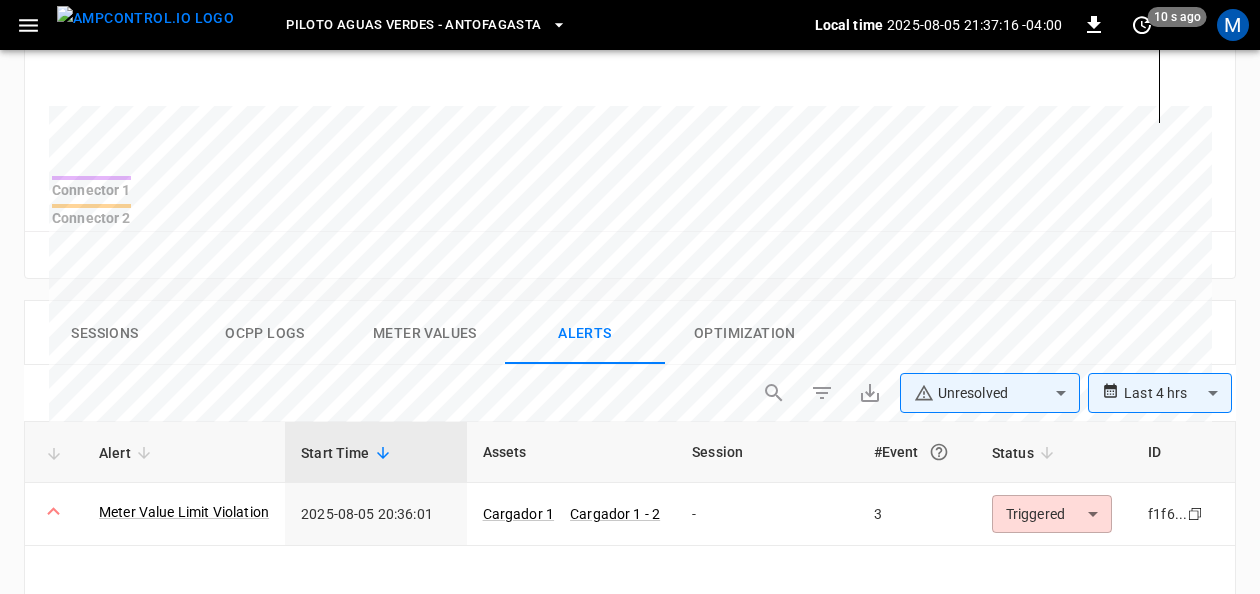 scroll, scrollTop: 972, scrollLeft: 0, axis: vertical 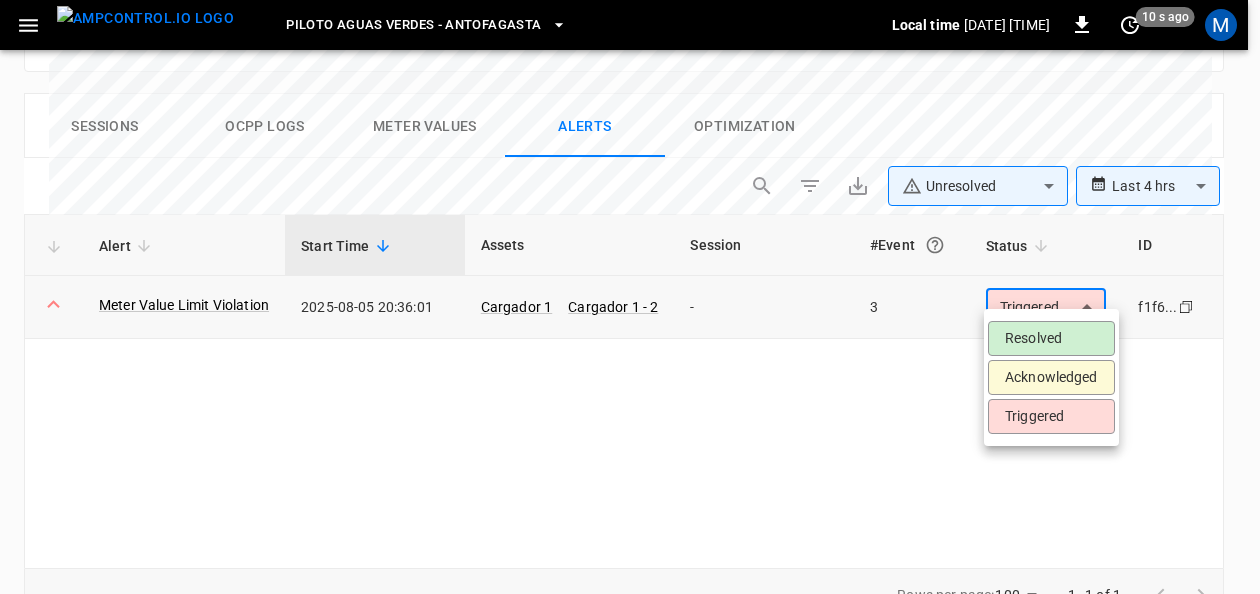 click on "**********" at bounding box center (630, -155) 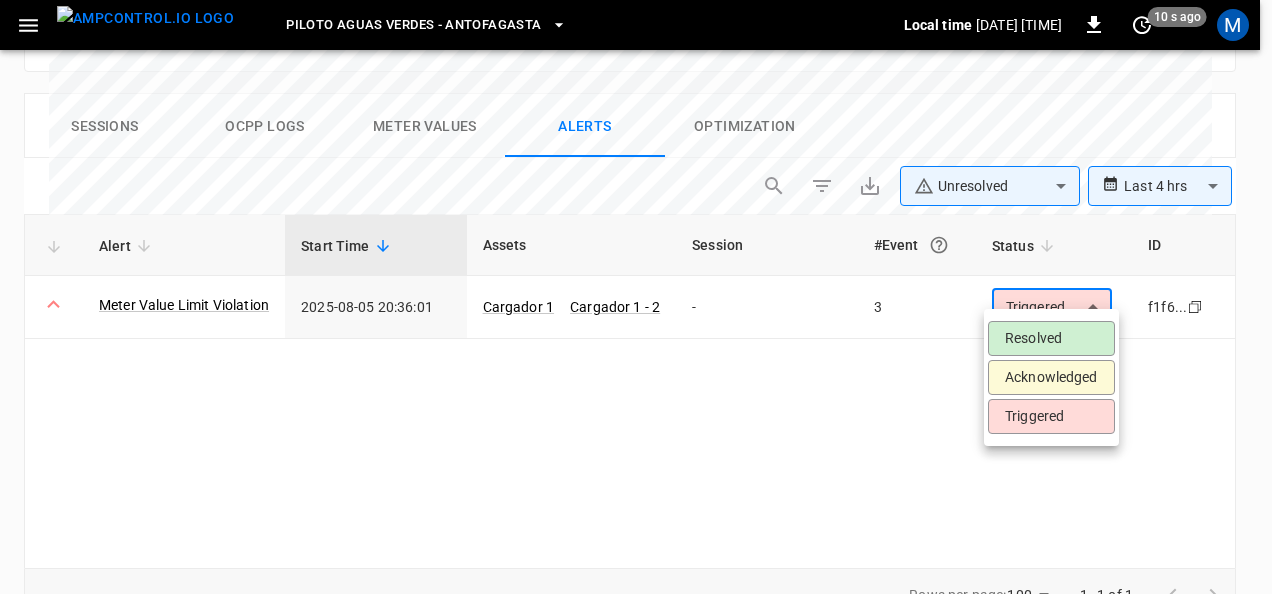 click on "Resolved" at bounding box center [1051, 338] 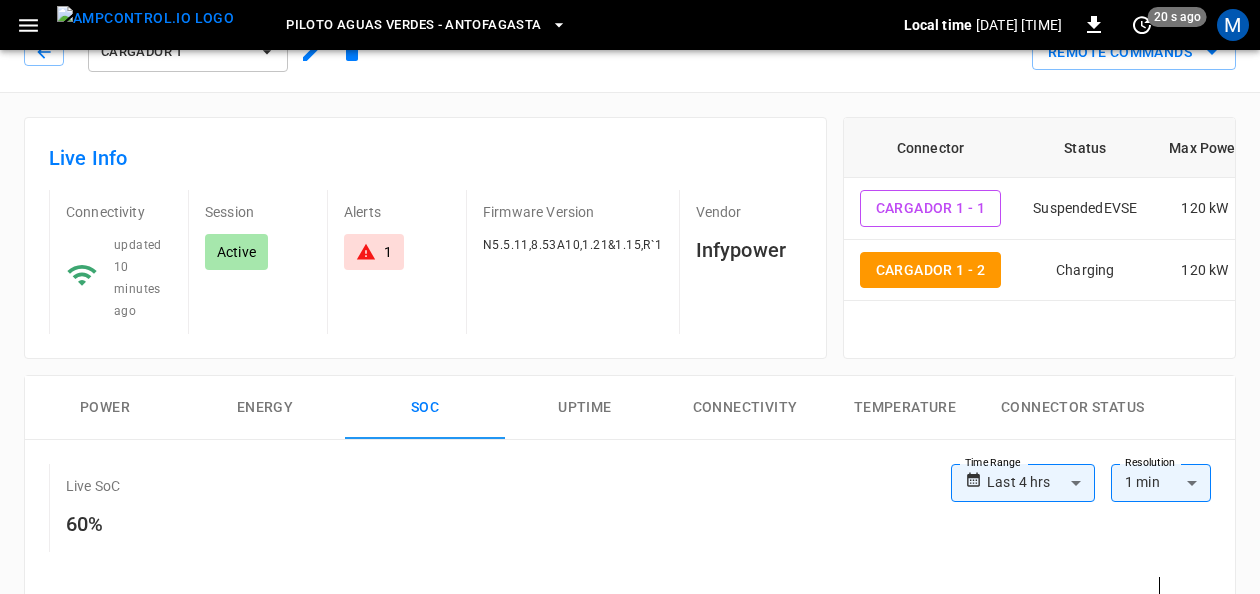 scroll, scrollTop: 52, scrollLeft: 0, axis: vertical 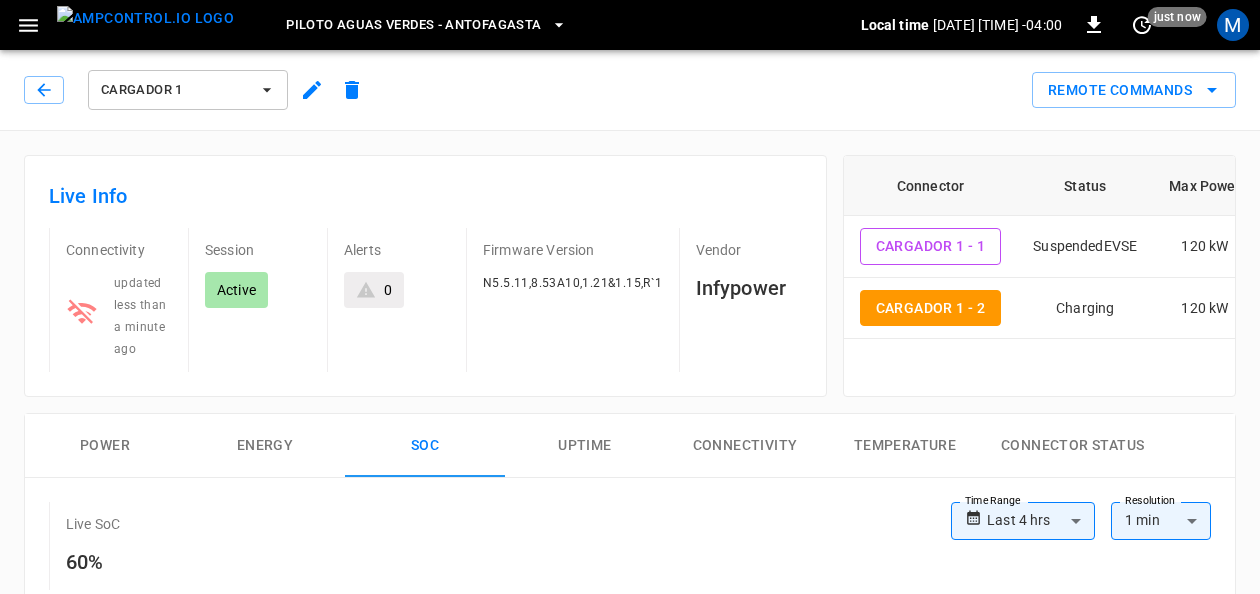 click 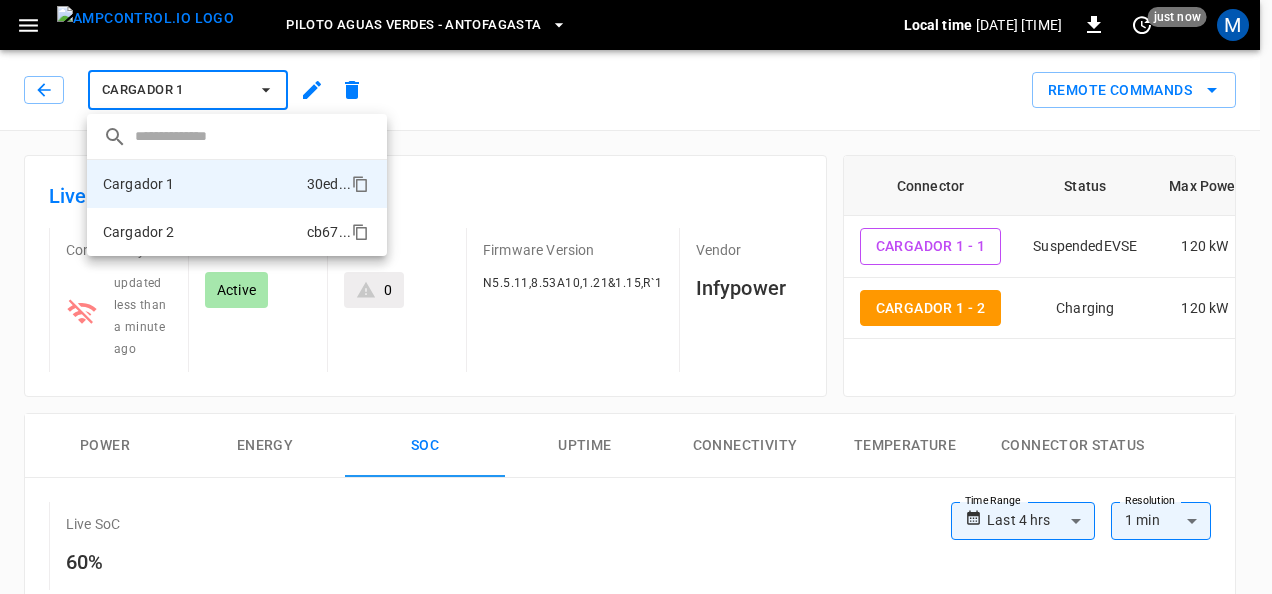 click on "Cargador 2 cb67 ..." at bounding box center (237, 232) 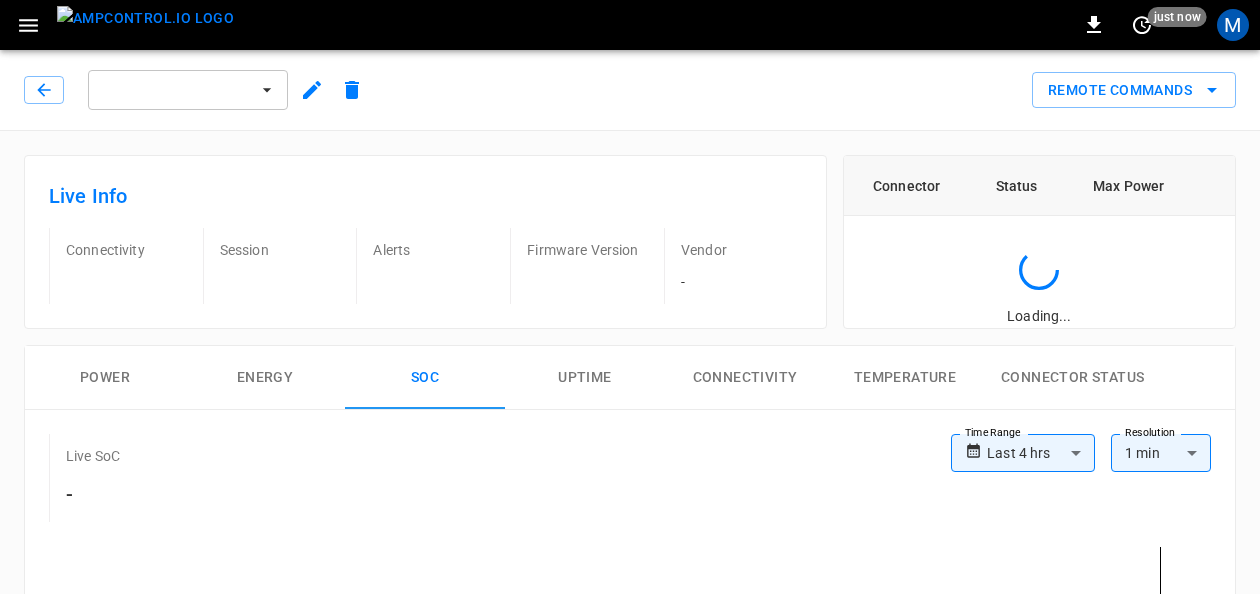 scroll, scrollTop: 0, scrollLeft: 0, axis: both 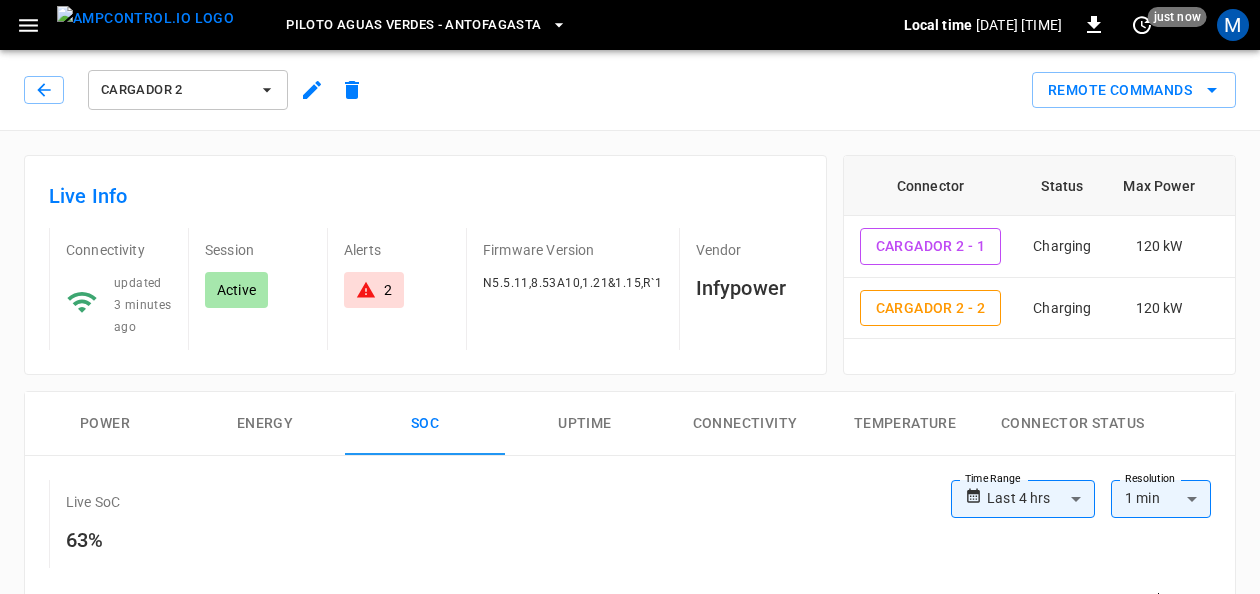 click on "2" at bounding box center (374, 290) 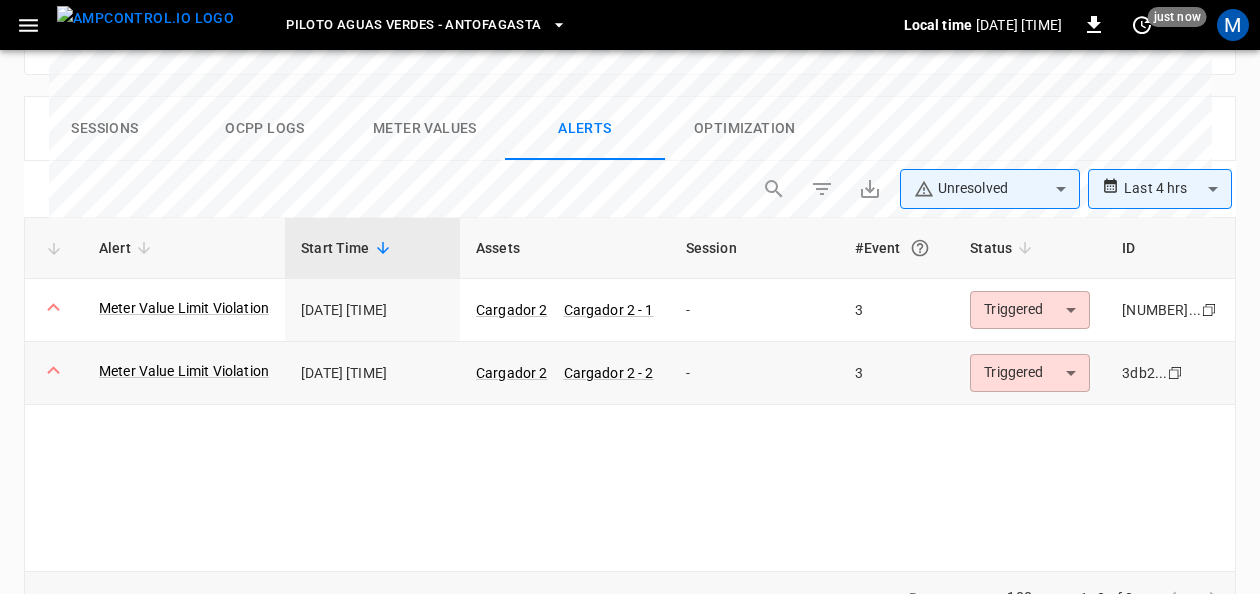 scroll, scrollTop: 972, scrollLeft: 0, axis: vertical 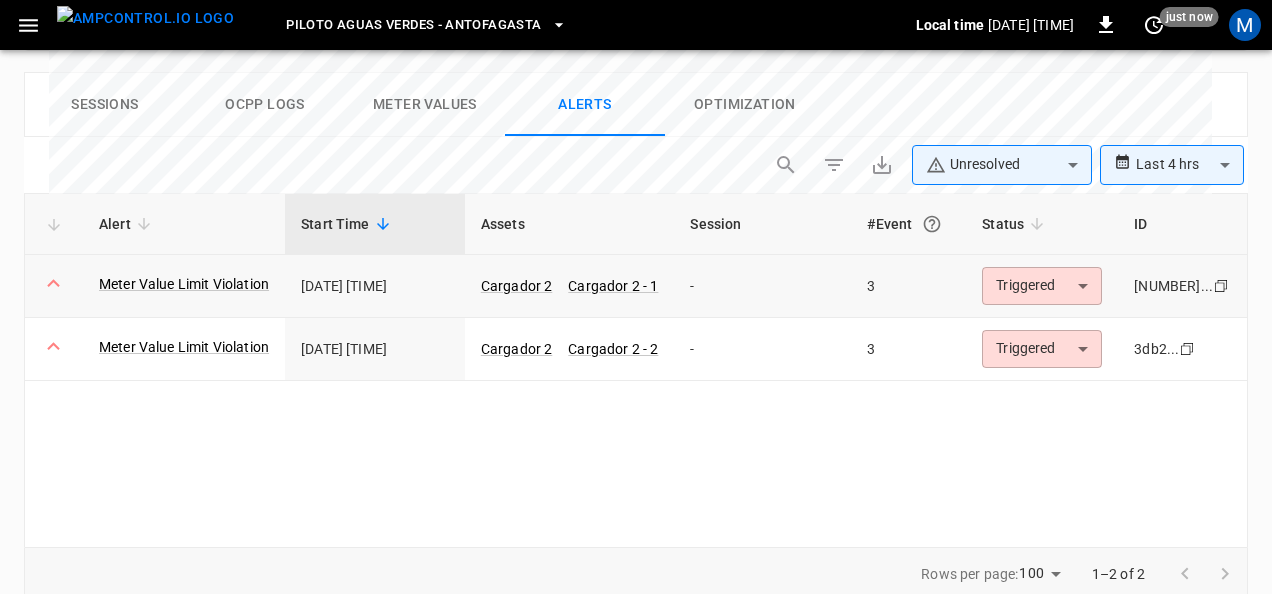 click on "**********" at bounding box center (636, -166) 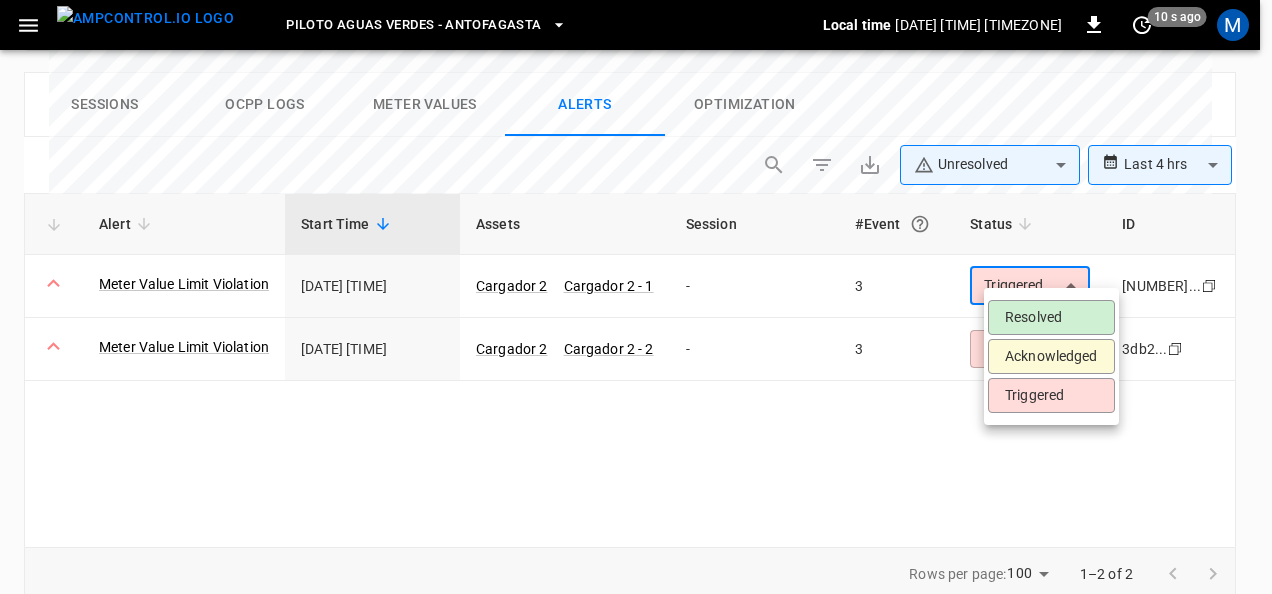 click on "Resolved" at bounding box center (1051, 317) 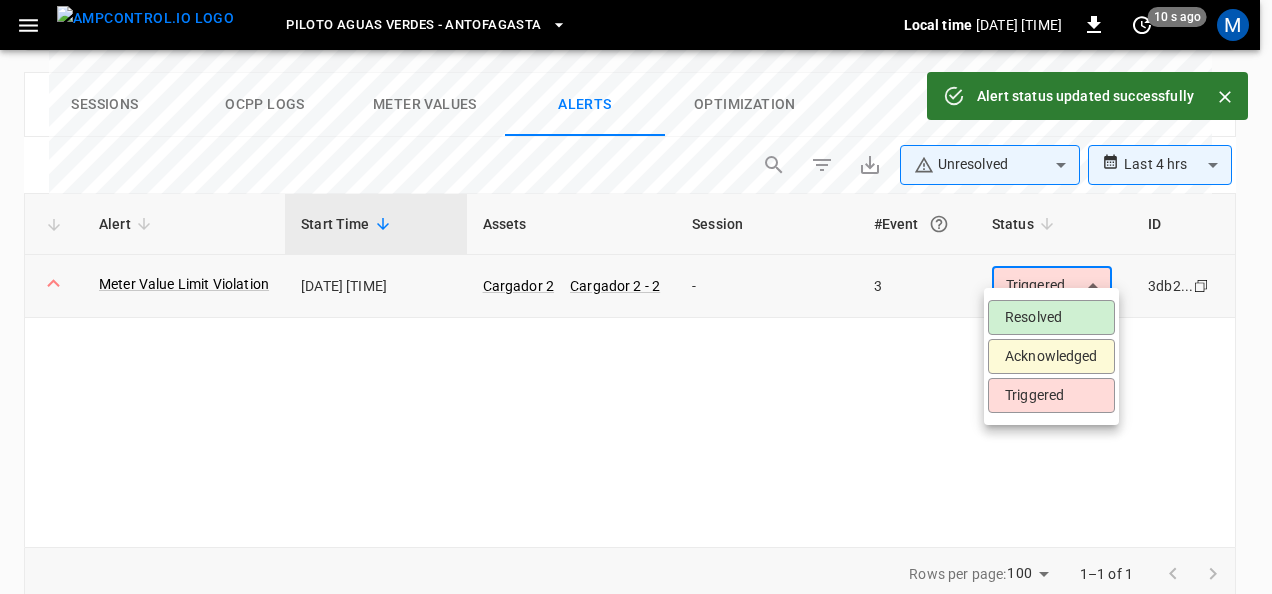 click on "**********" at bounding box center [636, -166] 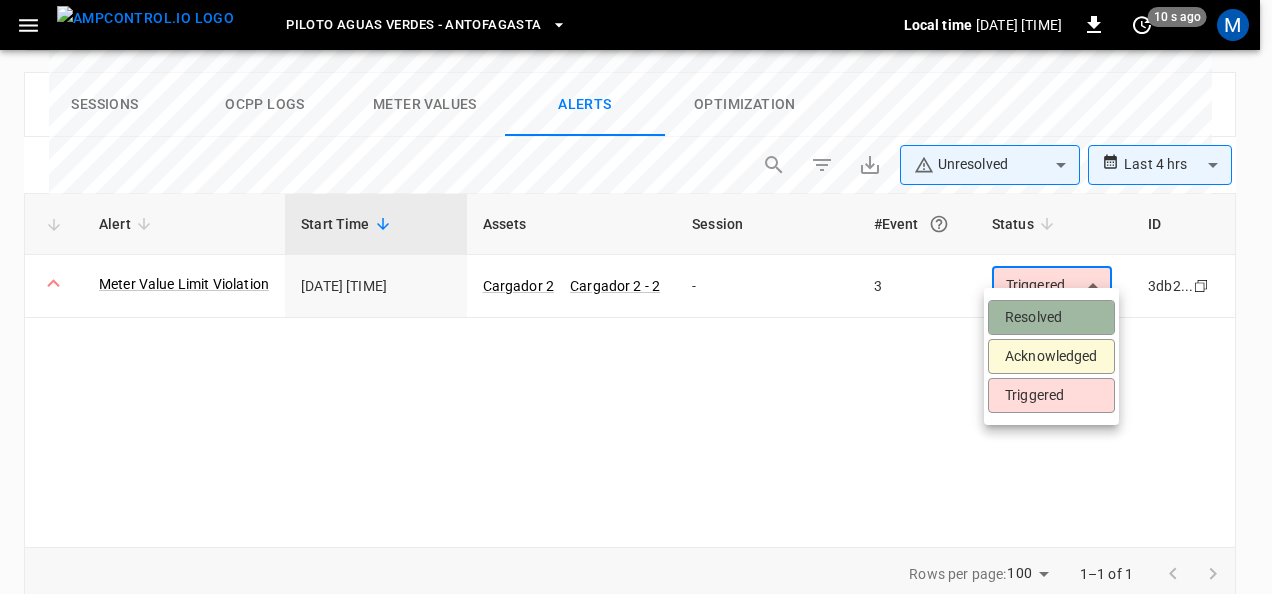 click on "Resolved" at bounding box center (1051, 317) 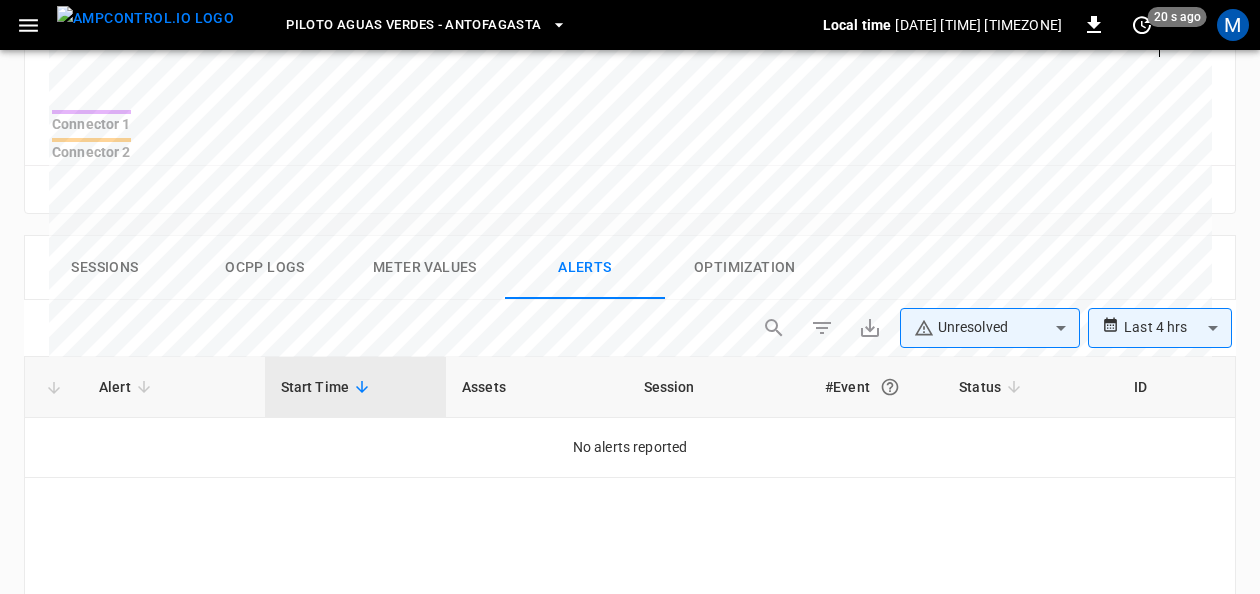 scroll, scrollTop: 827, scrollLeft: 0, axis: vertical 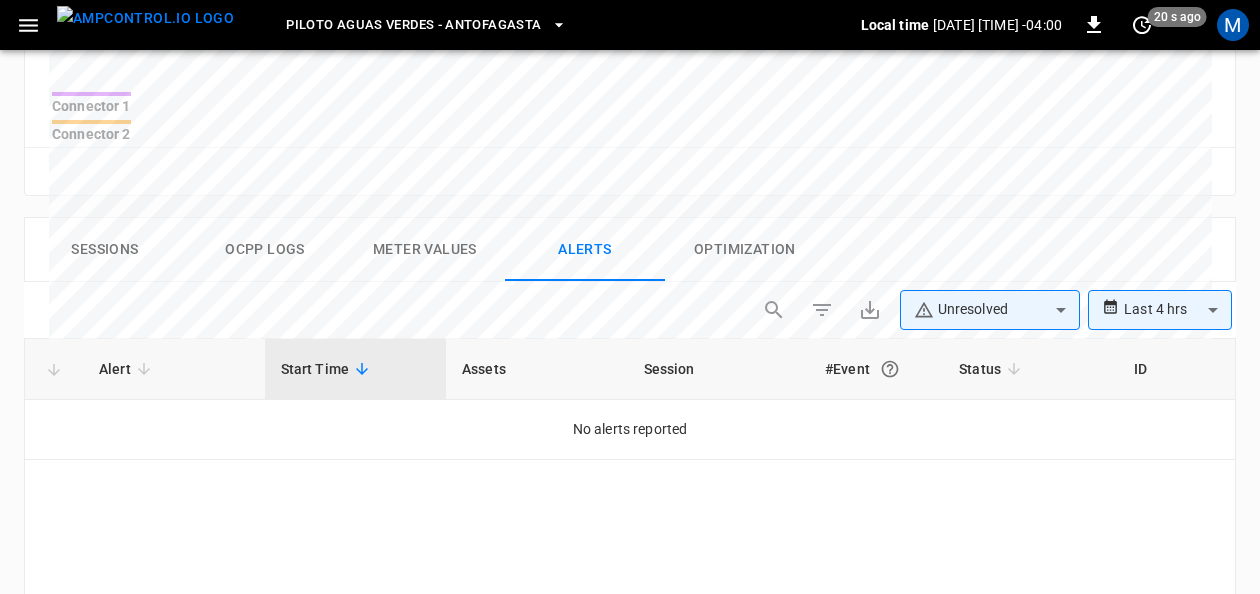 click on "Sessions" at bounding box center [105, 250] 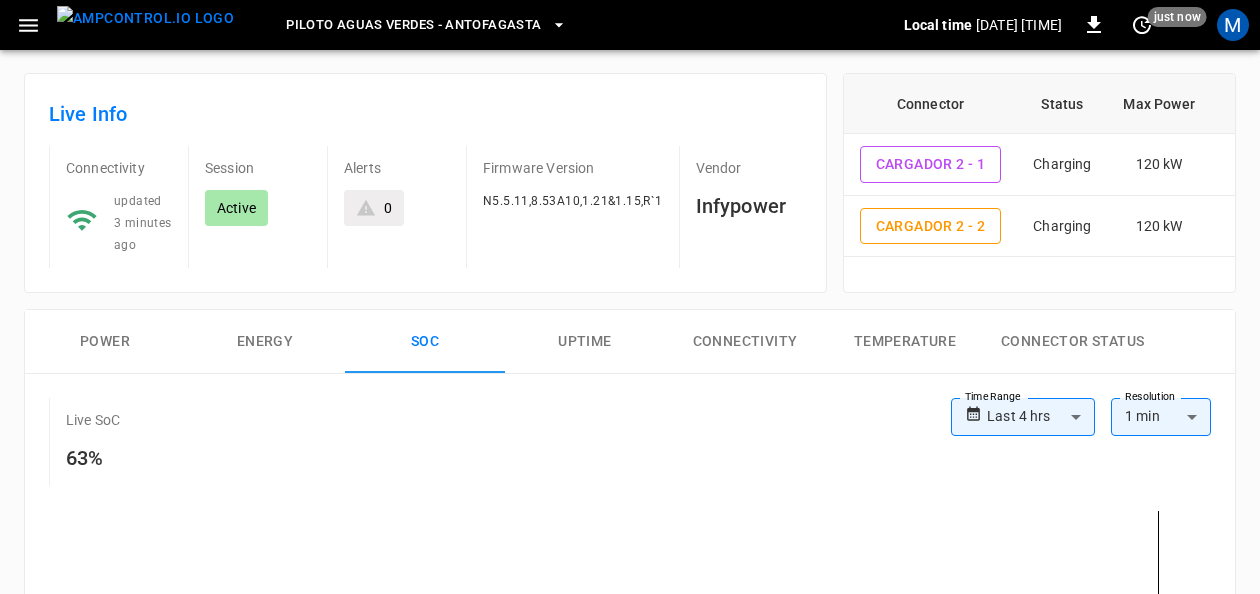 scroll, scrollTop: 0, scrollLeft: 0, axis: both 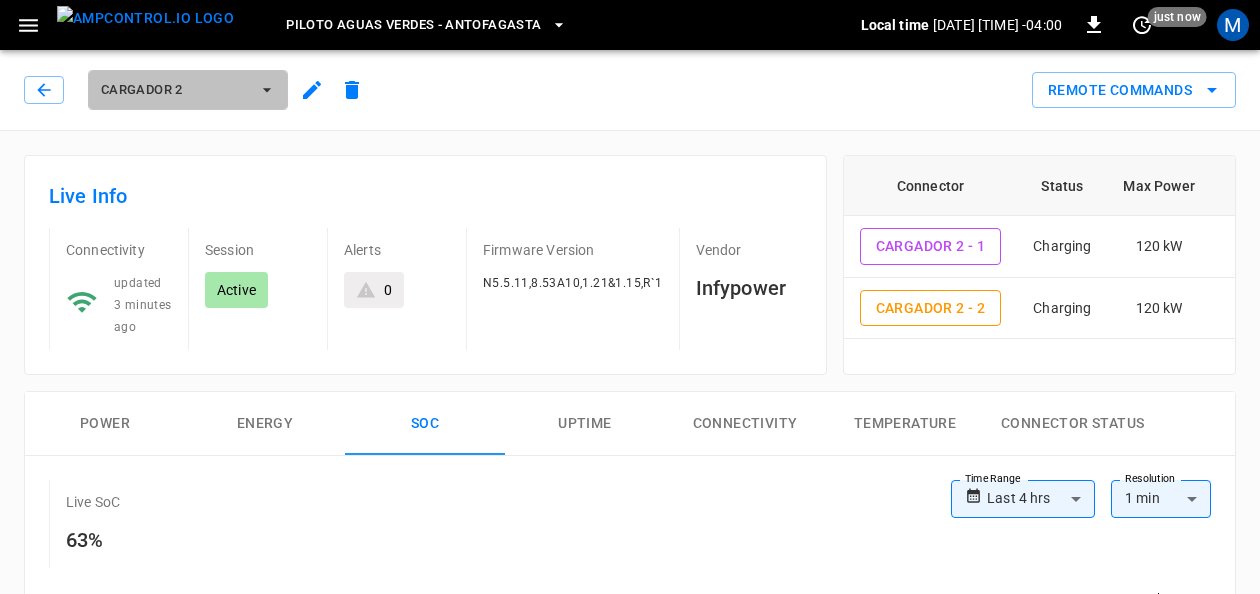 click on "Cargador 2" at bounding box center [175, 90] 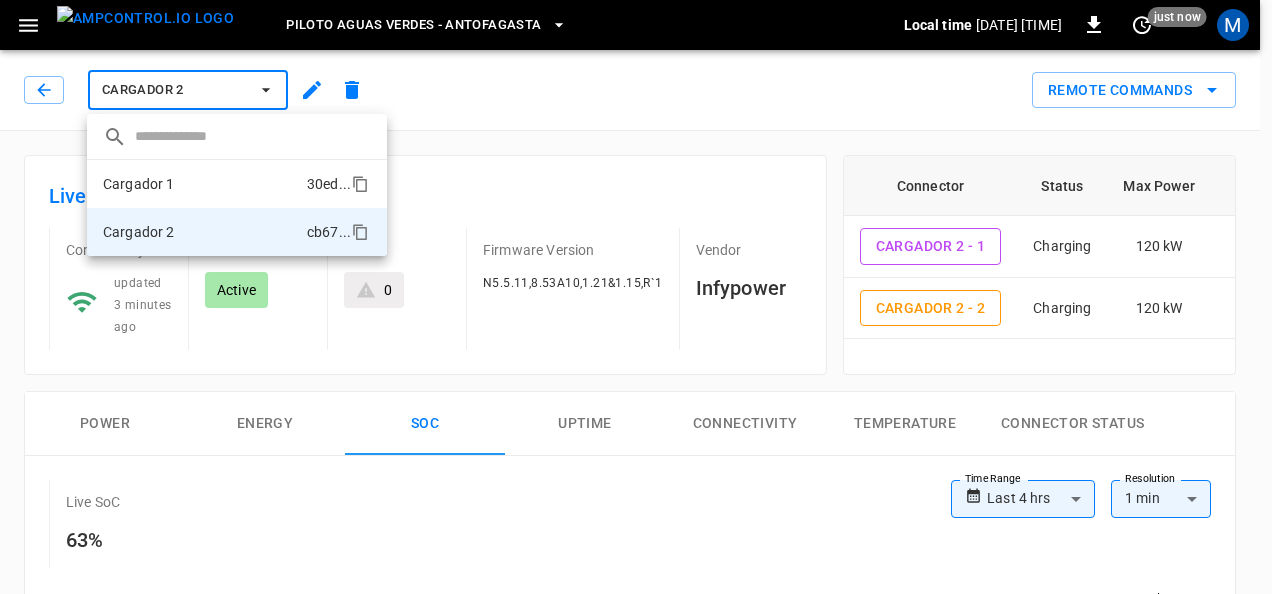 click on "Cargador 1 30ed ..." at bounding box center [237, 184] 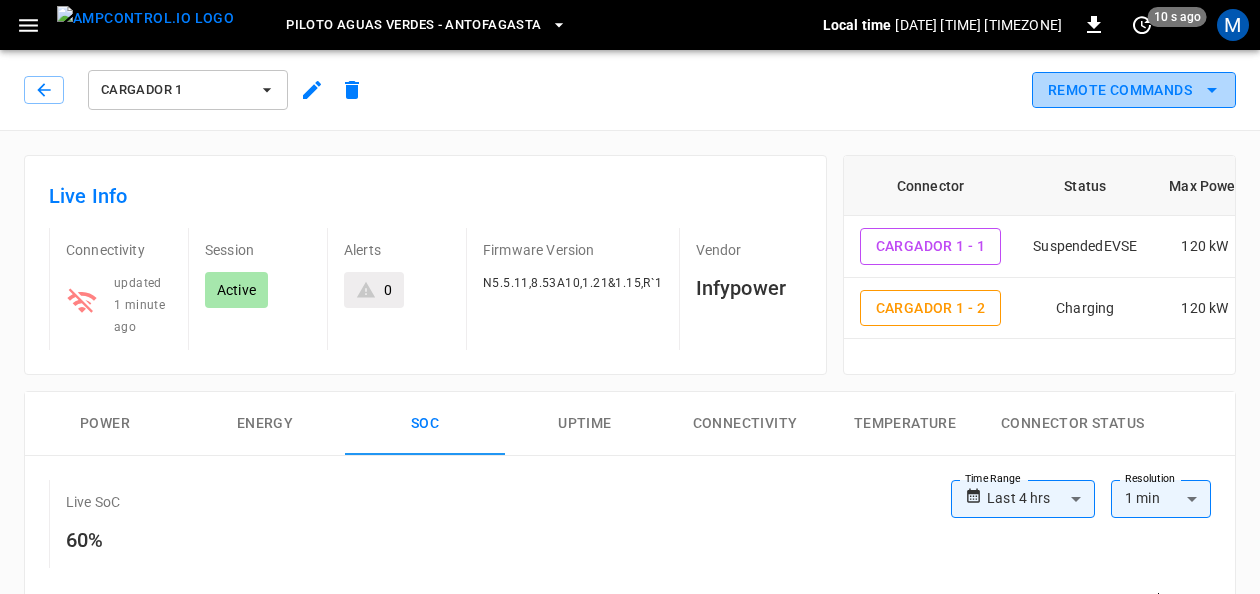 click 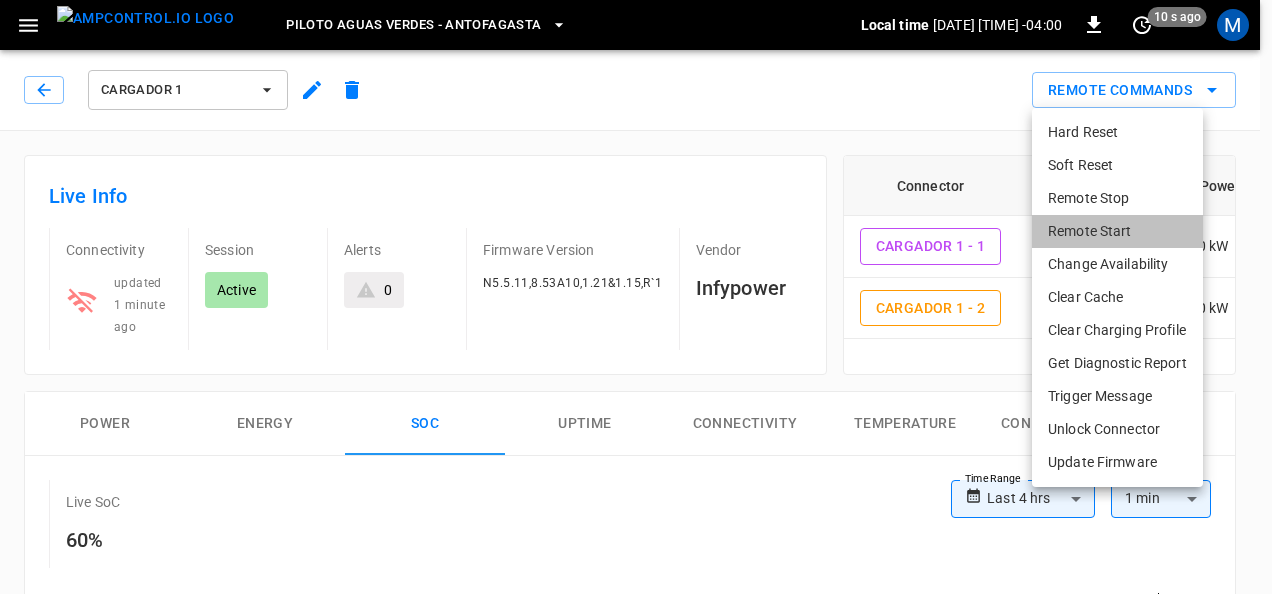 click on "Remote Start" at bounding box center (1117, 231) 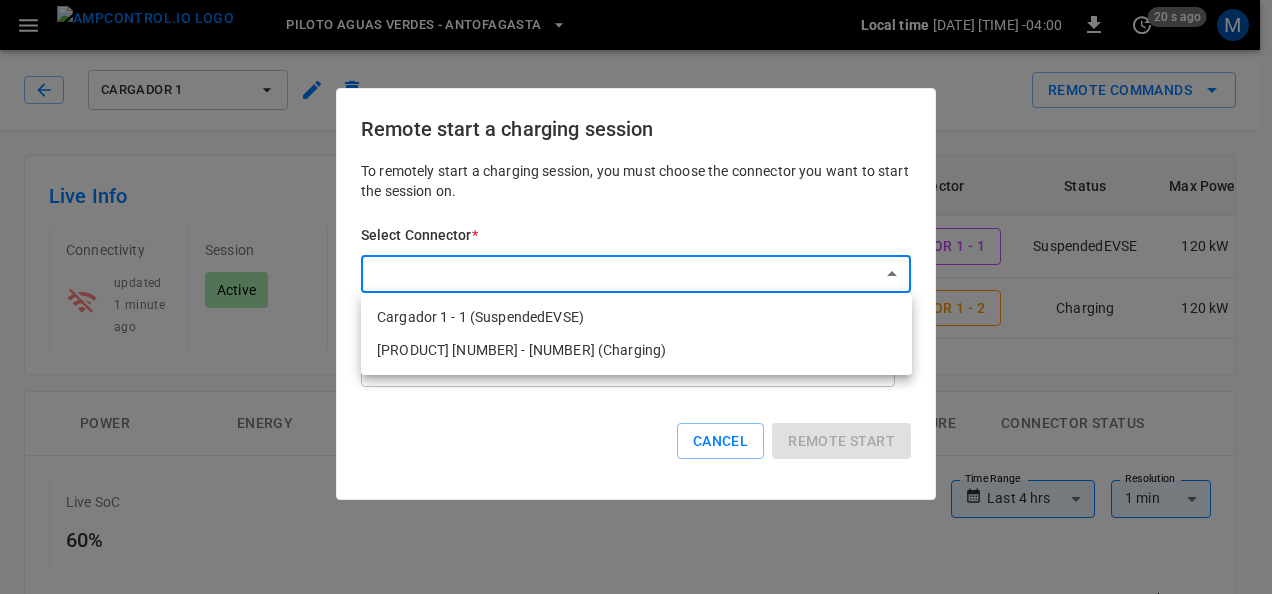 click on "**********" at bounding box center [636, 844] 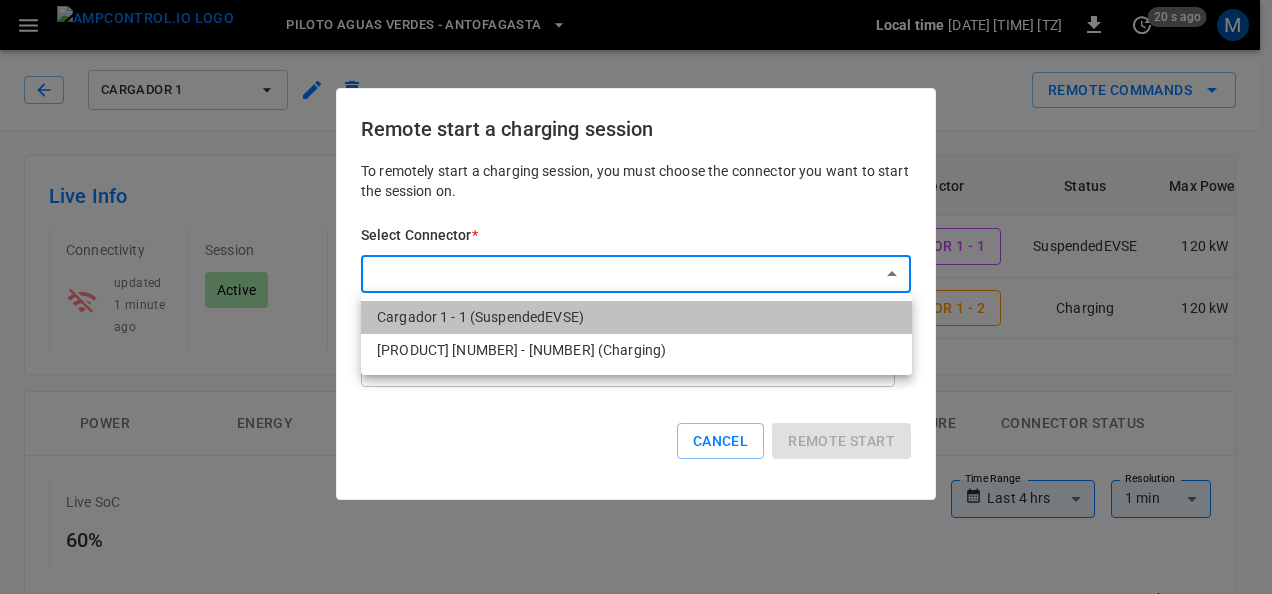 click on "Cargador 1 - 1 (SuspendedEVSE)" at bounding box center (636, 317) 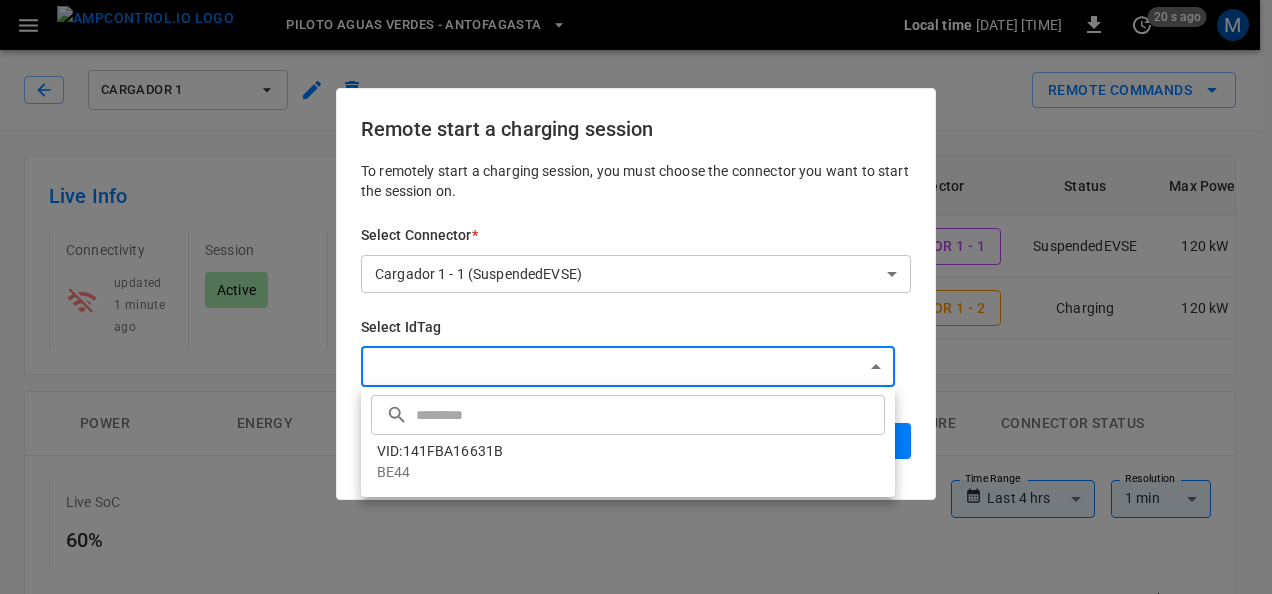 click on "[LOCATION] [TIMEZONE] [TIME] ago [BRAND] [PRODUCT] [STATUS] [TIME] ago [STATUS] [ALERTS] [VERSION] [VENDOR] [CONNECTOR] [STATUS] [POWER] [CONNECTOR] [STATUS] [POWER] [POWER] [ENERGY] [SOC] [UPTIME] [CONNECTIVITY] [TEMPERATURE] [CONNECTOR] [STATUS] [LIVE] [SOC] [TIME] [TIME] [RESOLUTION] [TIME] [RESOLUTION] [CONNECTOR] [CONNECTOR] [VEHICLE] [VEHICLE] [IDTAG] [IDTAG] [FILTERS] [EXPORT] [ID] [SESSION] [CONNECTOR] [VEHICLE] [IDTAG] [TRANSACTION] [ID] [START] [TIME] [START] [SOC] [END] [TIME] [END] [SOC] [DURATION] [PRIORITY] [ENERGY] [SUPPLY] [COST] [ACTION] [COPY] [ACTIVE] [CARGADOR] [CONNECTOR] [CONNECTOR] [IDTAG] [IDTAG] [TRANSACTION] [ID] [START] [TIME] [START] [SOC] [IN] [DURATION] [END] [SOC] [PRIORITY] [ENERGY] [COST] [COPY] [ACTIVE] [CARGADOR] [CONNECTOR] [CONNECTOR] [IDTAG] [IDTAG] [TRANSACTION] [ID] [START] [TIME] [START] [SOC]" at bounding box center [636, 844] 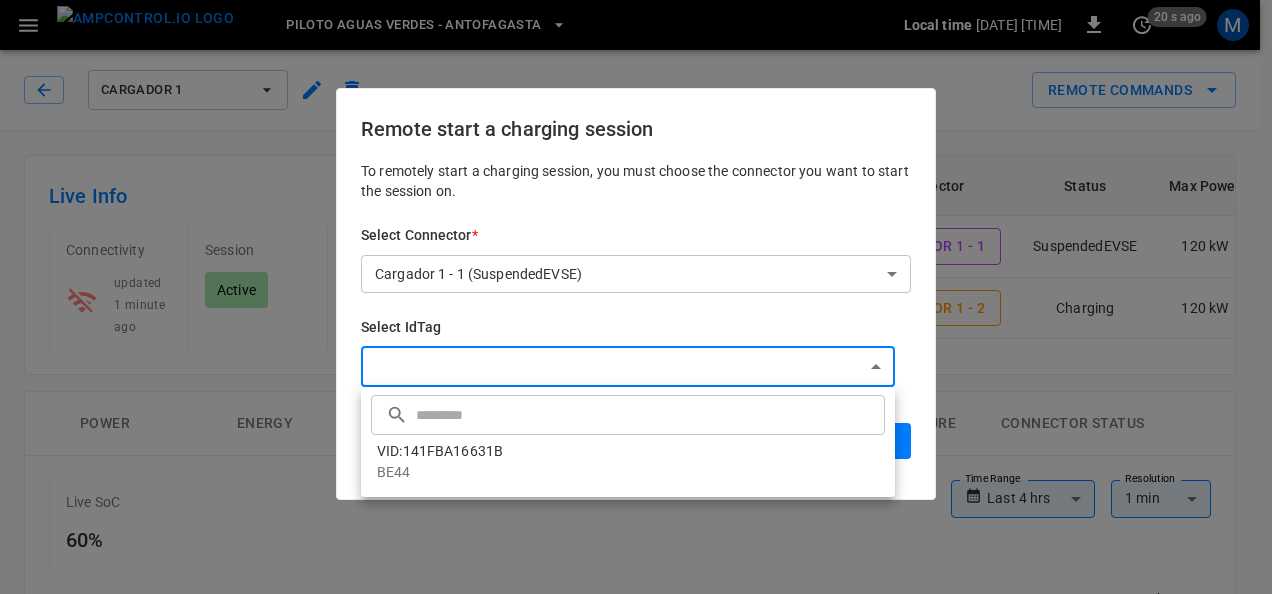 click at bounding box center (636, 297) 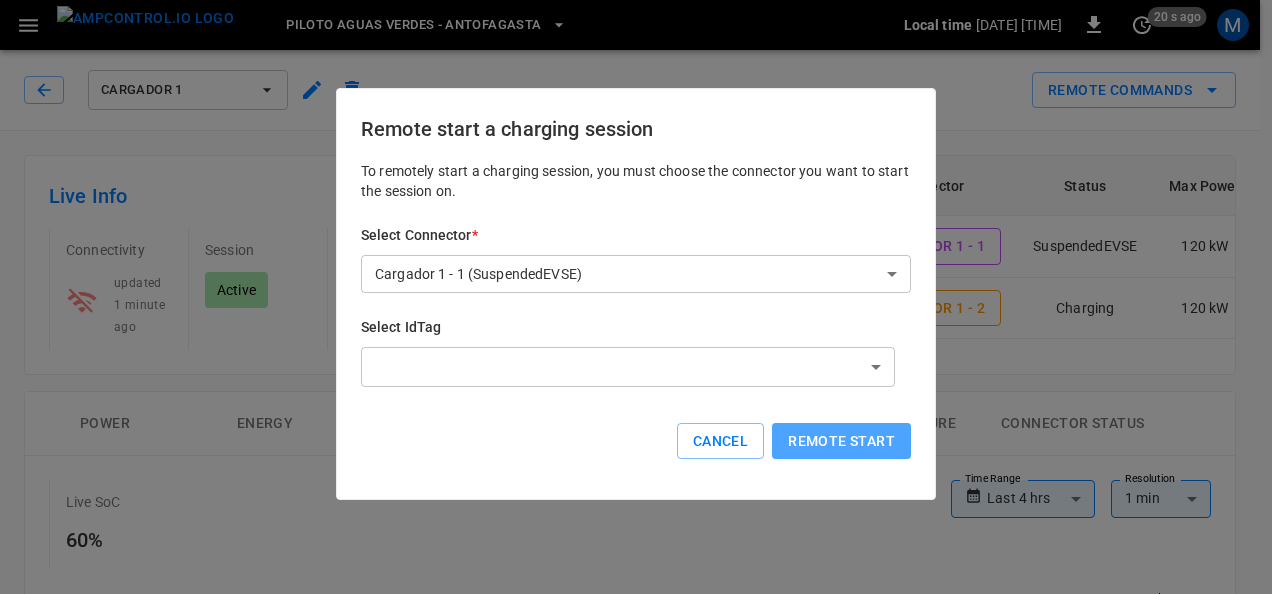 click on "Remote start" at bounding box center [841, 441] 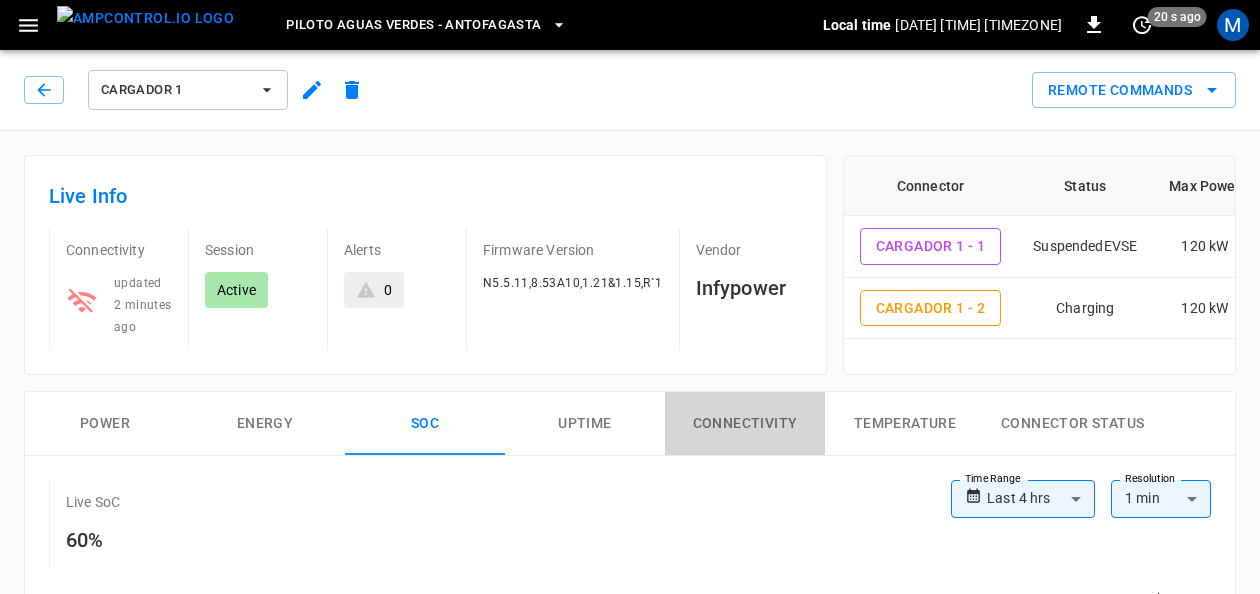 click on "Connectivity" at bounding box center [745, 424] 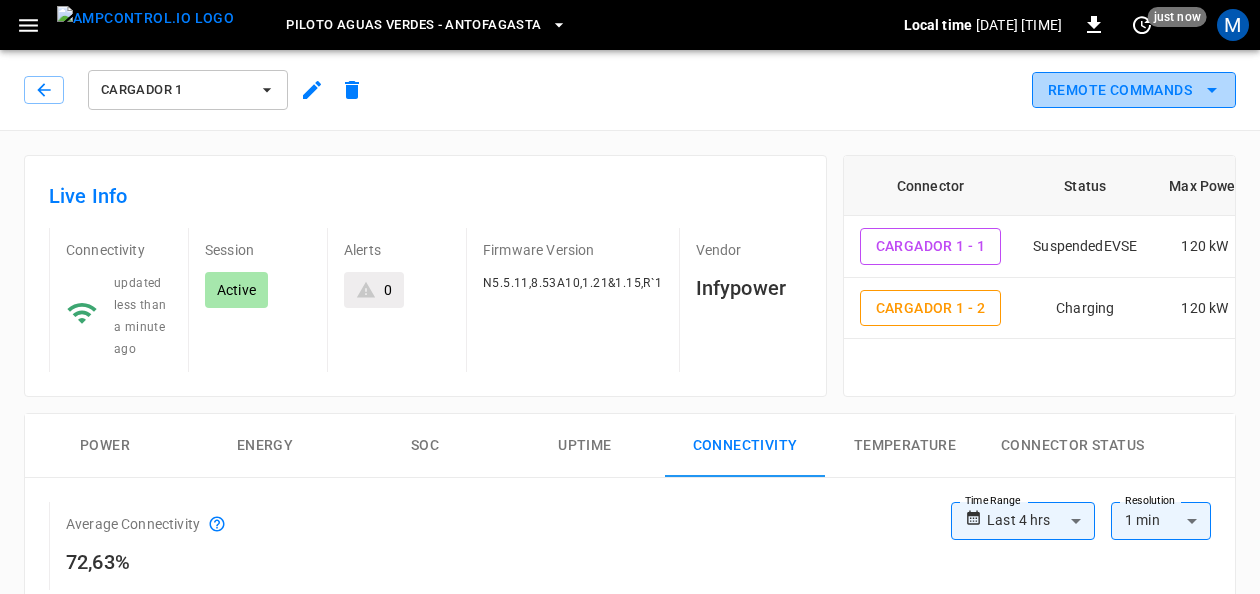 click 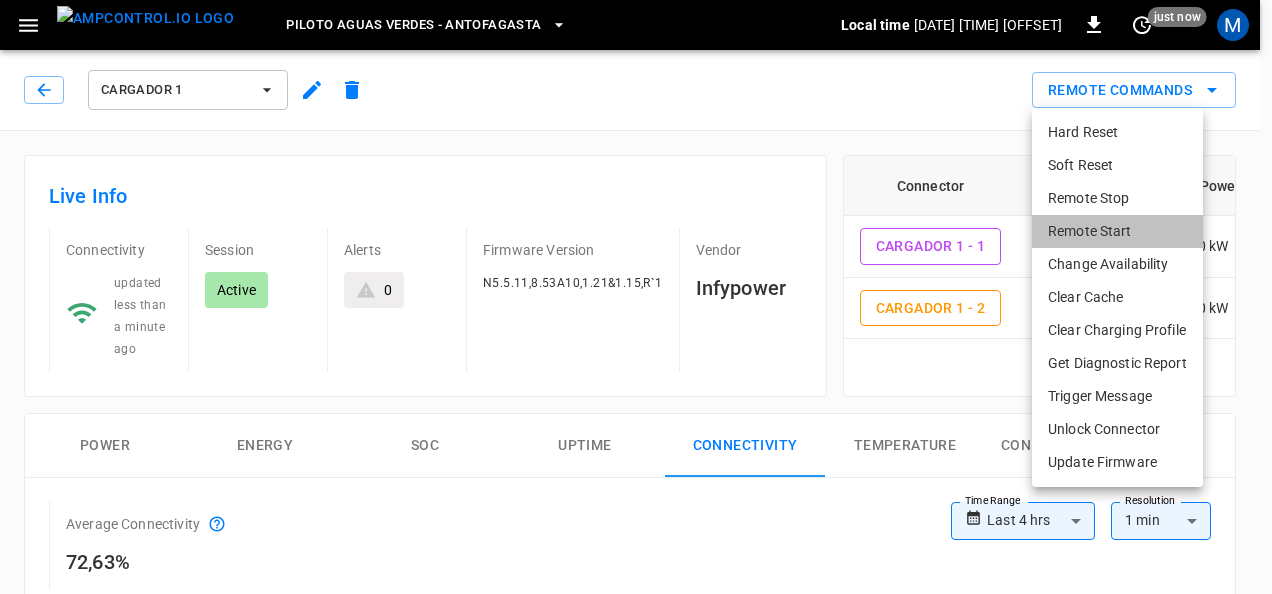 click on "Remote Start" at bounding box center (1117, 231) 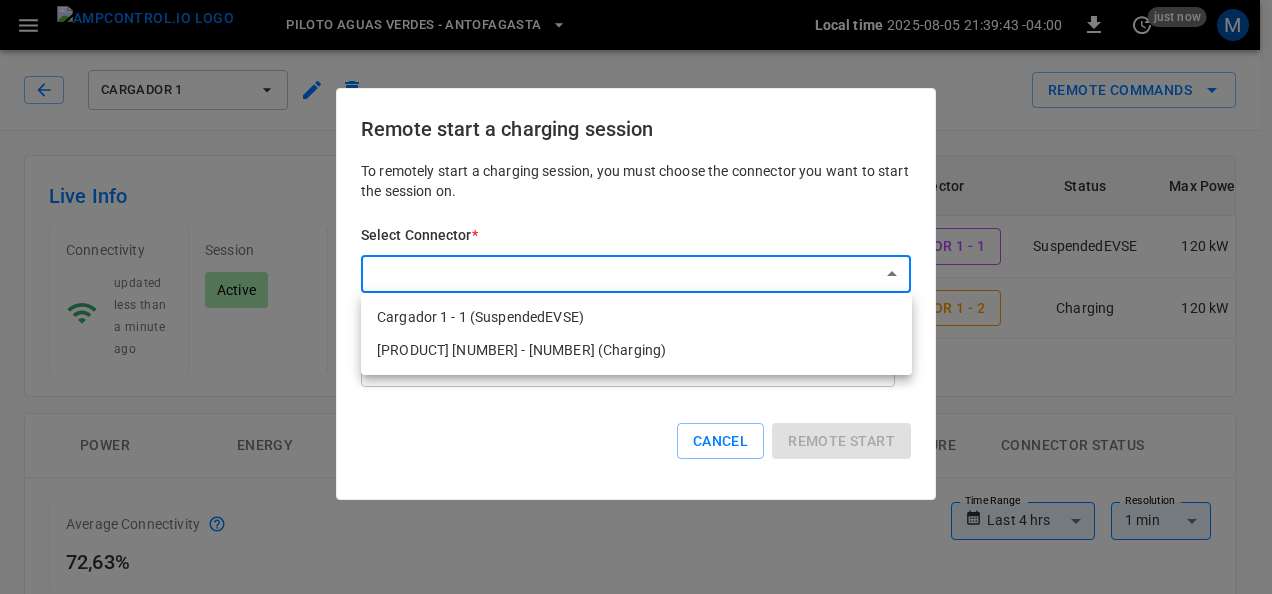 click on "**********" at bounding box center [636, 841] 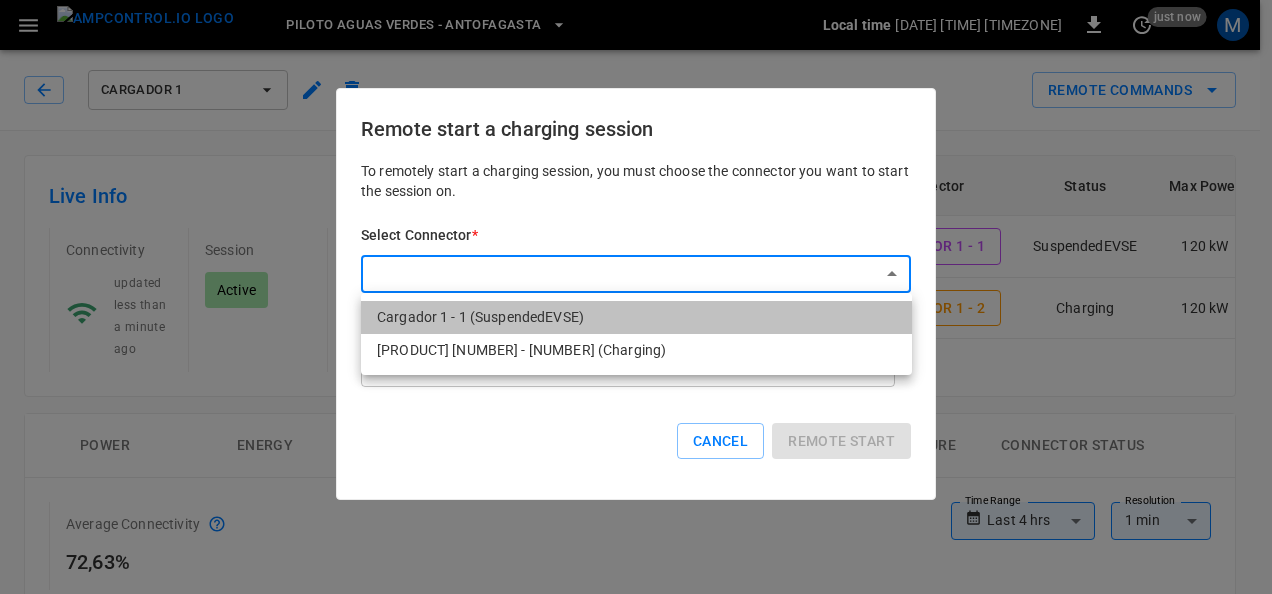 click on "Cargador 1 - 1 (SuspendedEVSE)" at bounding box center [636, 317] 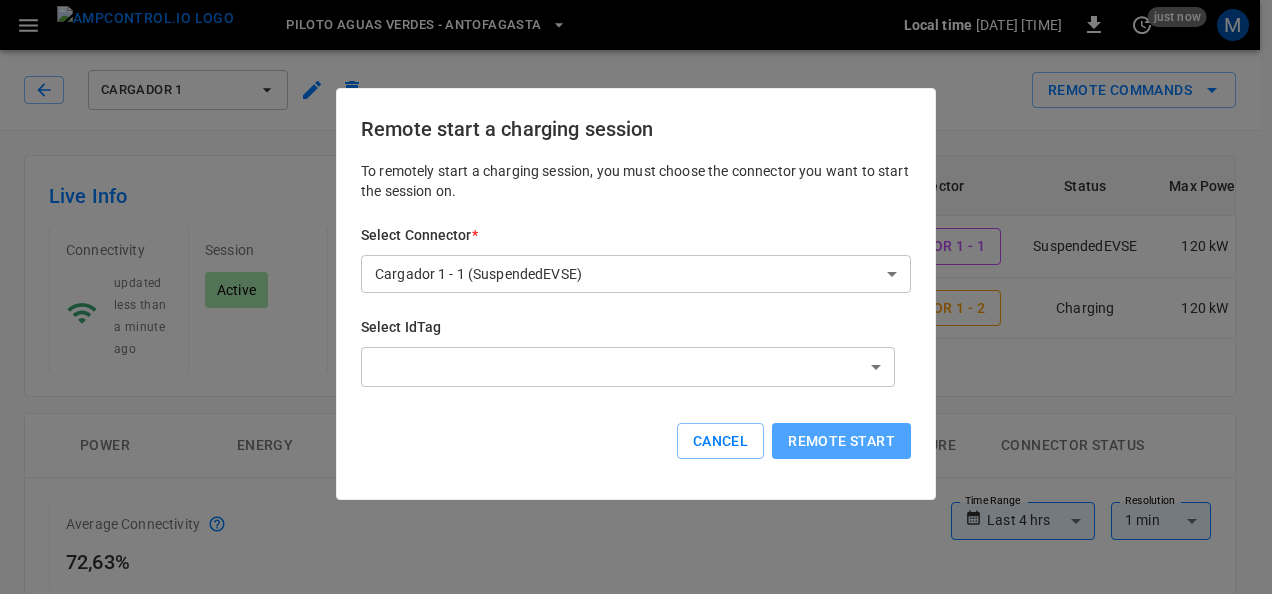 click on "Remote start" at bounding box center [841, 441] 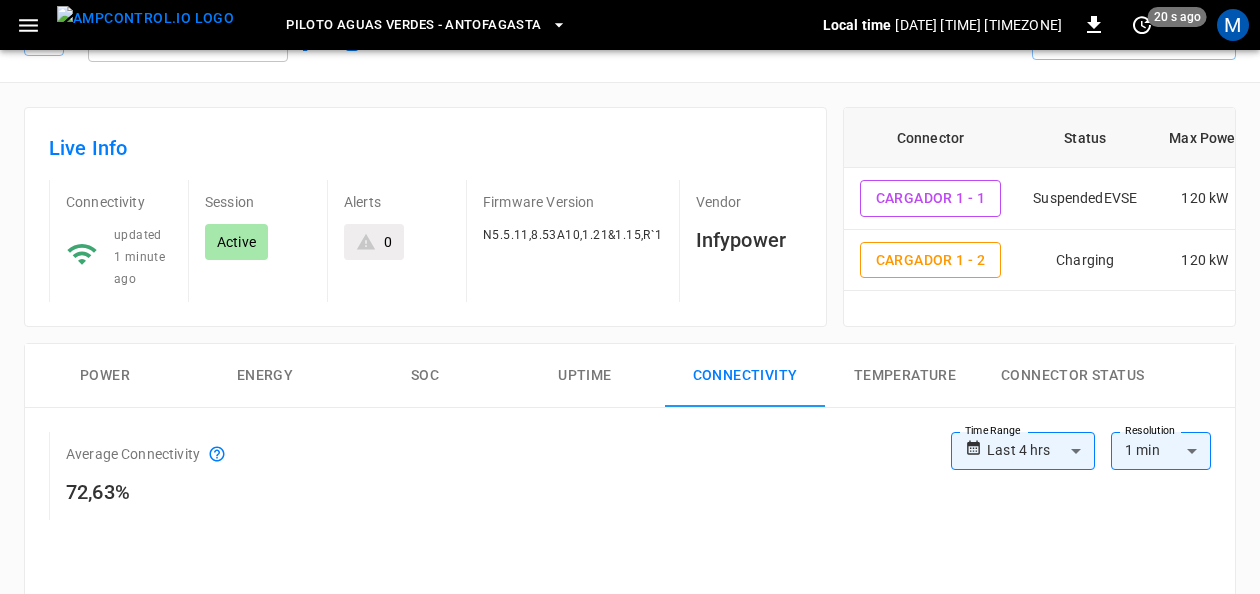 scroll, scrollTop: 43, scrollLeft: 0, axis: vertical 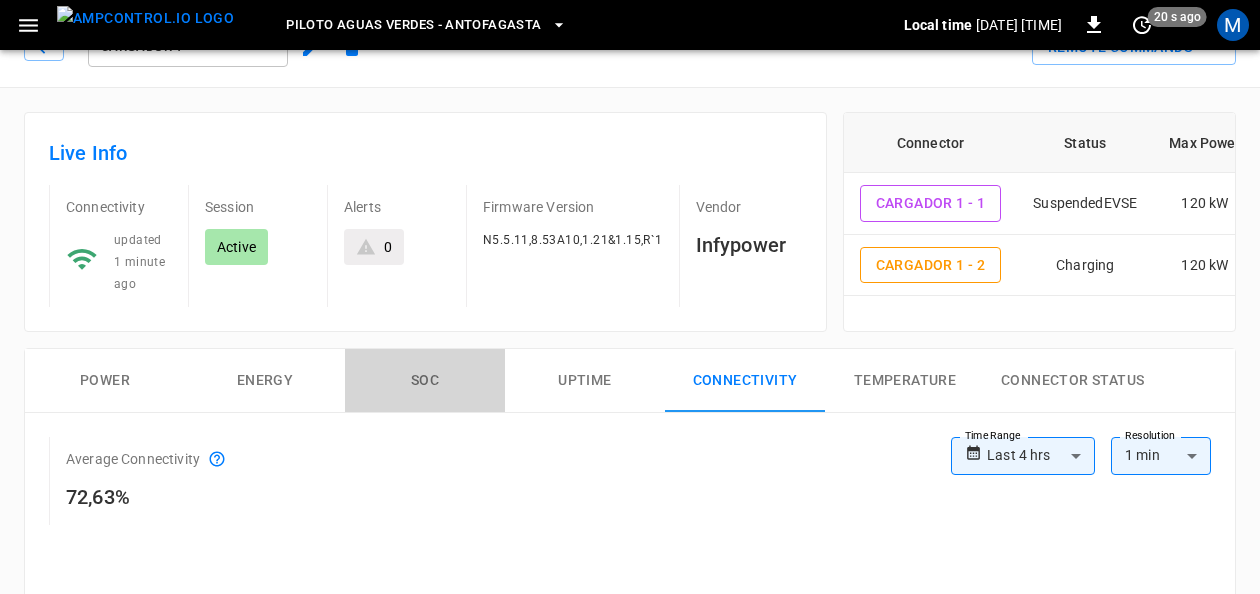 click on "SOC" at bounding box center [425, 381] 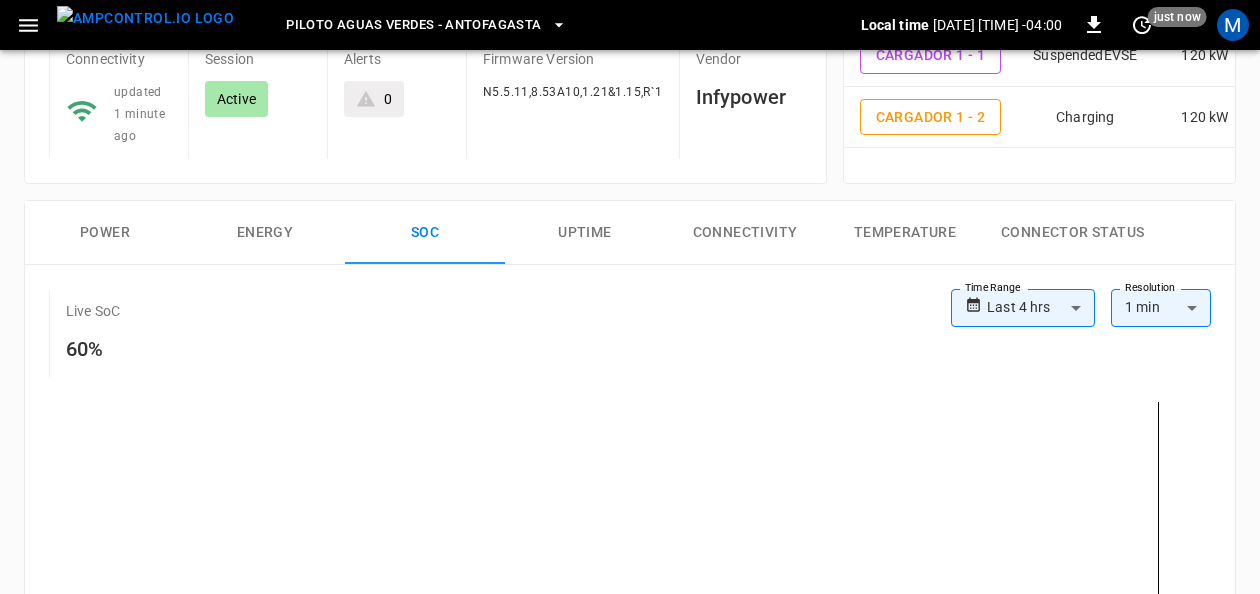 scroll, scrollTop: 187, scrollLeft: 0, axis: vertical 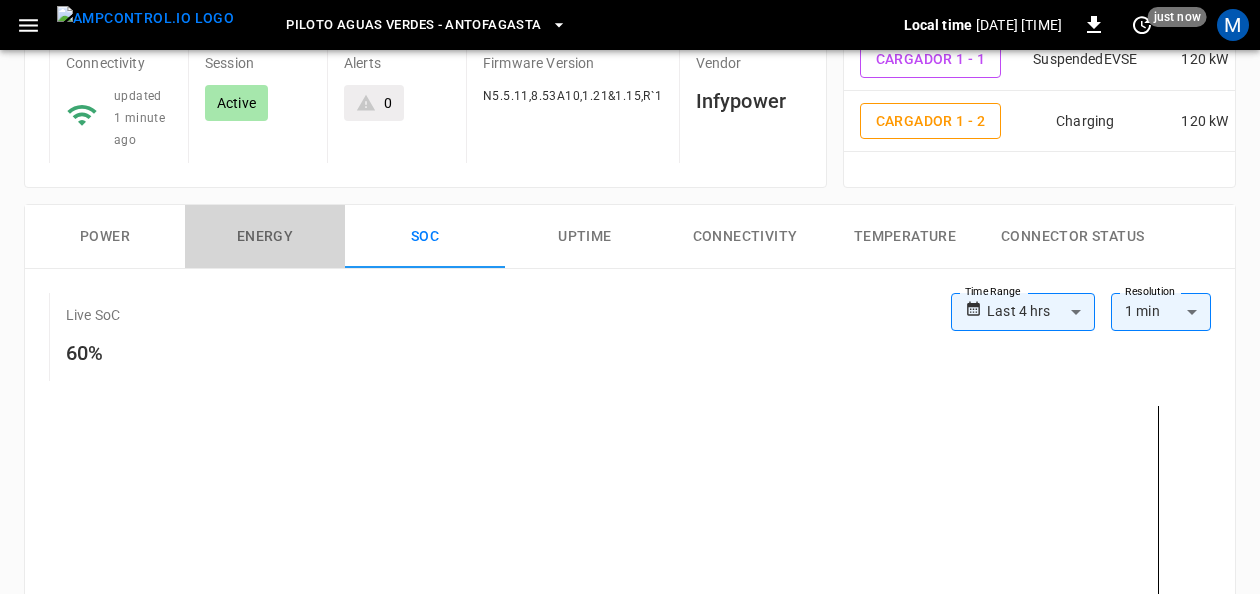 click on "Energy" at bounding box center (265, 237) 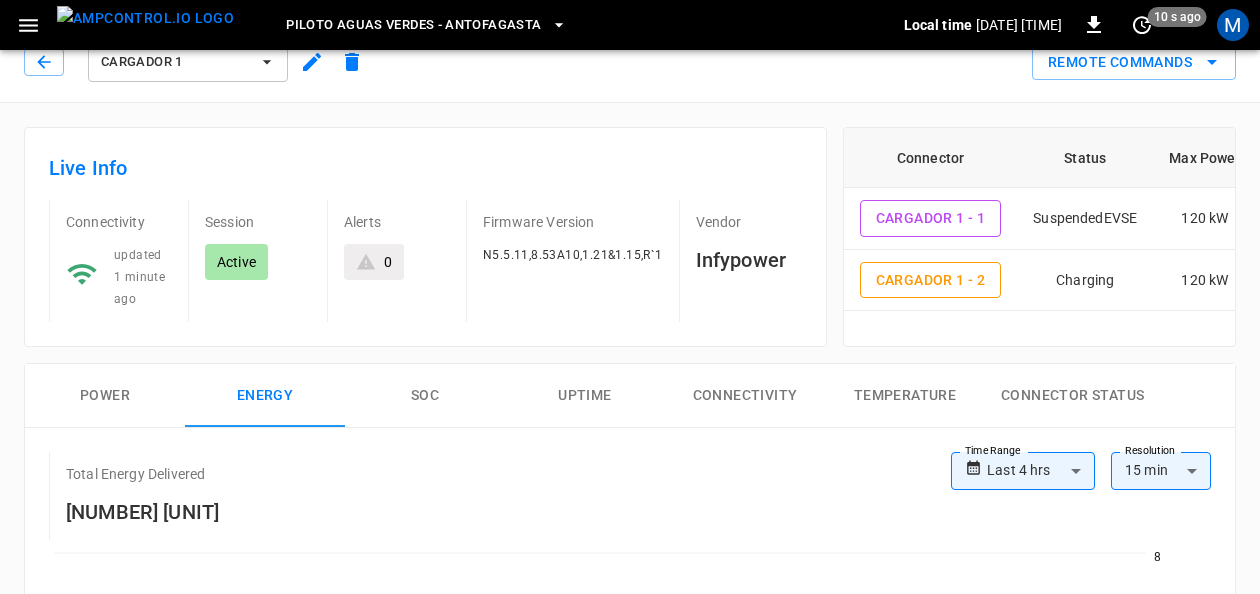 scroll, scrollTop: 22, scrollLeft: 0, axis: vertical 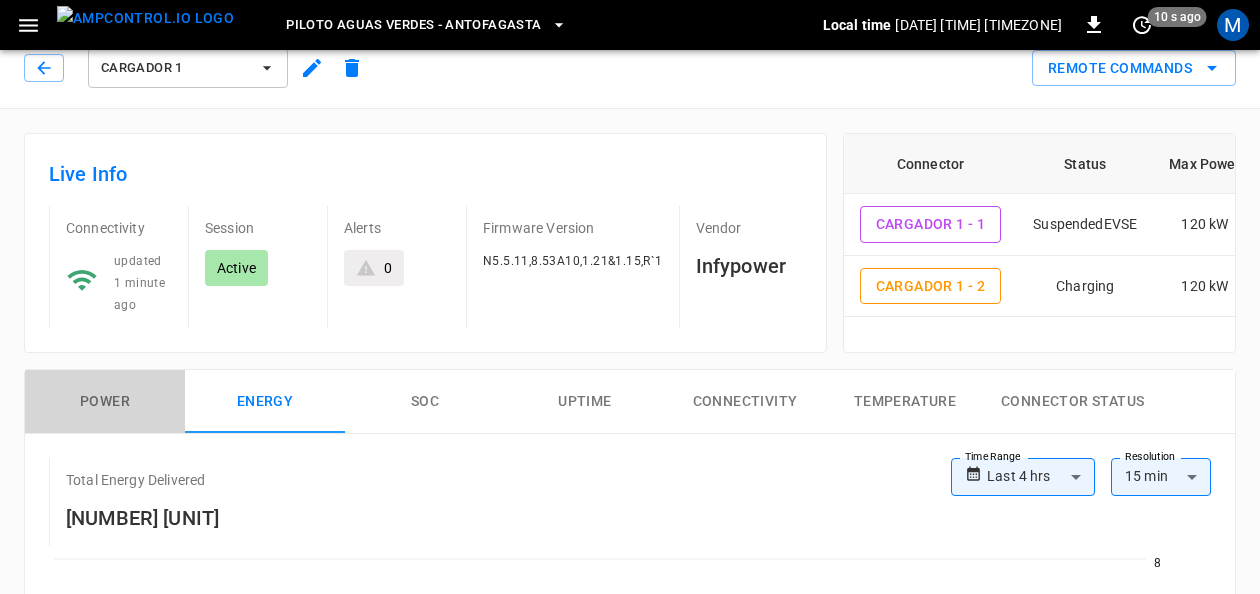 click on "Power" at bounding box center [105, 402] 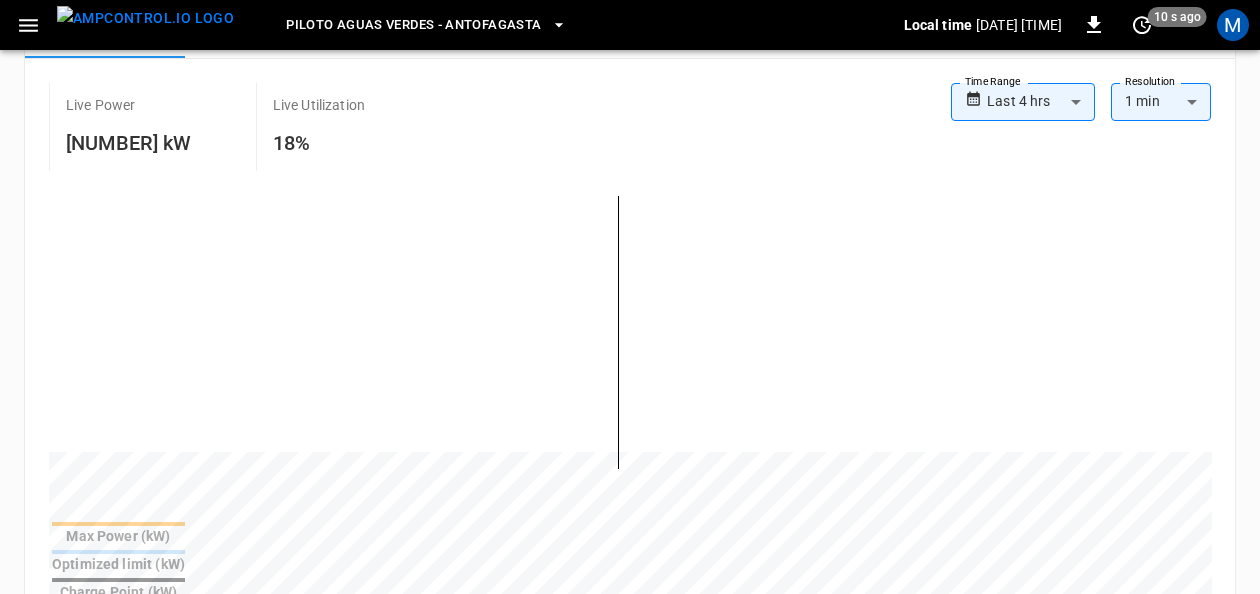 scroll, scrollTop: 398, scrollLeft: 0, axis: vertical 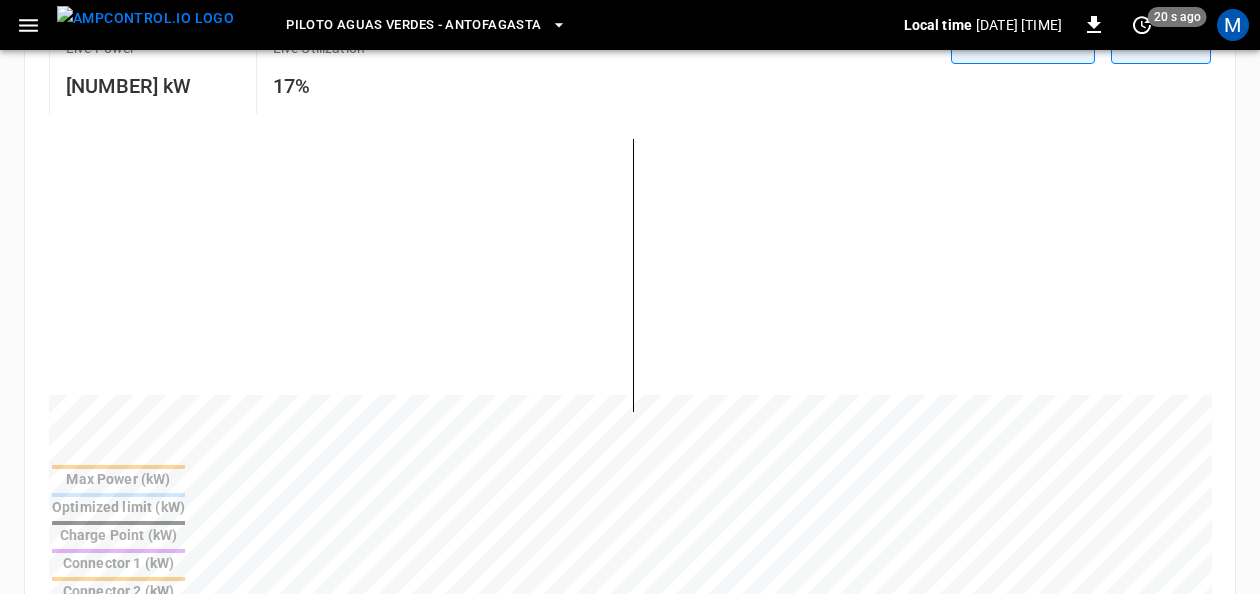 click on "Reset zoom" at bounding box center (630, 628) 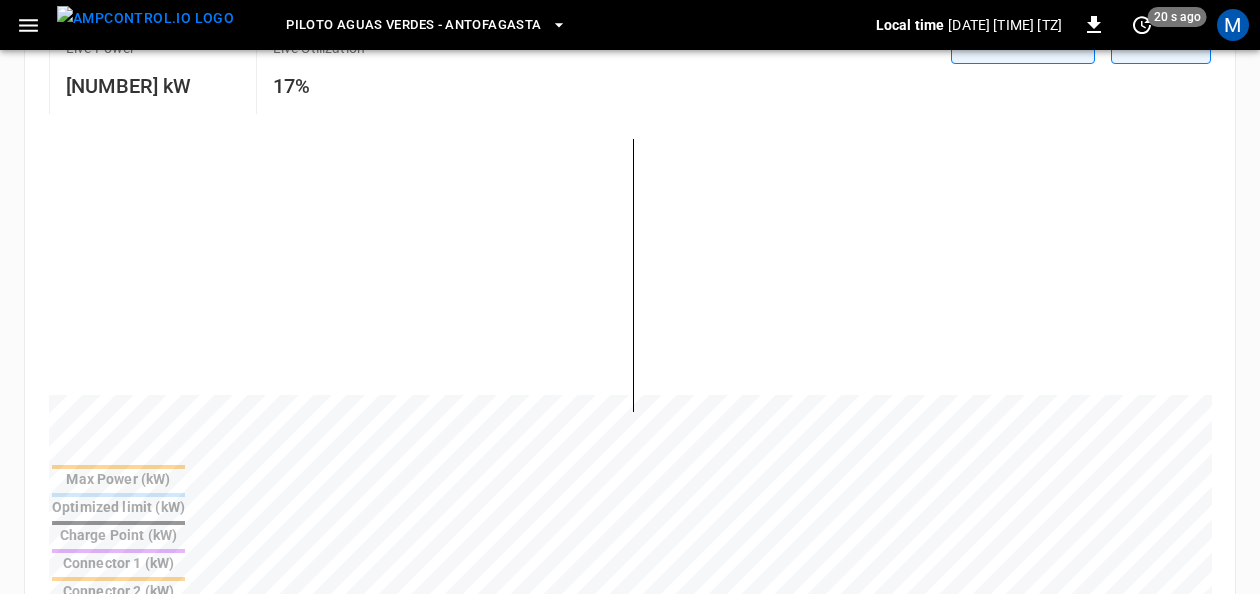 click at bounding box center (118, 579) 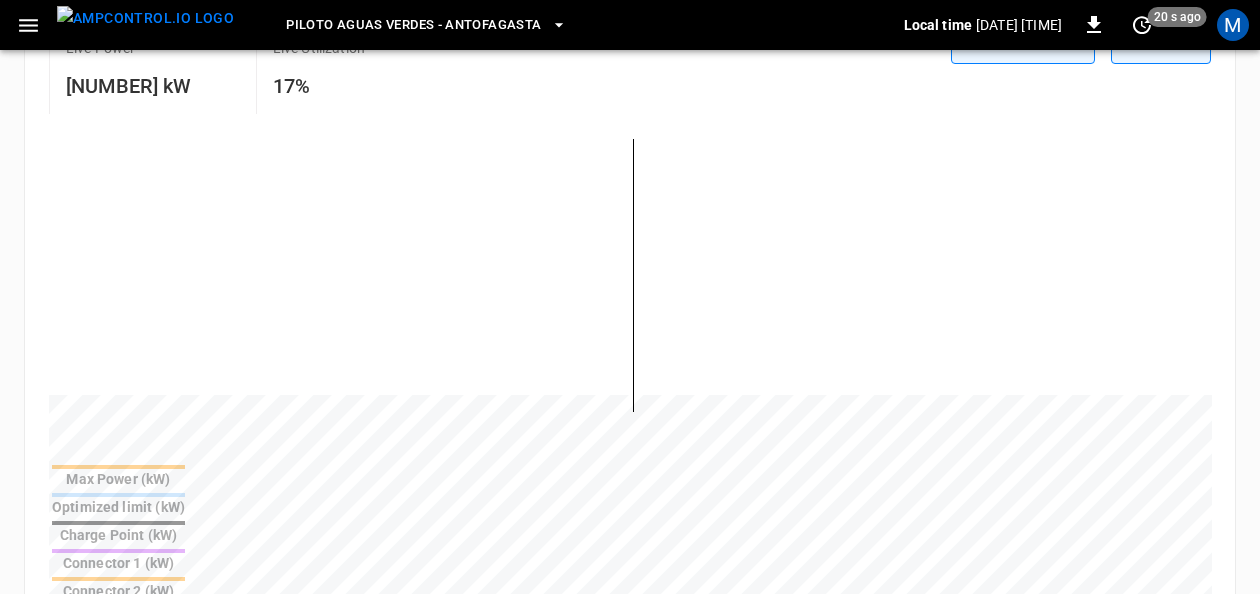 click at bounding box center (118, 467) 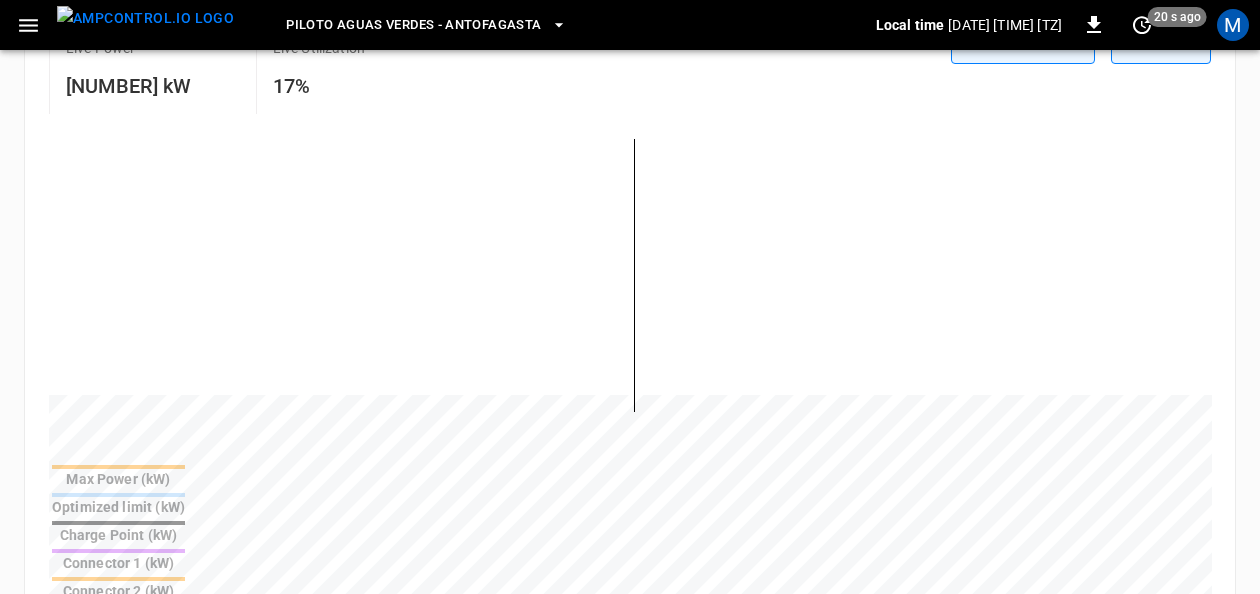 click at bounding box center (118, 467) 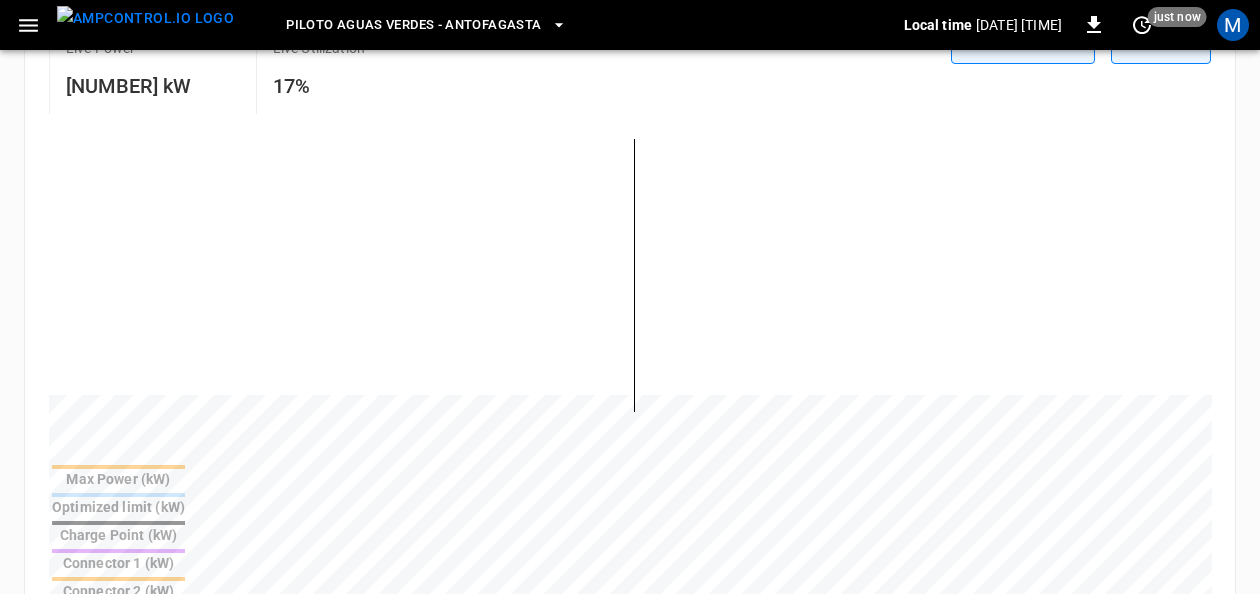 click at bounding box center (118, 467) 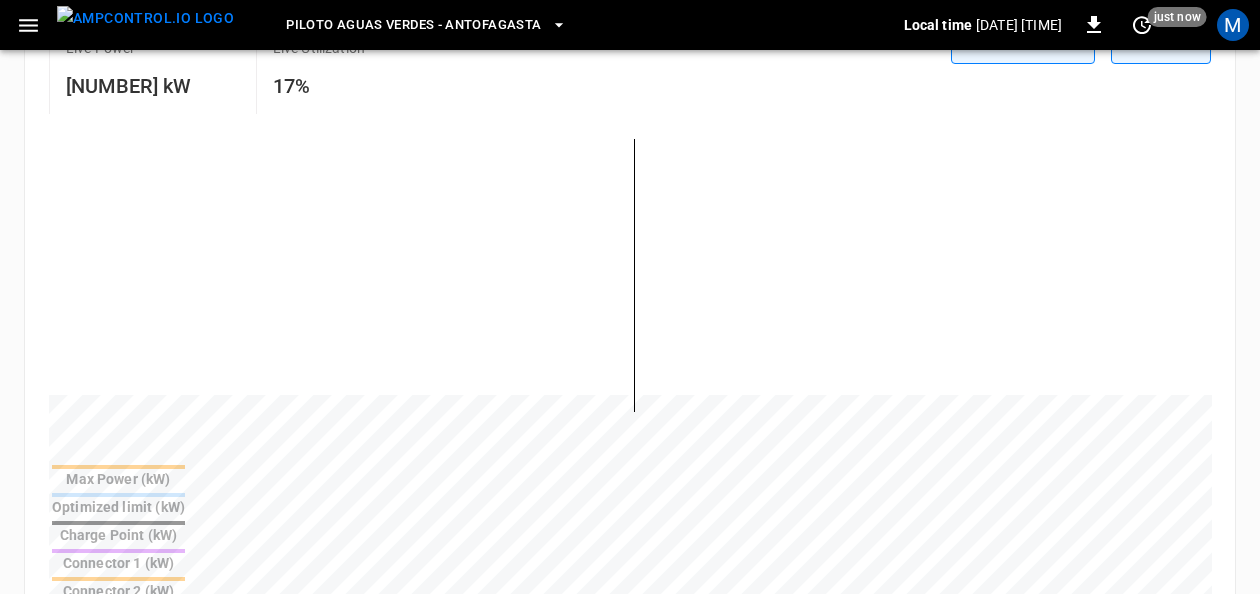 click at bounding box center (118, 467) 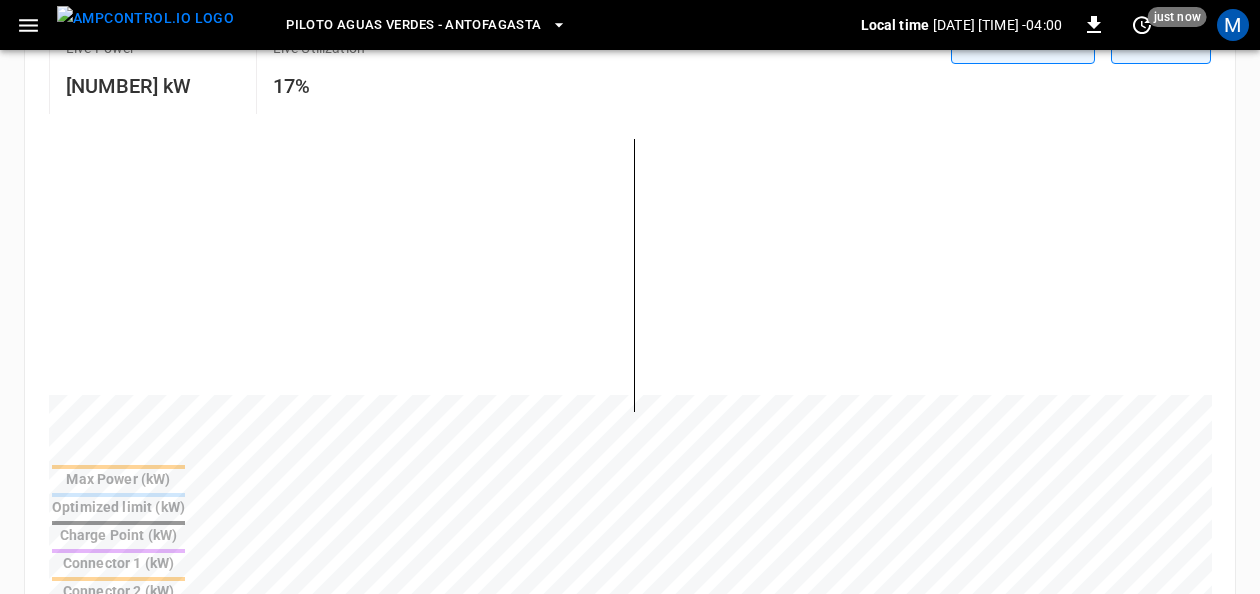 click on "Charge Point (kW)" at bounding box center (118, 533) 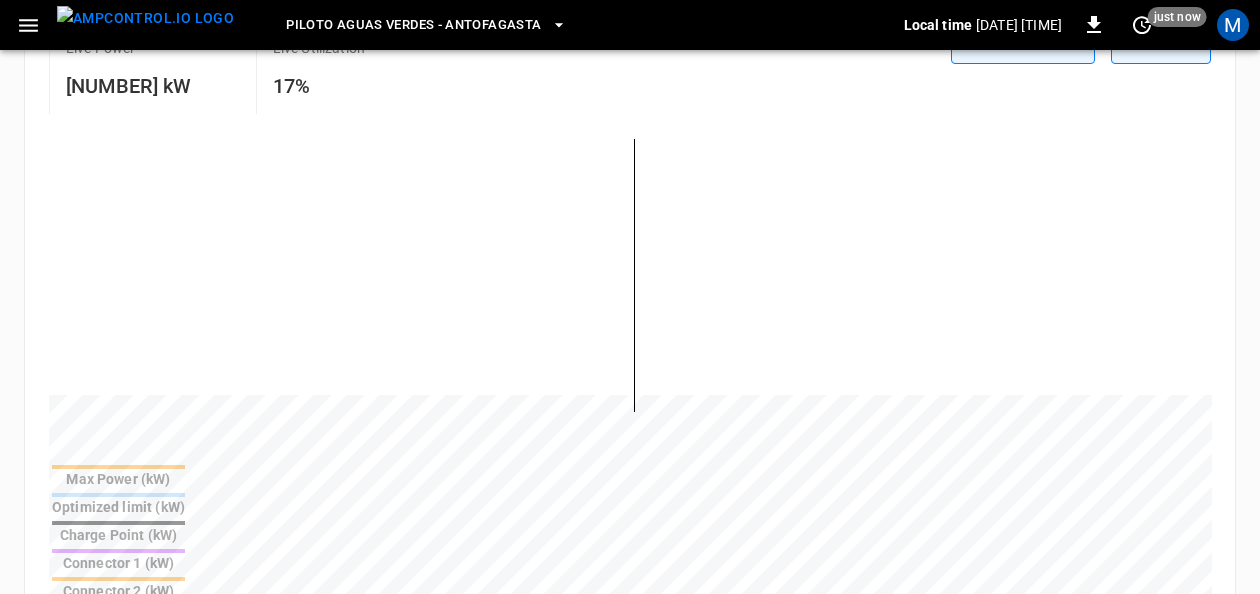 click on "Charge Point (kW)" at bounding box center (118, 533) 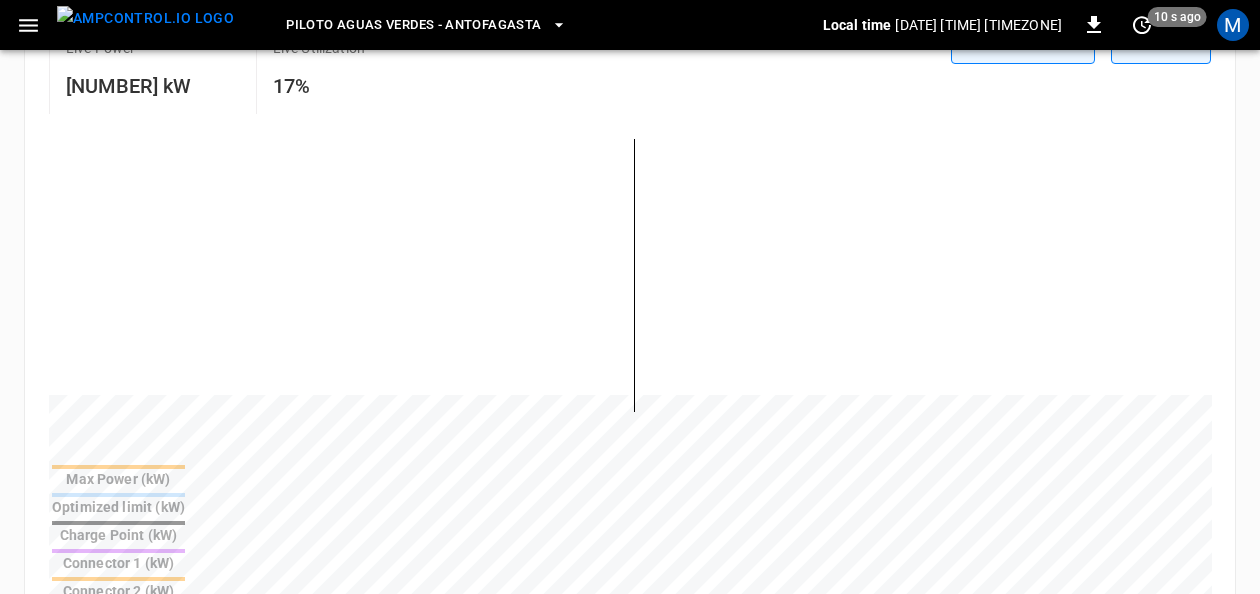 click at bounding box center (118, 551) 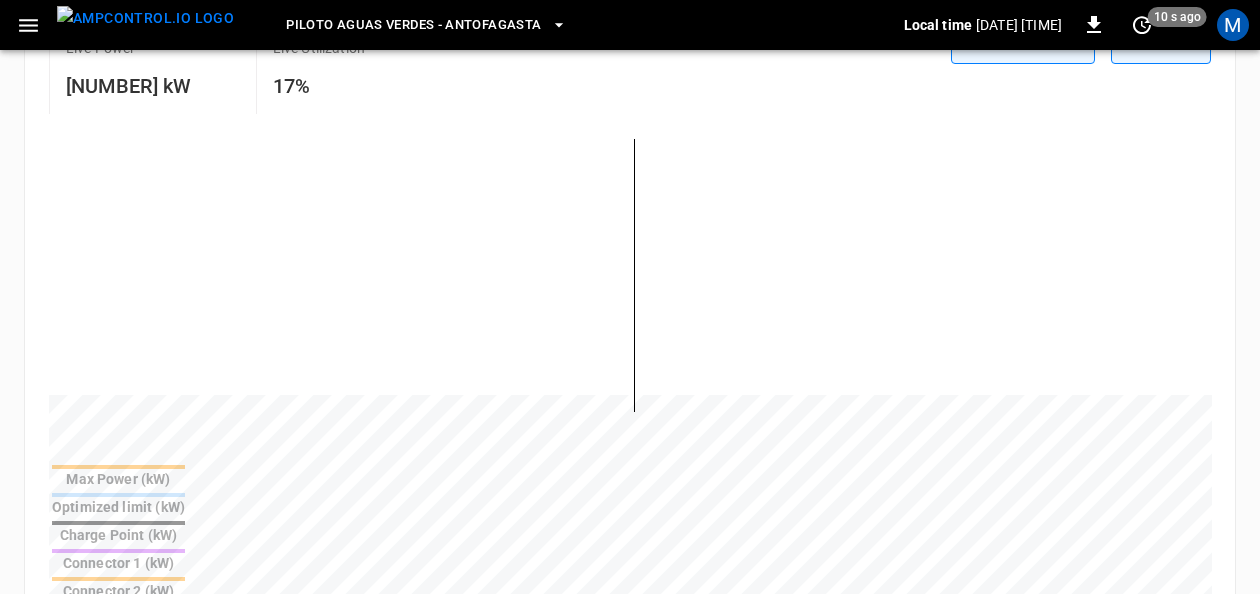 click at bounding box center [118, 551] 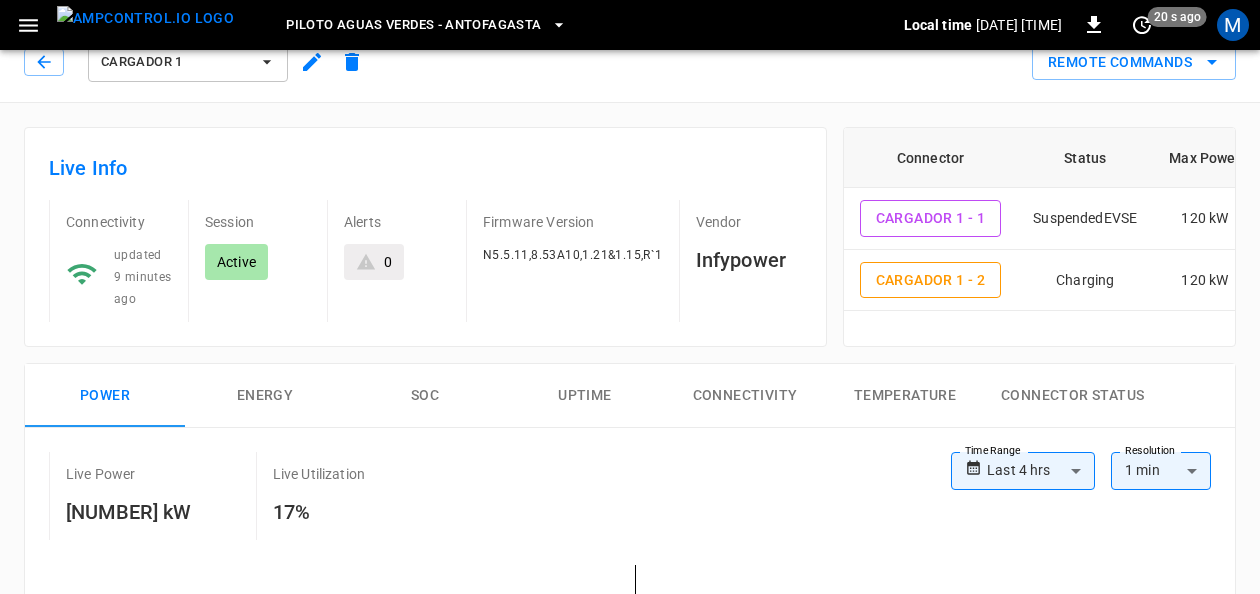 scroll, scrollTop: 0, scrollLeft: 0, axis: both 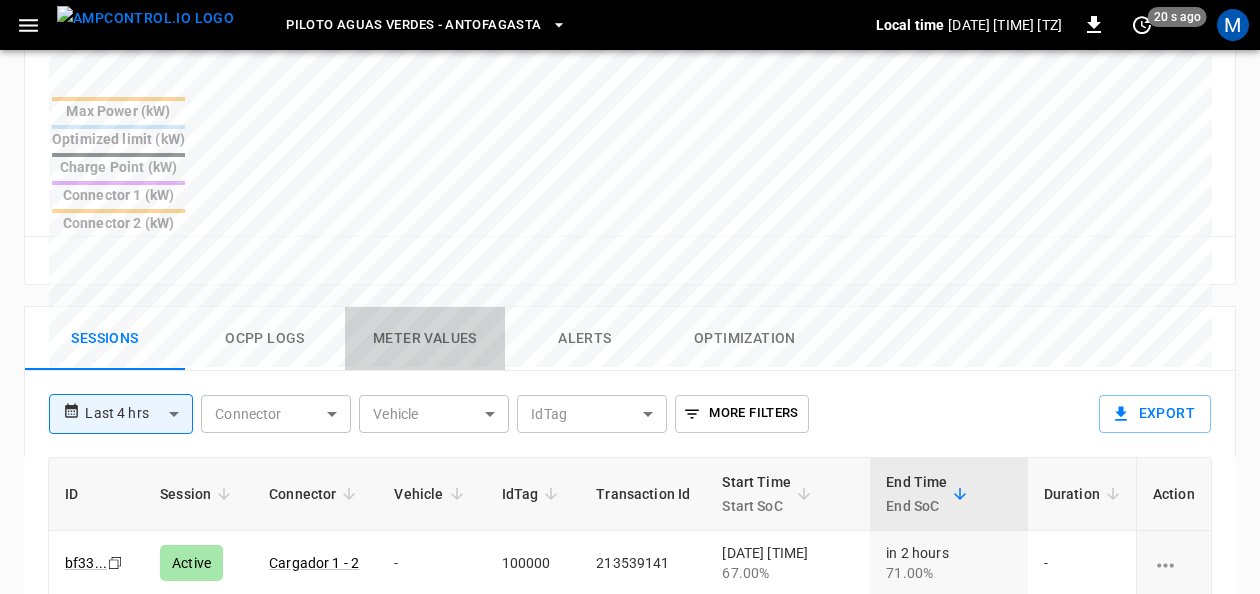 click on "Meter Values" at bounding box center [425, 339] 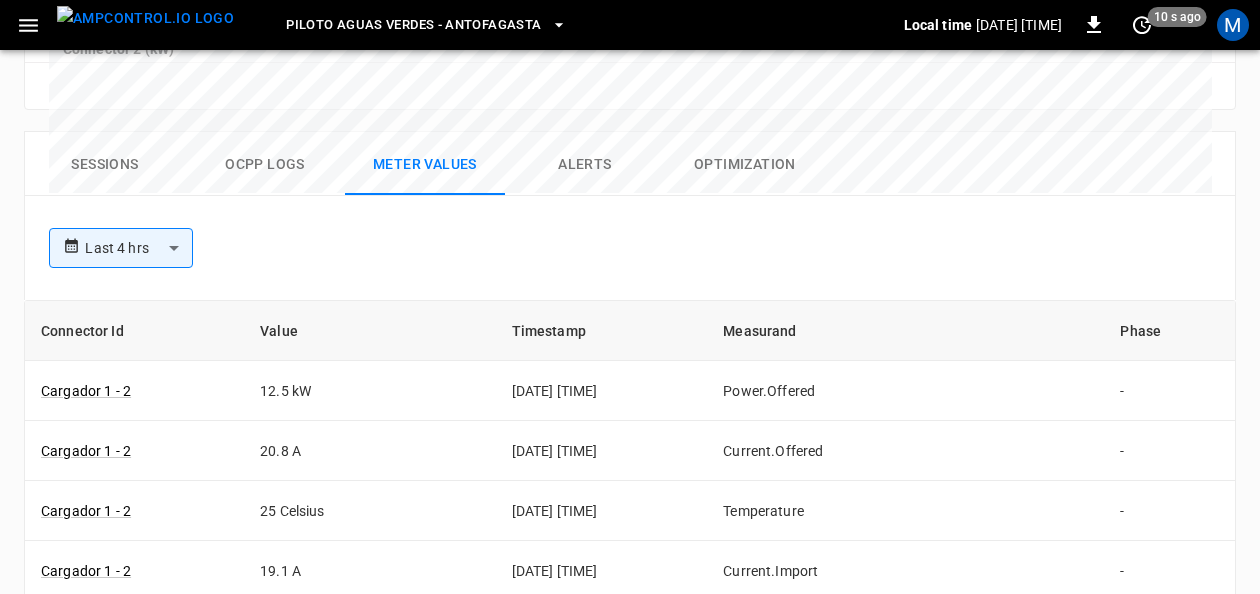 scroll, scrollTop: 1116, scrollLeft: 0, axis: vertical 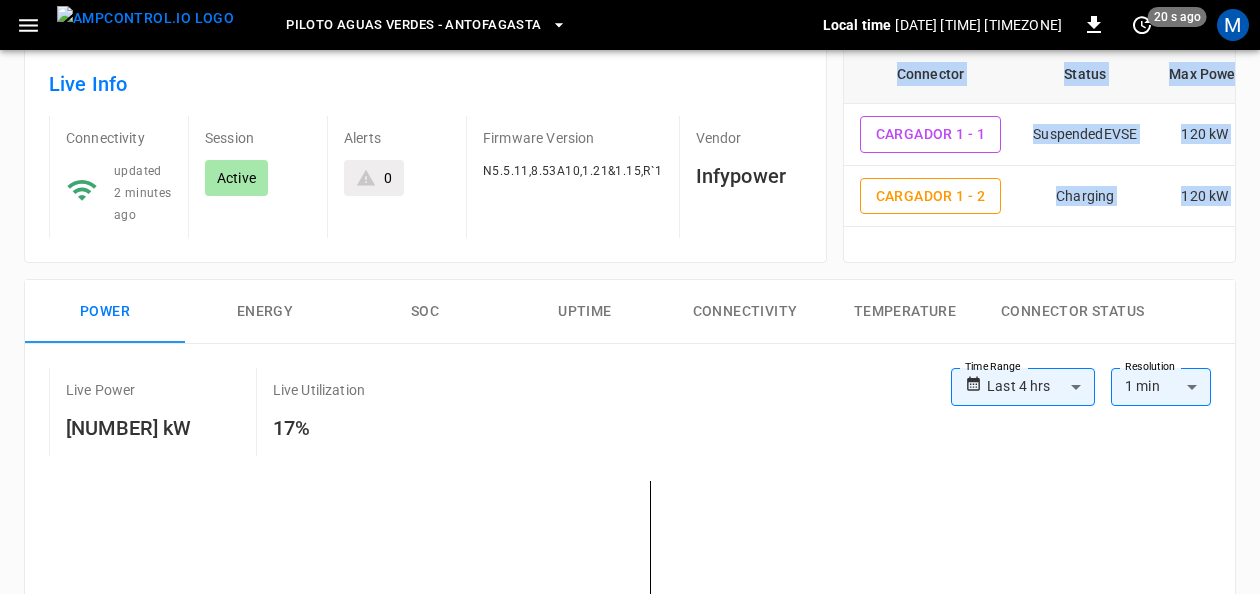 drag, startPoint x: 1259, startPoint y: 190, endPoint x: 1269, endPoint y: 262, distance: 72.691124 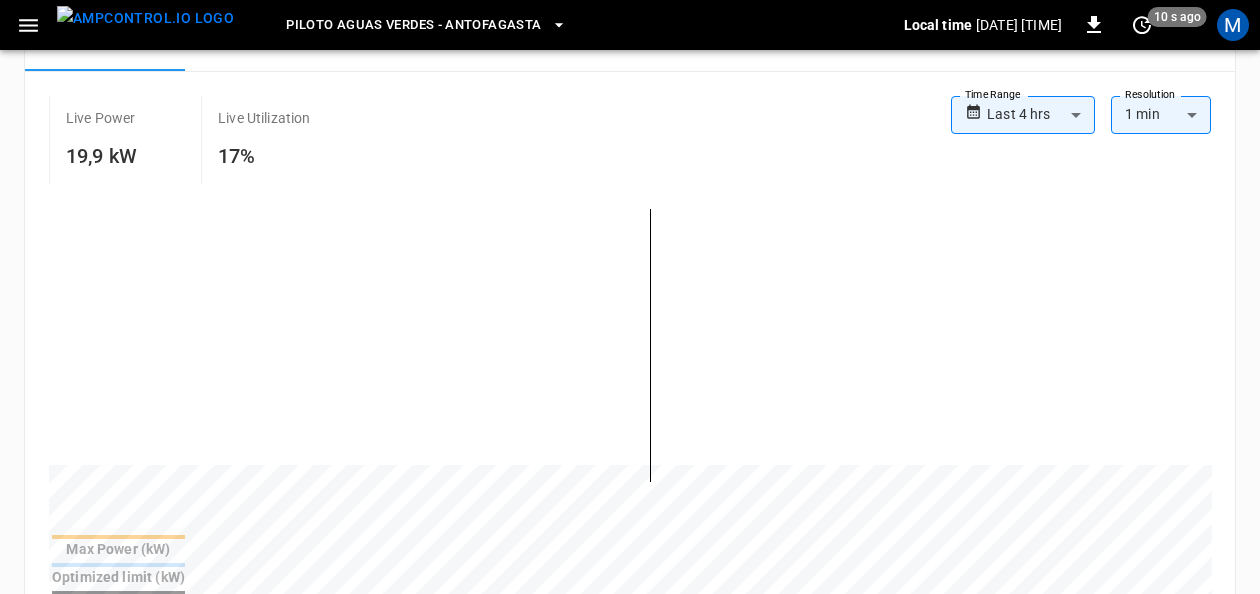 scroll, scrollTop: 380, scrollLeft: 0, axis: vertical 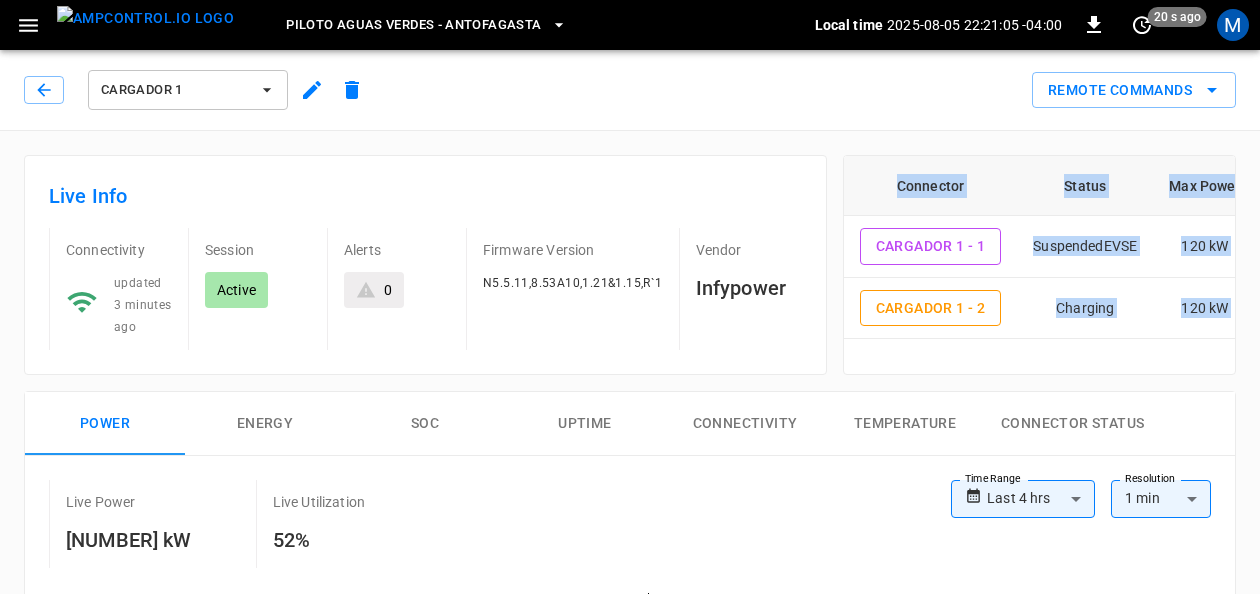 click 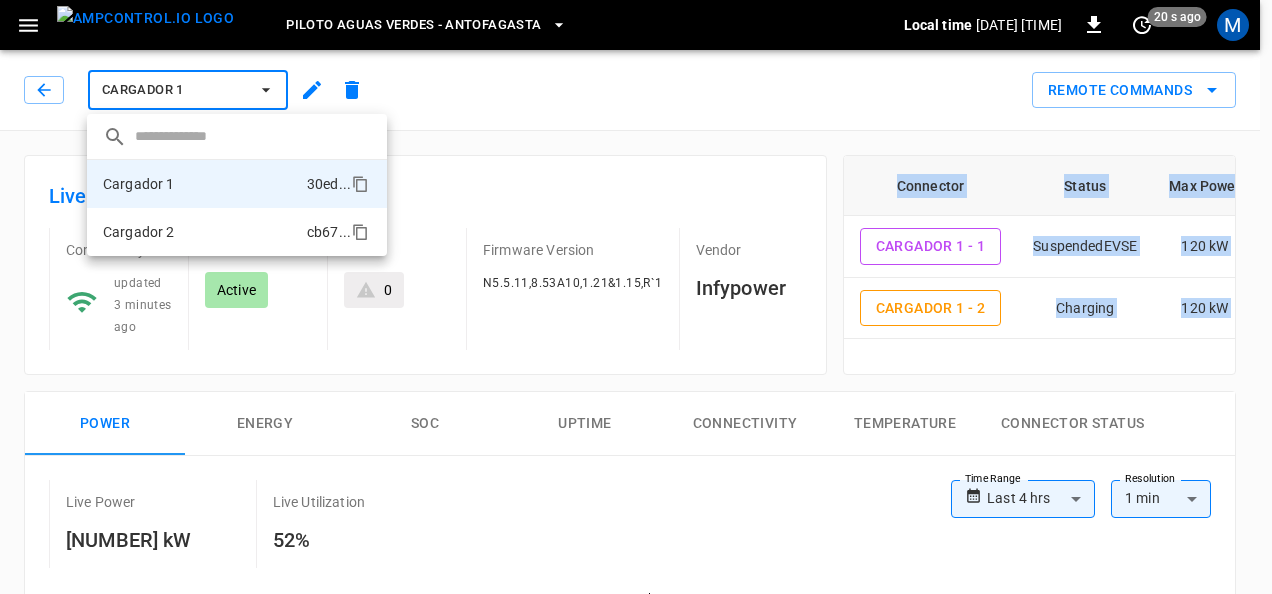 click on "Cargador 2 cb67 ..." at bounding box center [237, 232] 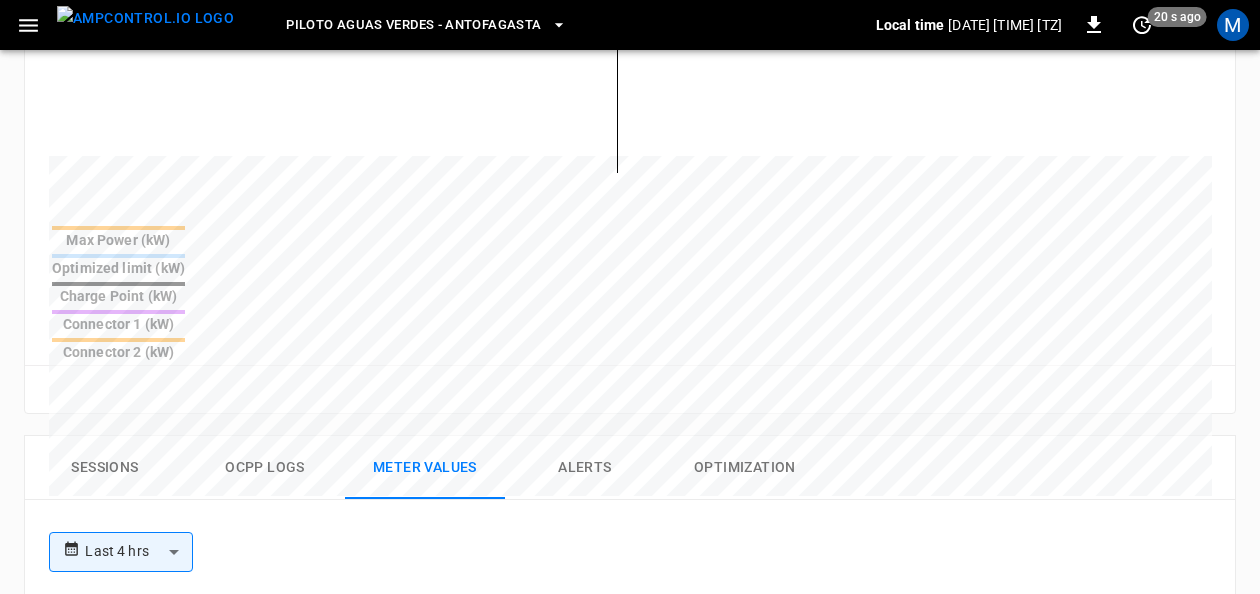scroll, scrollTop: 695, scrollLeft: 0, axis: vertical 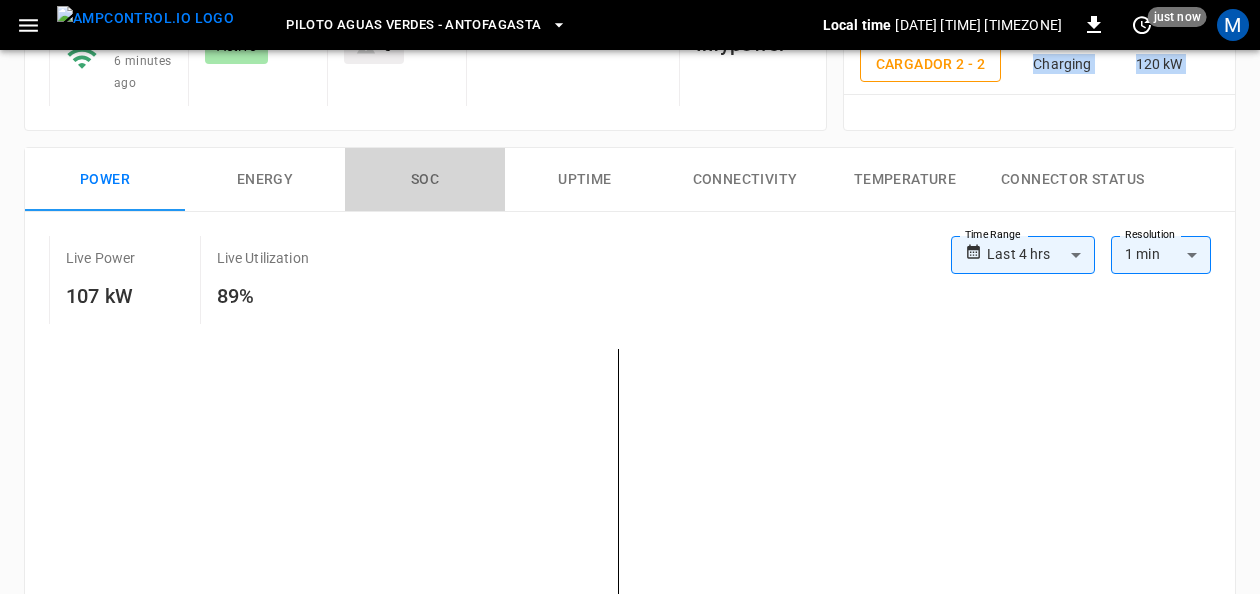 click on "SOC" at bounding box center (425, 180) 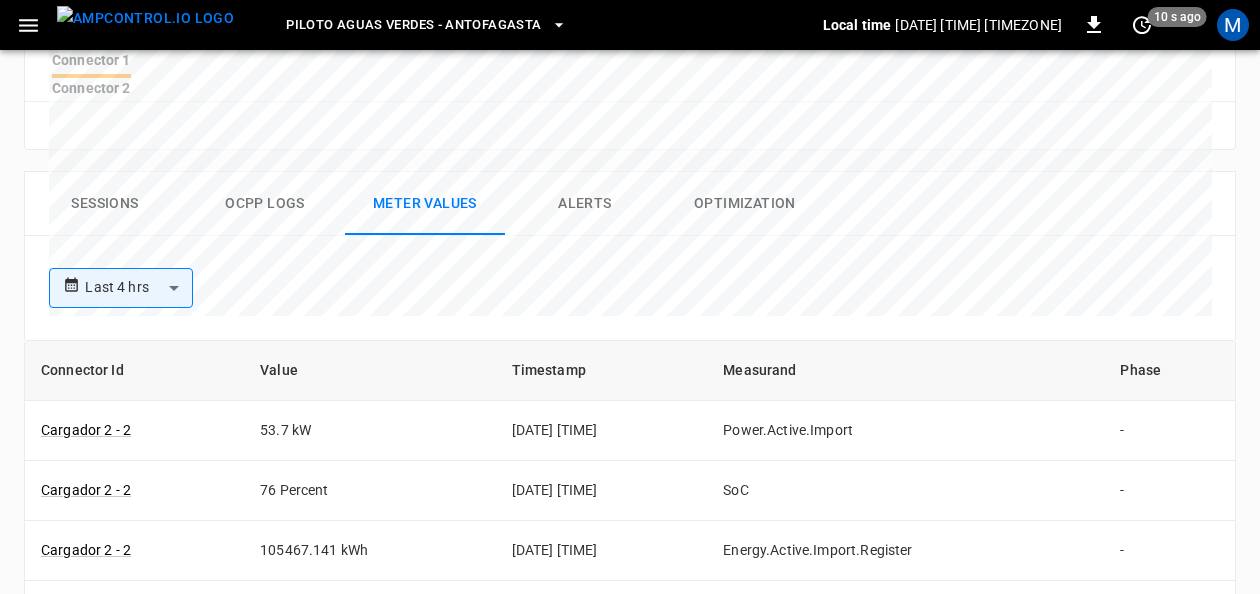 scroll, scrollTop: 879, scrollLeft: 0, axis: vertical 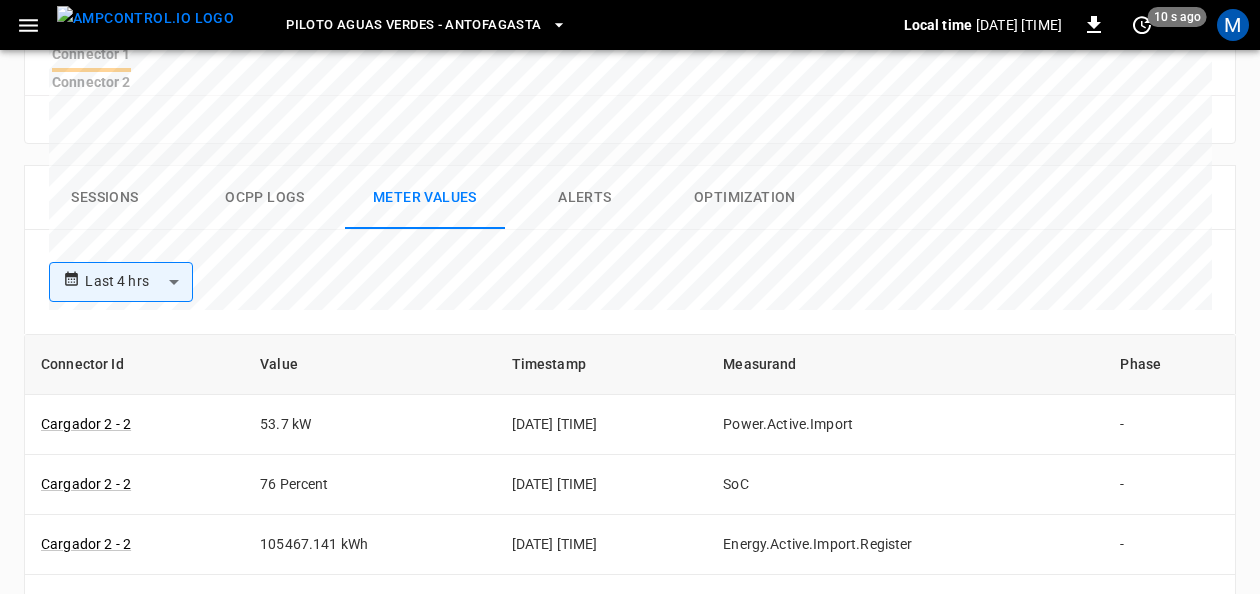 click on "Optimization" at bounding box center [745, 198] 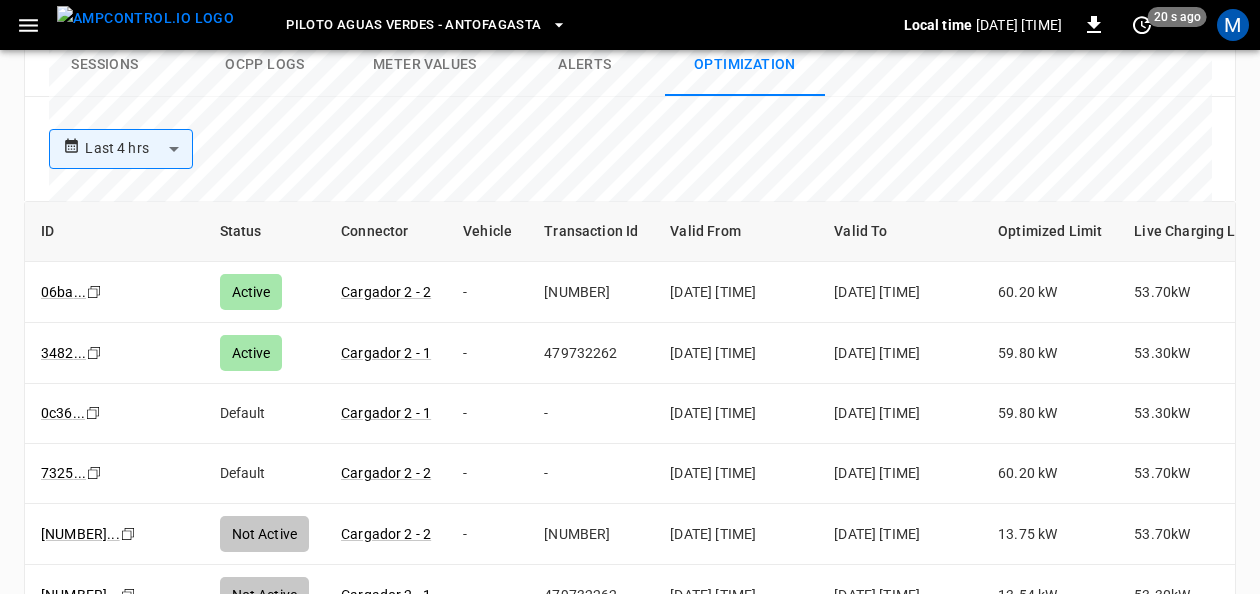 scroll, scrollTop: 1095, scrollLeft: 0, axis: vertical 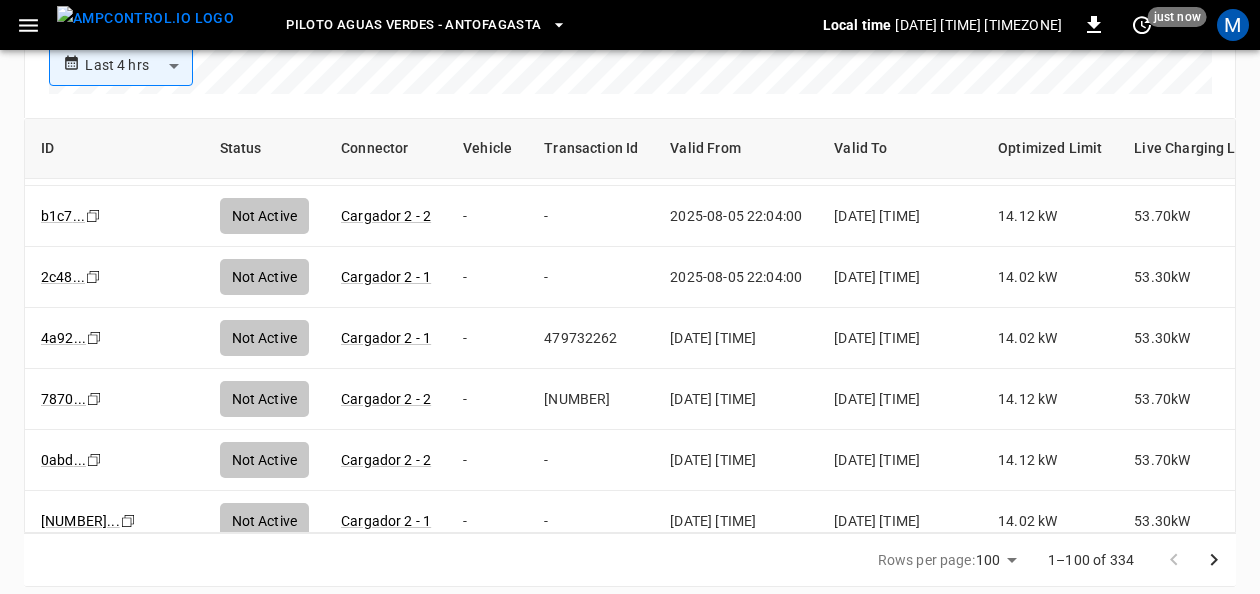 drag, startPoint x: 1040, startPoint y: 503, endPoint x: 1096, endPoint y: 513, distance: 56.88585 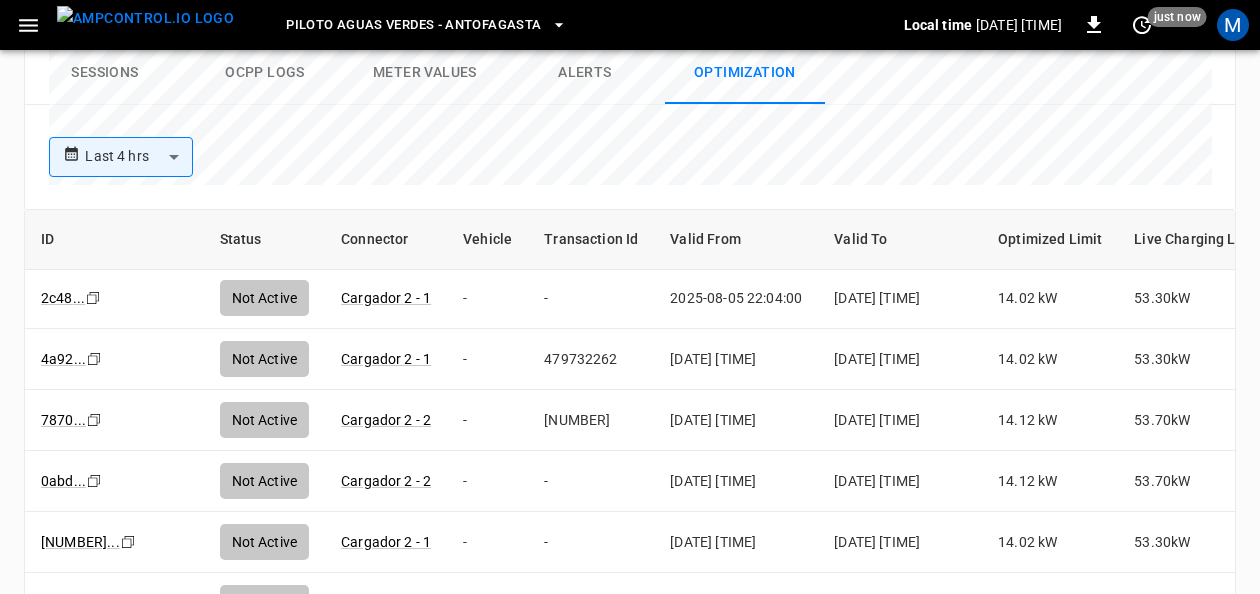 scroll, scrollTop: 1002, scrollLeft: 0, axis: vertical 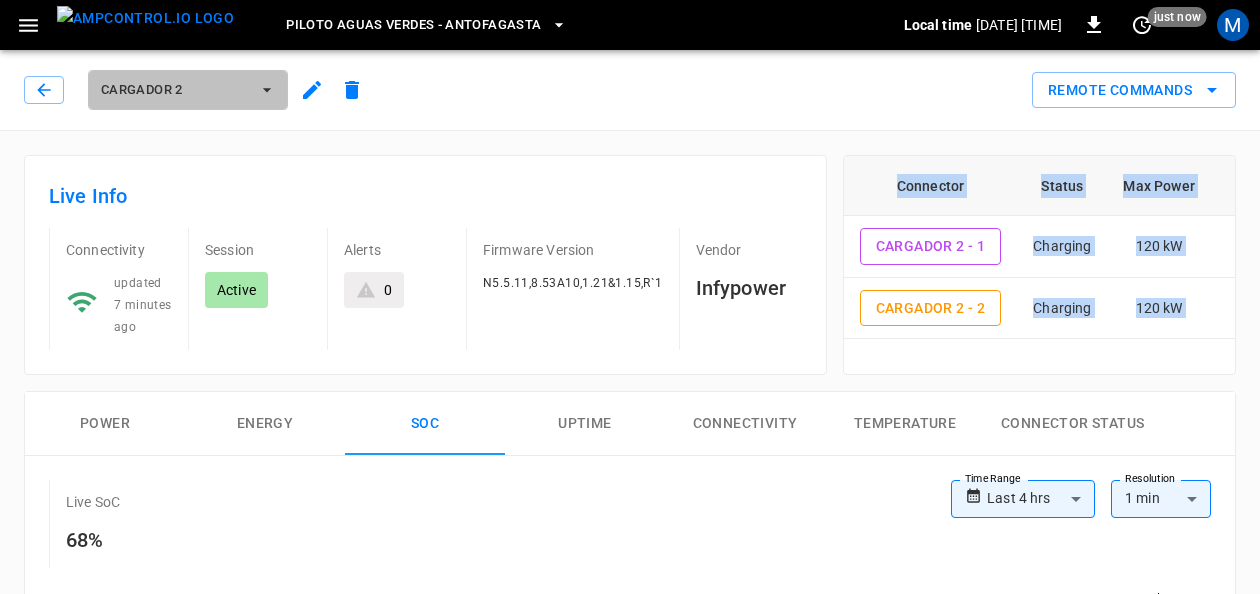 click 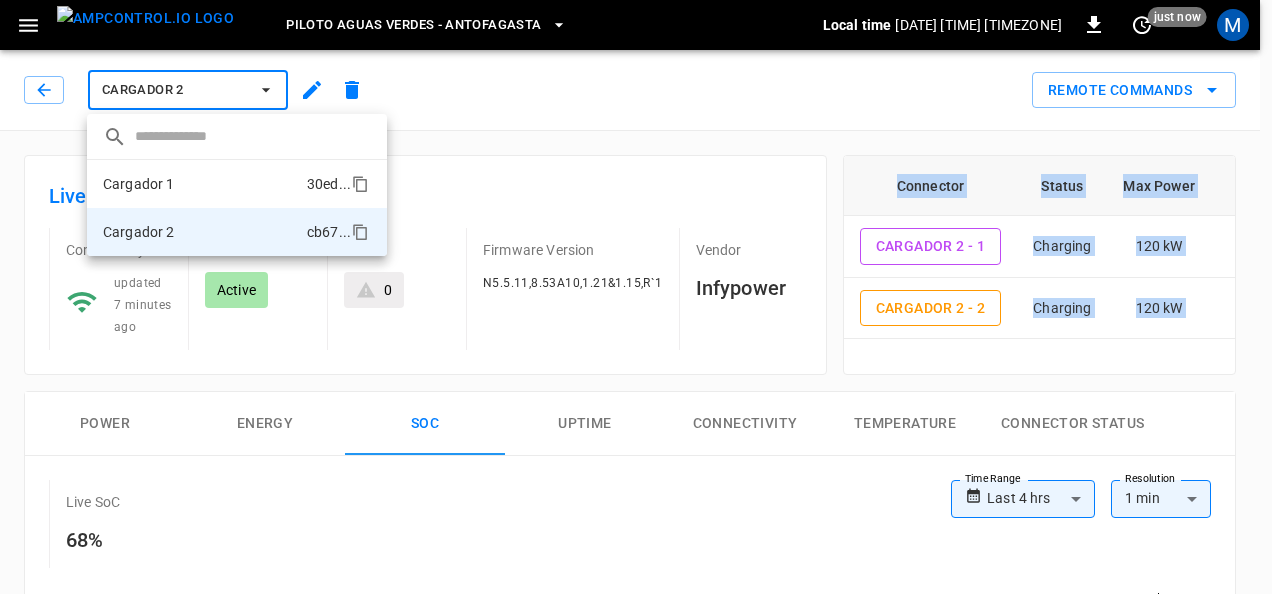 click on "Cargador 1 30ed ..." at bounding box center (237, 184) 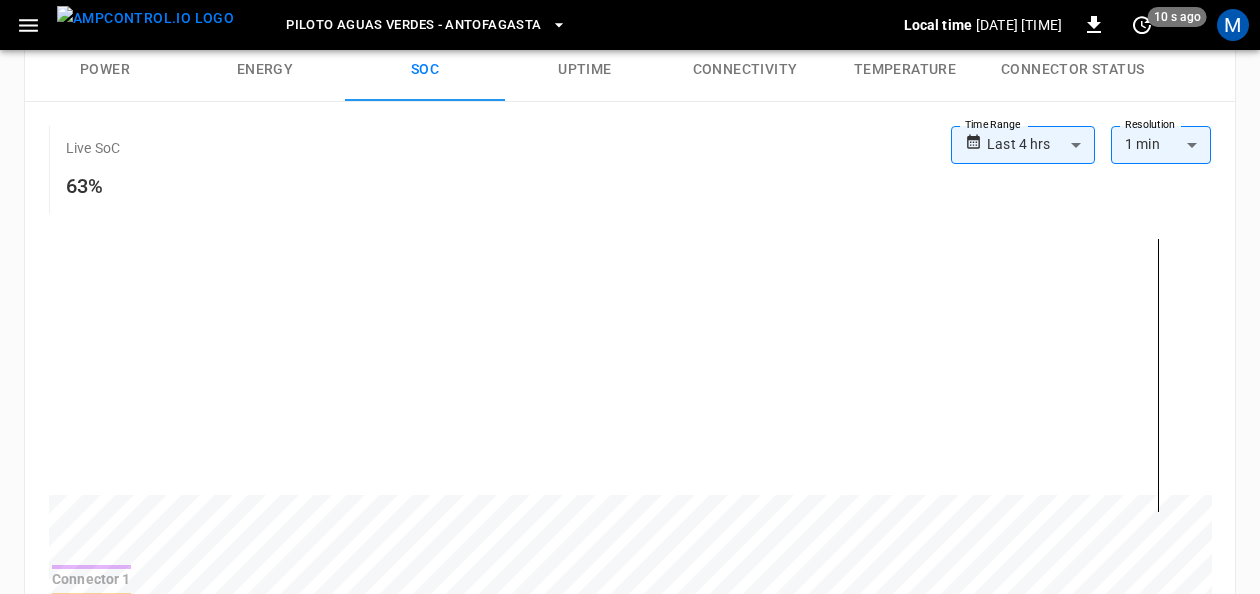 scroll, scrollTop: 570, scrollLeft: 0, axis: vertical 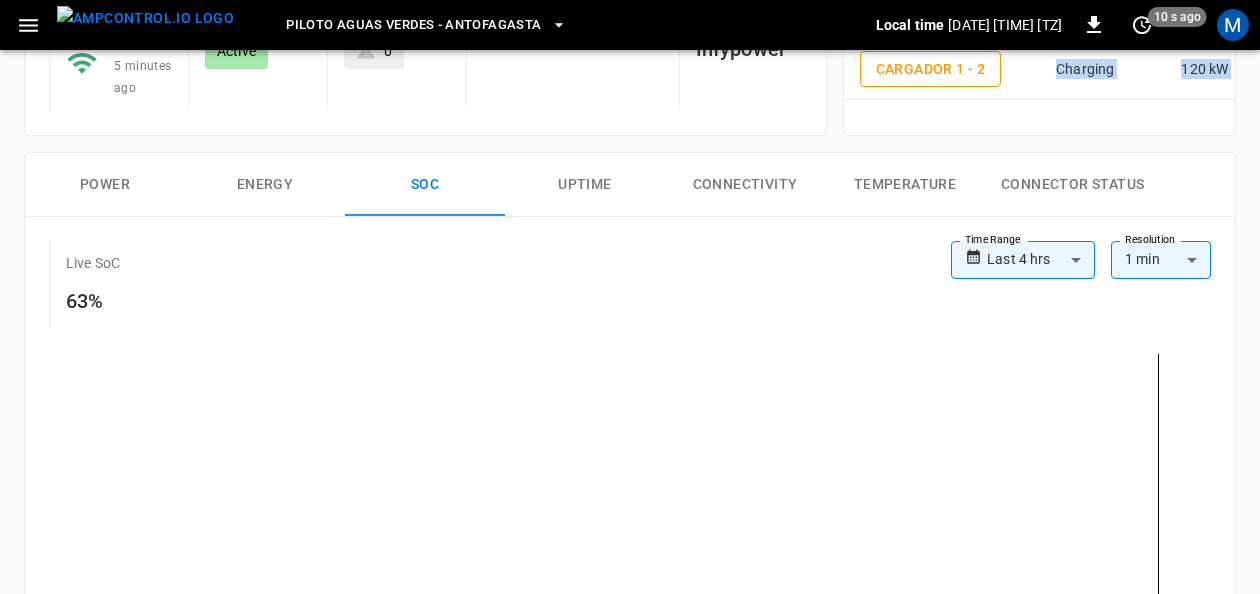 click on "Energy" at bounding box center [265, 185] 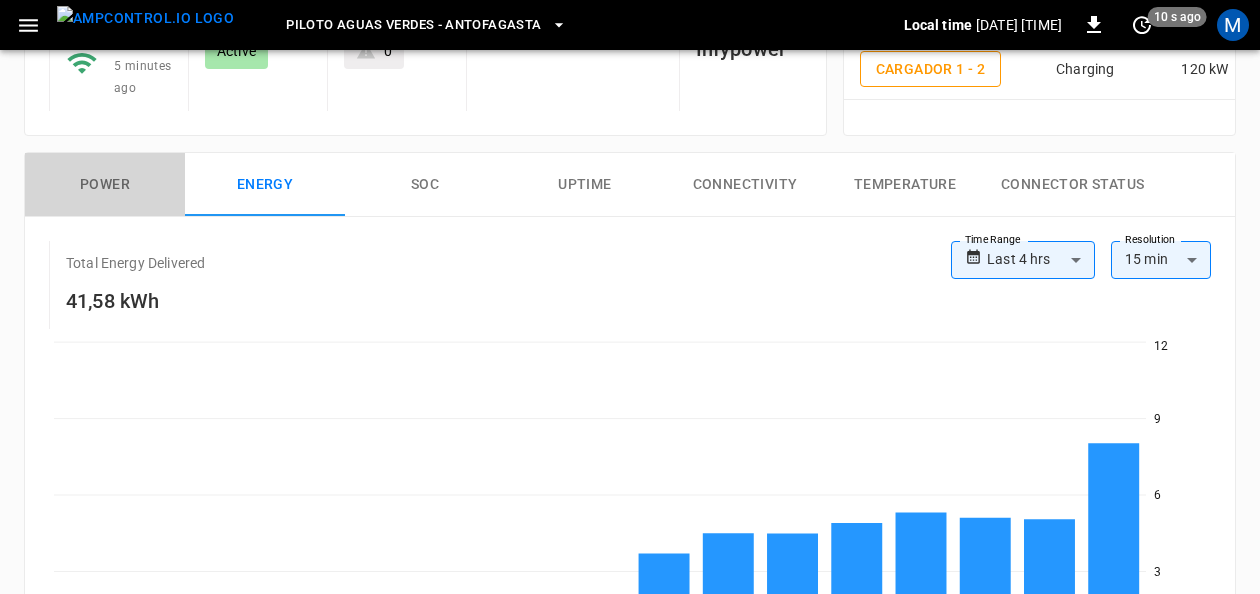 click on "Power" at bounding box center (105, 185) 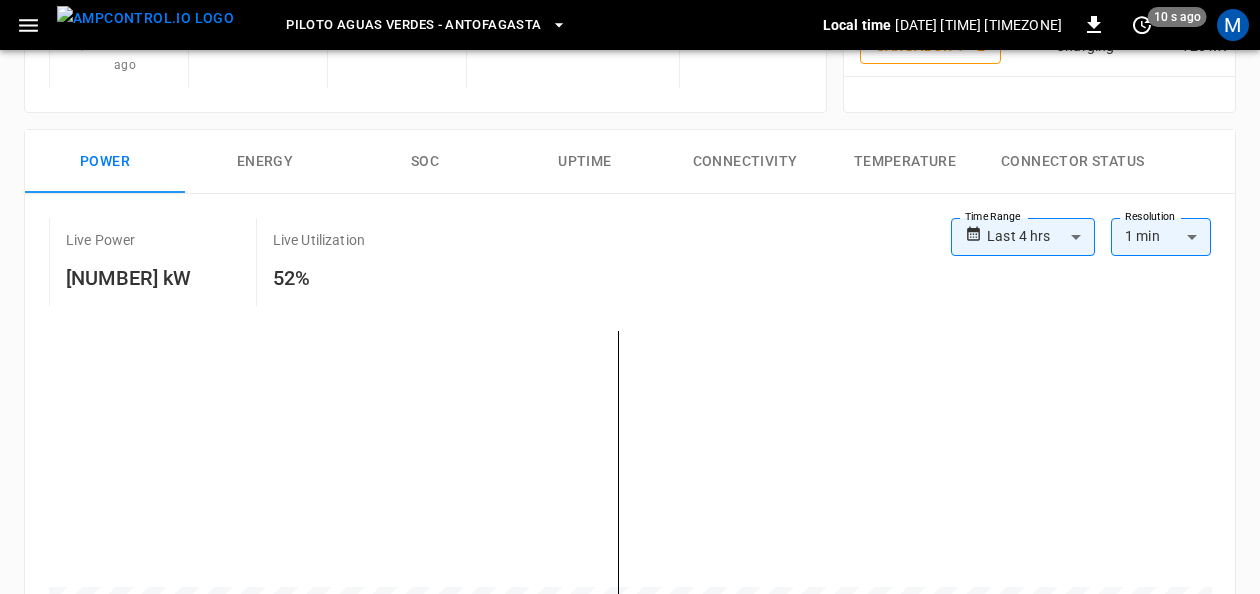 scroll, scrollTop: 415, scrollLeft: 0, axis: vertical 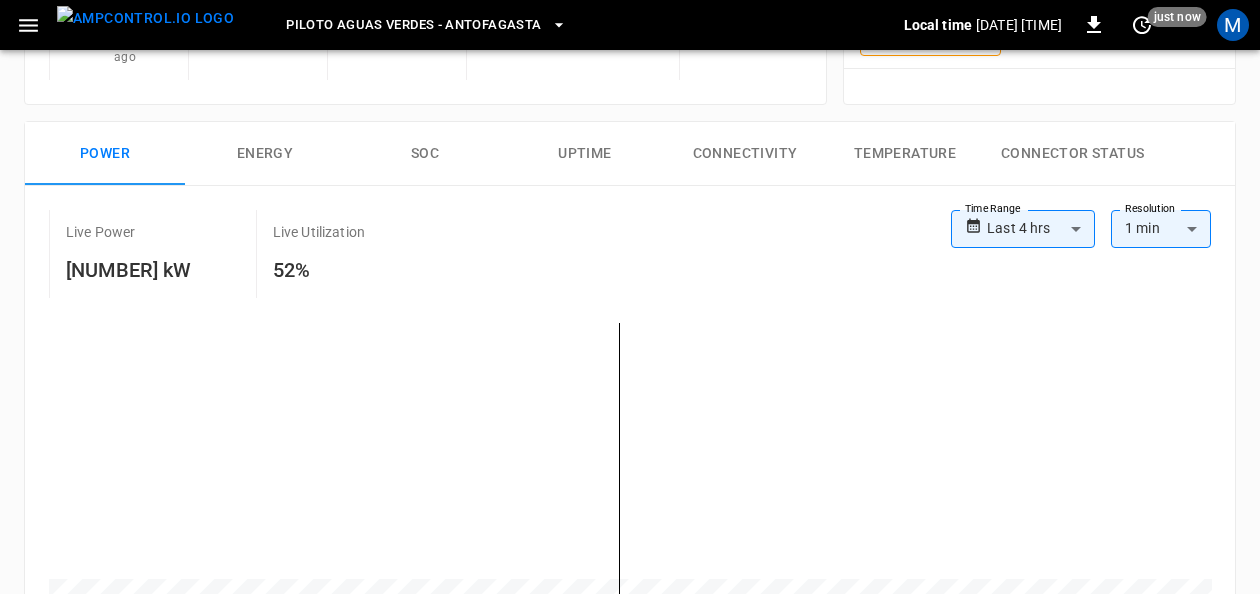 click on "SOC" at bounding box center [425, 154] 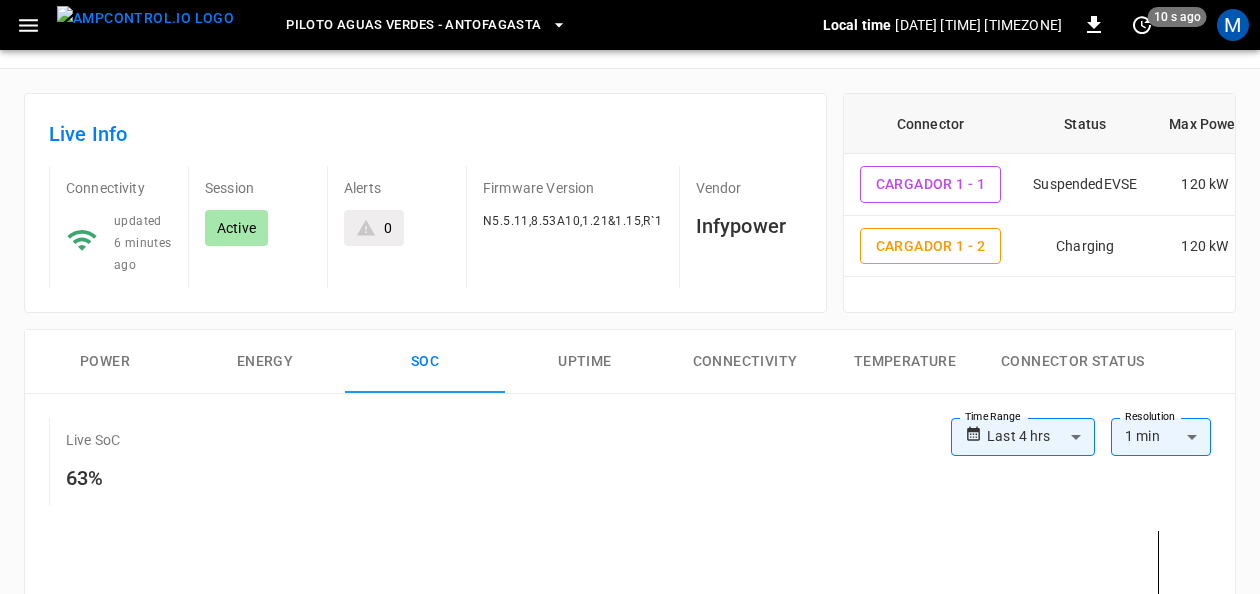 scroll, scrollTop: 0, scrollLeft: 0, axis: both 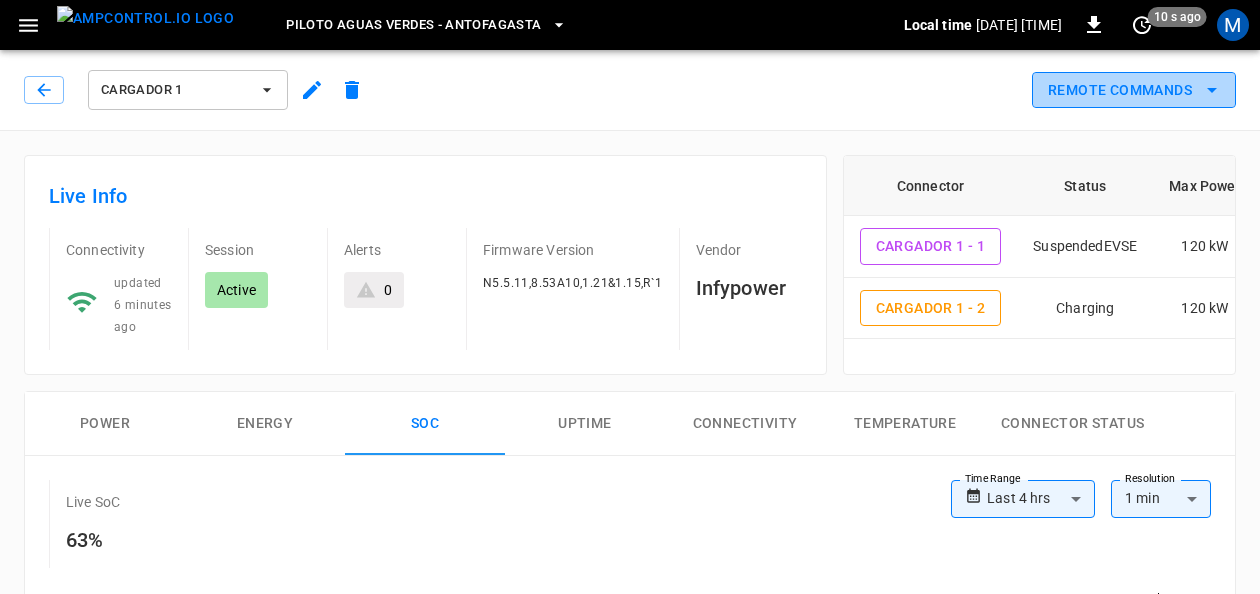 click on "Remote Commands" at bounding box center (1134, 90) 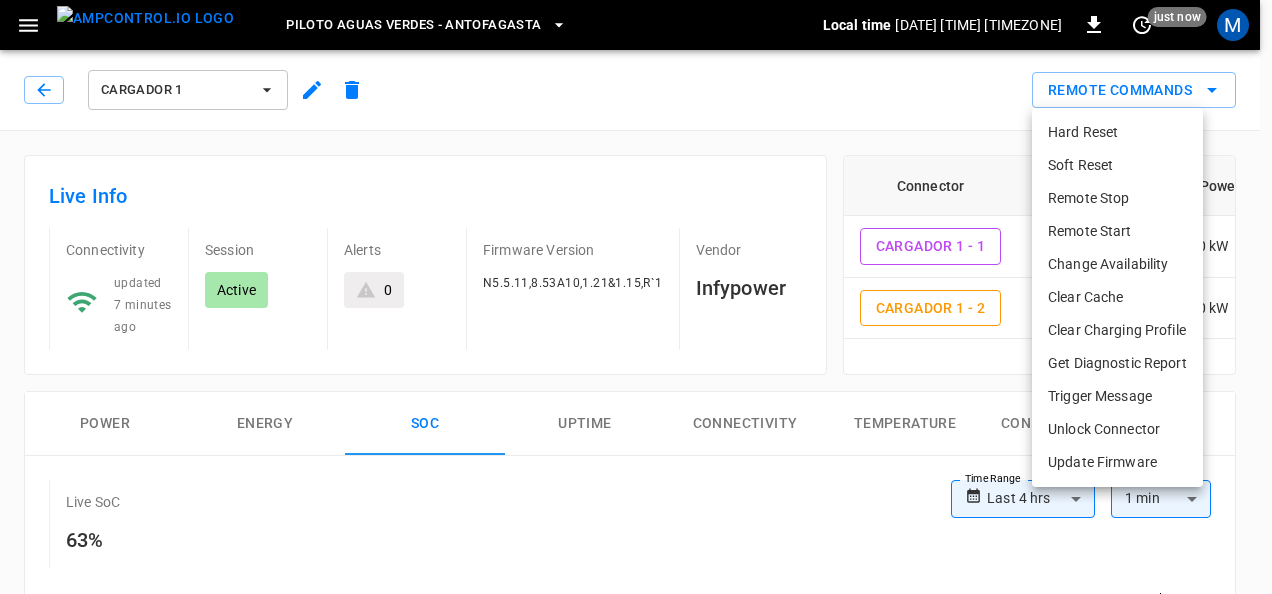 click at bounding box center (636, 297) 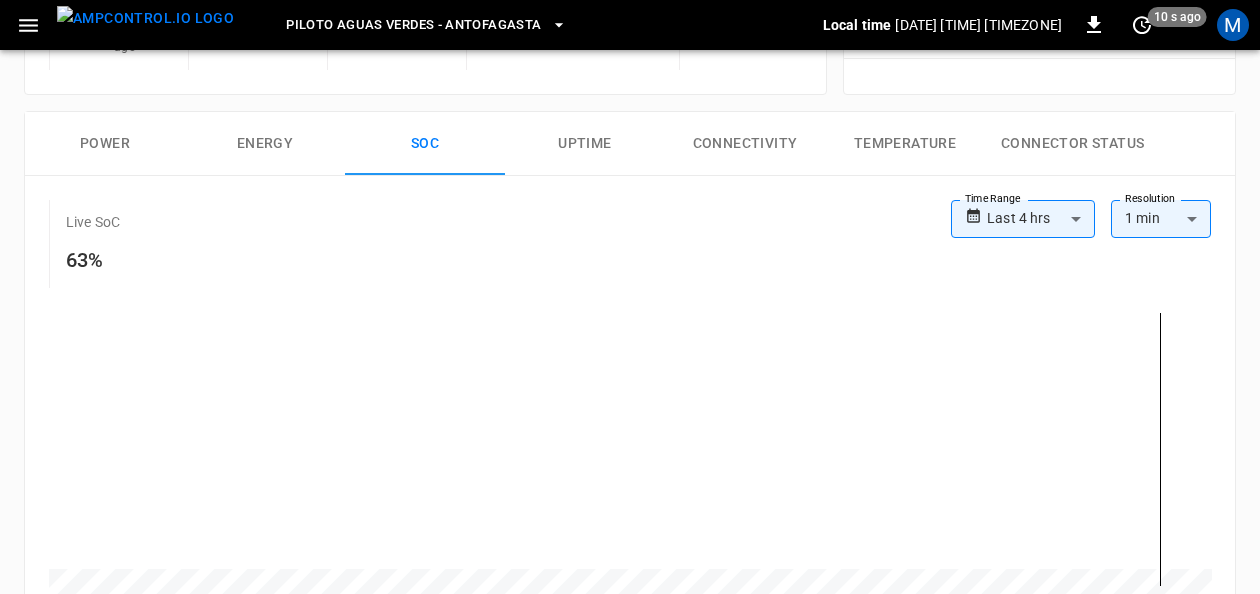 scroll, scrollTop: 229, scrollLeft: 0, axis: vertical 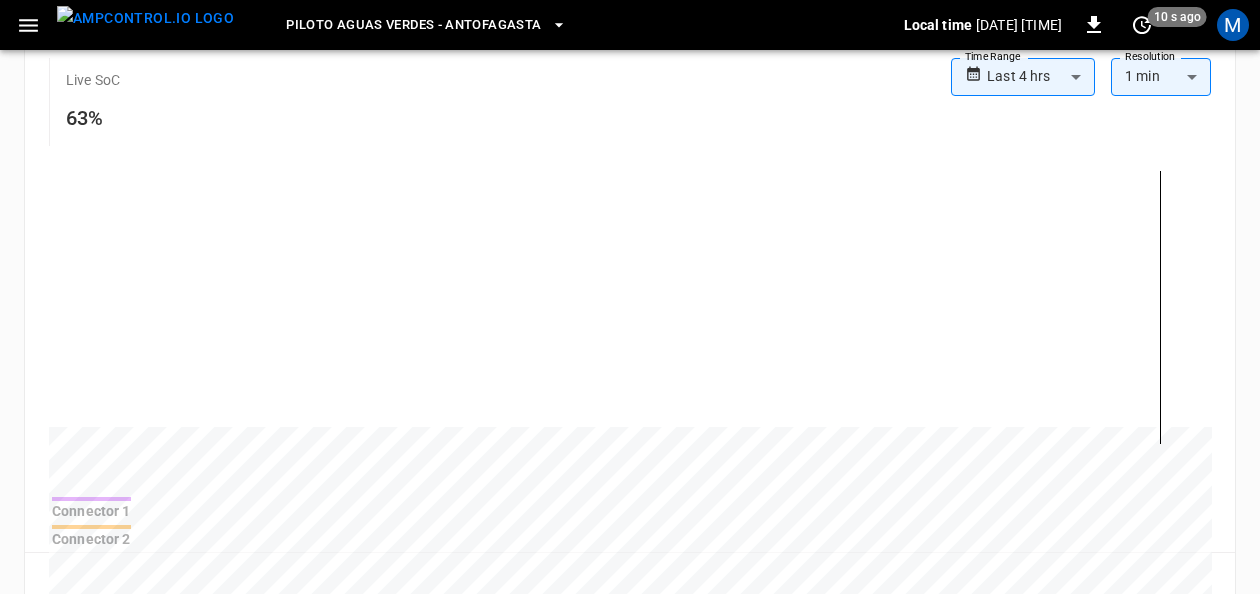click on "Connector 1" at bounding box center (91, 509) 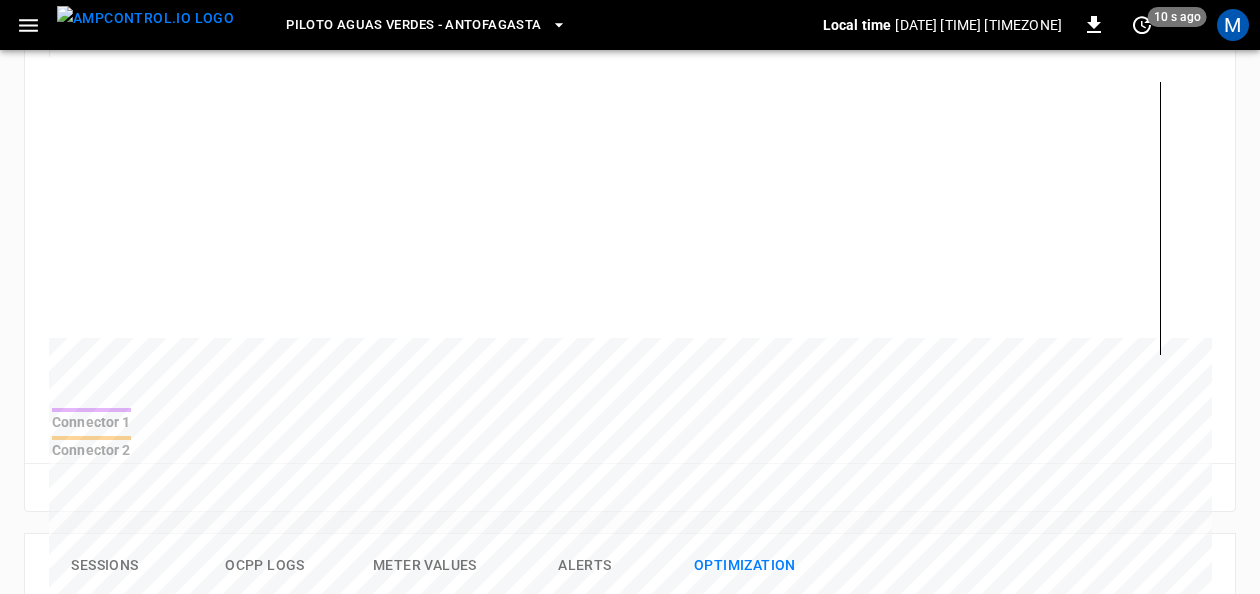 scroll, scrollTop: 468, scrollLeft: 0, axis: vertical 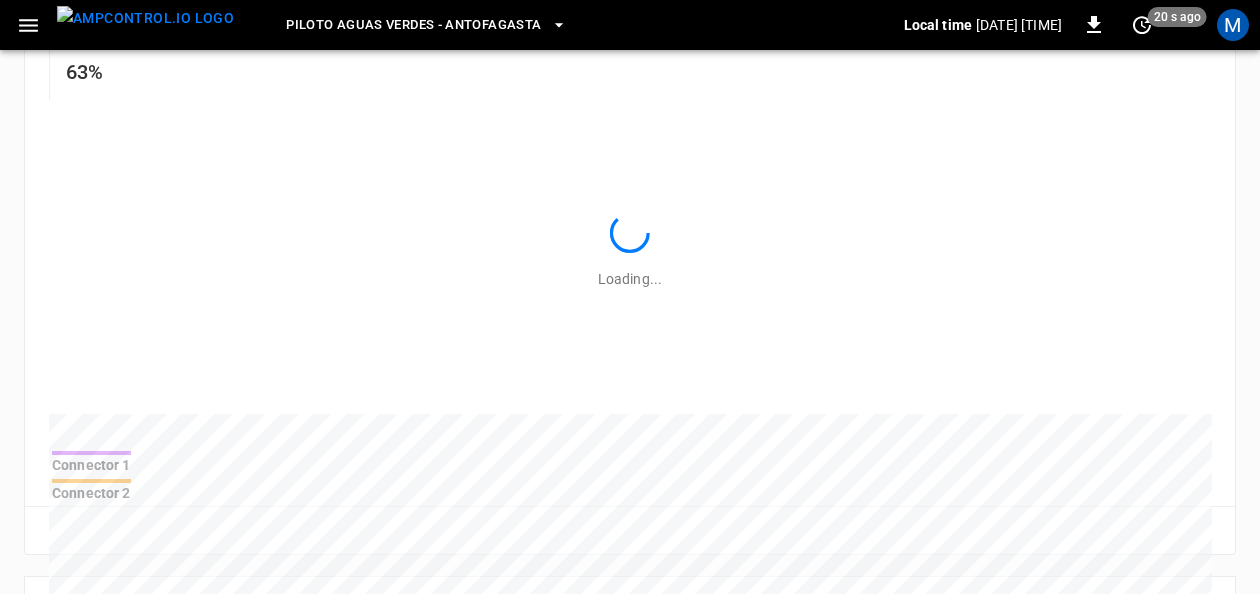 click at bounding box center (91, 481) 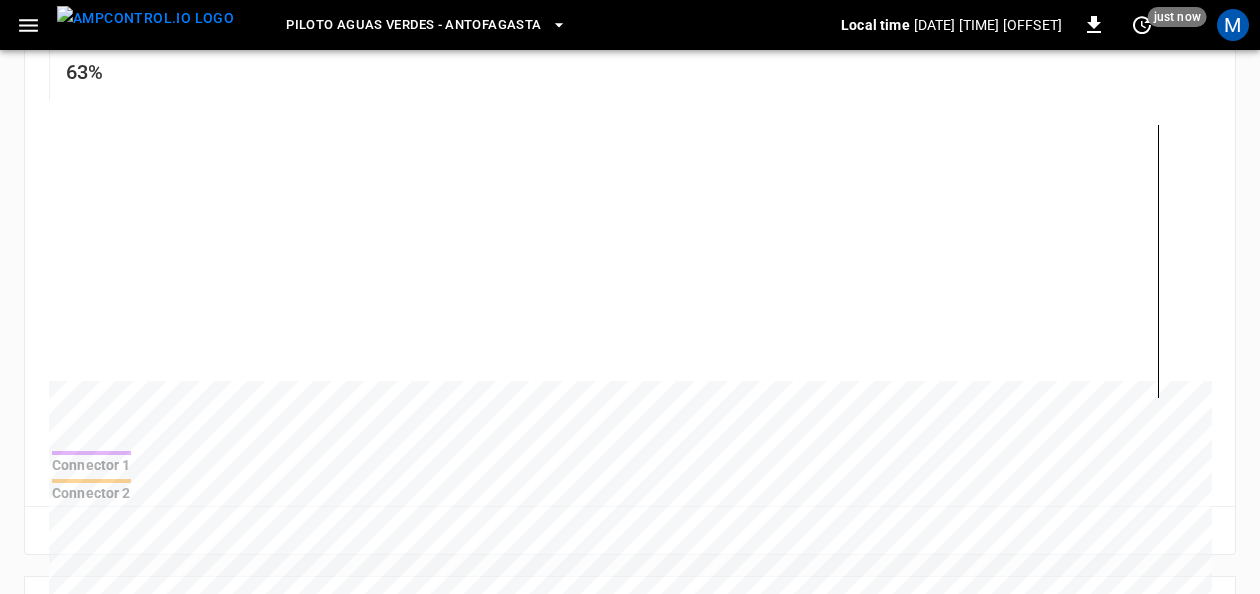 click at bounding box center [91, 481] 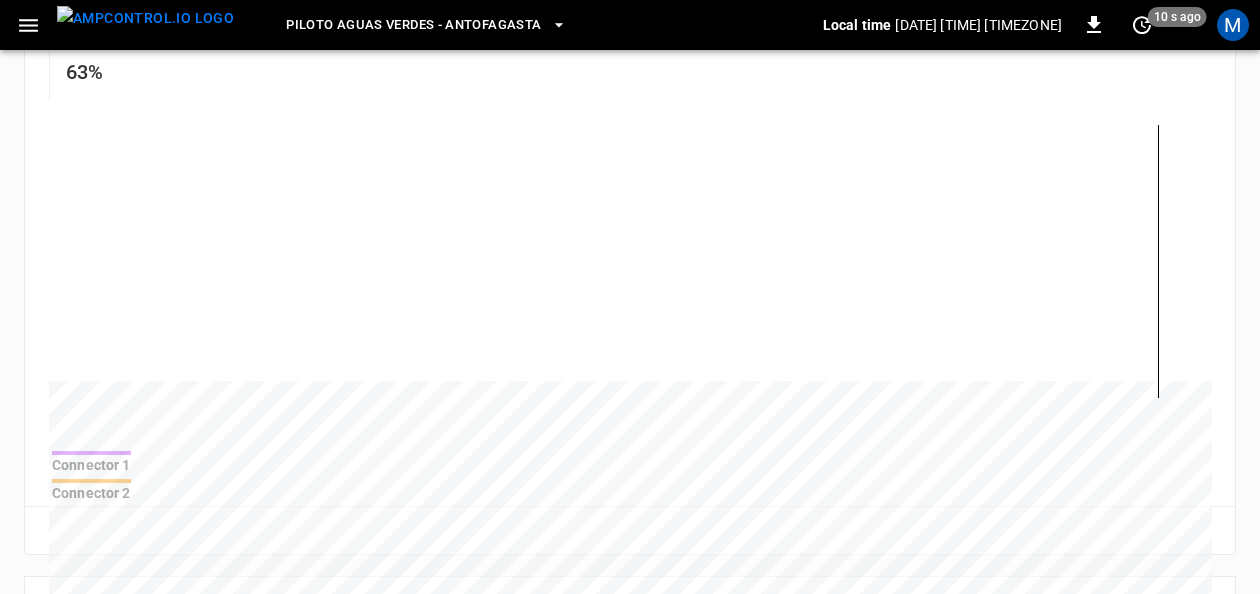 click on "Connector 2" at bounding box center [91, 491] 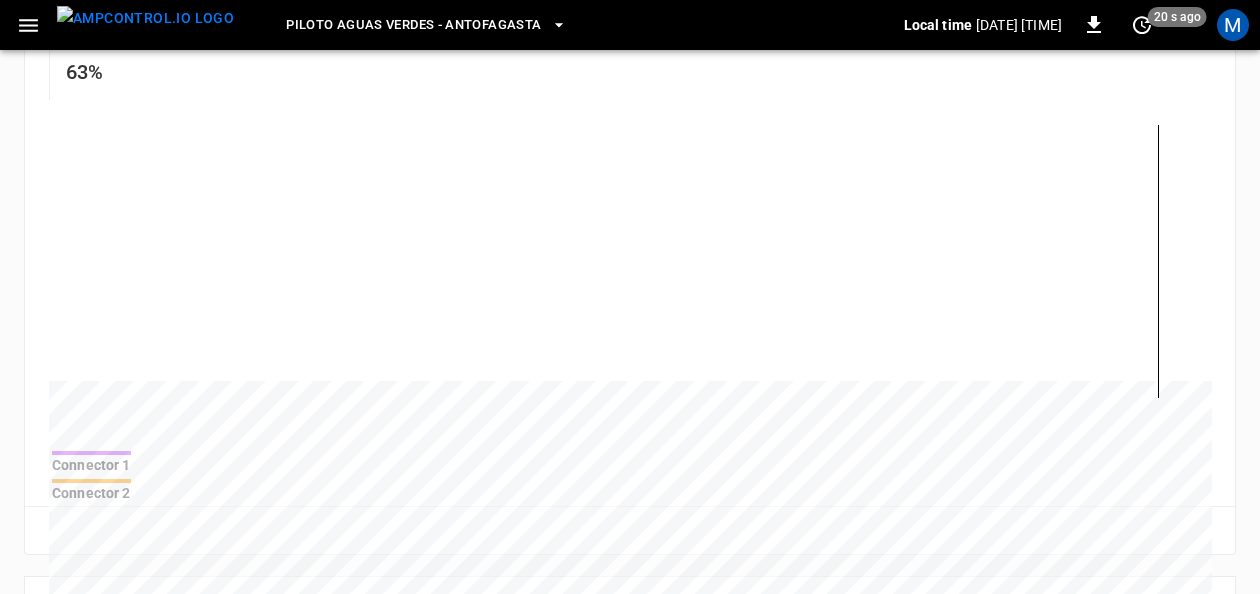 click at bounding box center [91, 453] 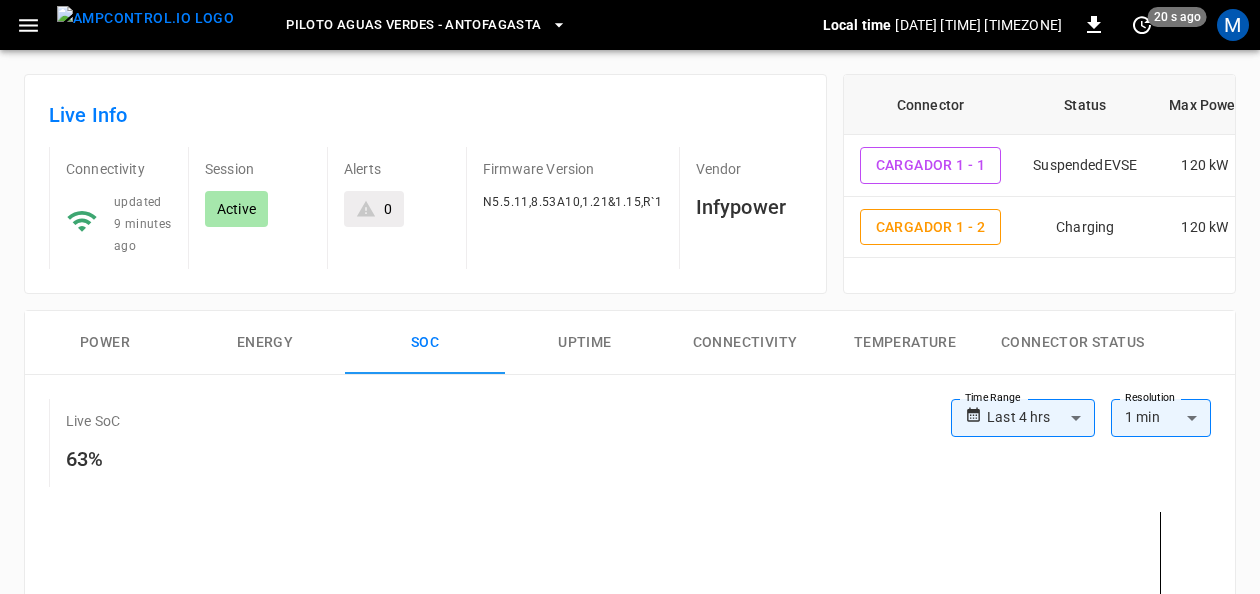 scroll, scrollTop: 0, scrollLeft: 0, axis: both 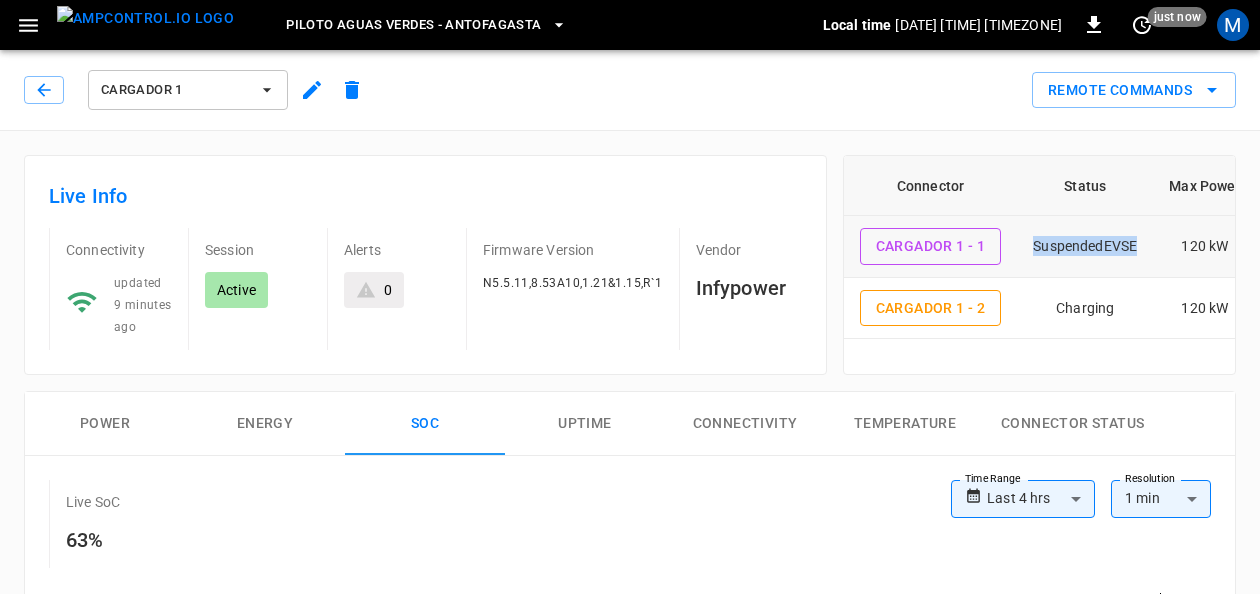 drag, startPoint x: 1141, startPoint y: 250, endPoint x: 1029, endPoint y: 244, distance: 112.1606 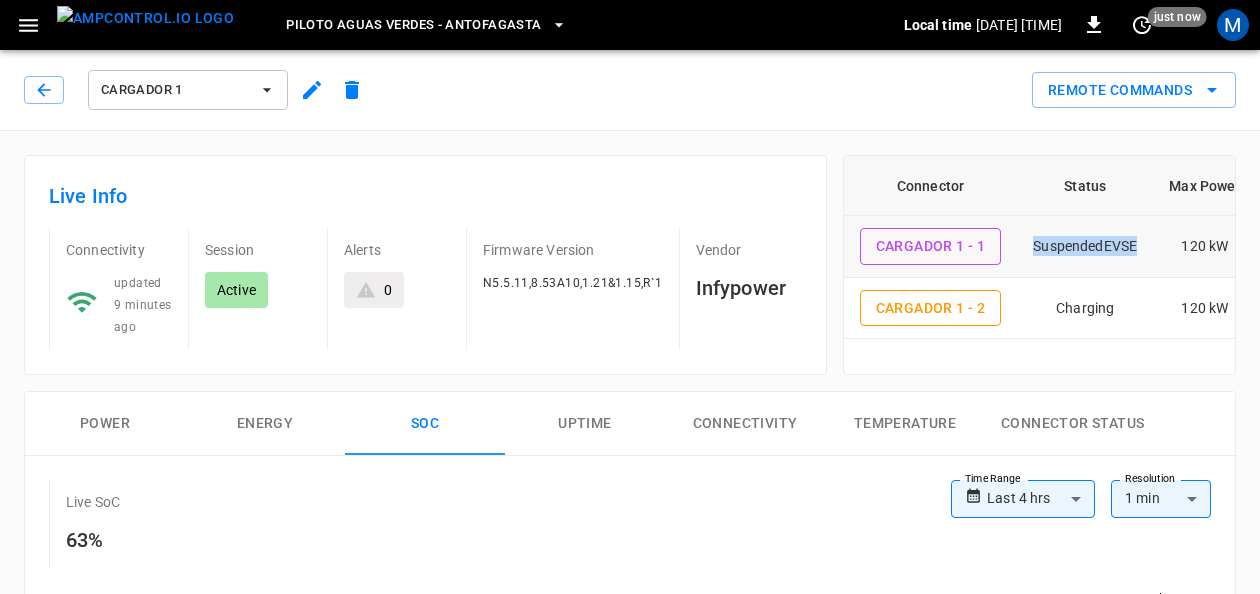 copy on "SuspendedEVSE" 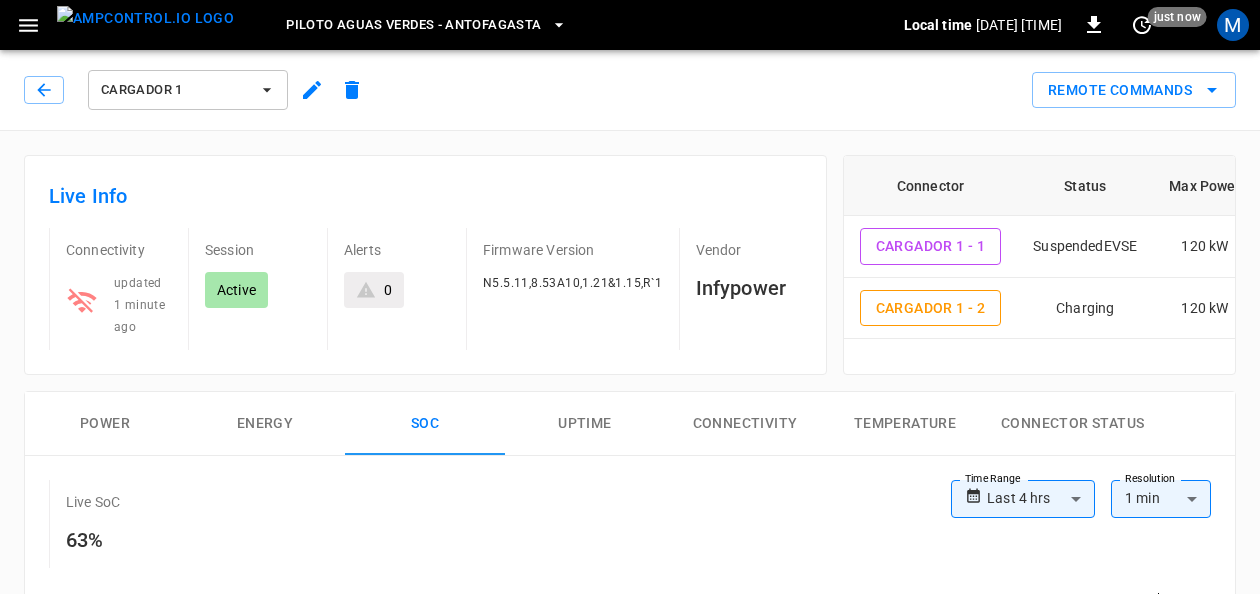 click on "Power Energy SOC Uptime Connectivity Temperature Connector Status" at bounding box center [630, 424] 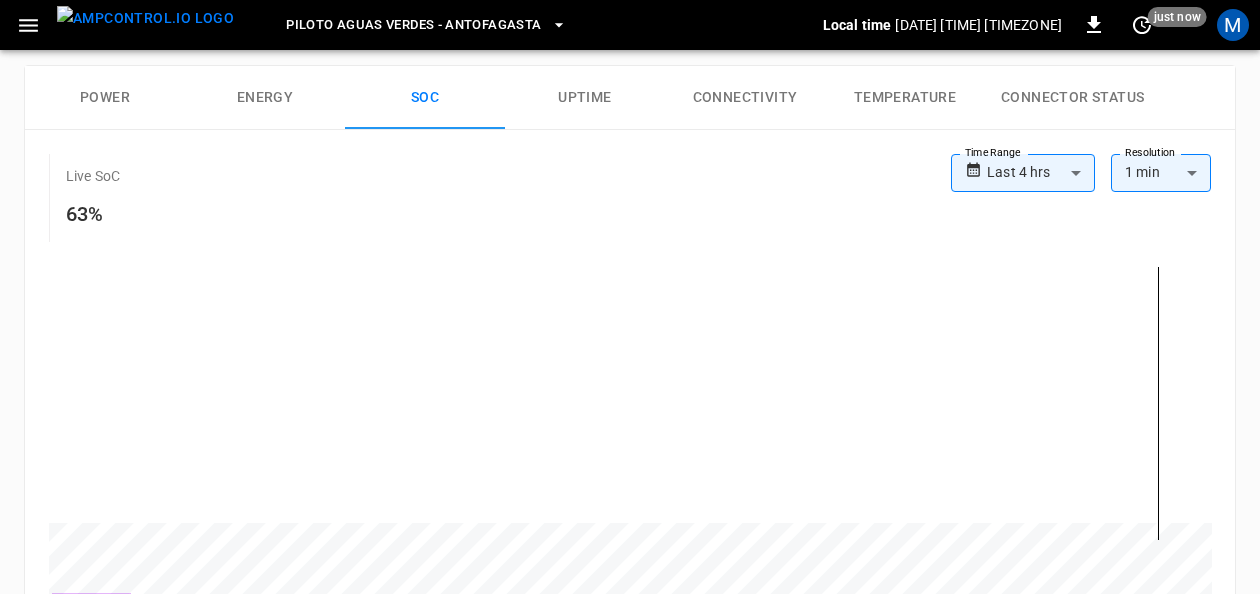 scroll, scrollTop: 400, scrollLeft: 0, axis: vertical 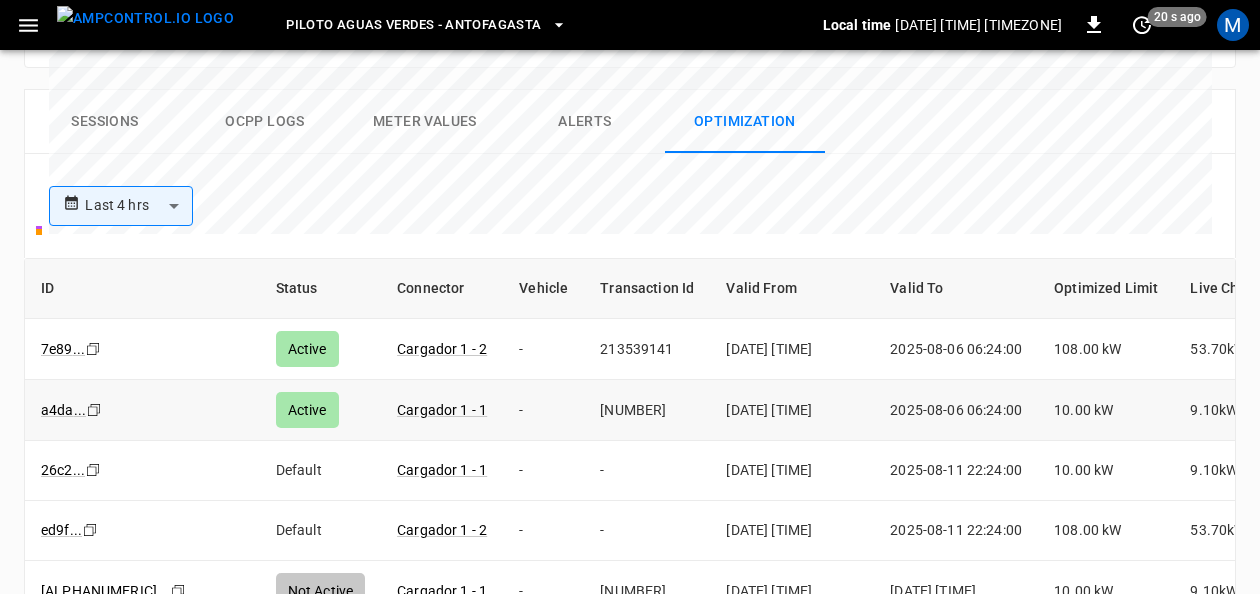 click on "9.10  kW" at bounding box center (1253, 410) 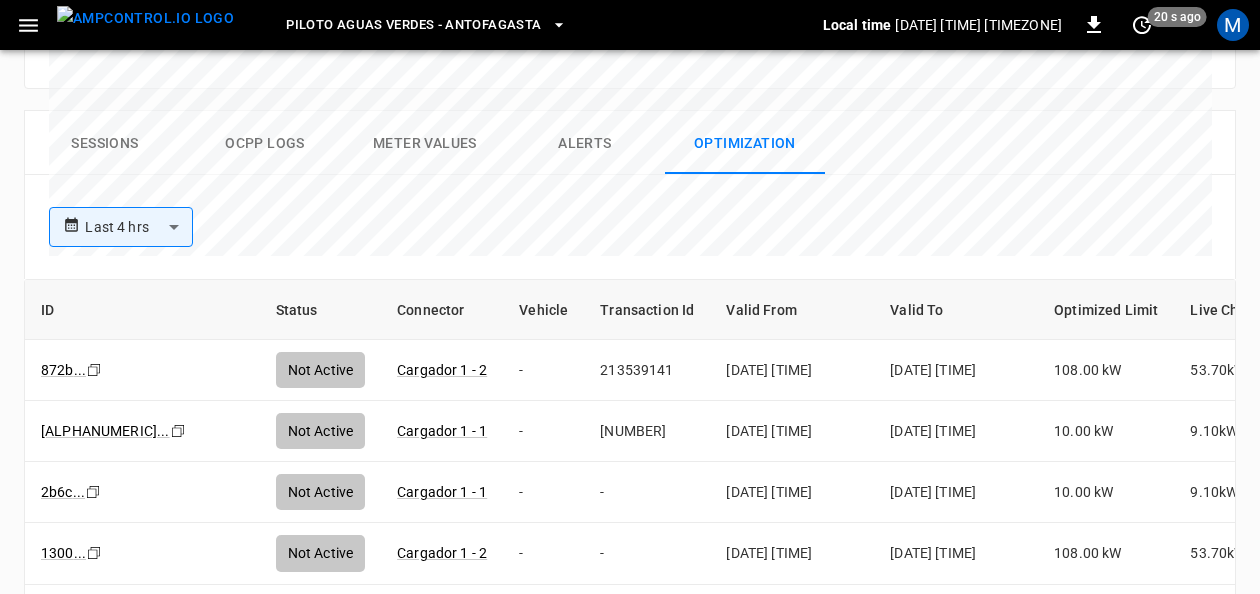 scroll, scrollTop: 976, scrollLeft: 0, axis: vertical 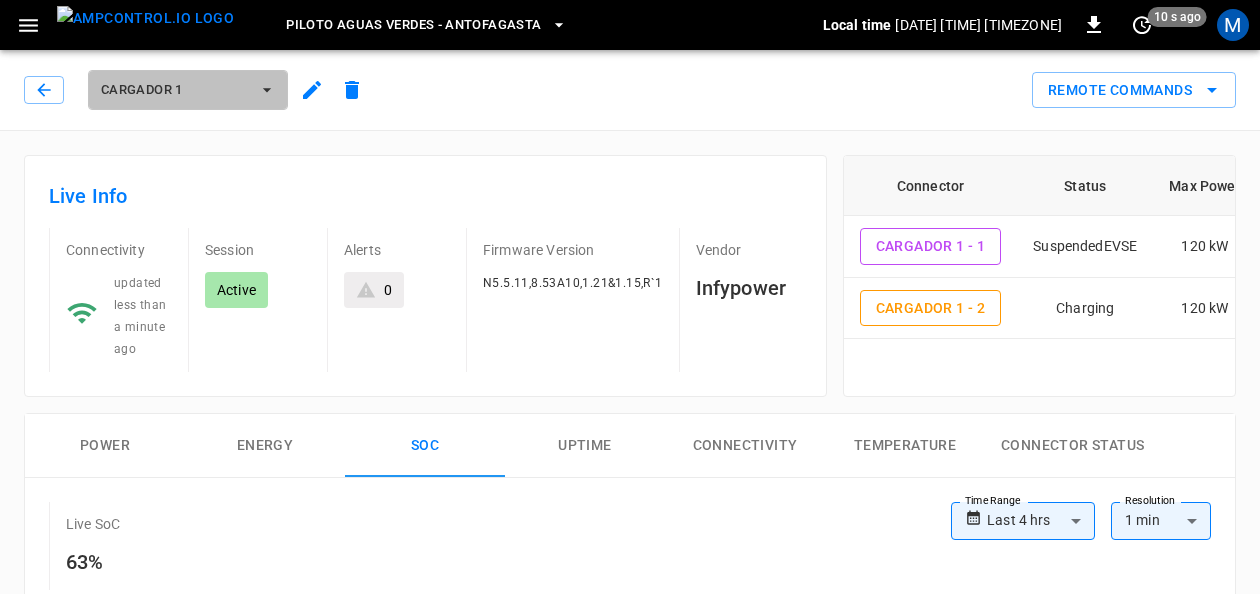 click 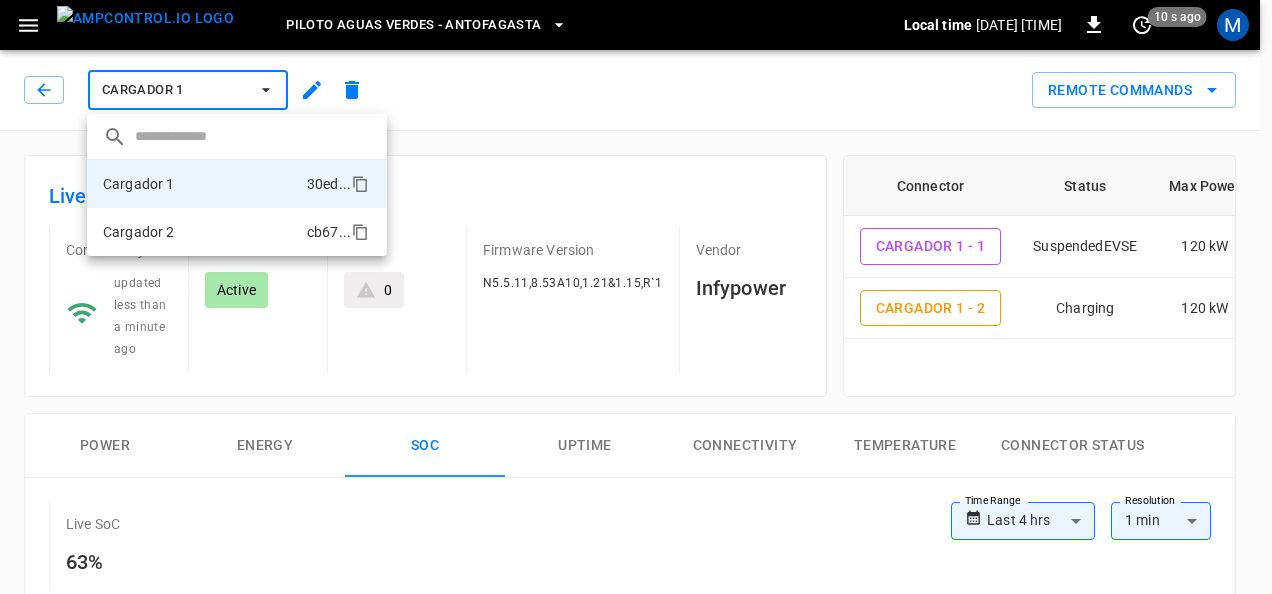 click on "Cargador 2 cb67 ..." at bounding box center (237, 232) 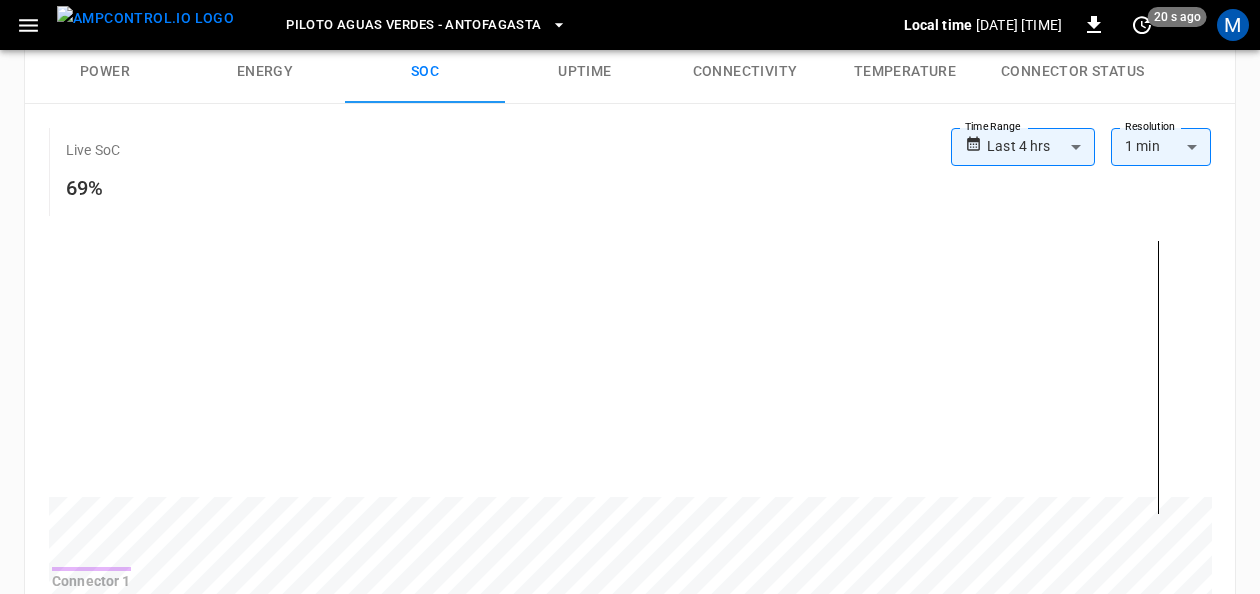 scroll, scrollTop: 306, scrollLeft: 0, axis: vertical 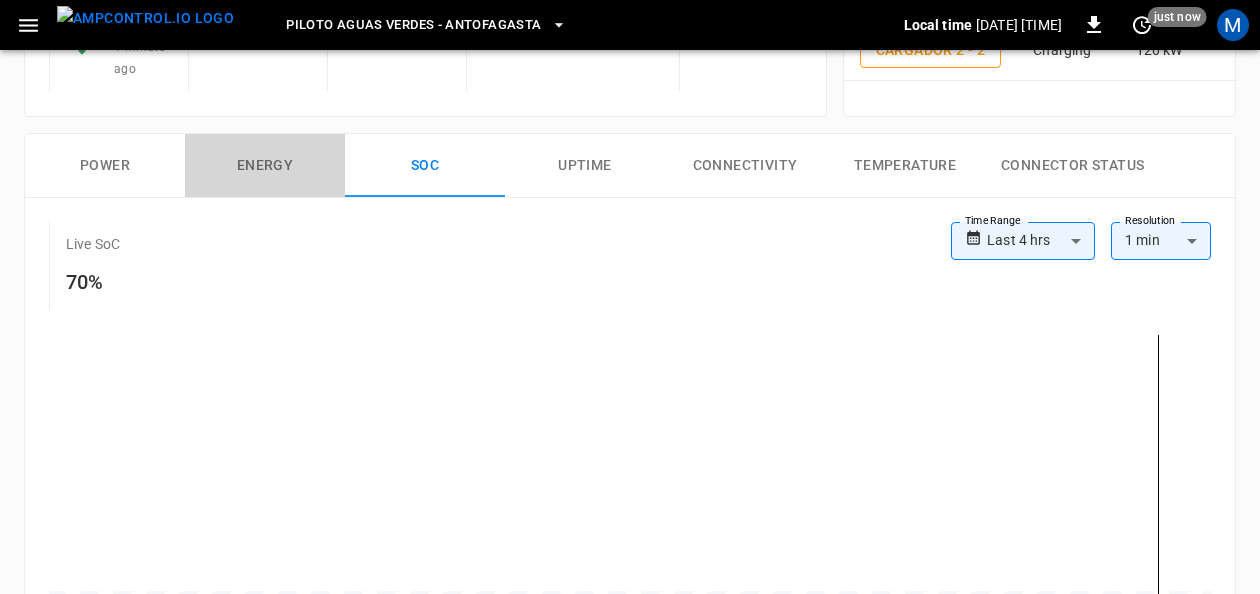 click on "Energy" at bounding box center (265, 166) 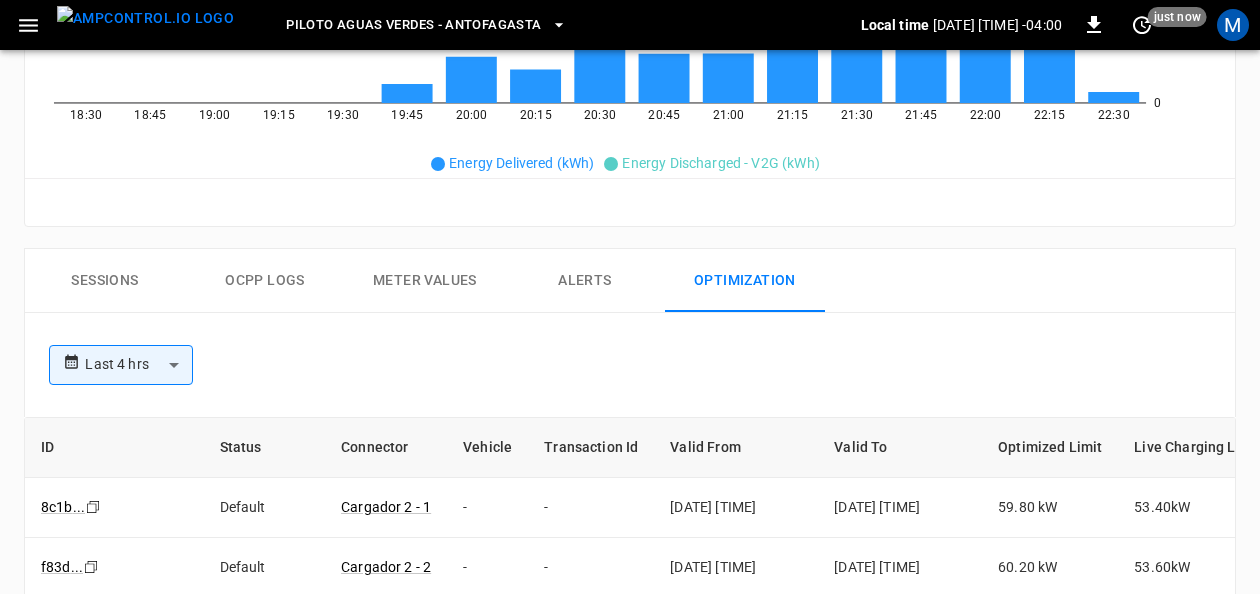 scroll, scrollTop: 153, scrollLeft: 0, axis: vertical 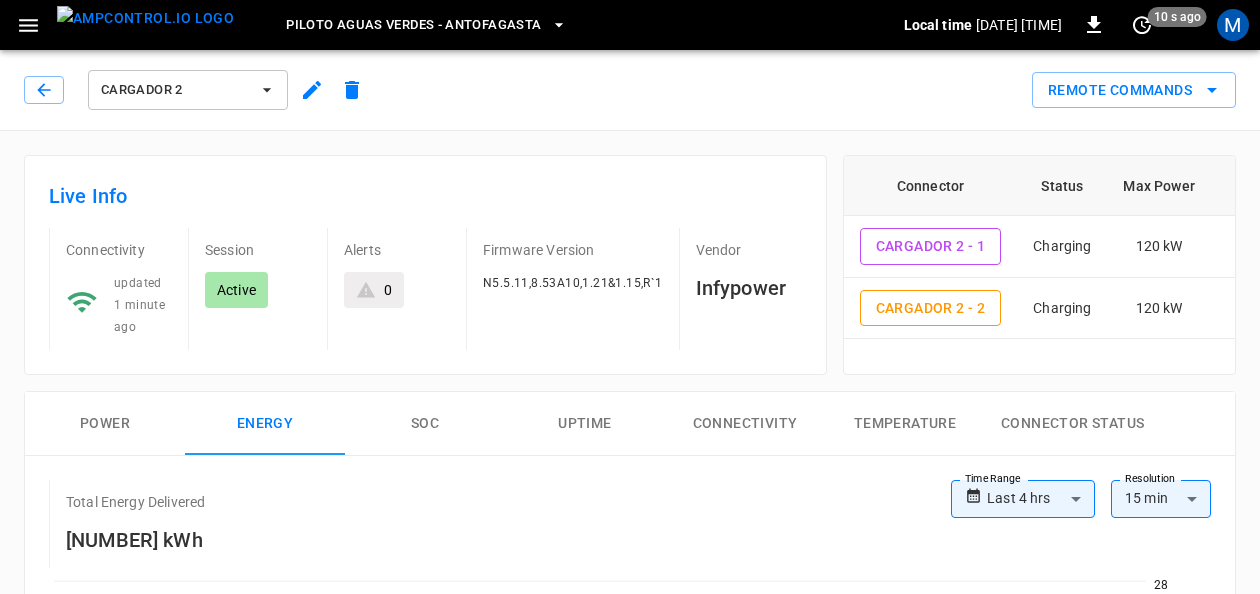 click on "Power" at bounding box center (105, 424) 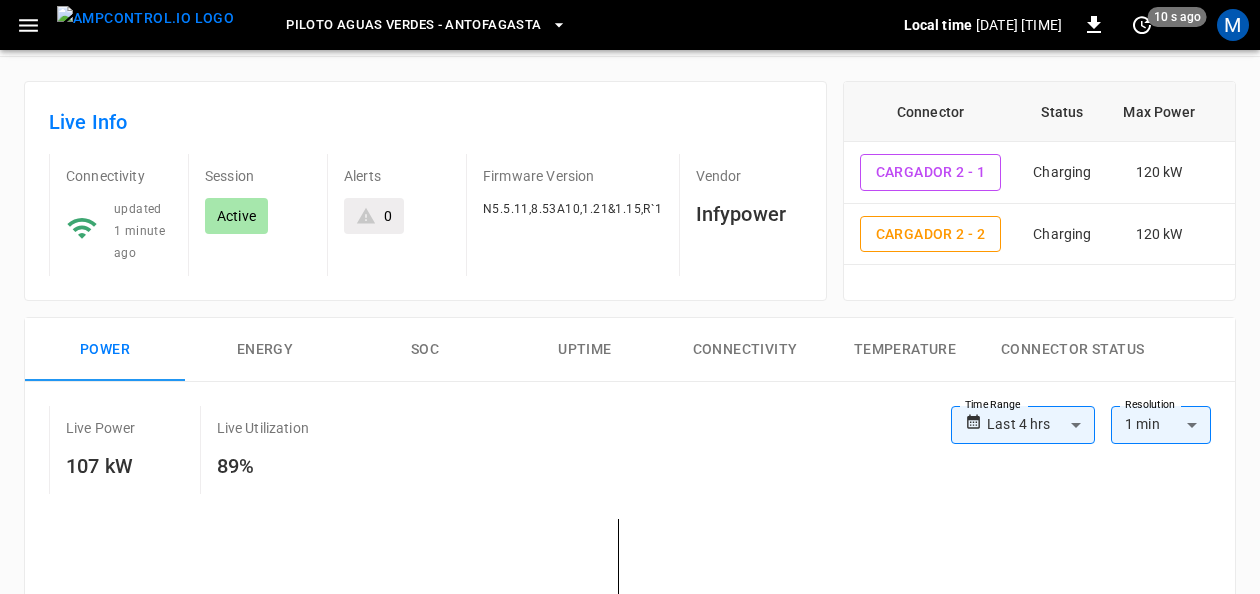 scroll, scrollTop: 0, scrollLeft: 0, axis: both 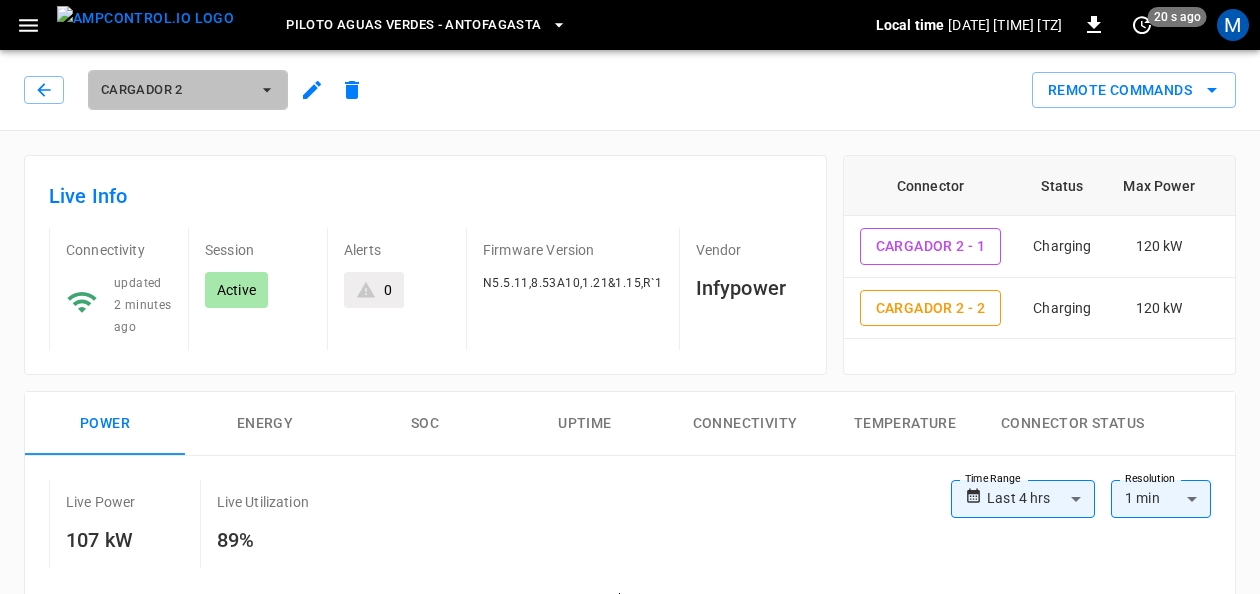 click 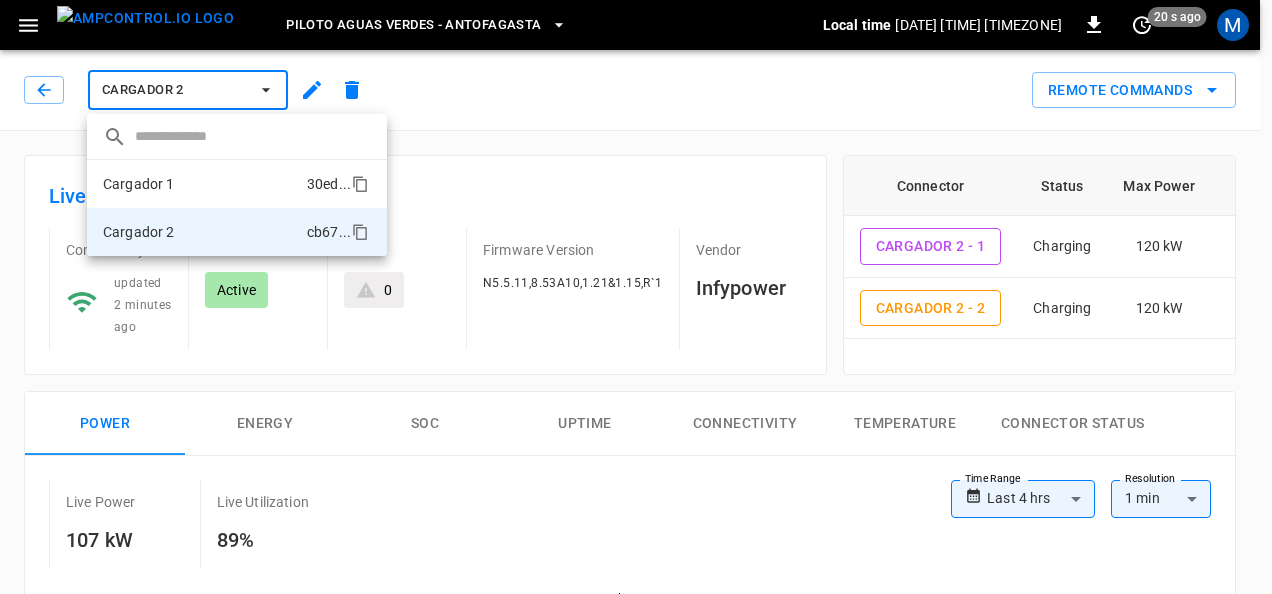 click on "Cargador 1 30ed ..." at bounding box center [237, 184] 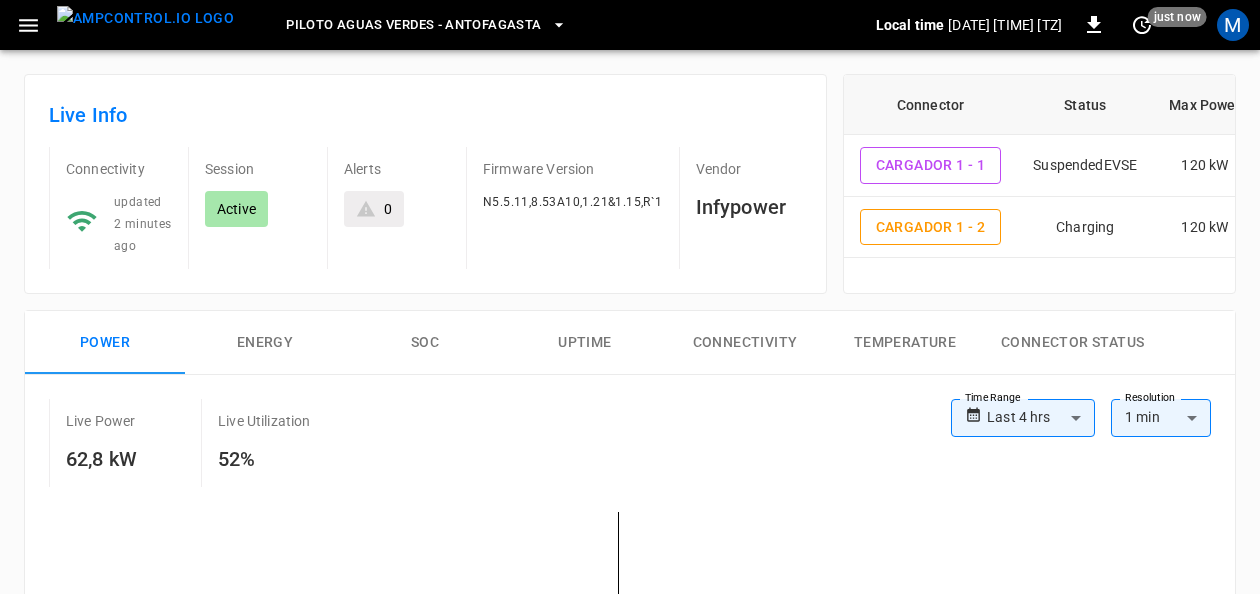 scroll, scrollTop: 110, scrollLeft: 0, axis: vertical 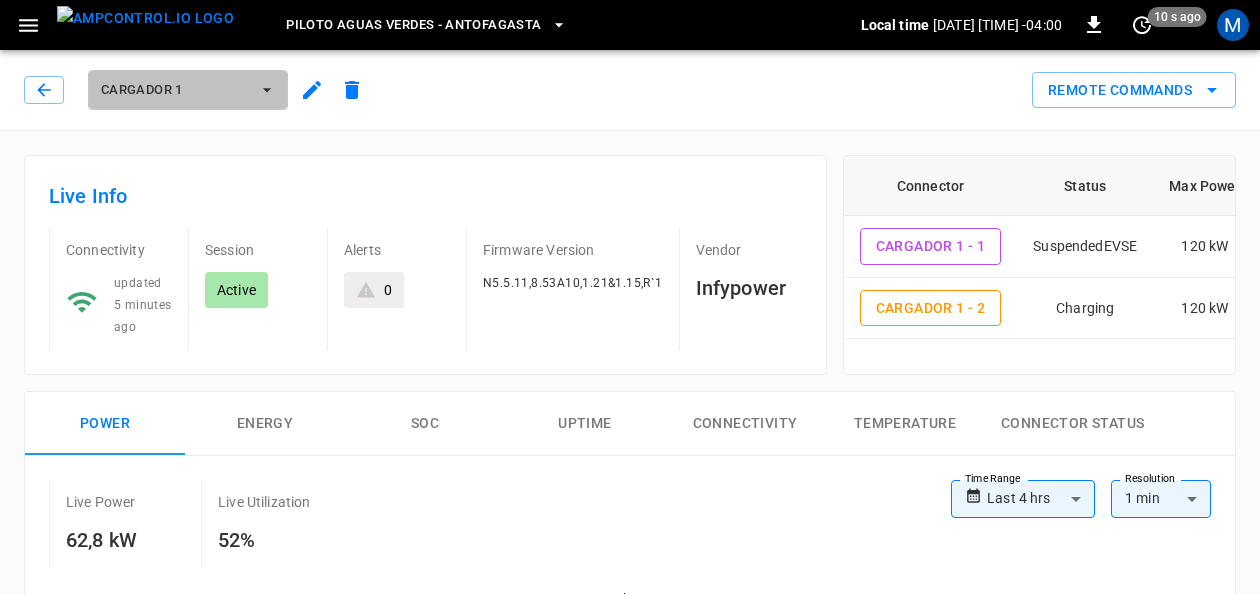 click 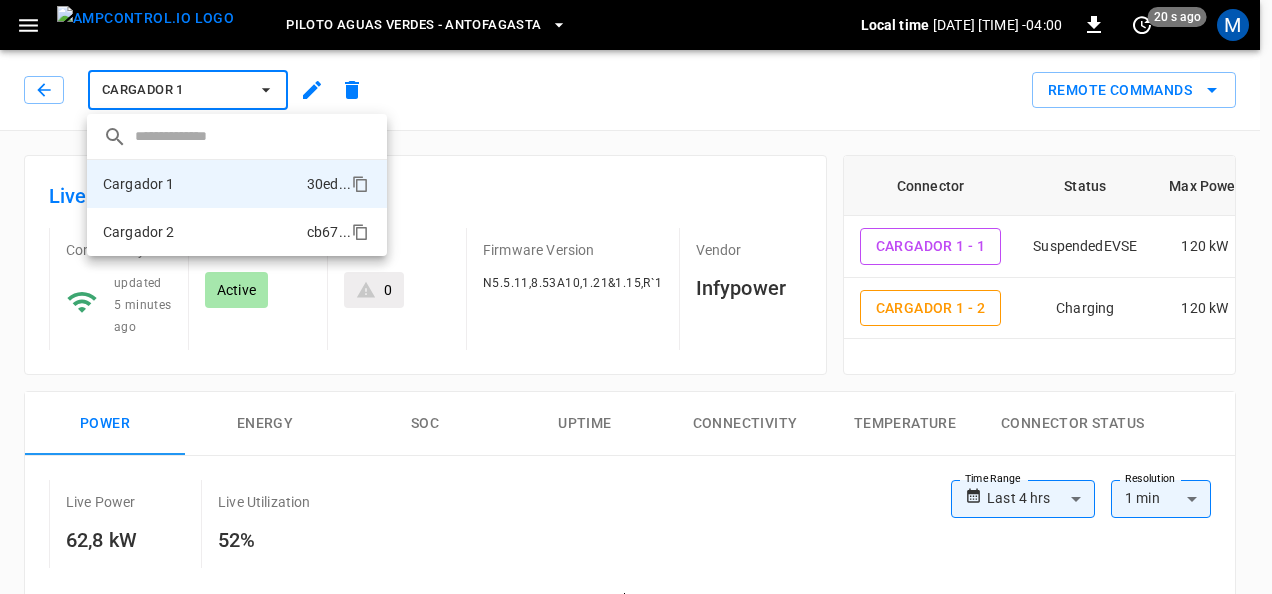 click on "Cargador 2 cb67 ..." at bounding box center [237, 232] 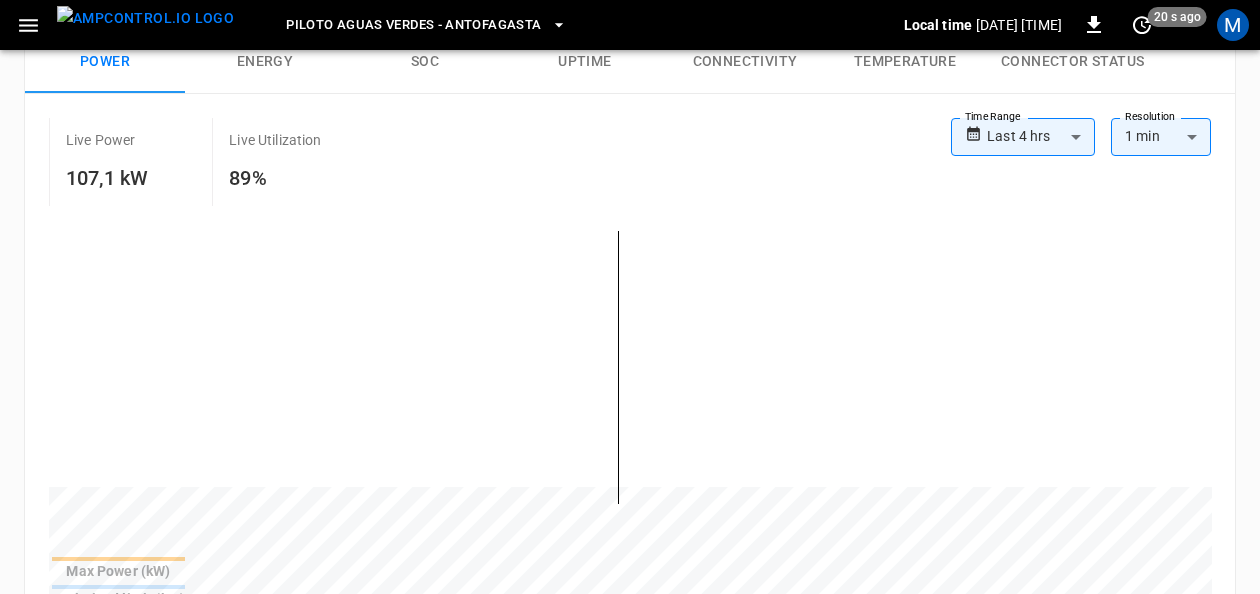 scroll, scrollTop: 360, scrollLeft: 0, axis: vertical 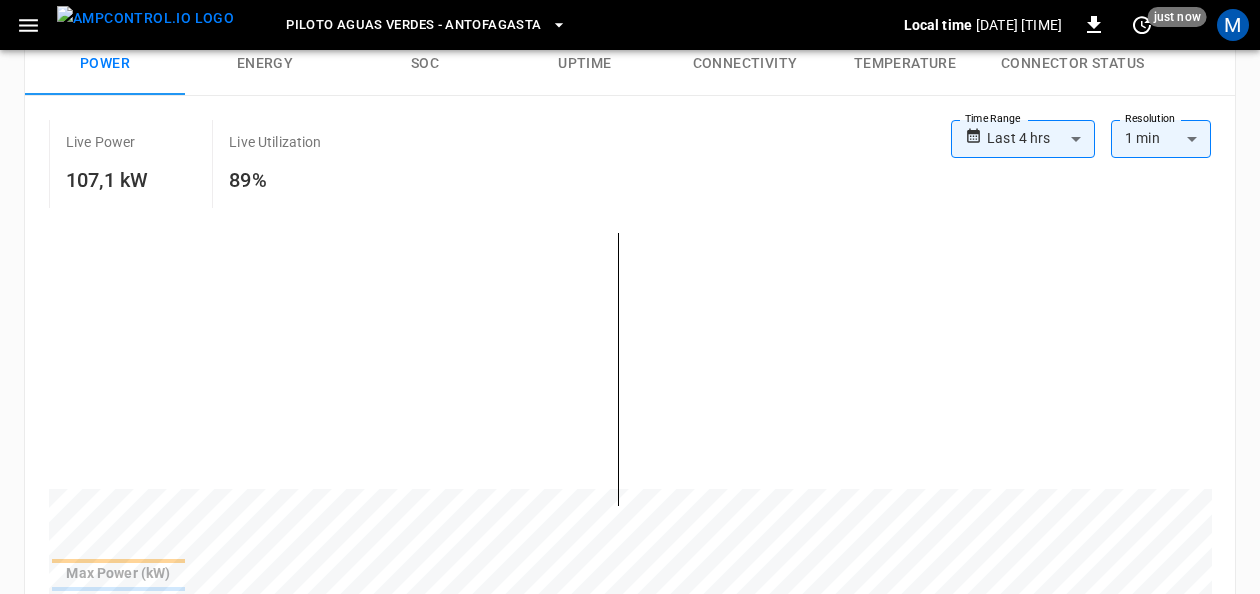 click on "SOC" at bounding box center (425, 64) 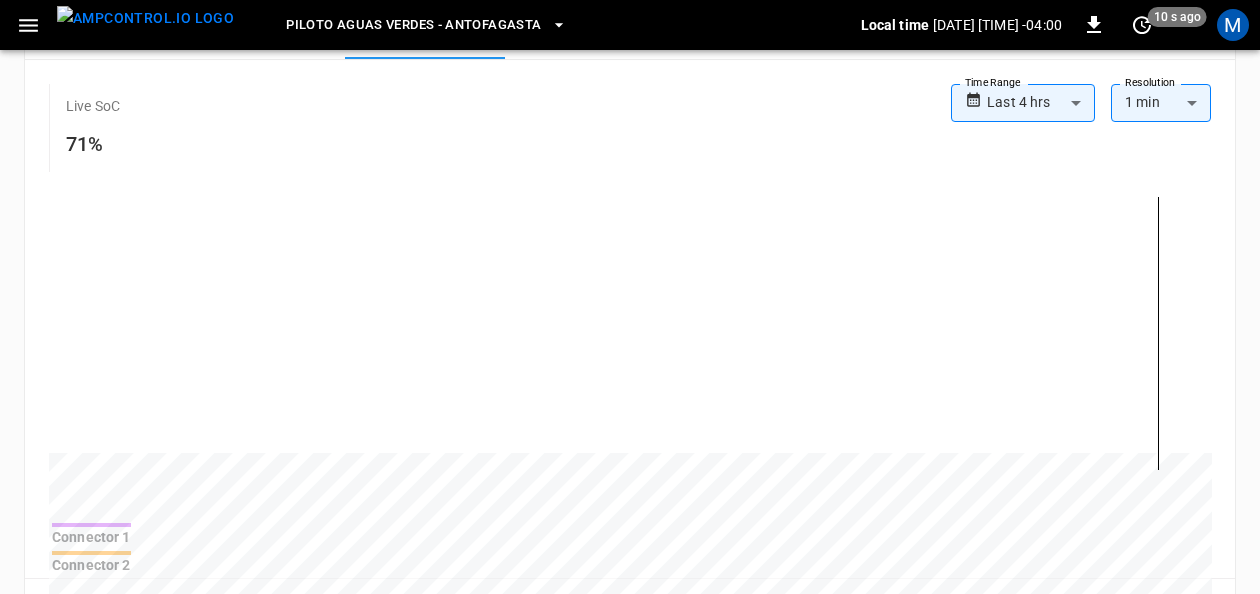 scroll, scrollTop: 348, scrollLeft: 0, axis: vertical 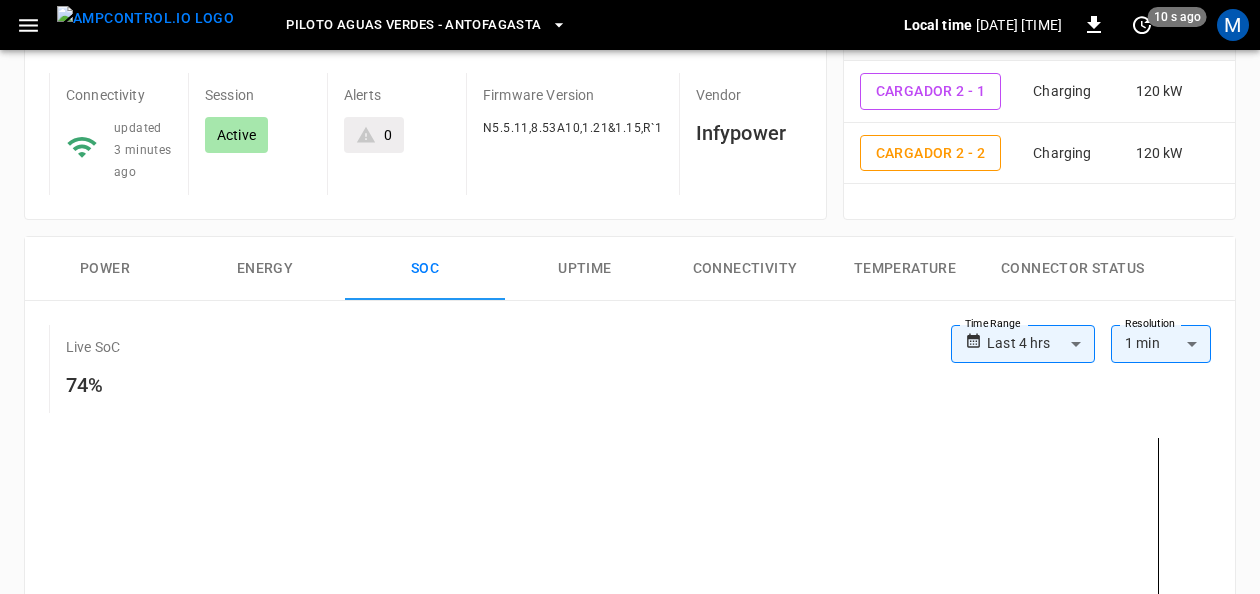 click on "**********" at bounding box center [630, 763] 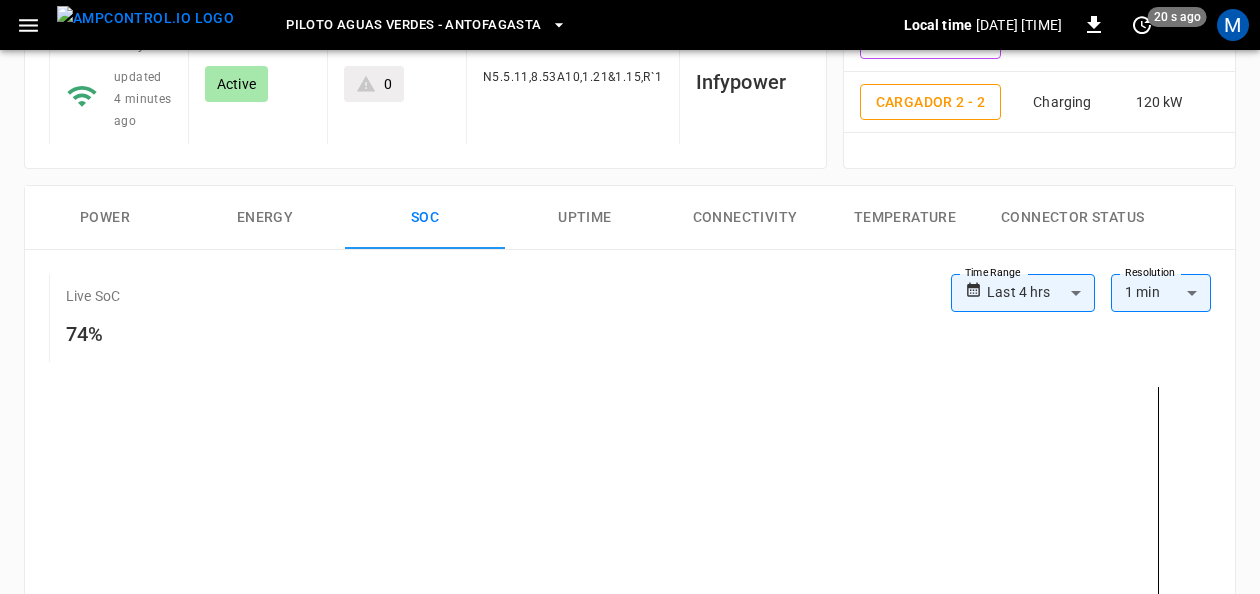 scroll, scrollTop: 296, scrollLeft: 0, axis: vertical 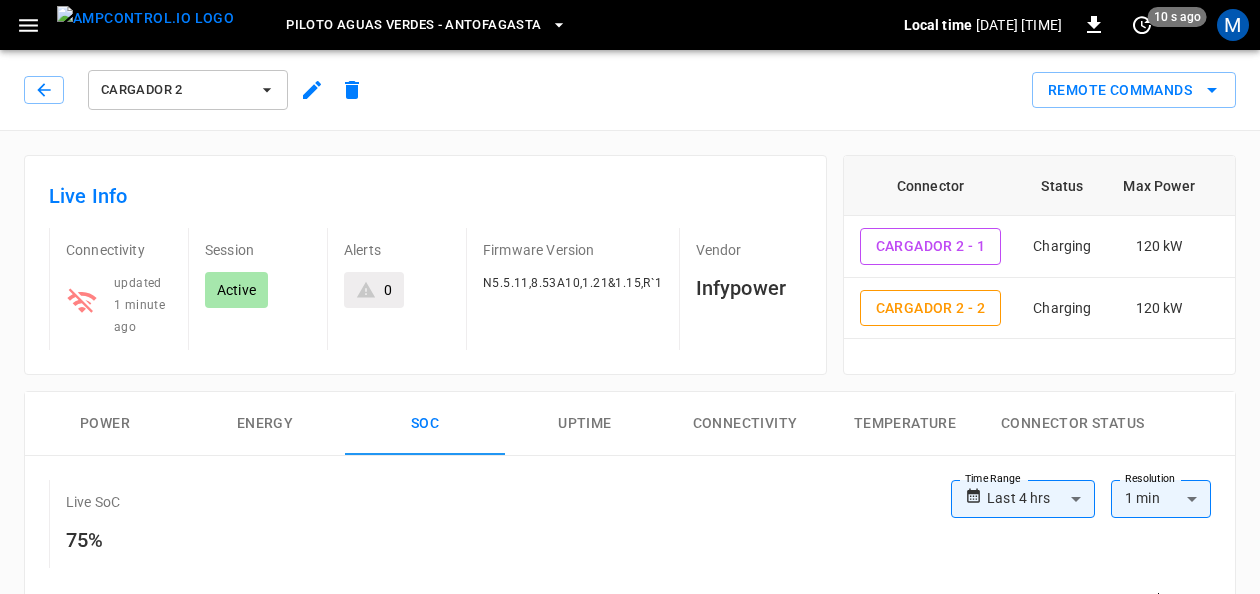 click 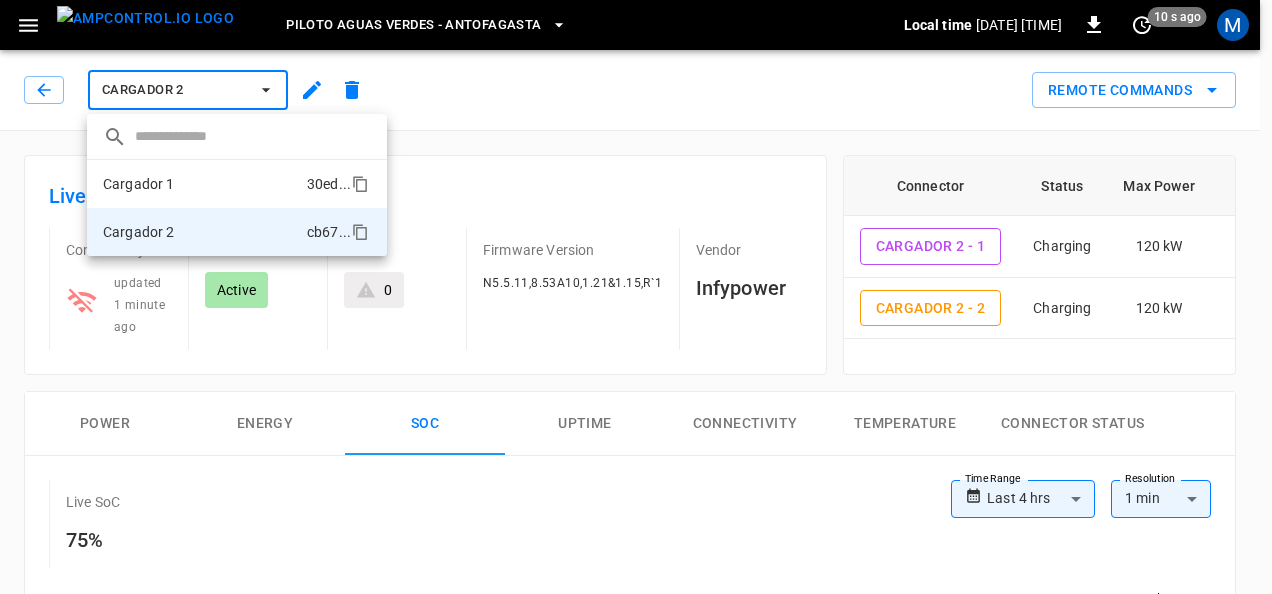 click on "Cargador 1 30ed ..." at bounding box center (237, 184) 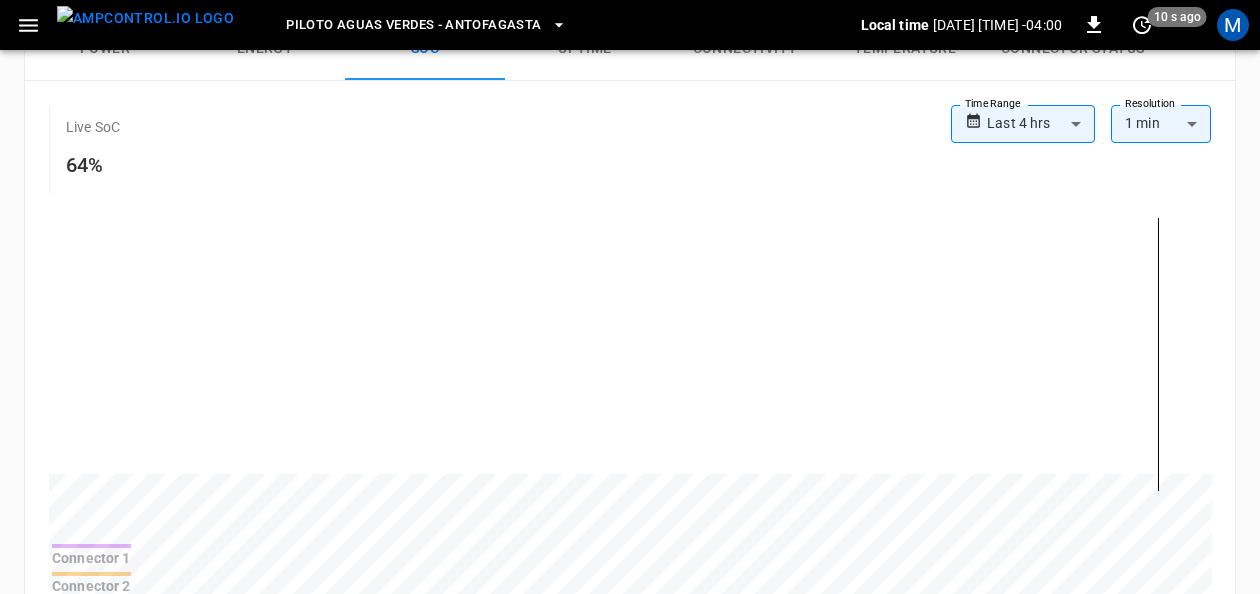 scroll, scrollTop: 405, scrollLeft: 0, axis: vertical 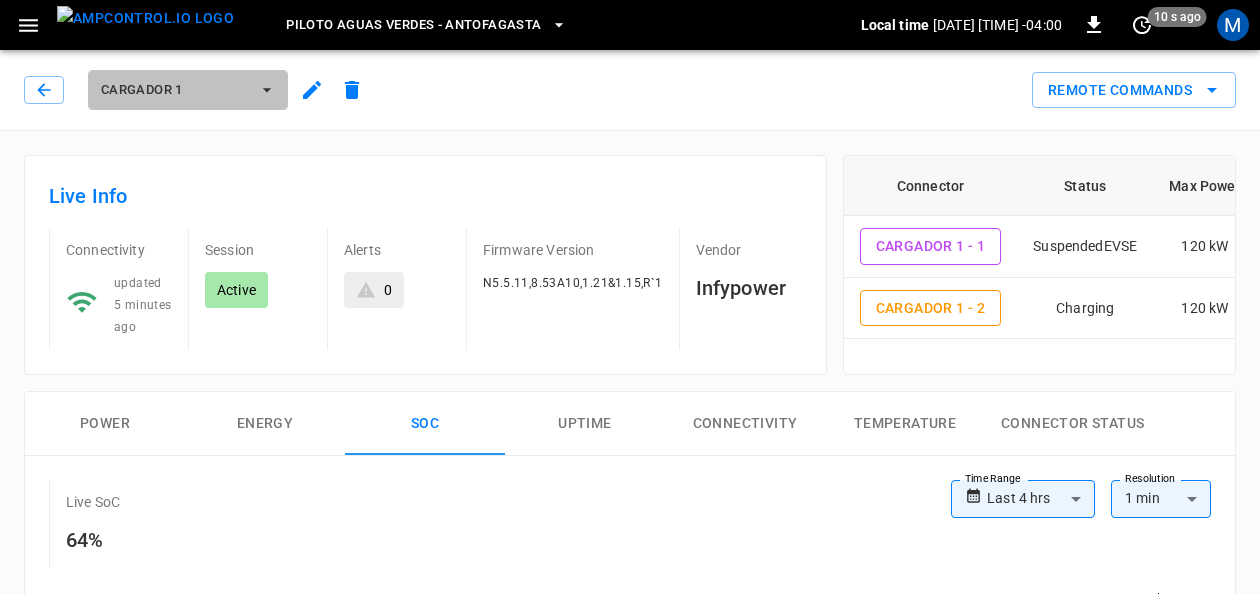 click 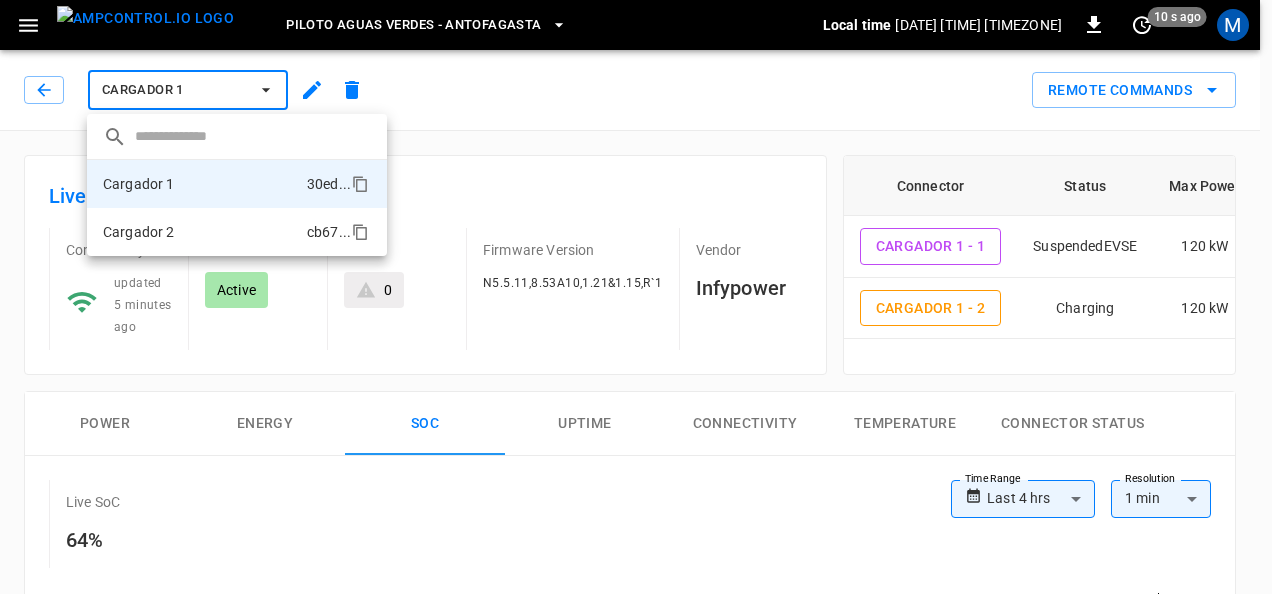 click on "Cargador 2 cb67 ..." at bounding box center [237, 232] 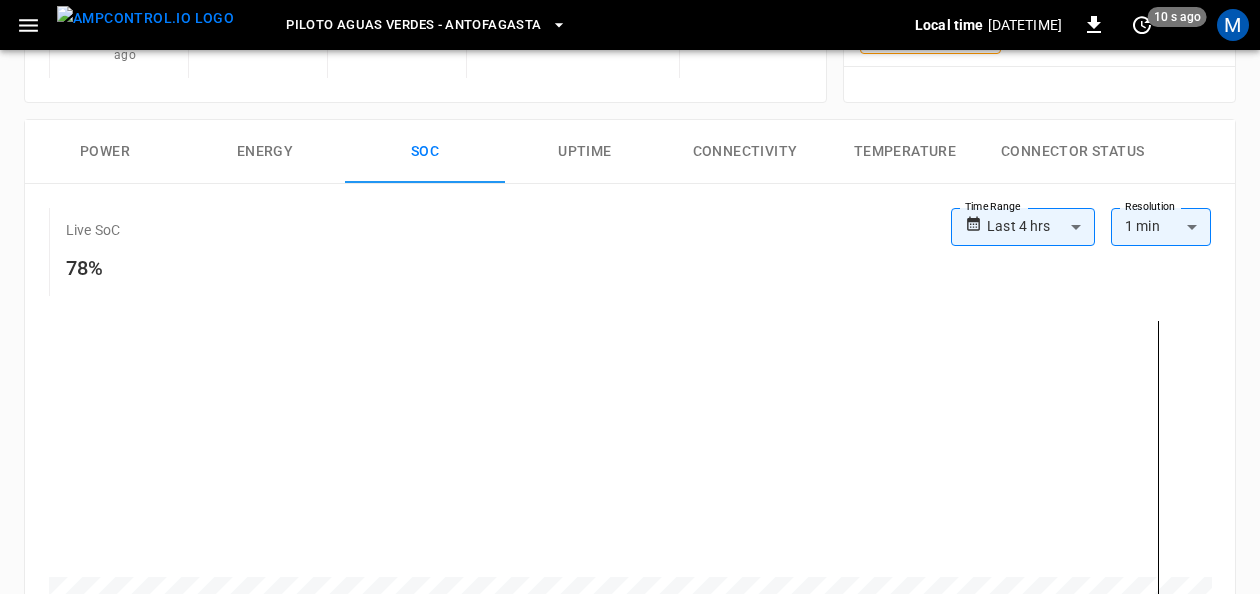scroll, scrollTop: 274, scrollLeft: 0, axis: vertical 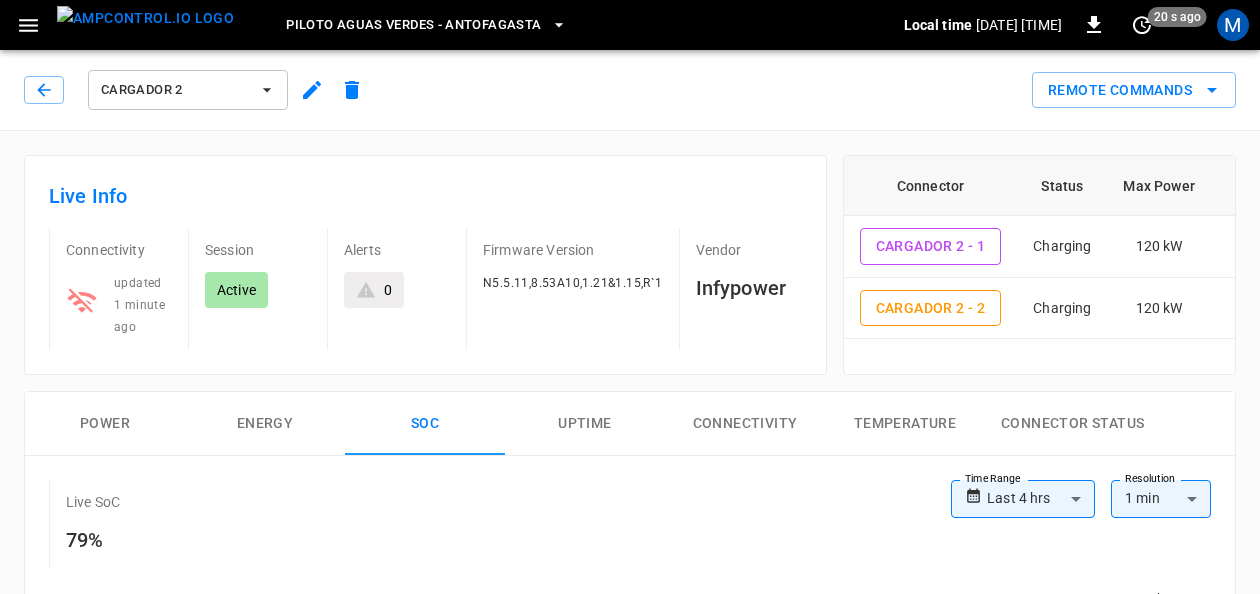 click 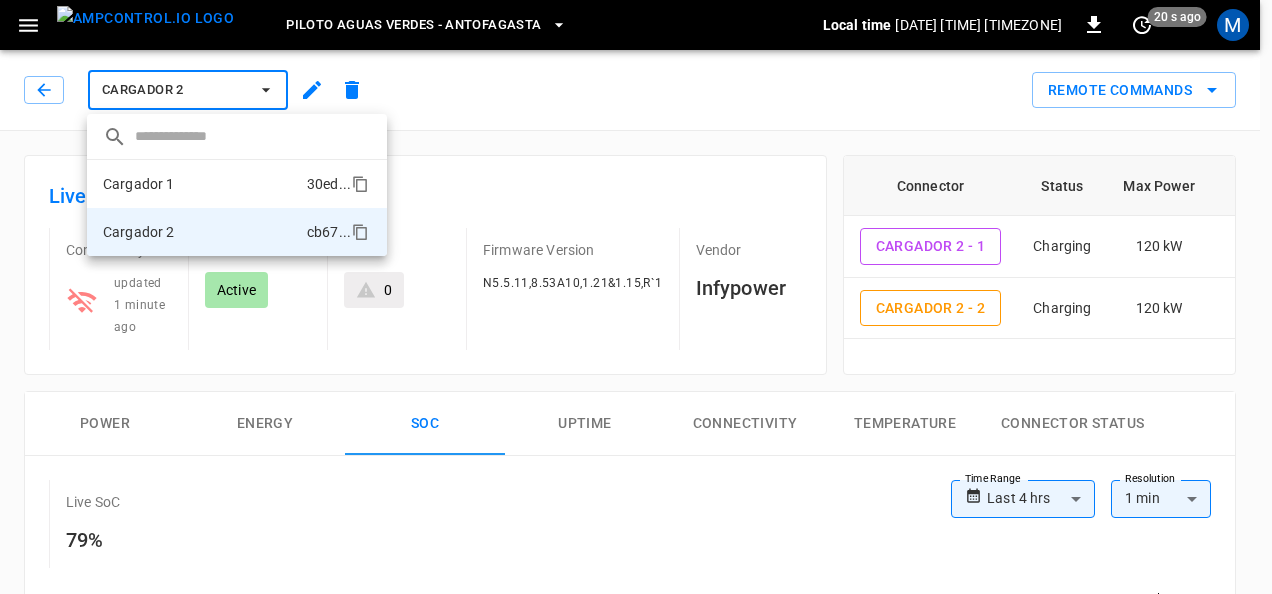 click on "Cargador 1 30ed ..." at bounding box center [237, 184] 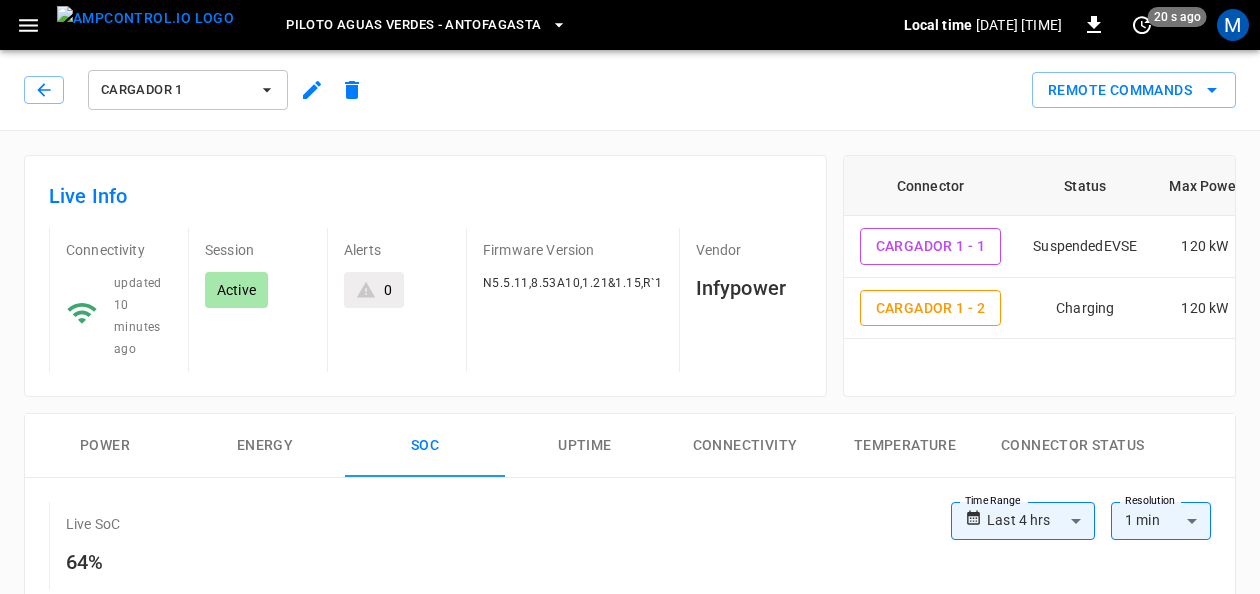click on "Live Info Connectivity updated 10 minutes ago Session Active Alerts 0 Firmware Version N5.5.11,8.53A10,1.21&1.15,R`1 Vendor Infypower" at bounding box center (425, 276) 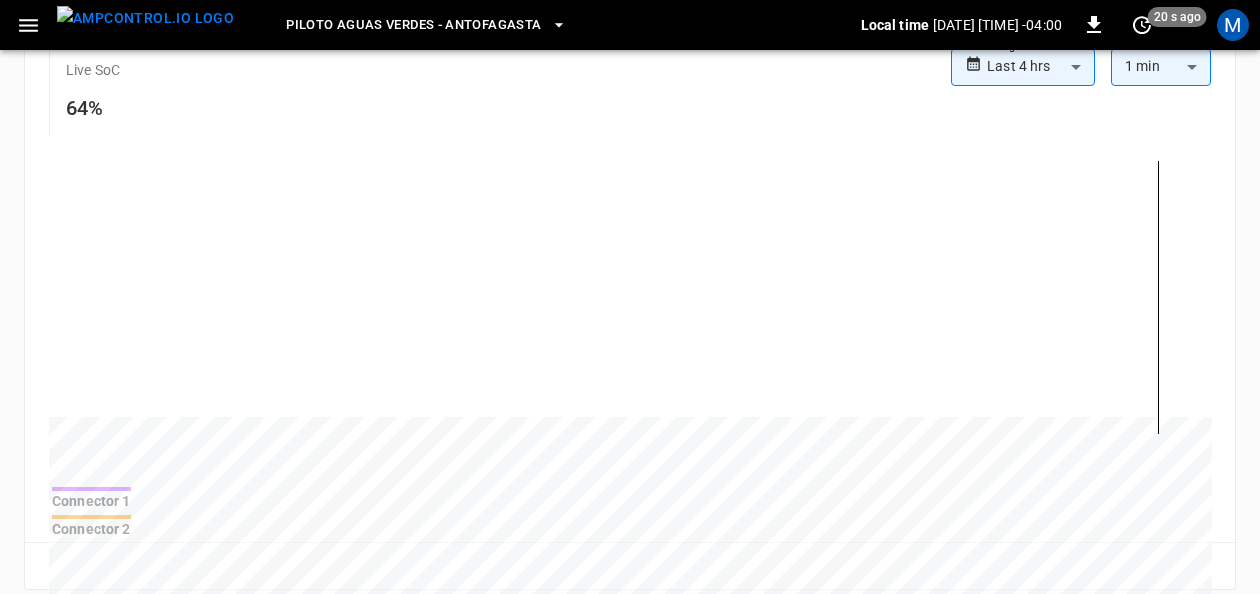 scroll, scrollTop: 448, scrollLeft: 0, axis: vertical 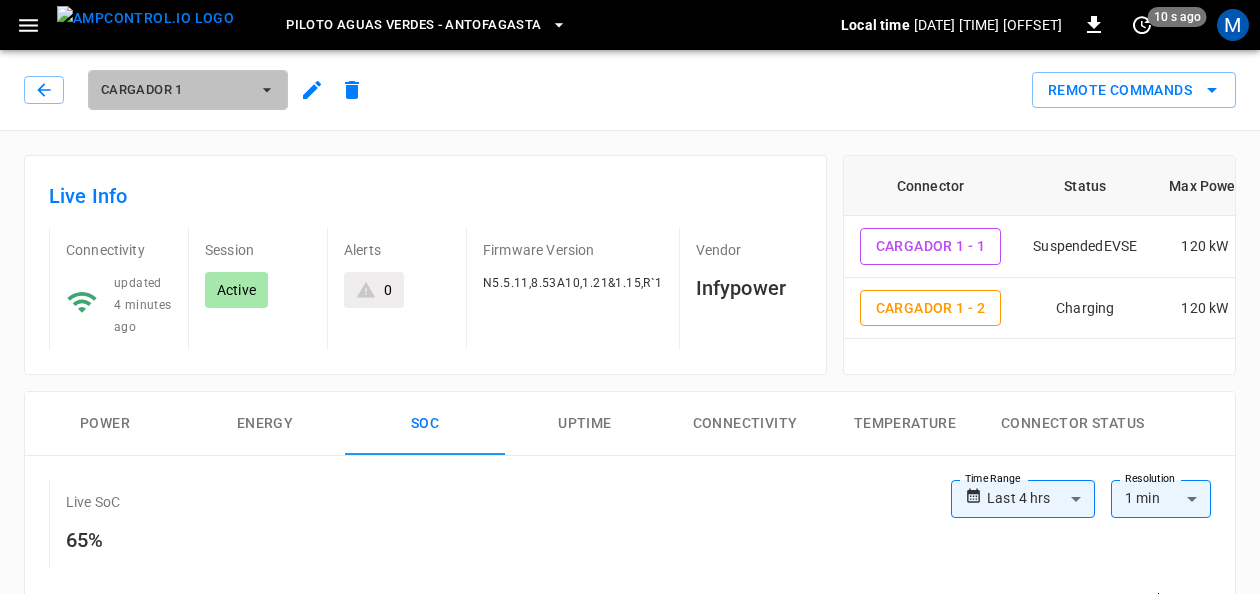 click 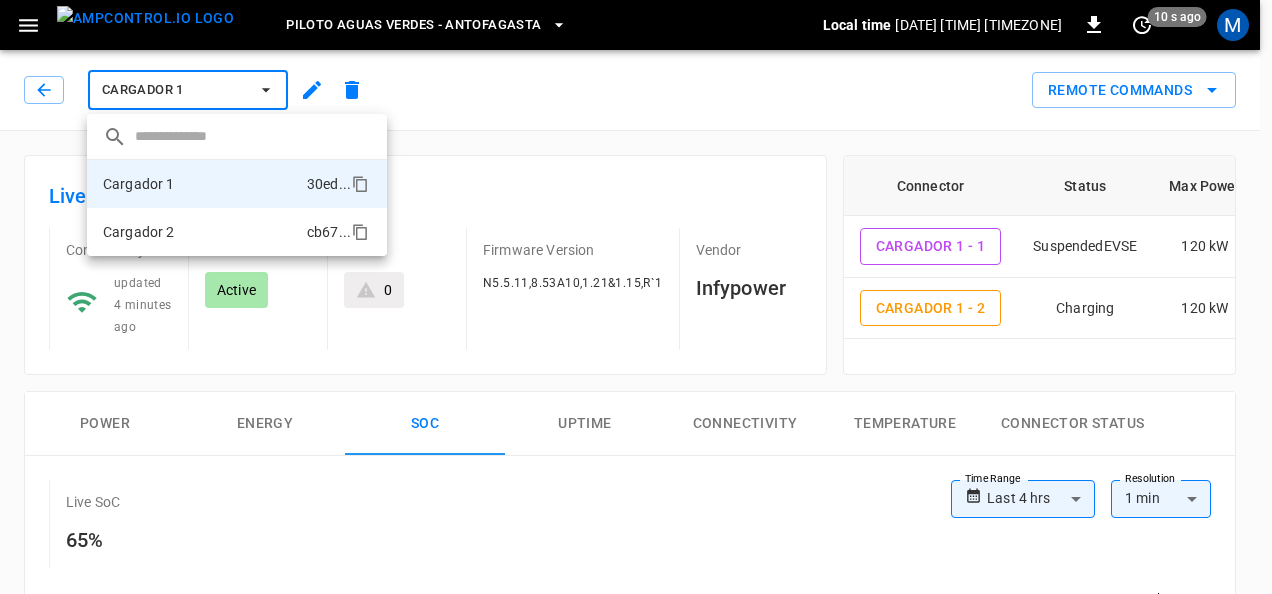 click on "Cargador 2 cb67 ..." at bounding box center [237, 232] 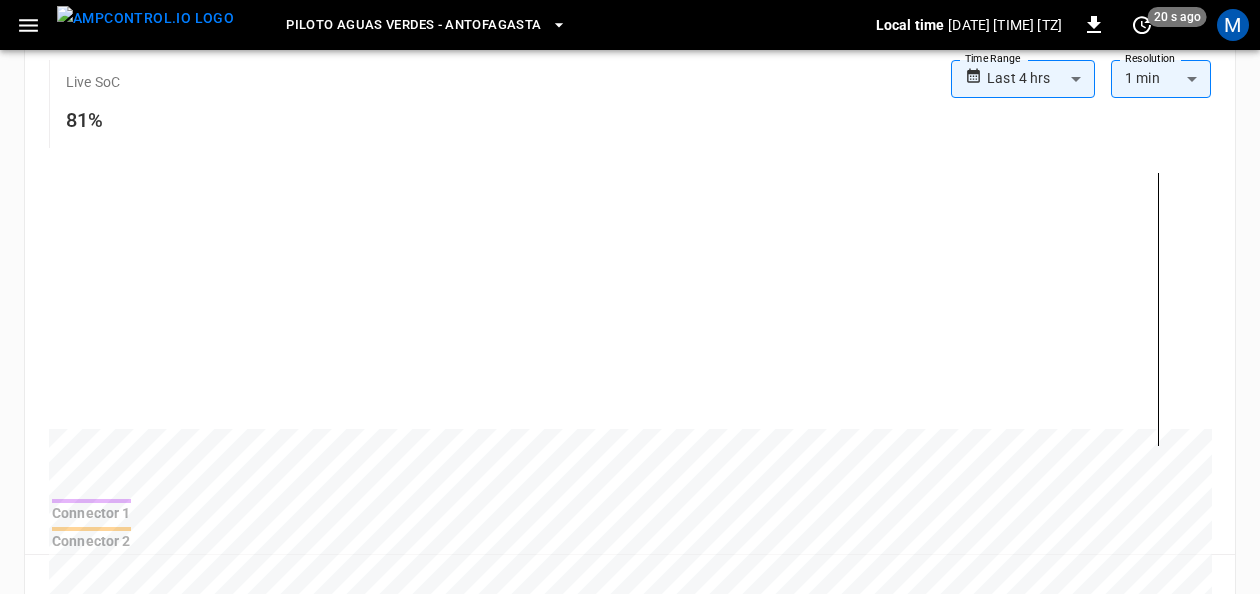 scroll, scrollTop: 394, scrollLeft: 0, axis: vertical 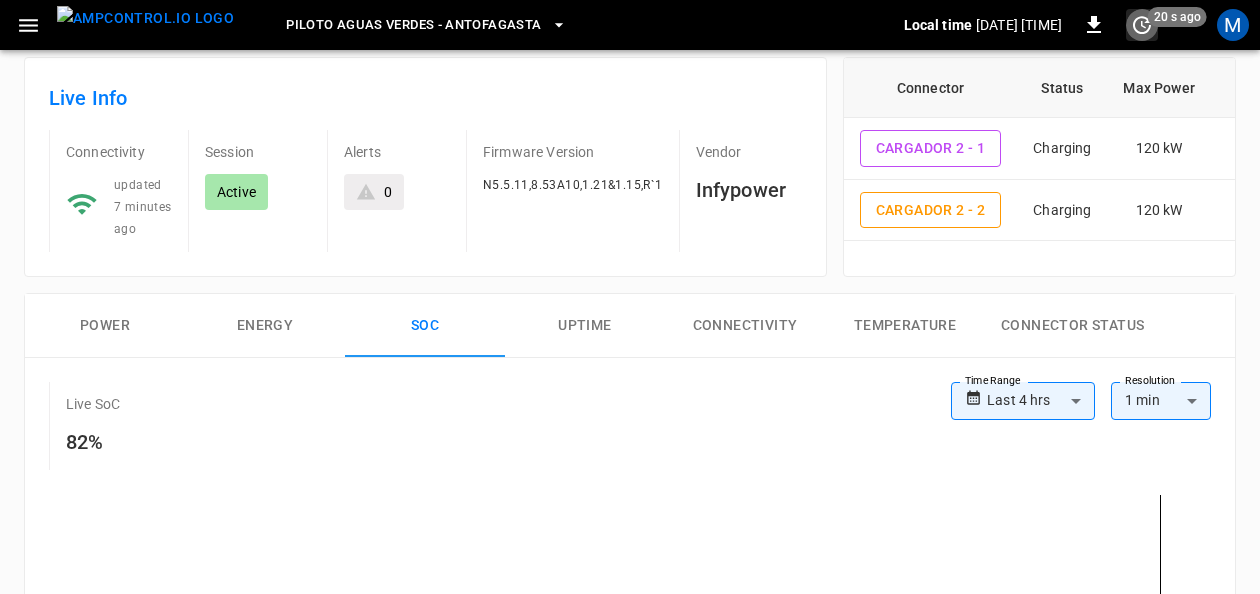 click at bounding box center (1142, 25) 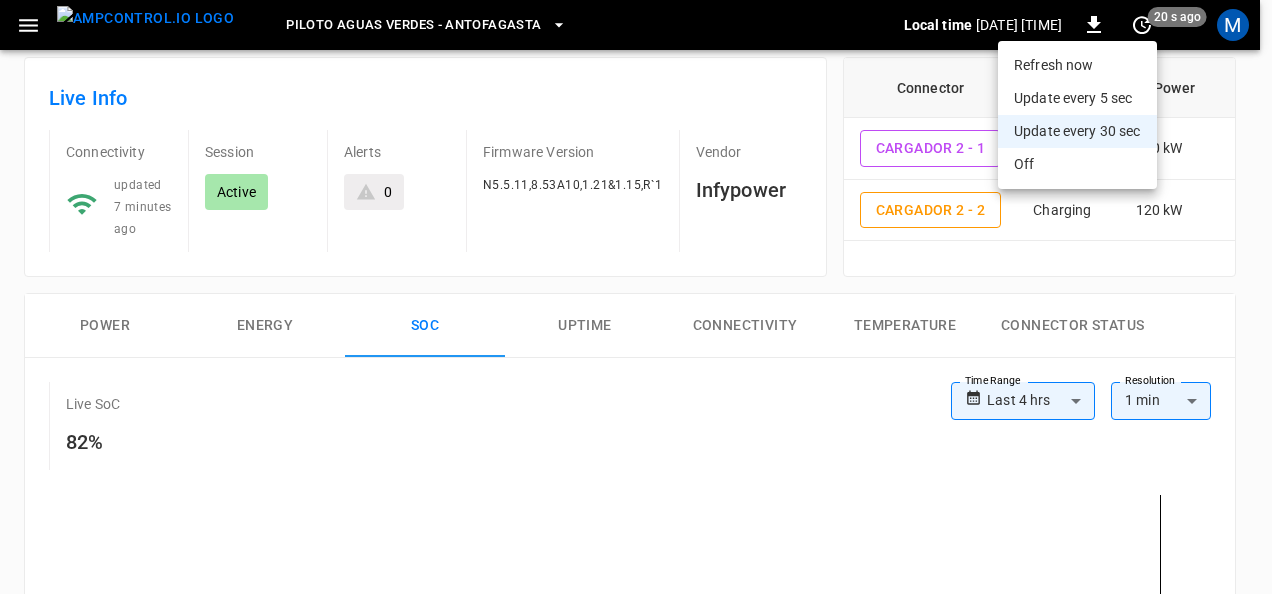 click on "Refresh now" at bounding box center [1077, 65] 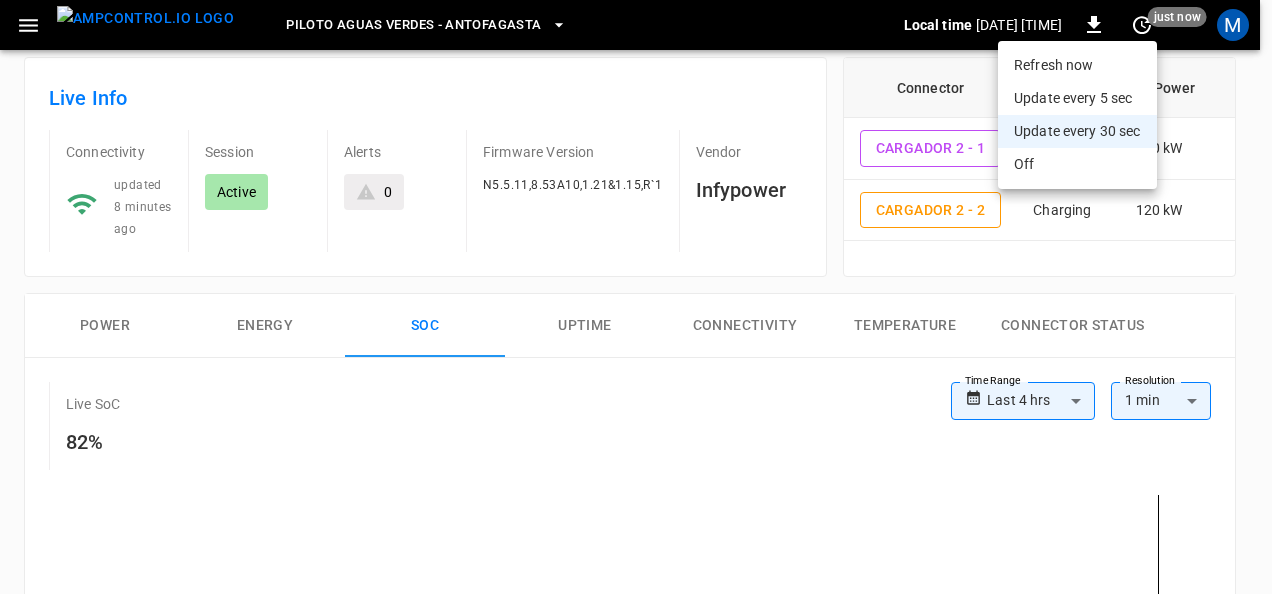 click at bounding box center [636, 297] 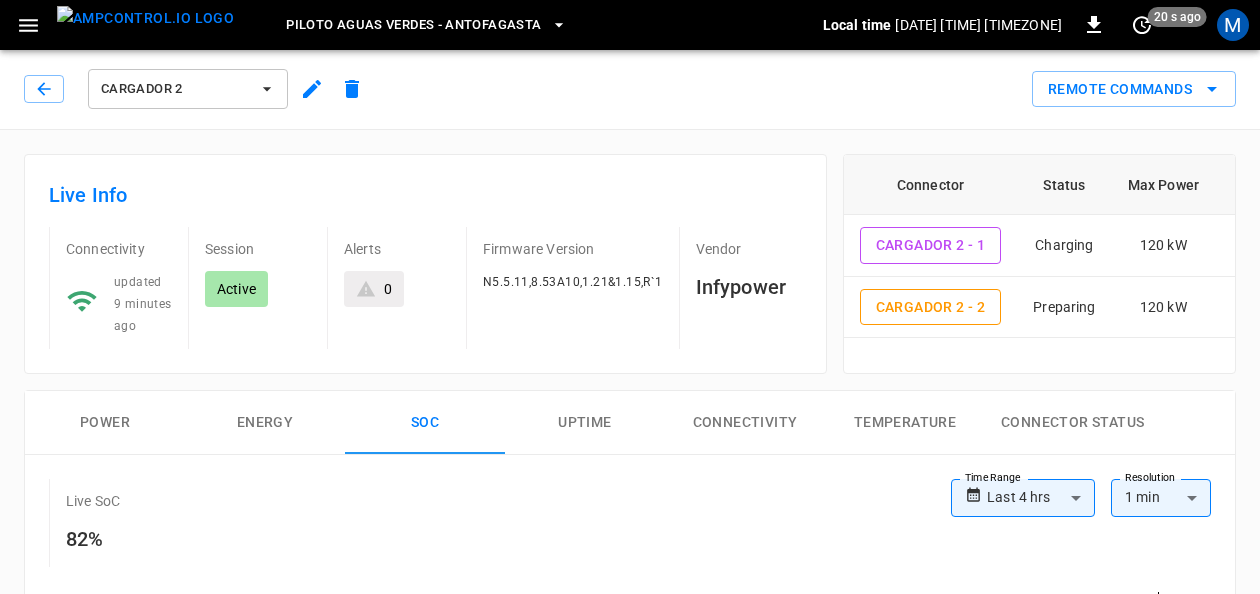 scroll, scrollTop: 0, scrollLeft: 0, axis: both 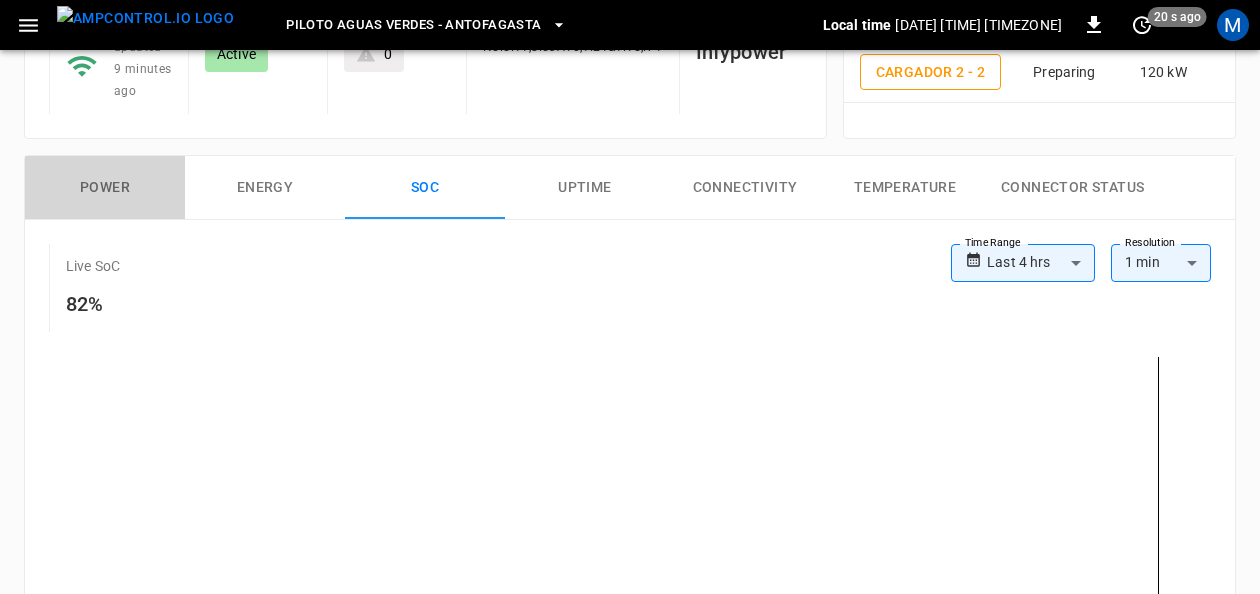 click on "Power" at bounding box center [105, 188] 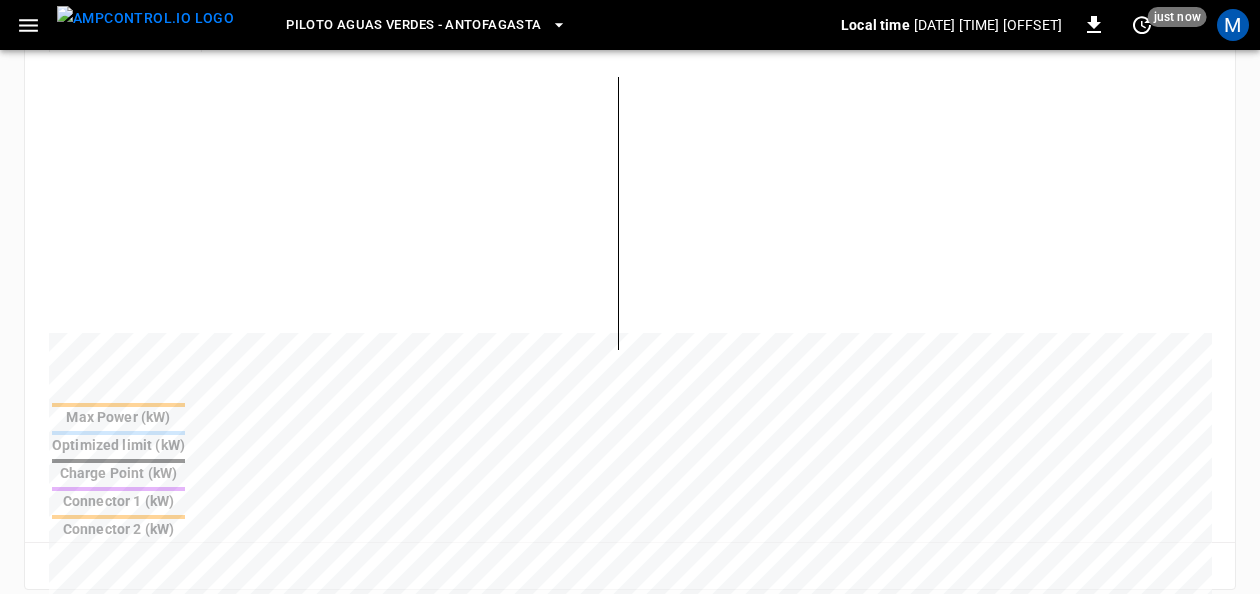scroll, scrollTop: 530, scrollLeft: 0, axis: vertical 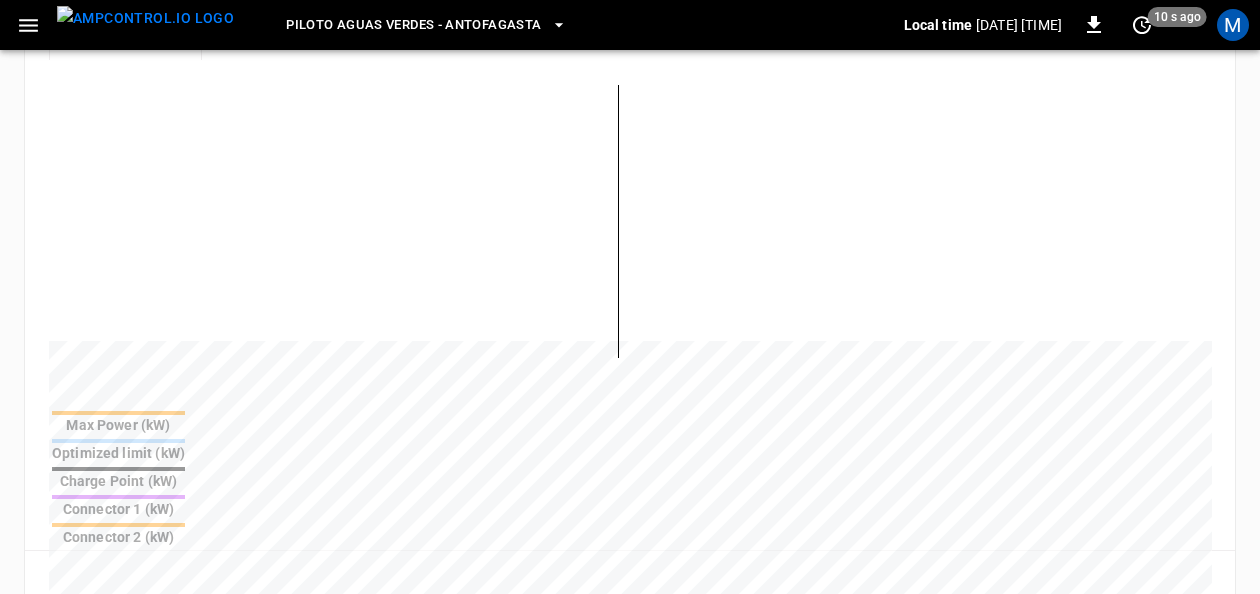 click on "Connector 1 (kW)" at bounding box center (118, 509) 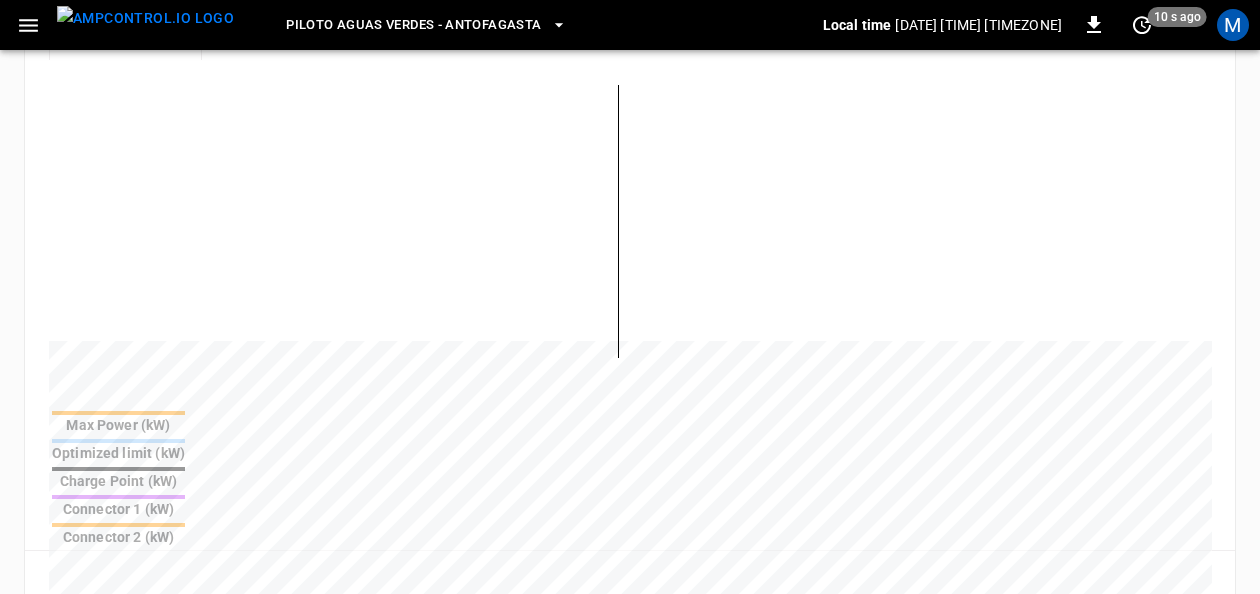 click on "Charge Point (kW)" at bounding box center [118, 481] 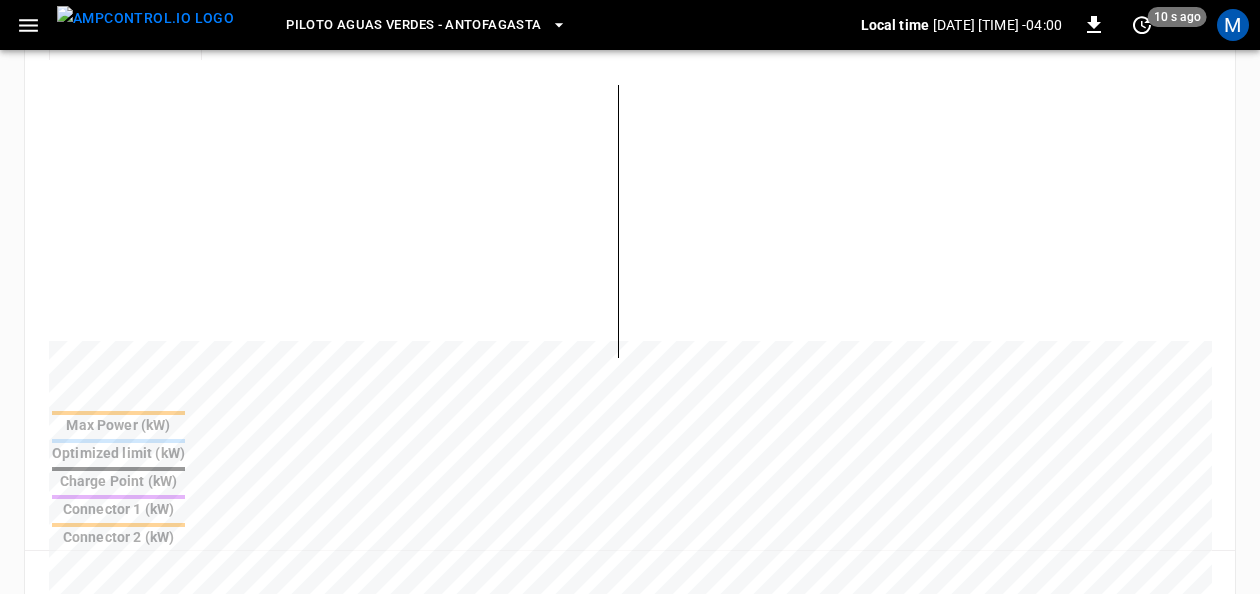 click on "Charge Point (kW)" at bounding box center (118, 479) 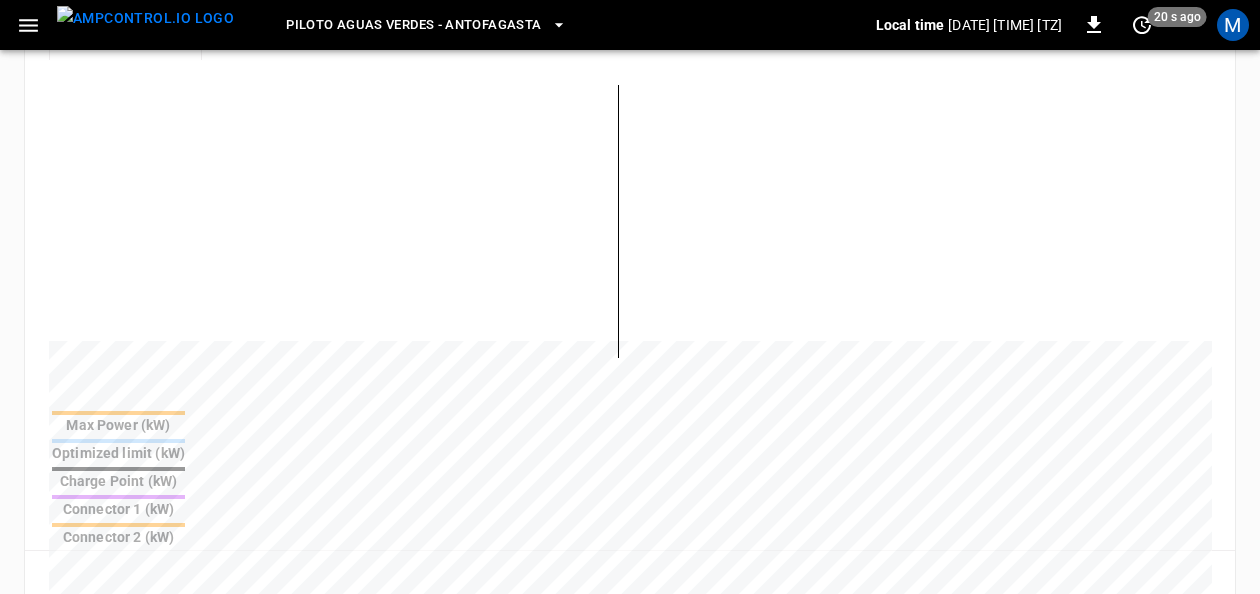 click on "Charge Point (kW)" at bounding box center (118, 481) 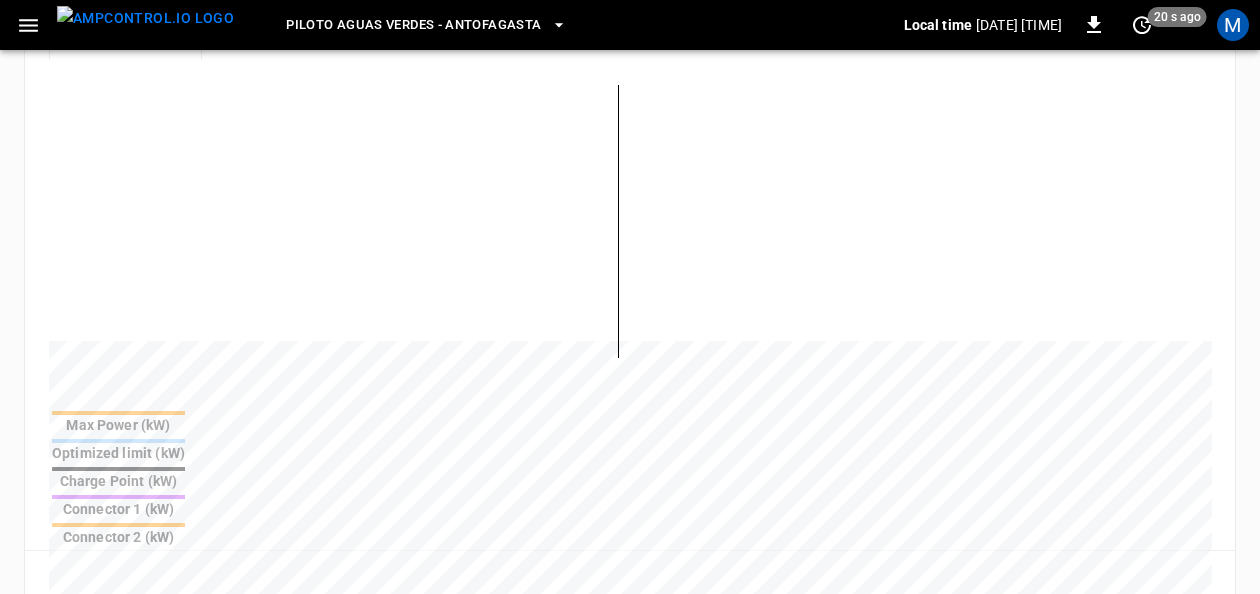 click on "Charge Point (kW)" at bounding box center [118, 481] 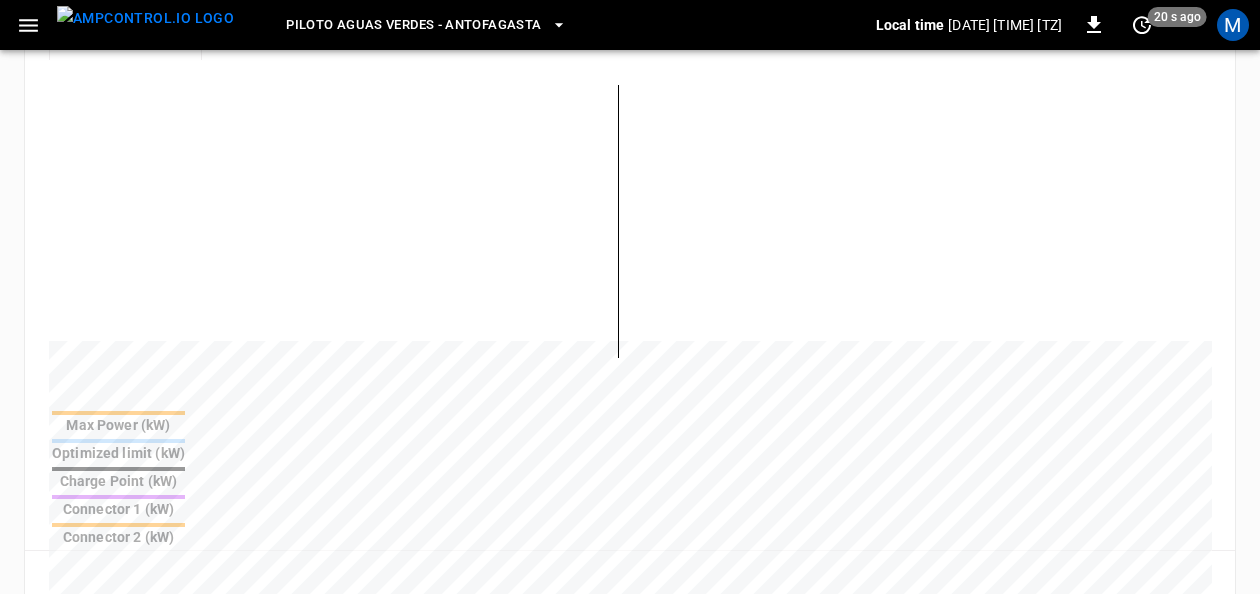 click on "Charge Point (kW)" at bounding box center [118, 481] 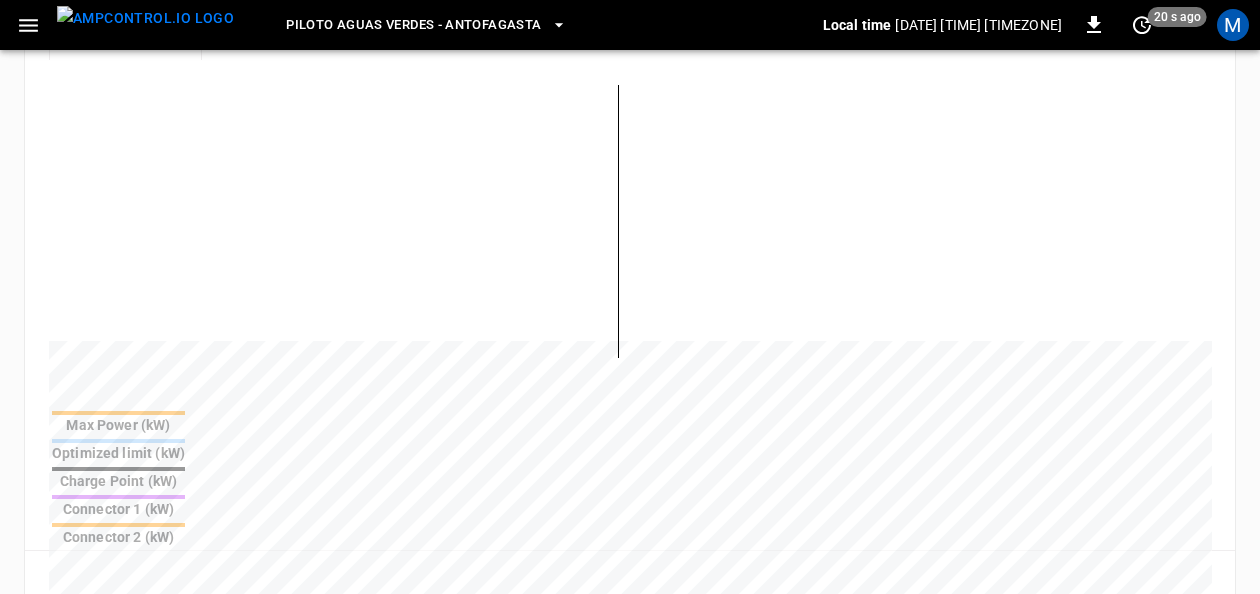 click on "Charge Point (kW)" at bounding box center (118, 481) 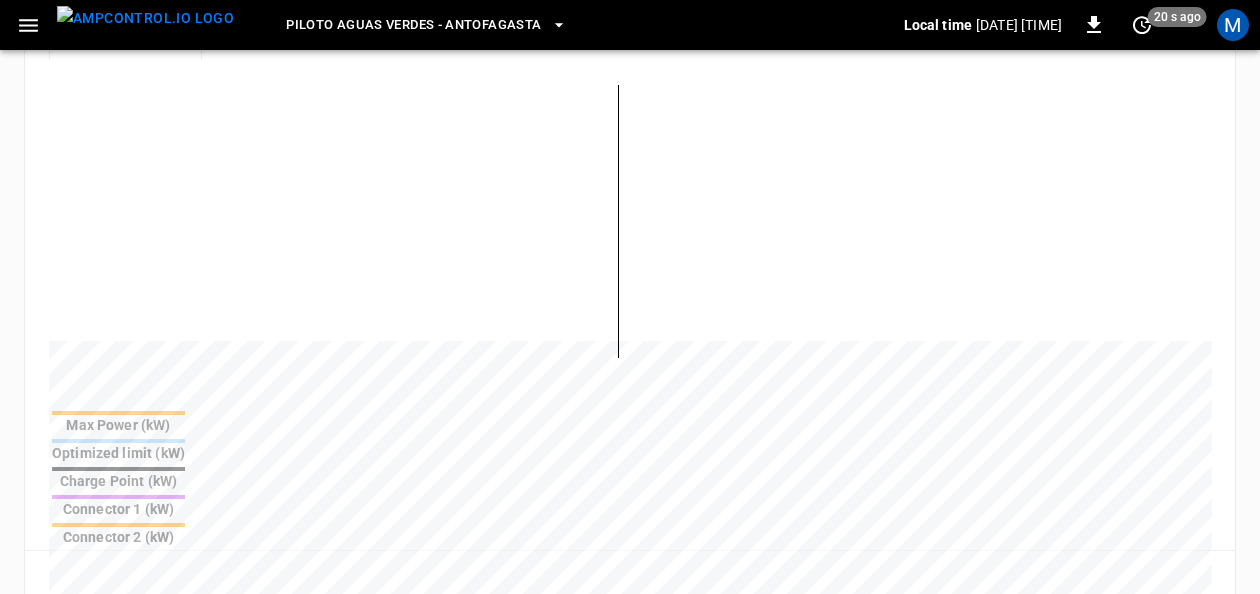 click on "Charge Point (kW)" at bounding box center [118, 481] 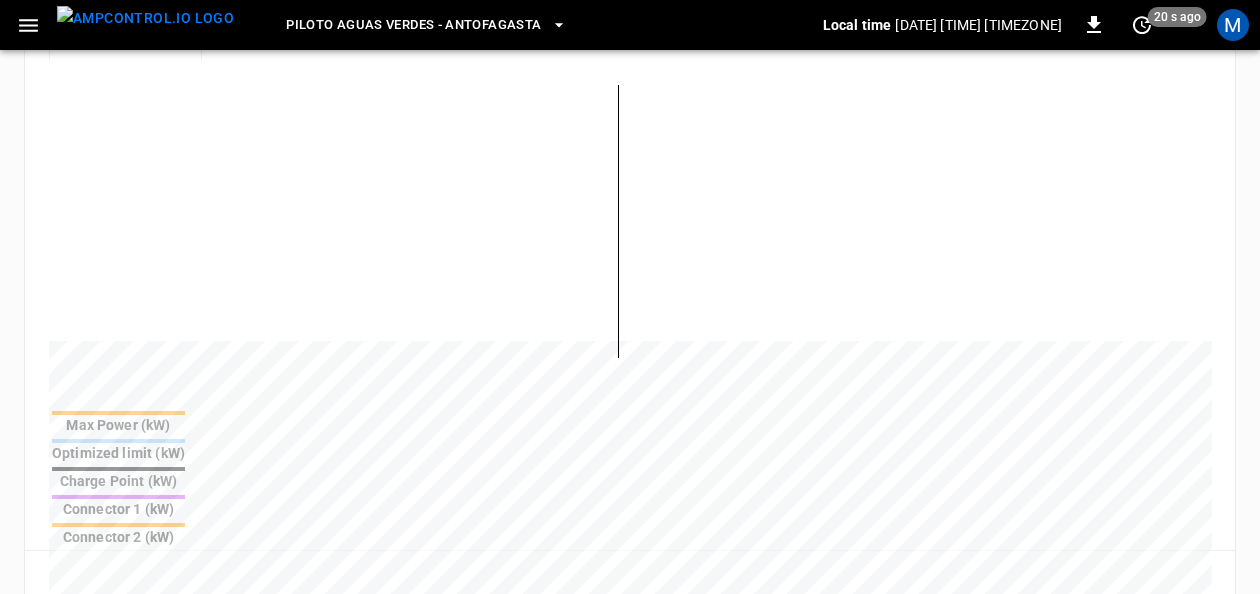 click on "Charge Point (kW)" at bounding box center (118, 481) 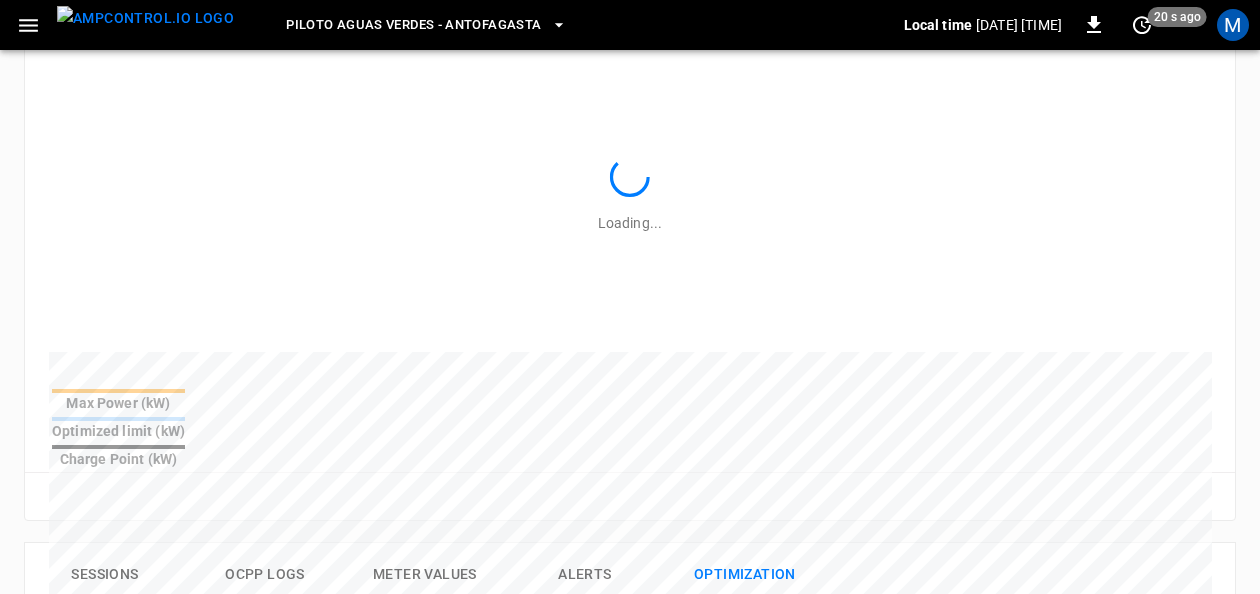 scroll, scrollTop: 508, scrollLeft: 0, axis: vertical 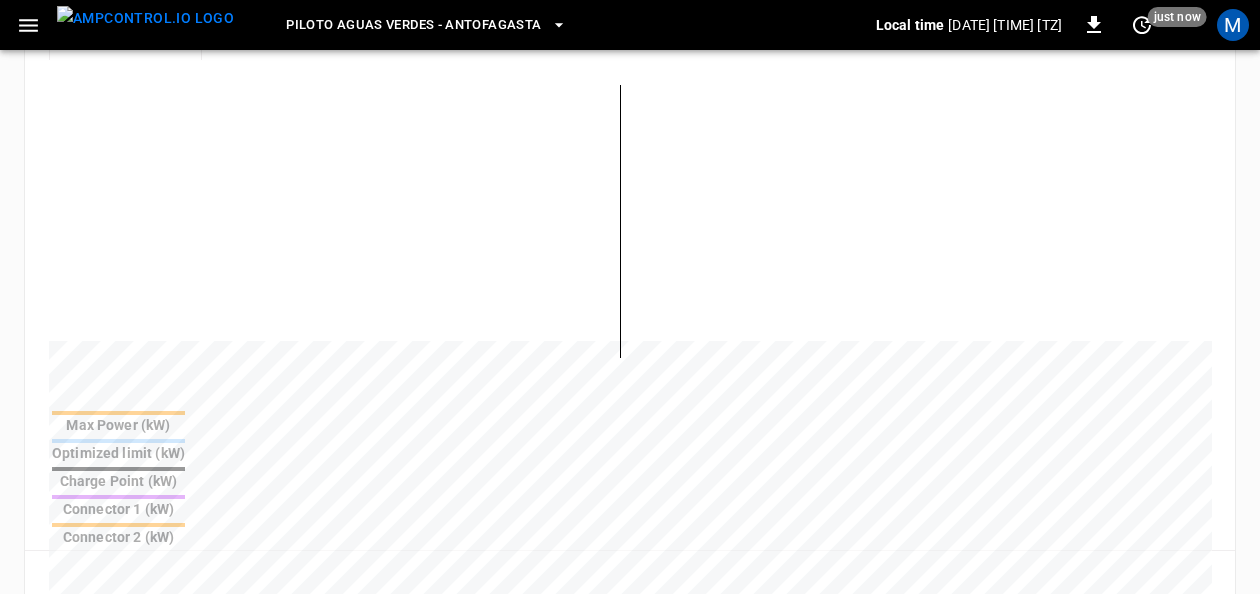 click on "Connector 2 (kW)" at bounding box center (118, 535) 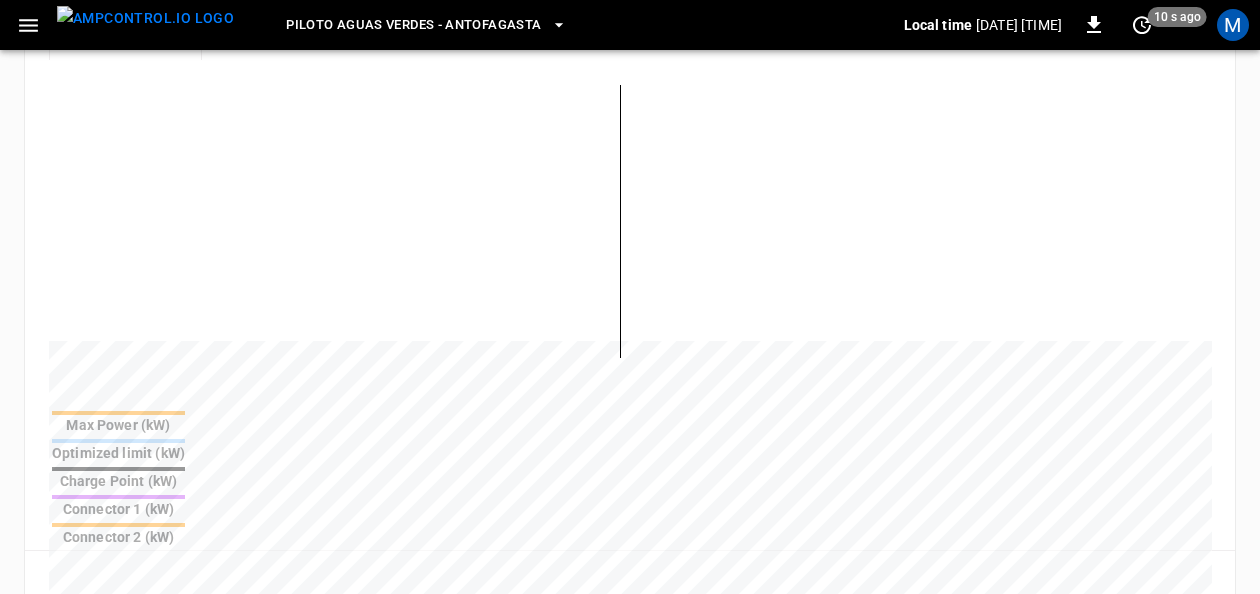 click on "Connector 2 (kW)" at bounding box center (118, 535) 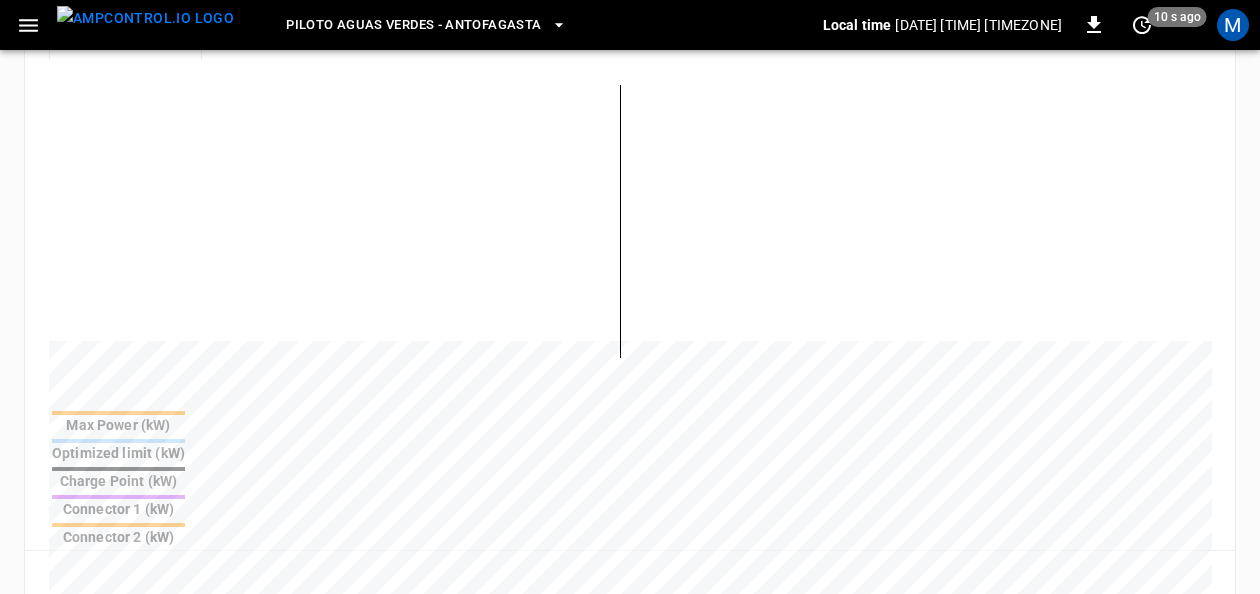click on "Connector 2 (kW)" at bounding box center (118, 535) 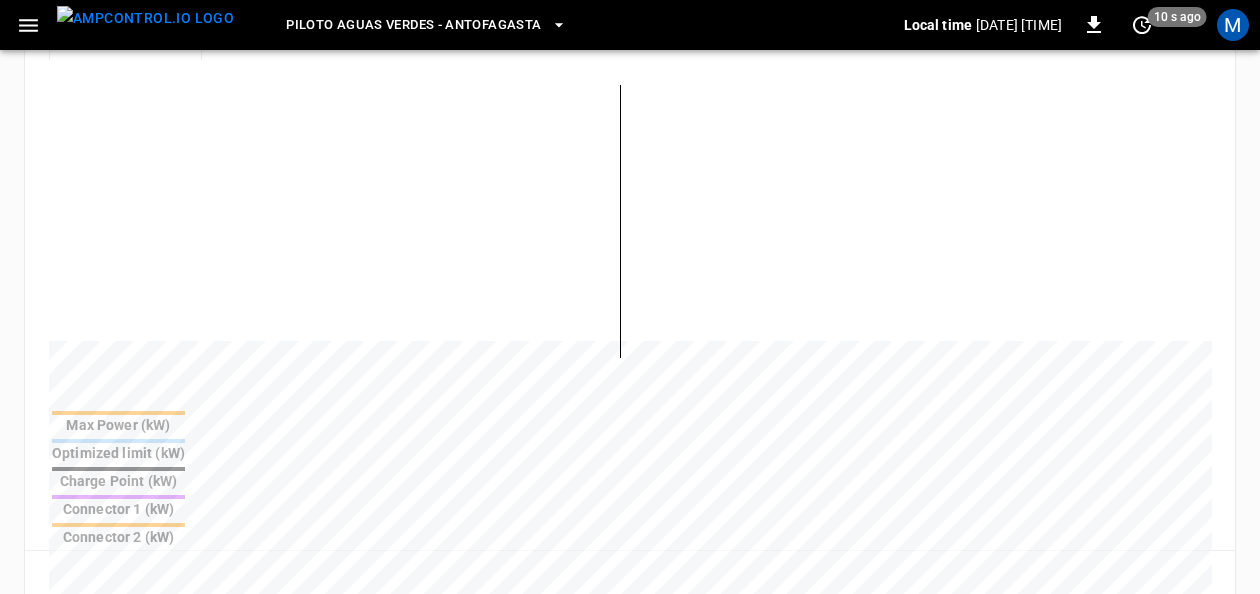 click on "Connector 1 (kW)" at bounding box center [118, 509] 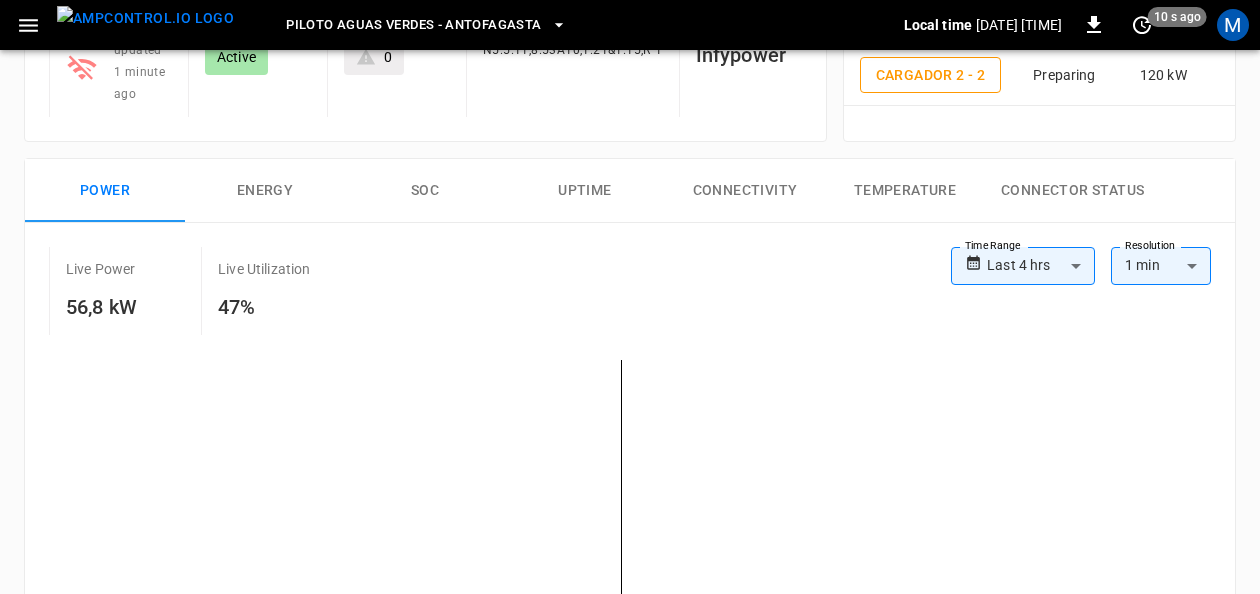scroll, scrollTop: 142, scrollLeft: 0, axis: vertical 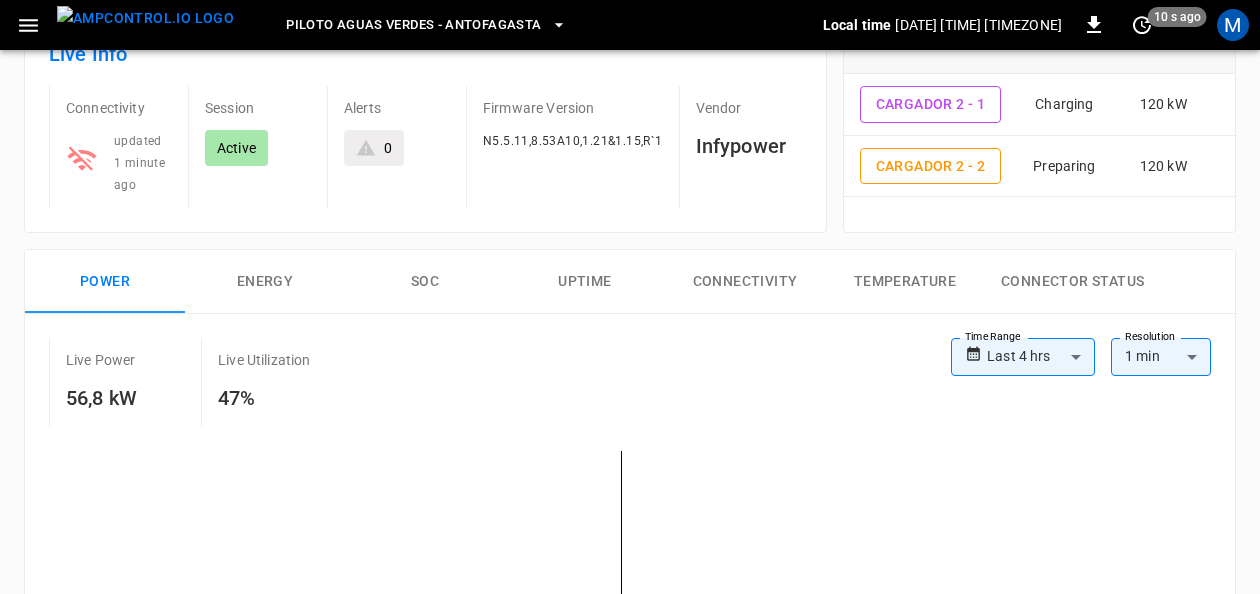 click on "Energy" at bounding box center [265, 282] 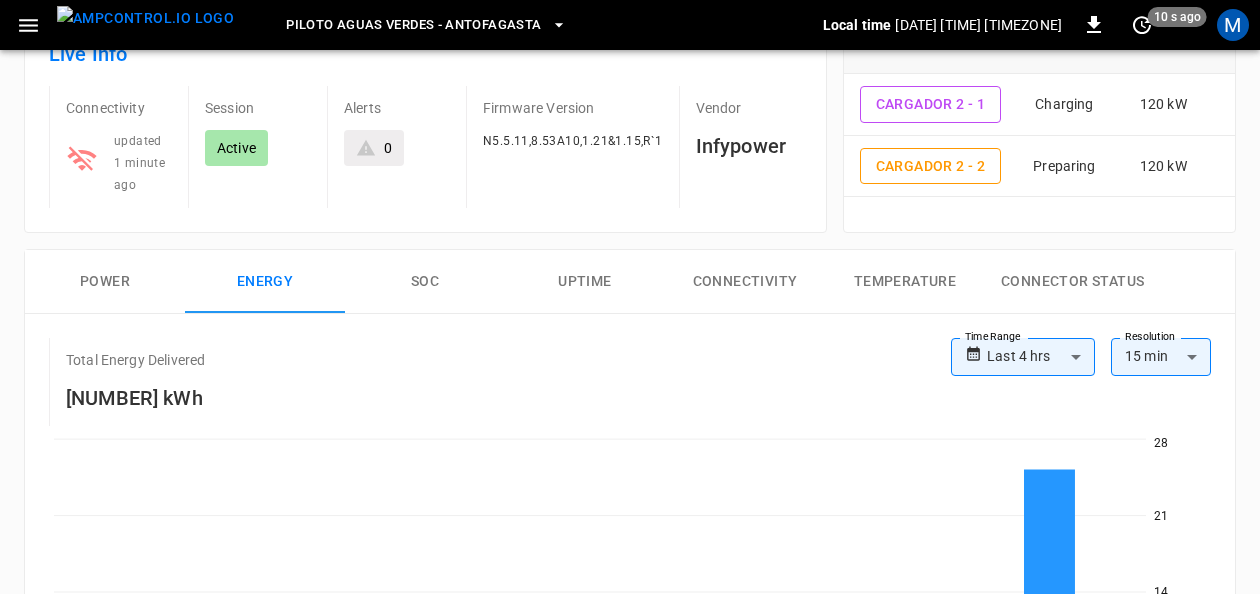 click on "Energy" at bounding box center [265, 282] 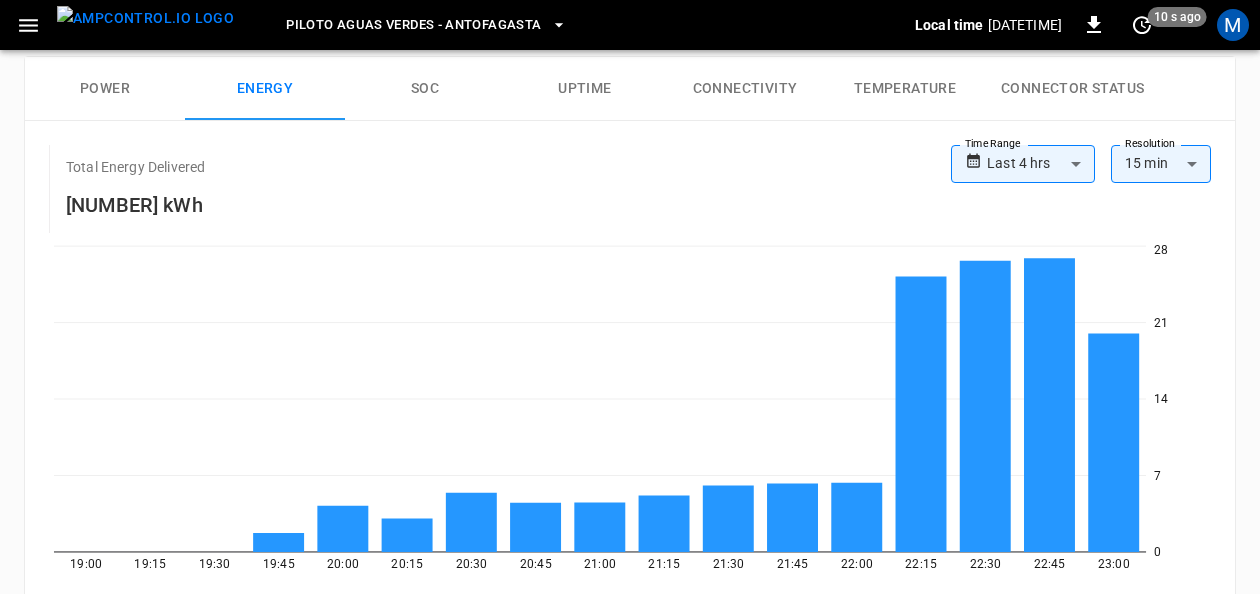 scroll, scrollTop: 314, scrollLeft: 0, axis: vertical 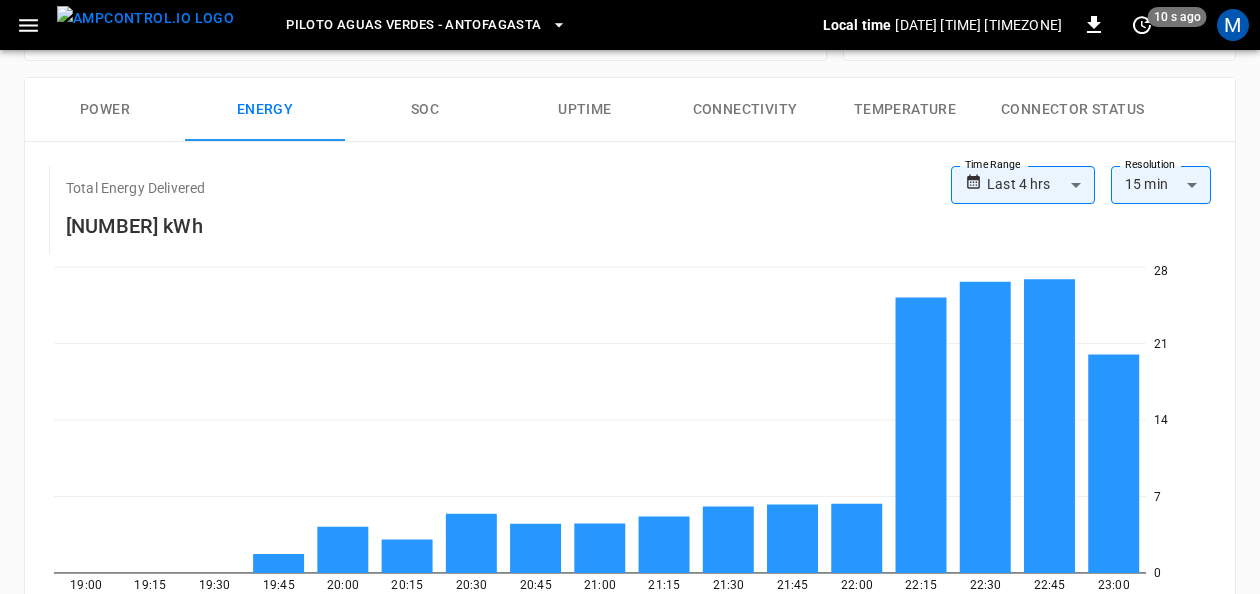 click on "SOC" at bounding box center (425, 110) 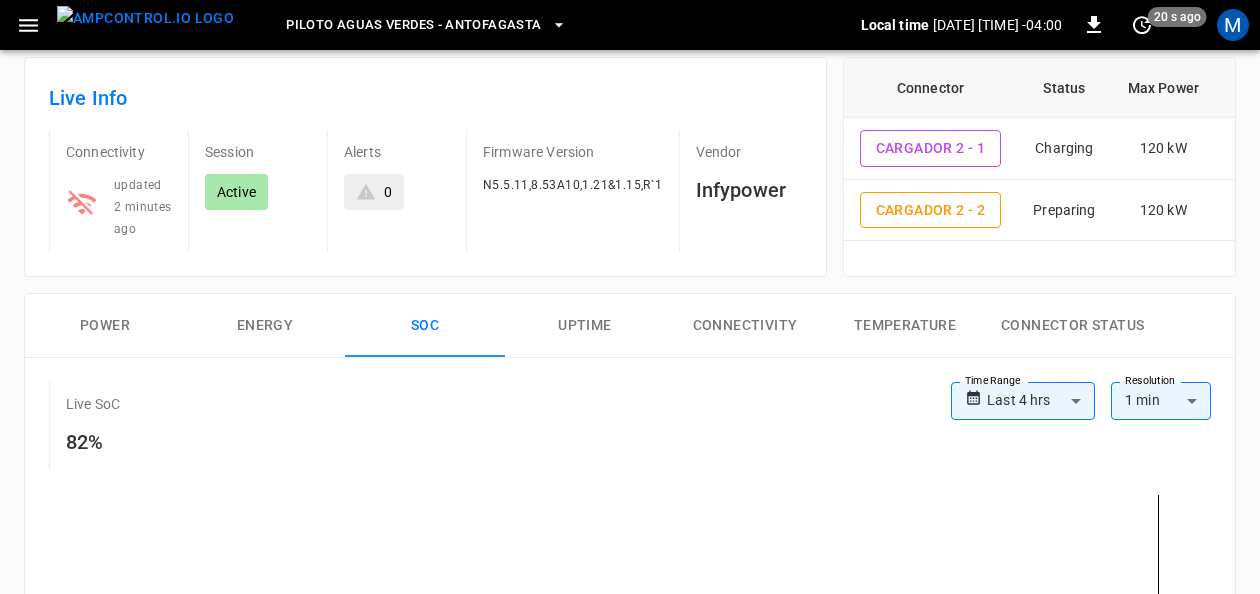 scroll, scrollTop: 0, scrollLeft: 0, axis: both 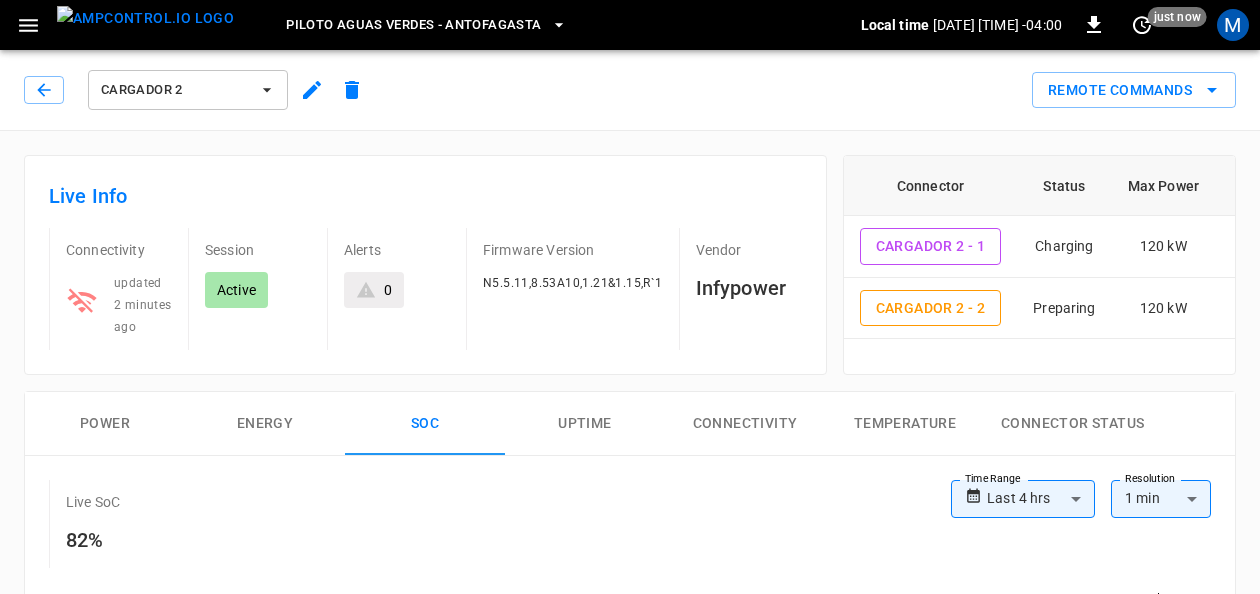 click 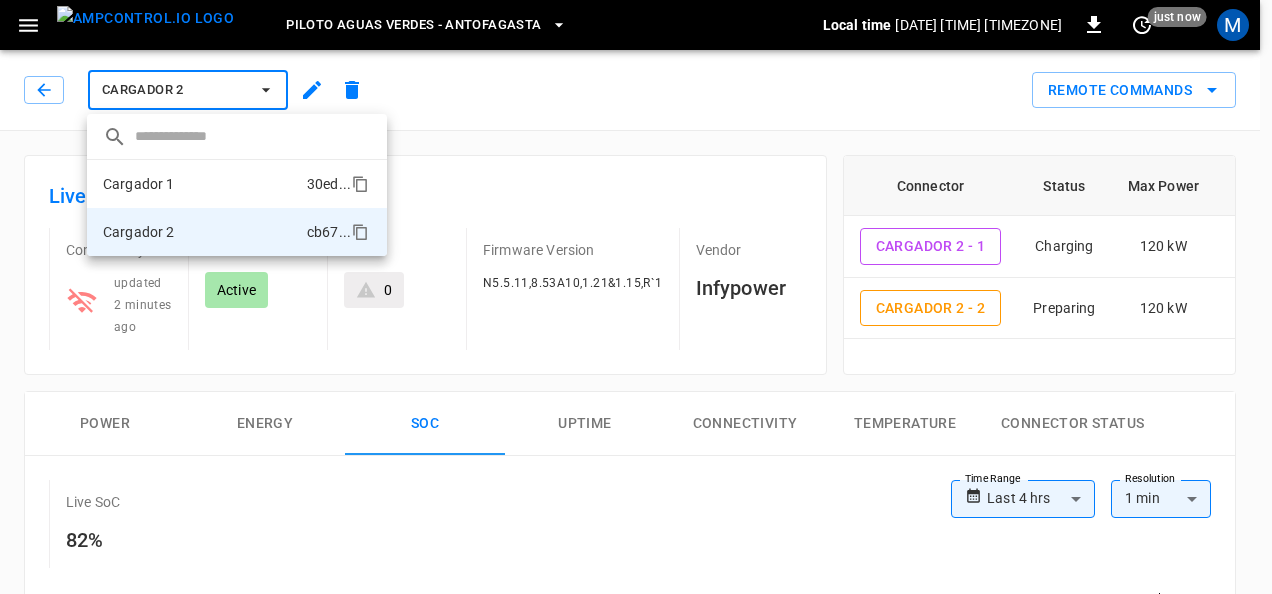 click on "Cargador 1 30ed ..." at bounding box center (237, 184) 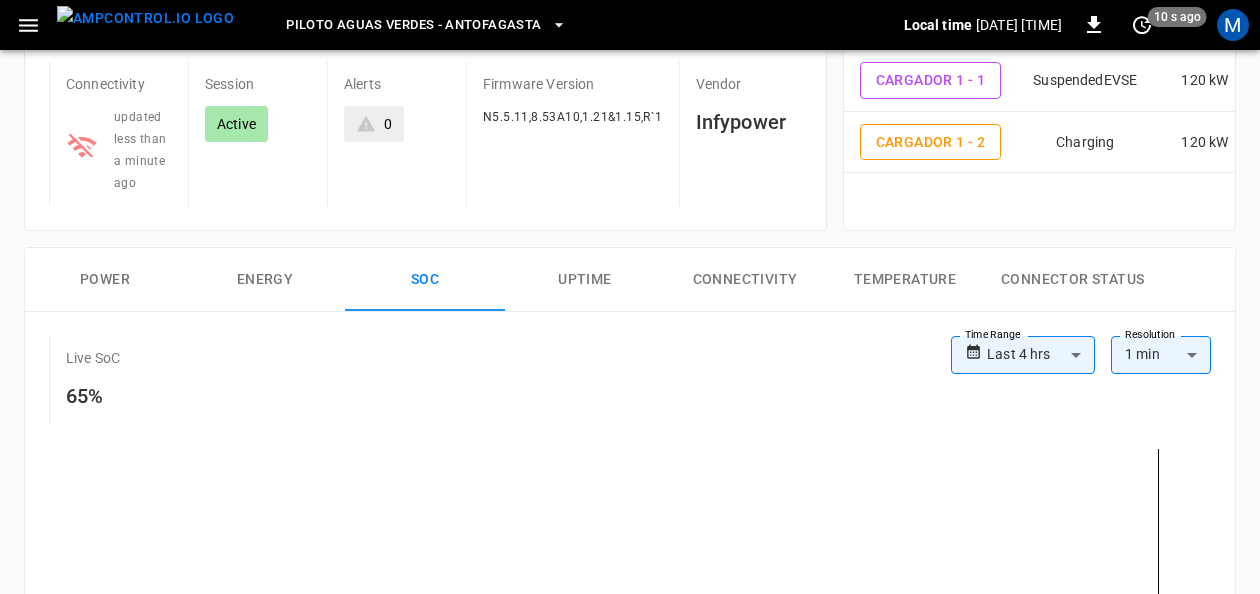 scroll, scrollTop: 441, scrollLeft: 0, axis: vertical 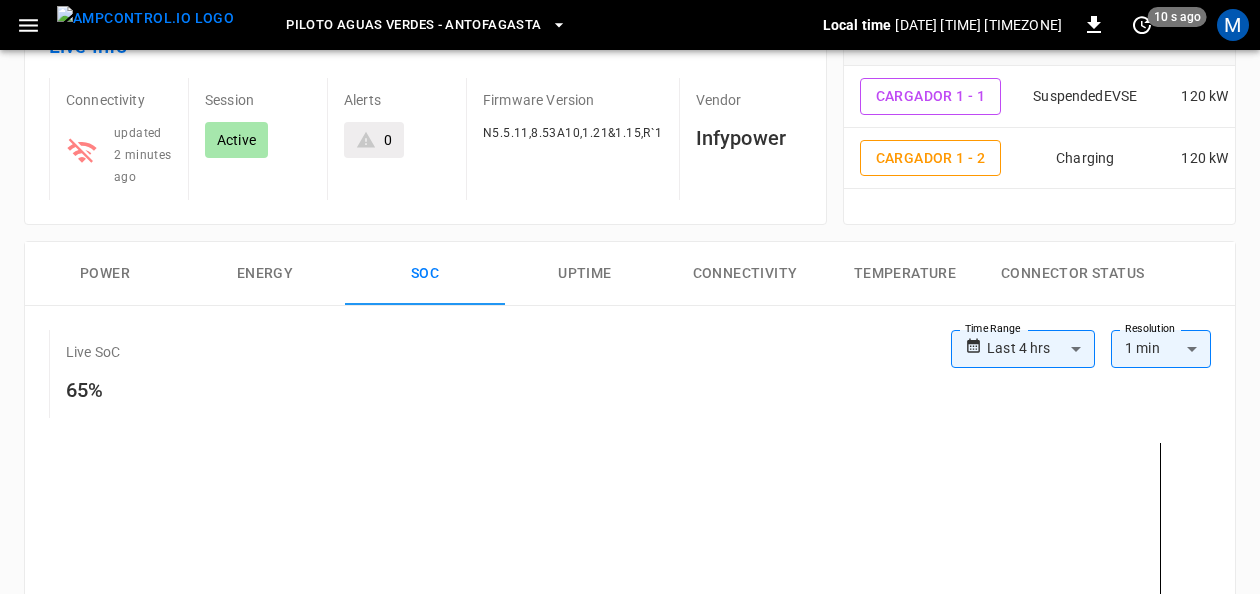 type 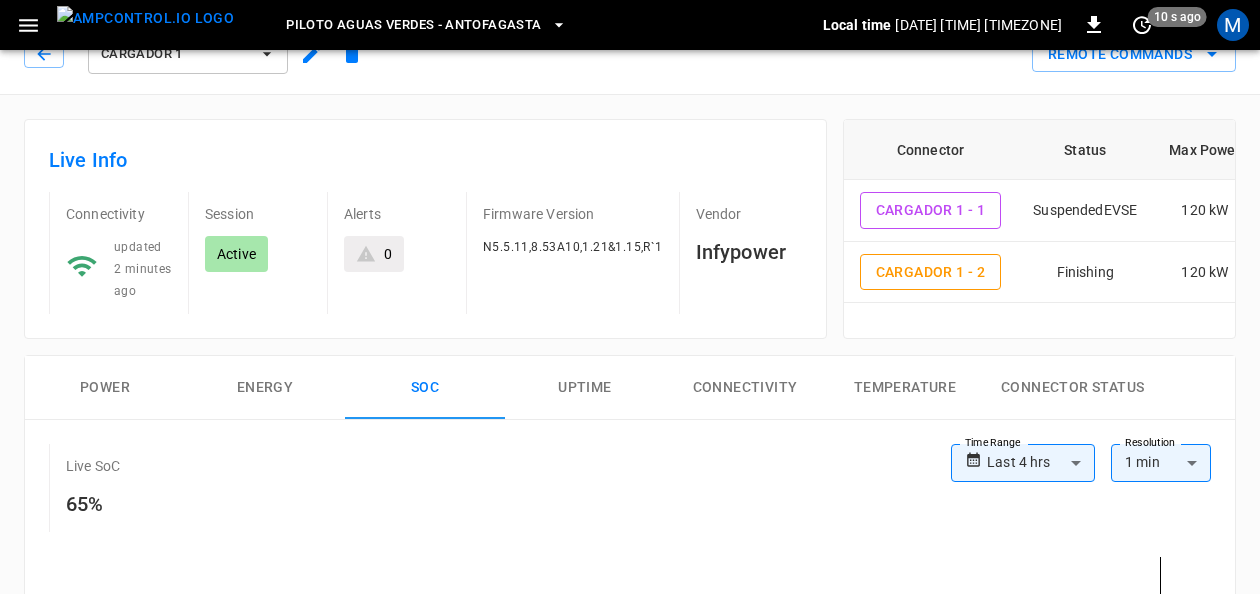 scroll, scrollTop: 32, scrollLeft: 0, axis: vertical 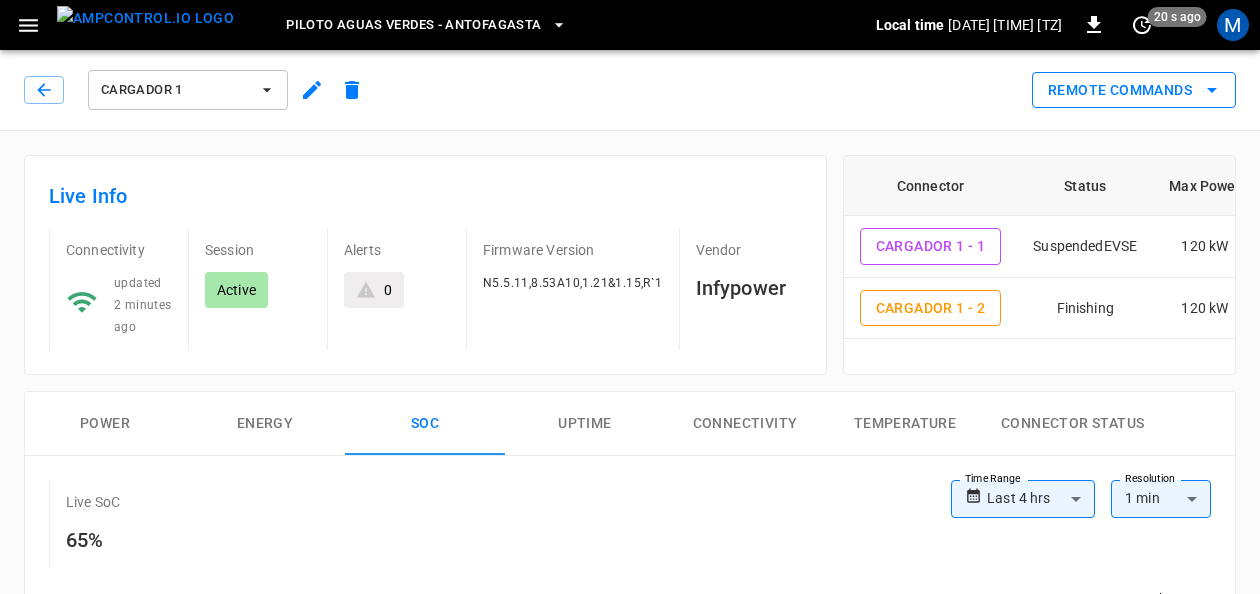 click 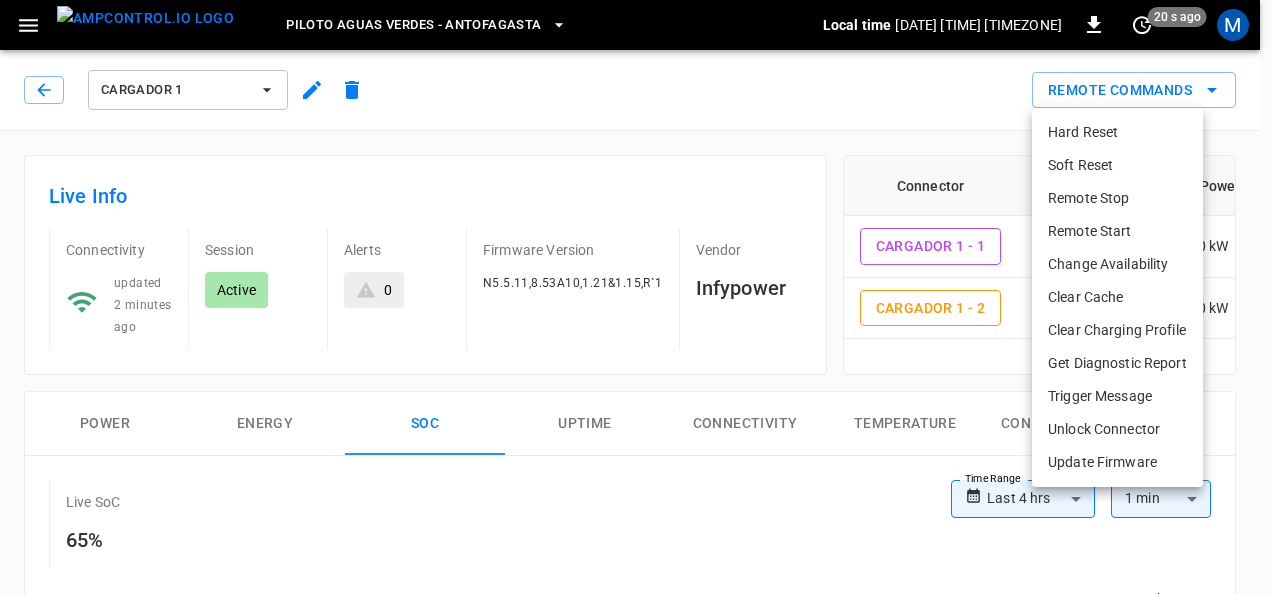 click at bounding box center (636, 297) 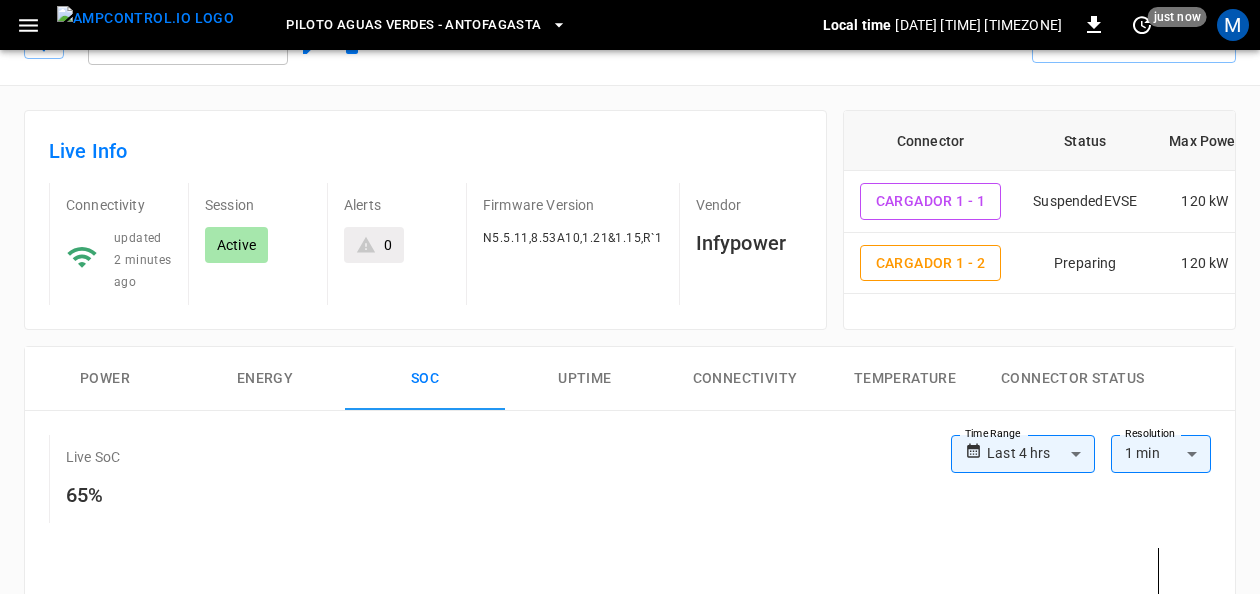 scroll, scrollTop: 46, scrollLeft: 0, axis: vertical 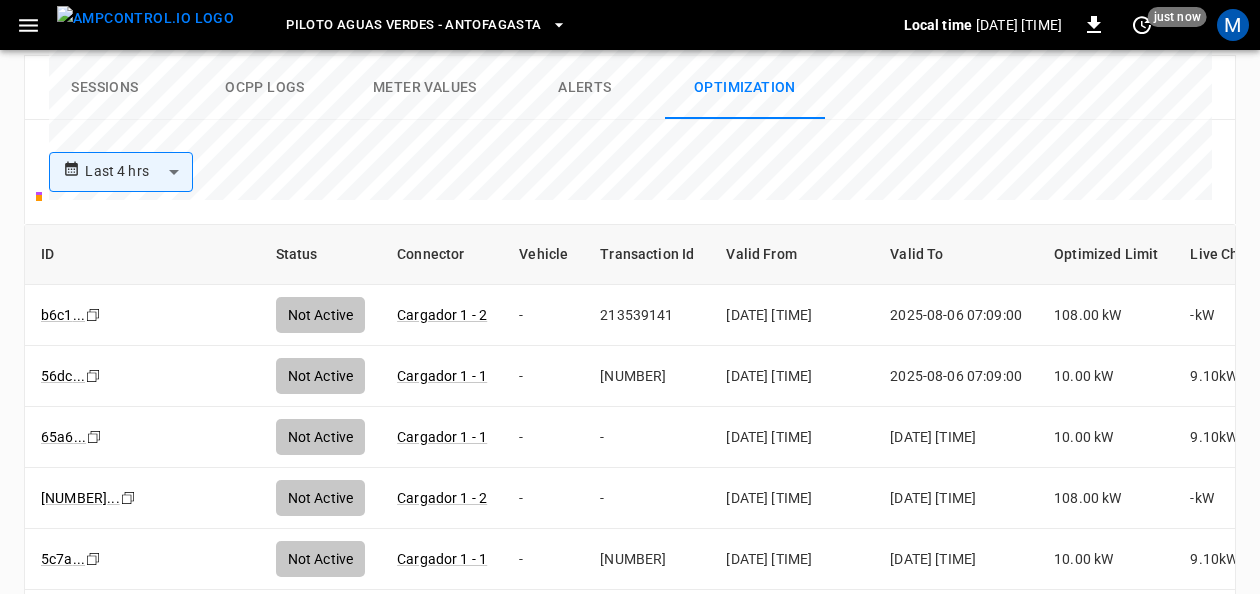 type 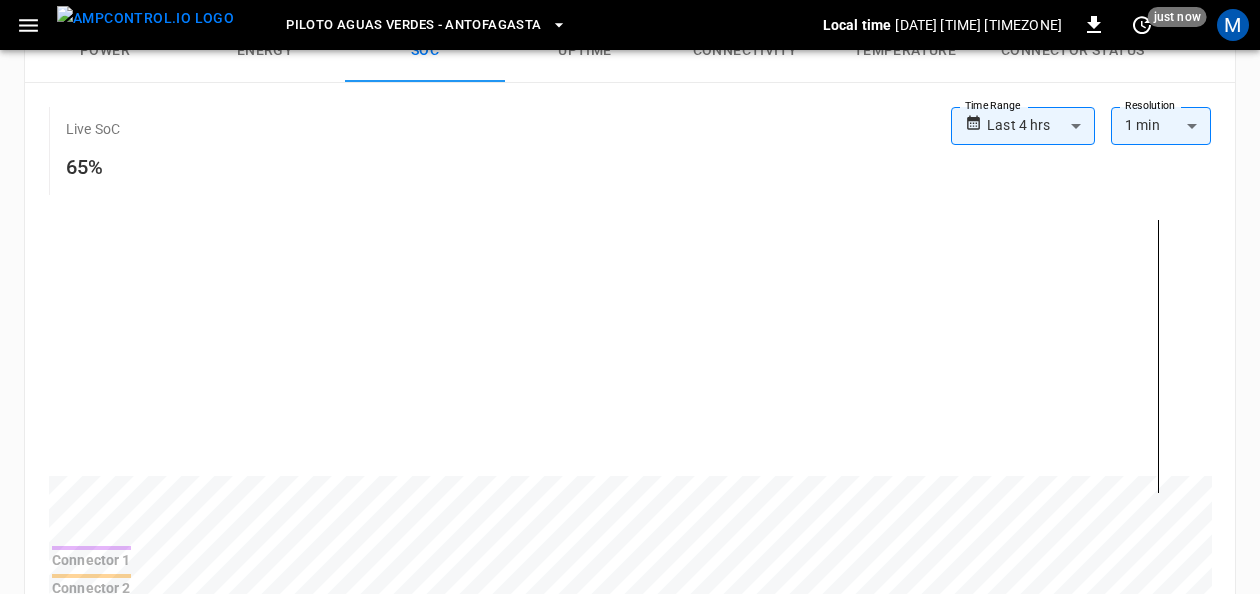 scroll, scrollTop: 0, scrollLeft: 0, axis: both 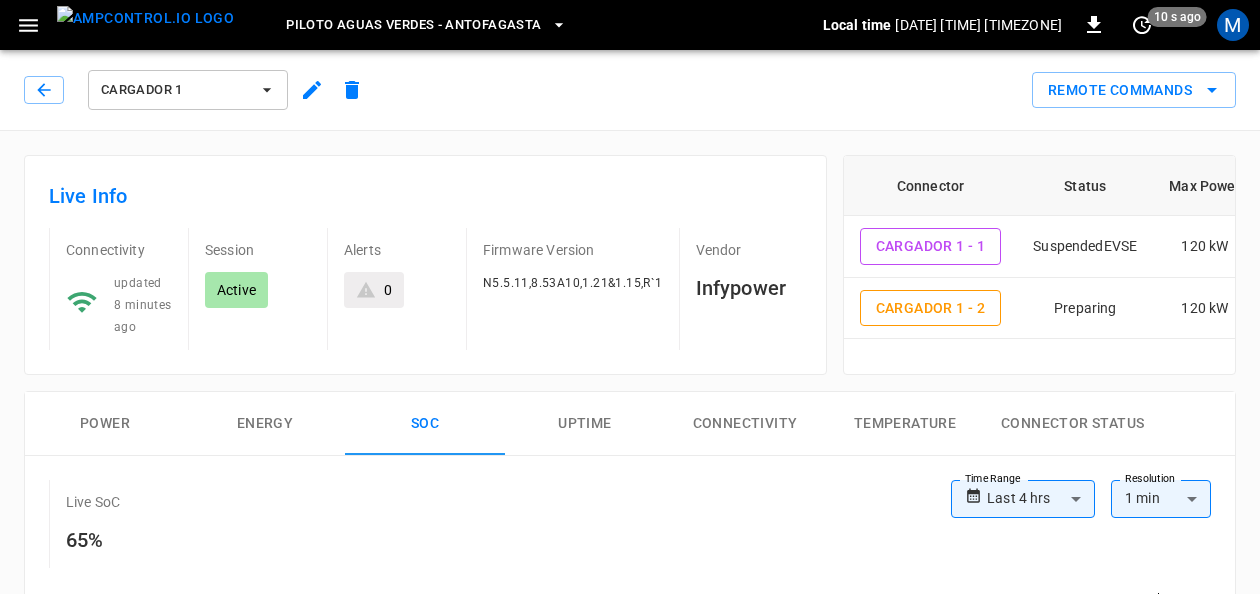 click 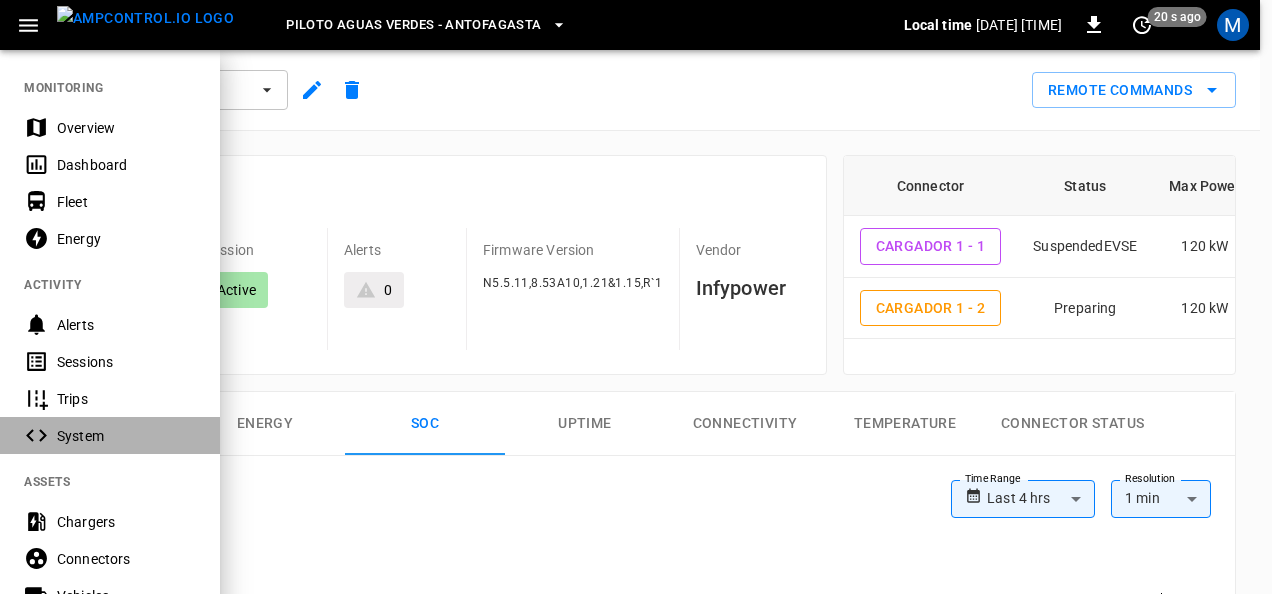 click on "System" at bounding box center (126, 436) 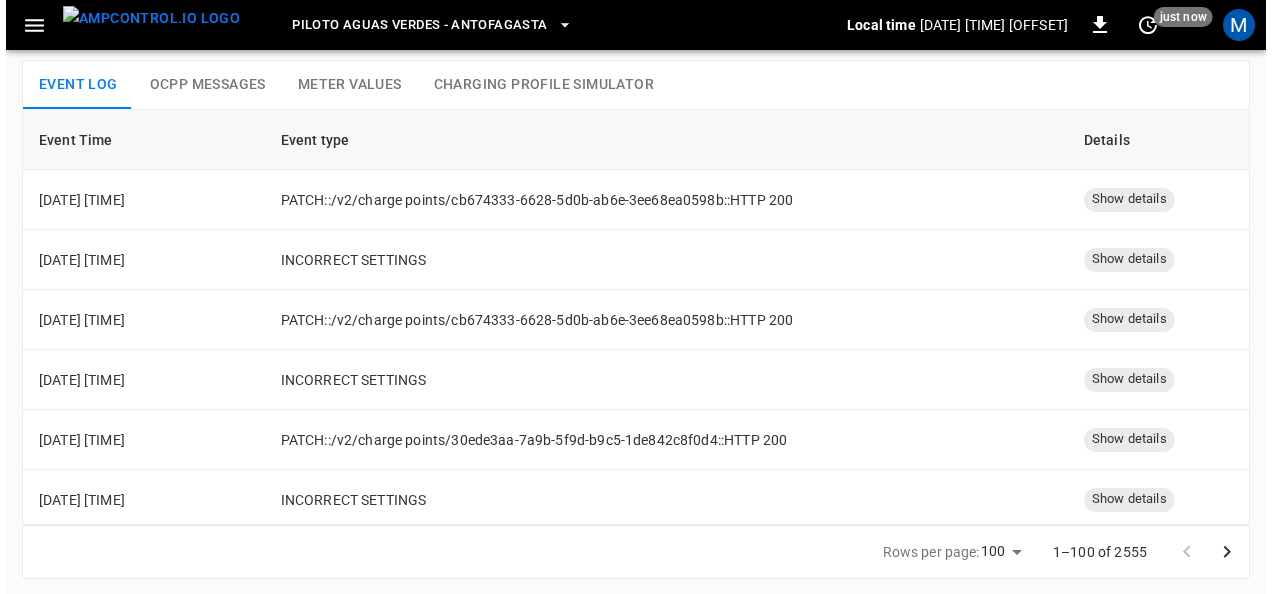 scroll, scrollTop: 0, scrollLeft: 0, axis: both 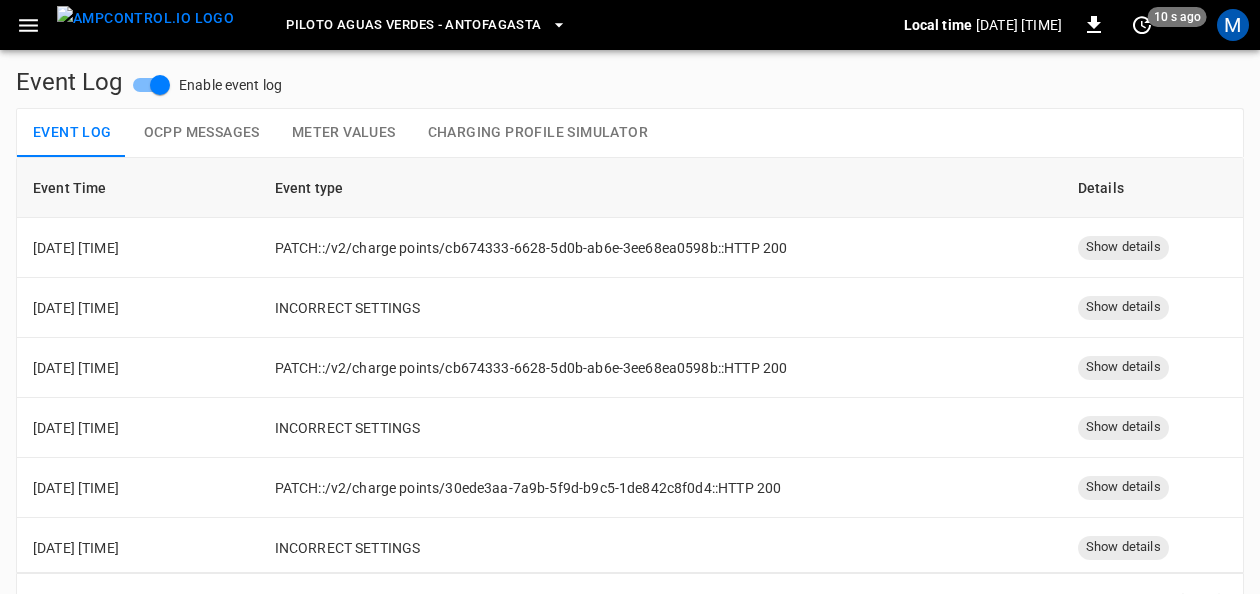 click at bounding box center [28, 25] 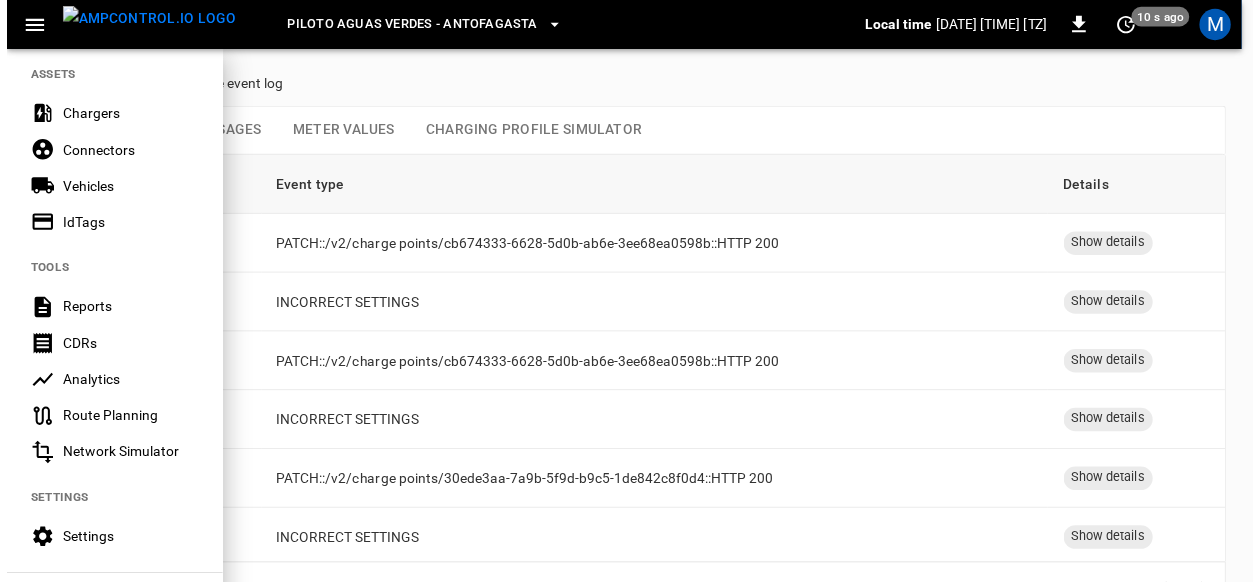 scroll, scrollTop: 409, scrollLeft: 0, axis: vertical 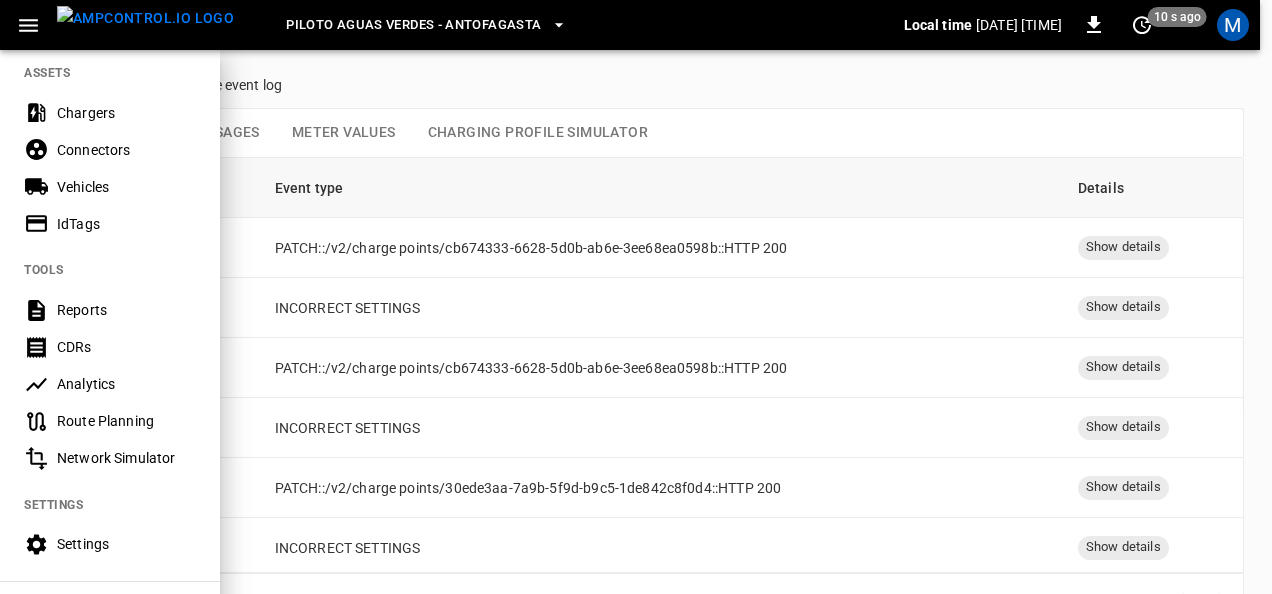 click on "Settings" at bounding box center (126, 544) 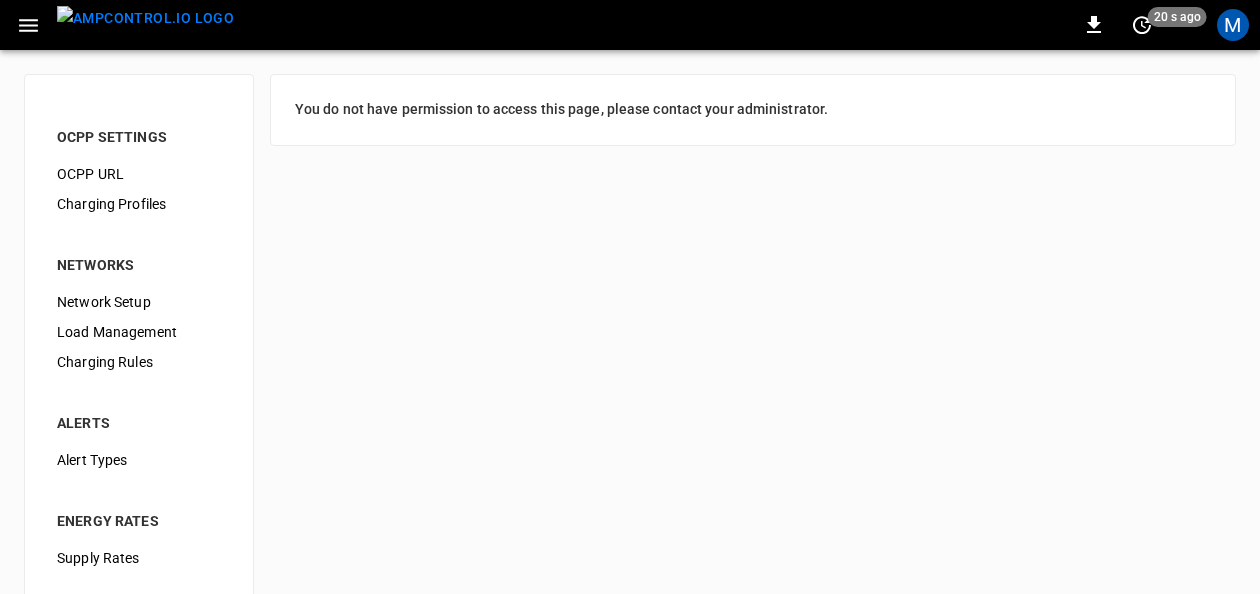 click on "Load Management" at bounding box center (139, 332) 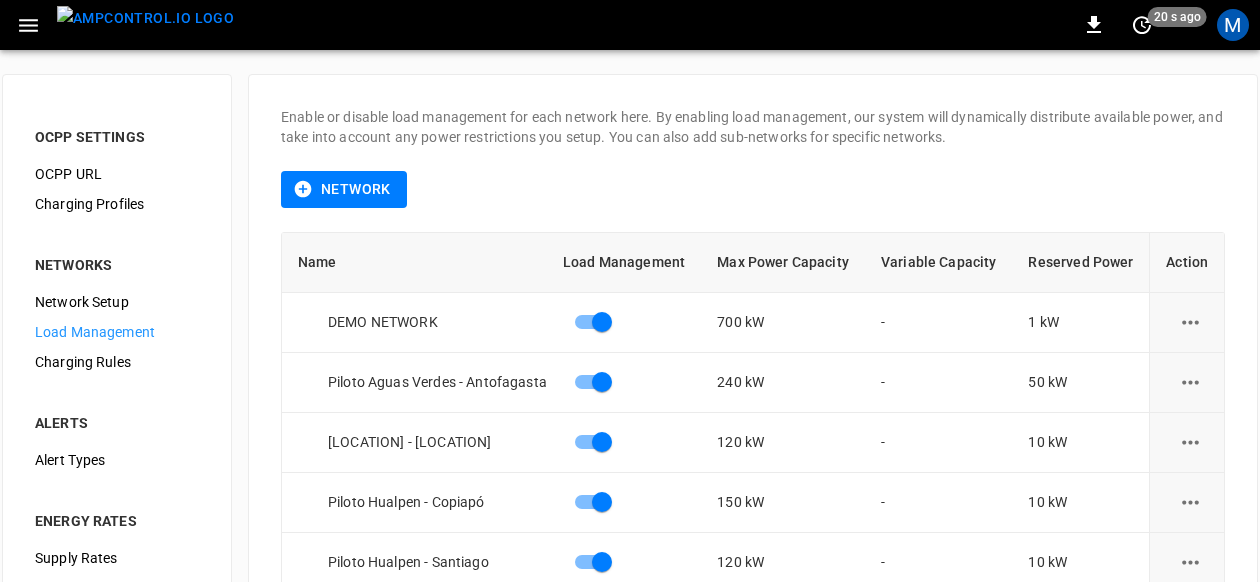 scroll, scrollTop: 134, scrollLeft: 0, axis: vertical 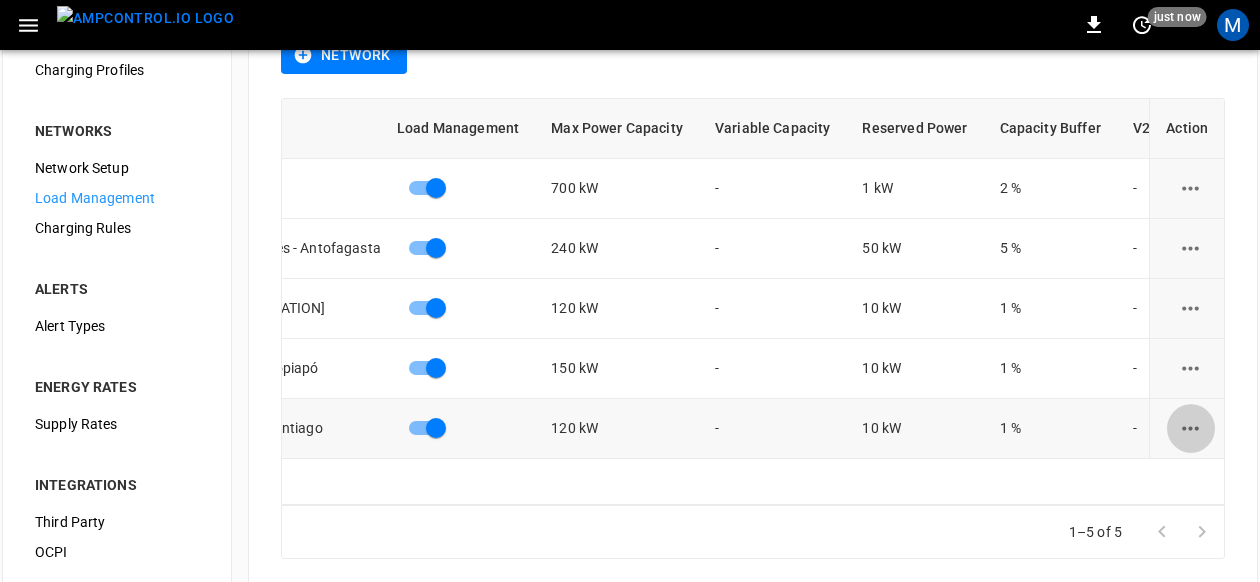 click 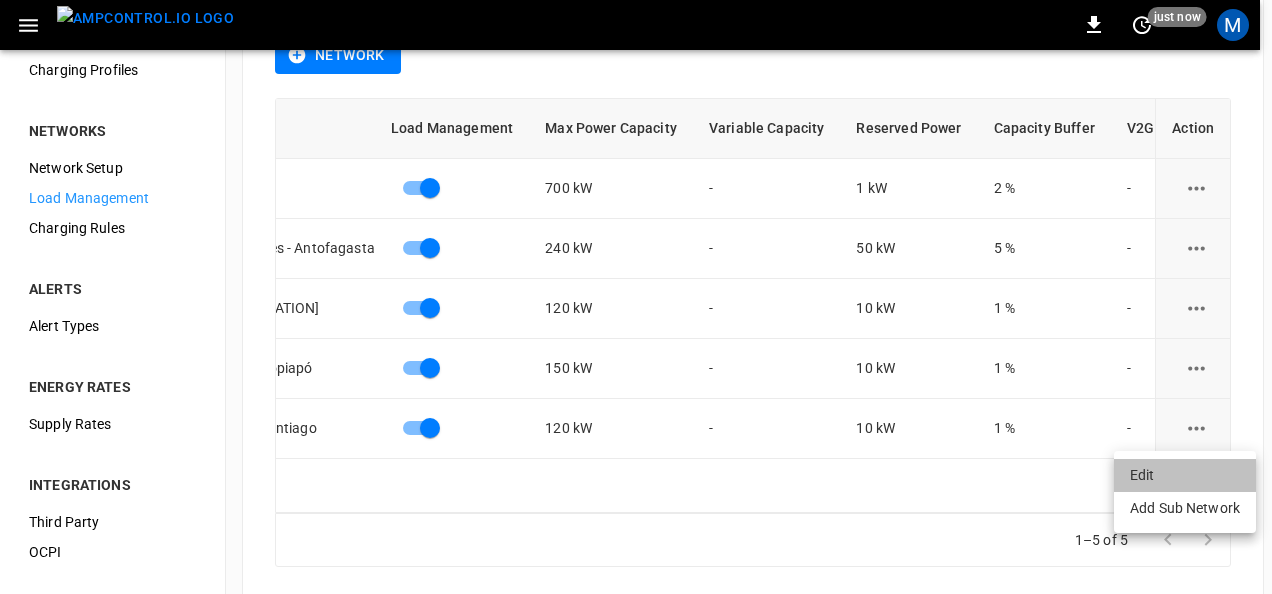 click on "Edit" at bounding box center [1185, 475] 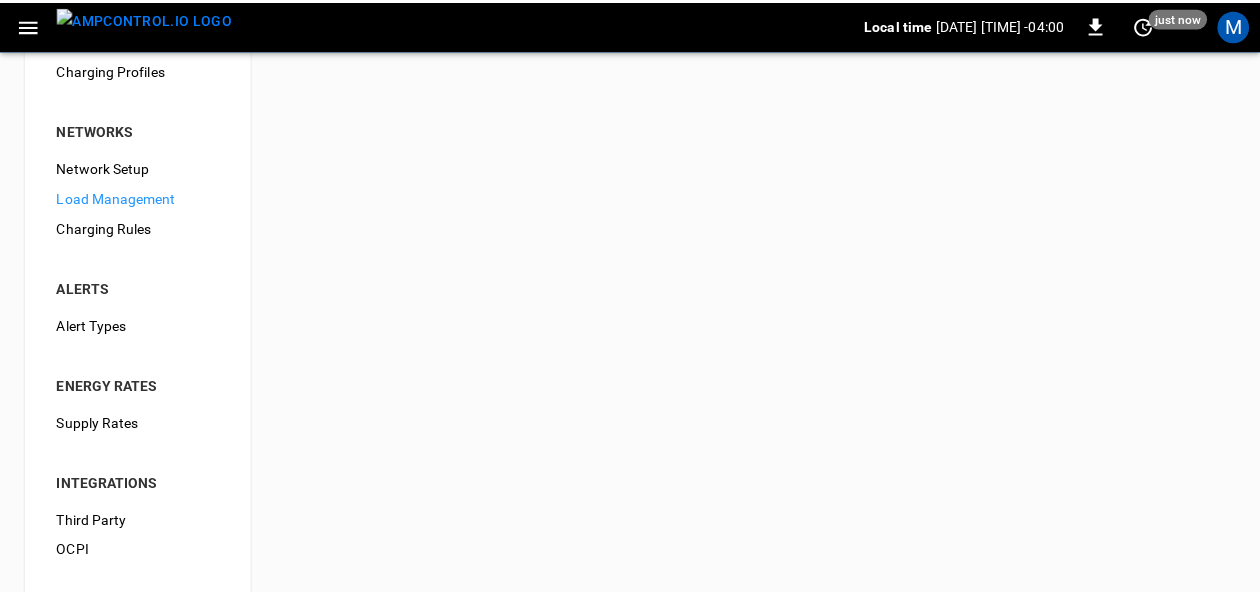 scroll, scrollTop: 0, scrollLeft: 0, axis: both 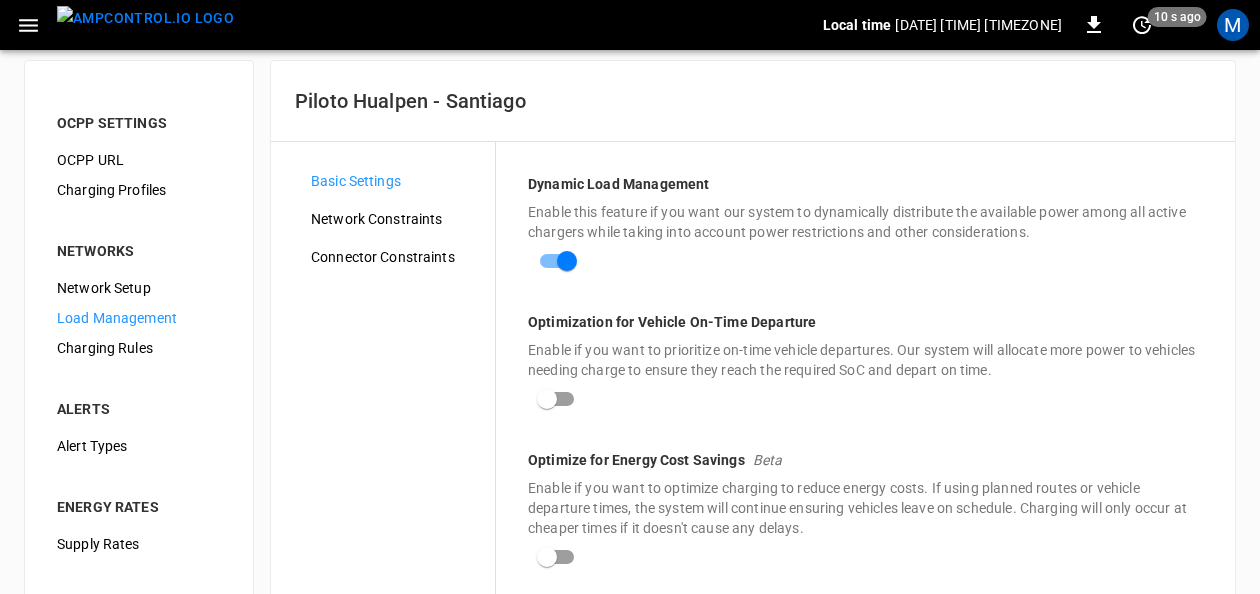 click on "Network Constraints" at bounding box center [395, 219] 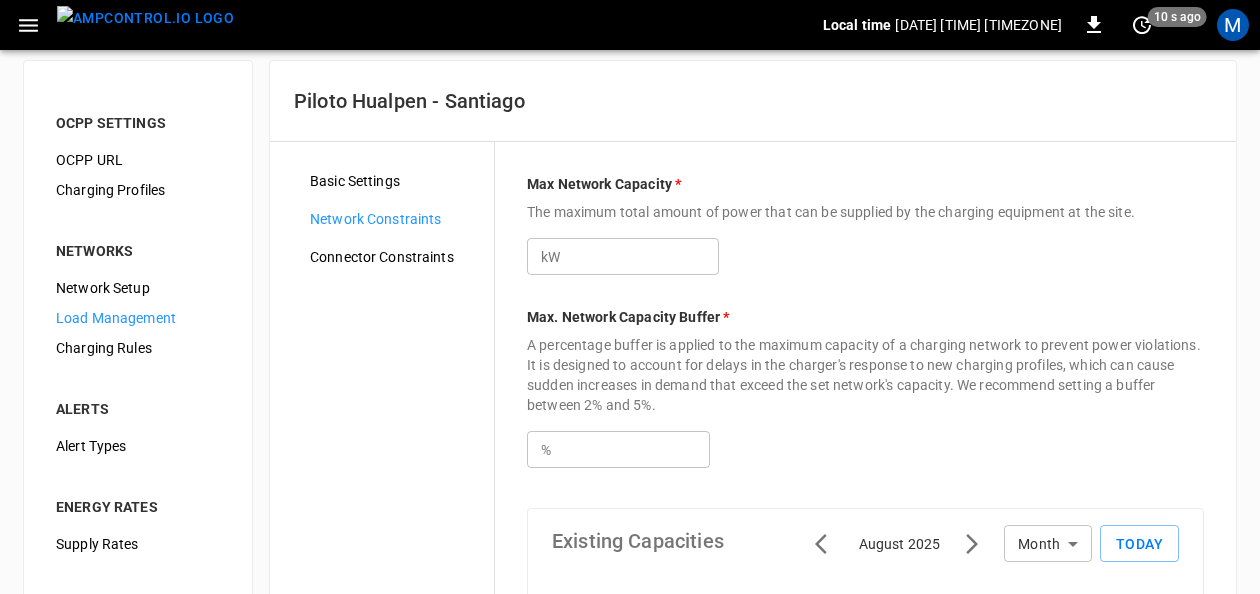 scroll, scrollTop: 0, scrollLeft: 0, axis: both 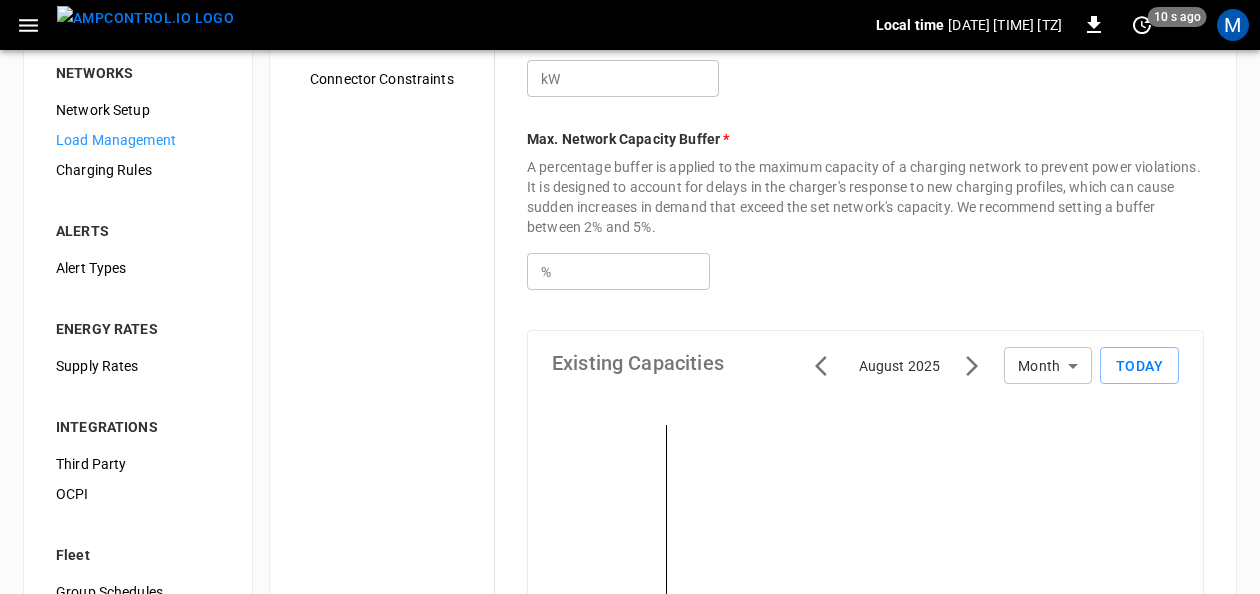 click on "*" at bounding box center (633, 271) 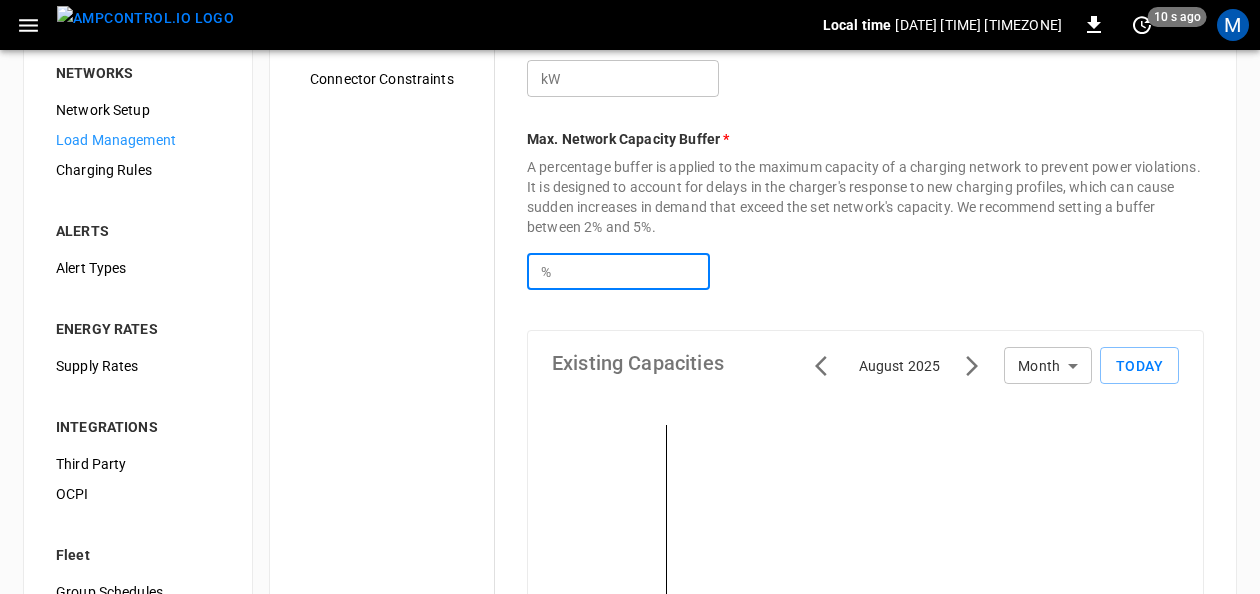 click on "*" at bounding box center (633, 271) 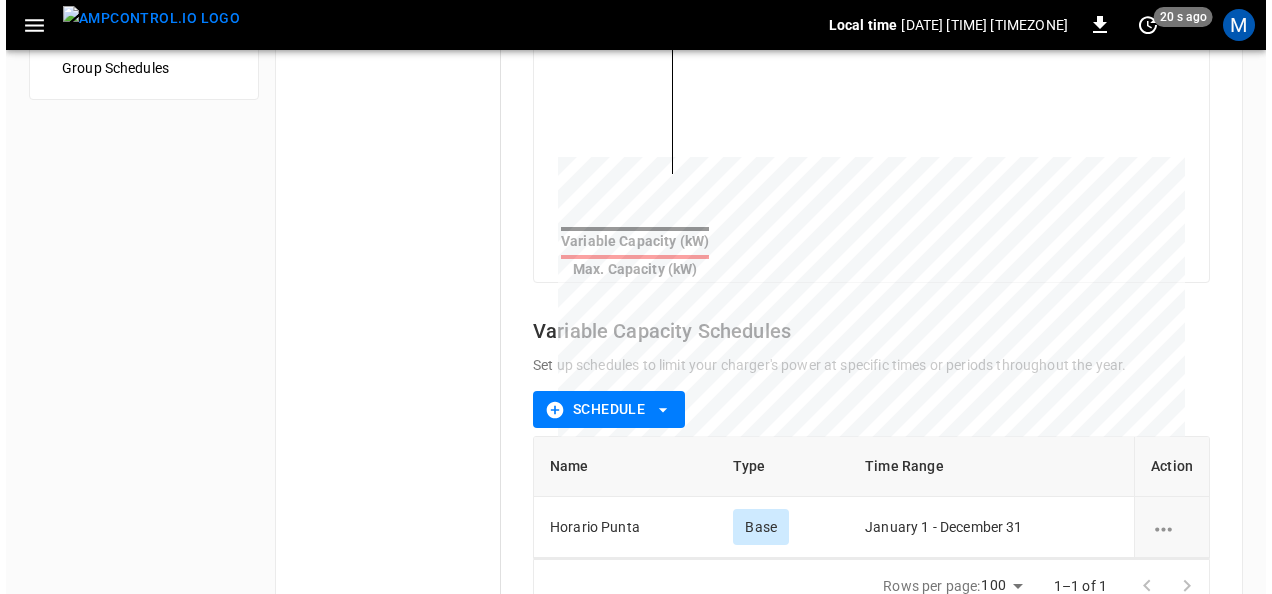 scroll, scrollTop: 862, scrollLeft: 0, axis: vertical 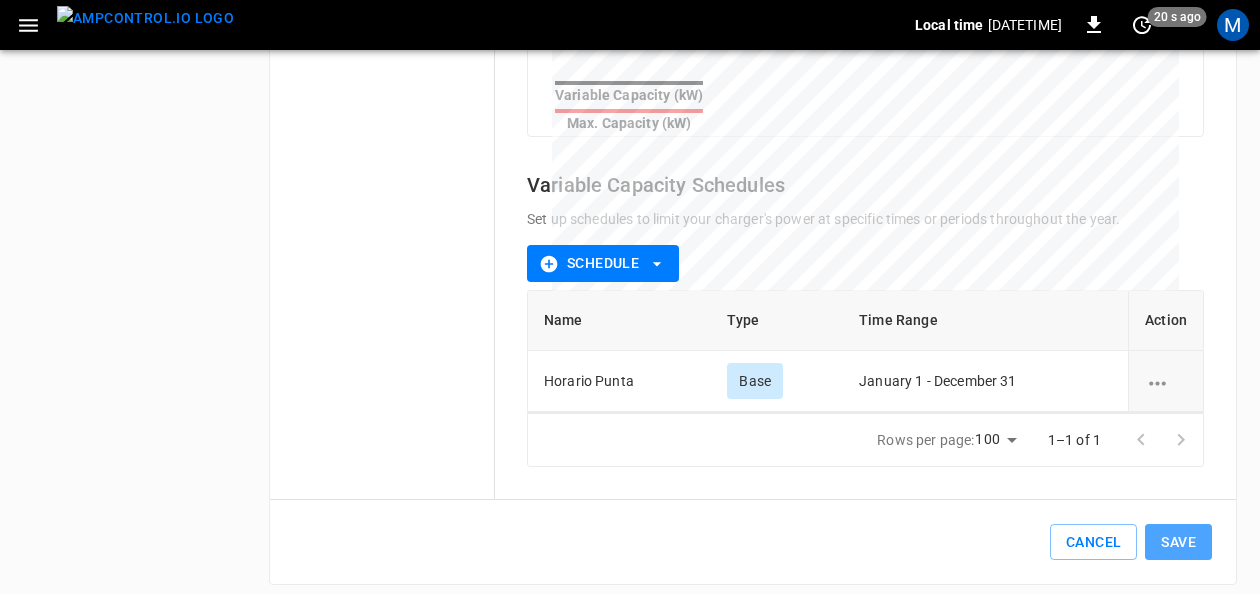 click on "Save" at bounding box center [1178, 542] 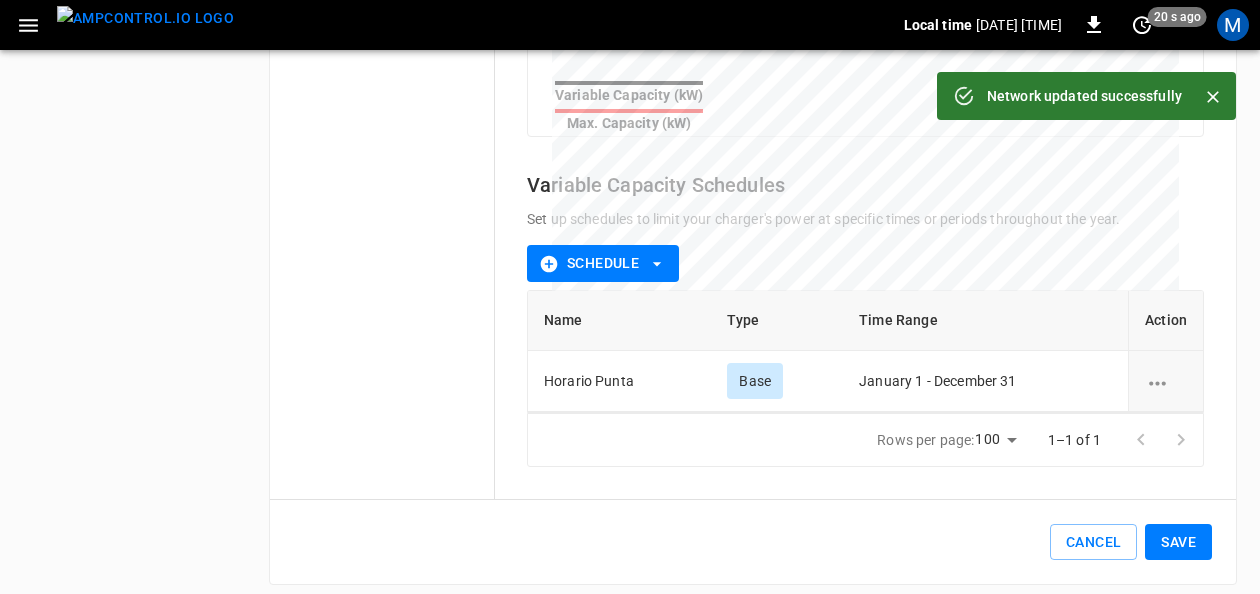 type on "***" 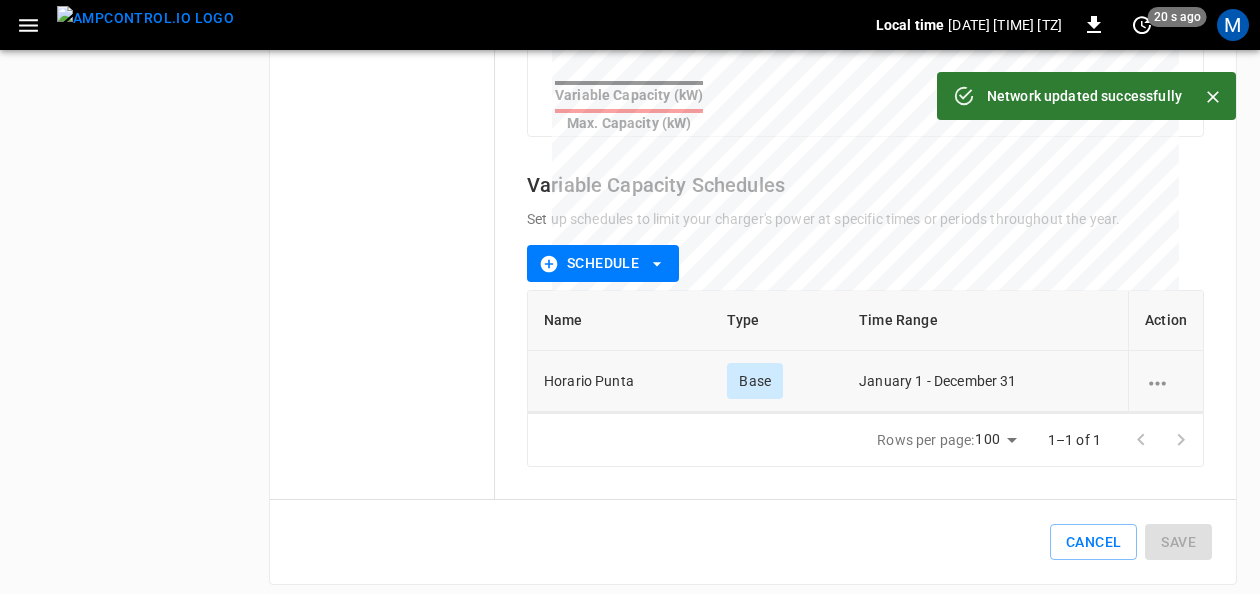 click 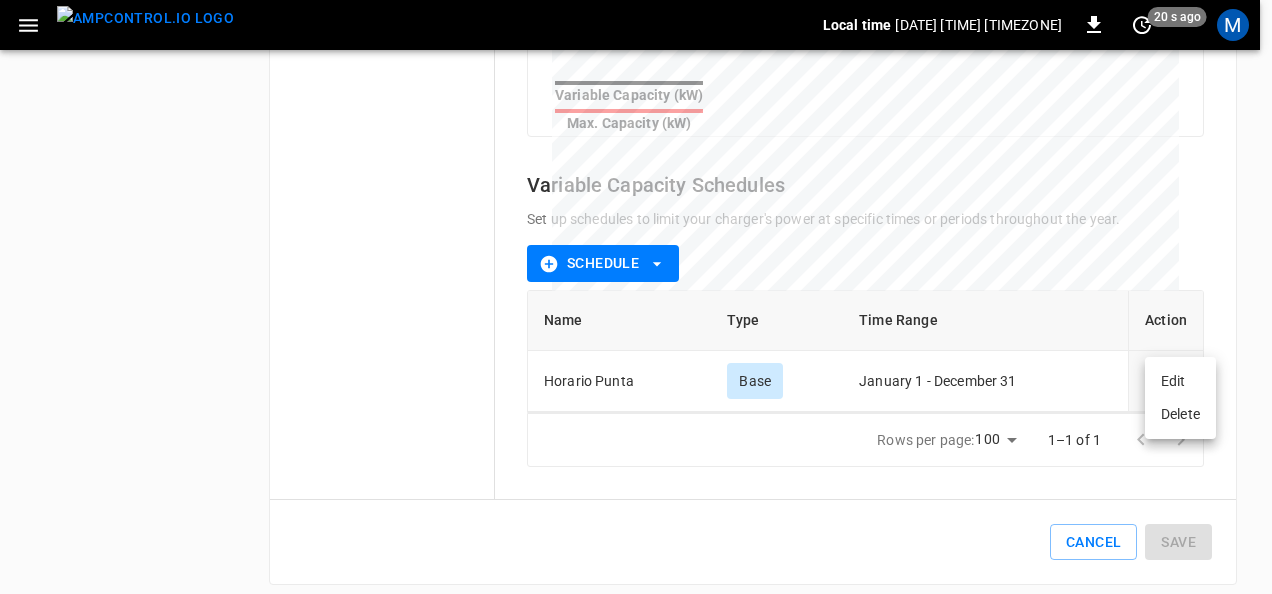 click on "Edit" at bounding box center [1180, 381] 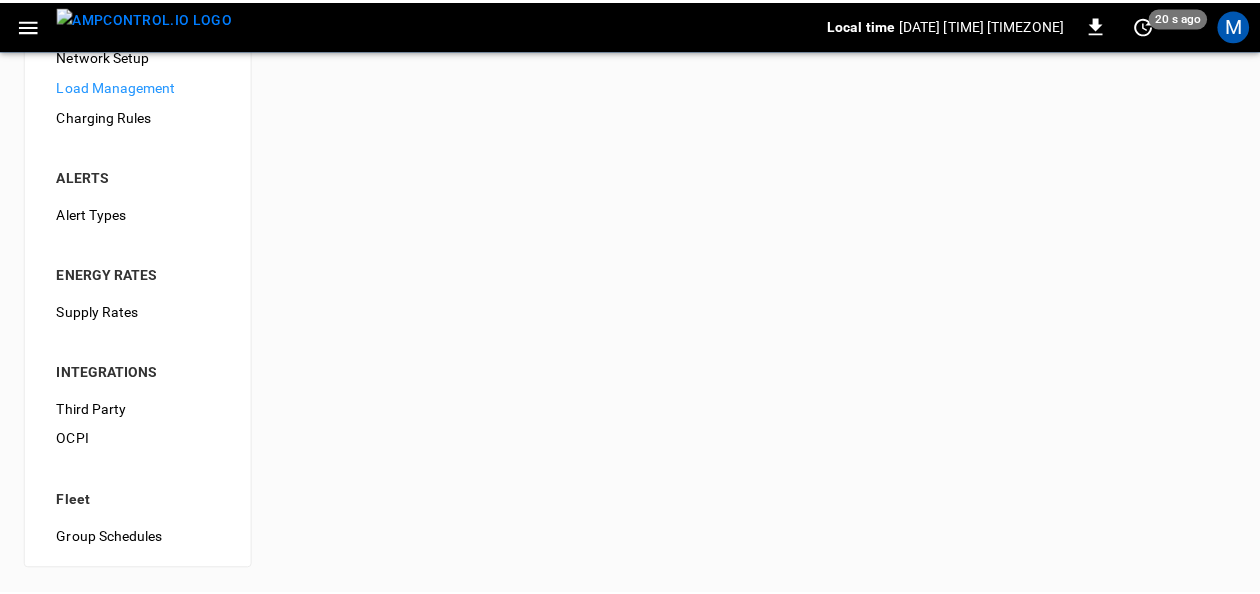 scroll, scrollTop: 0, scrollLeft: 0, axis: both 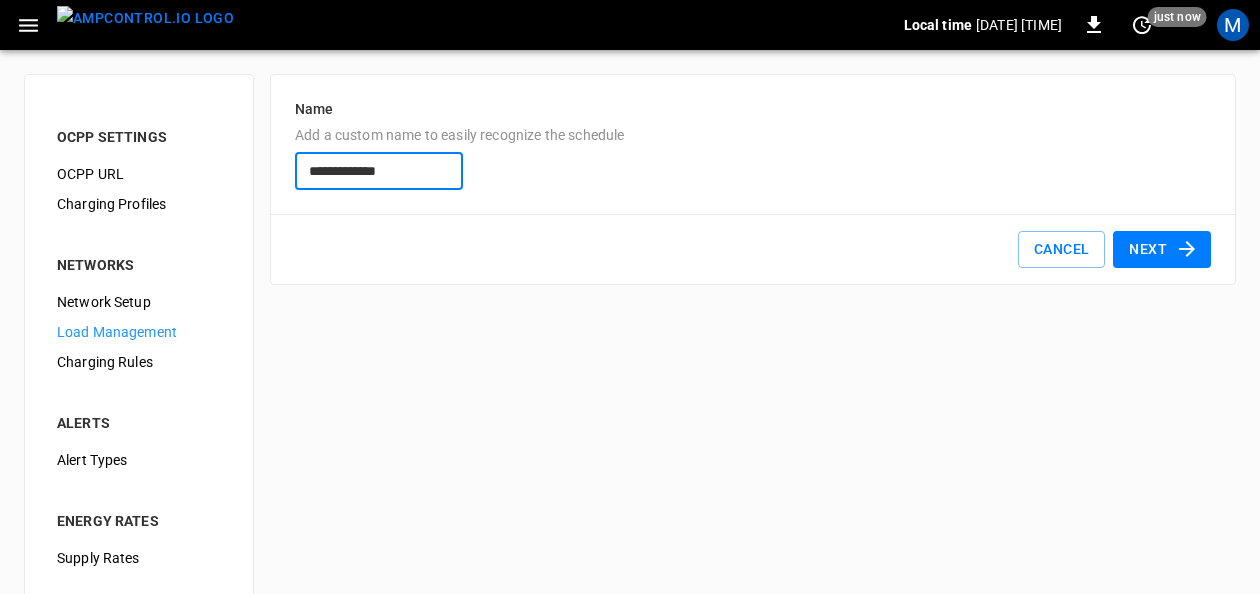 click on "Next" at bounding box center (1162, 249) 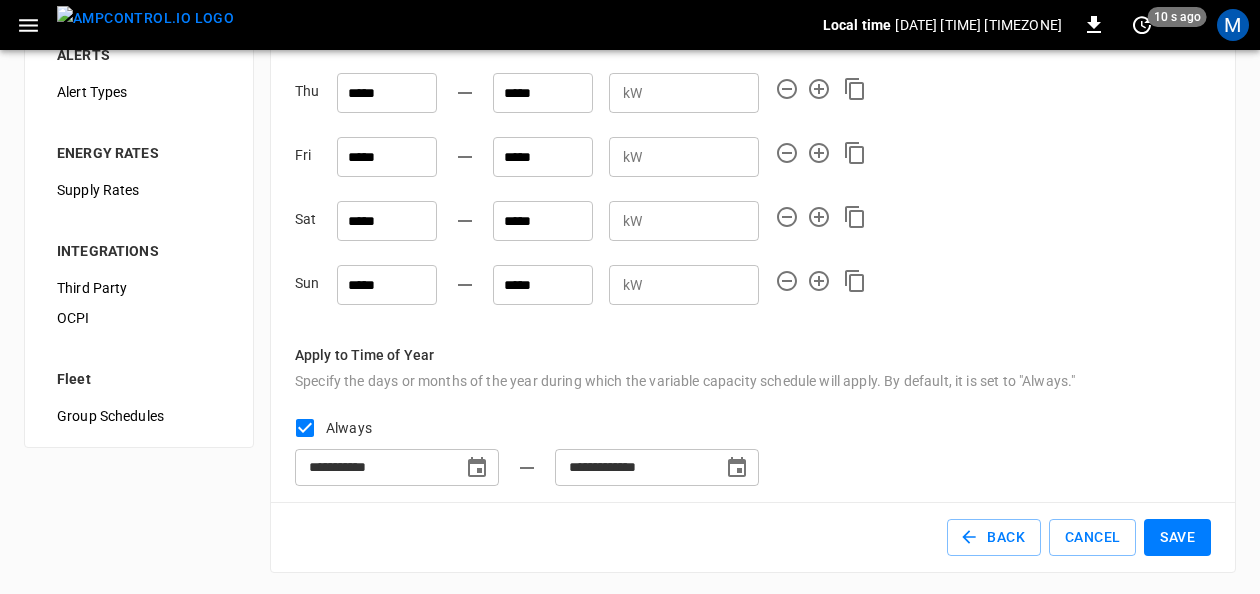 scroll, scrollTop: 368, scrollLeft: 0, axis: vertical 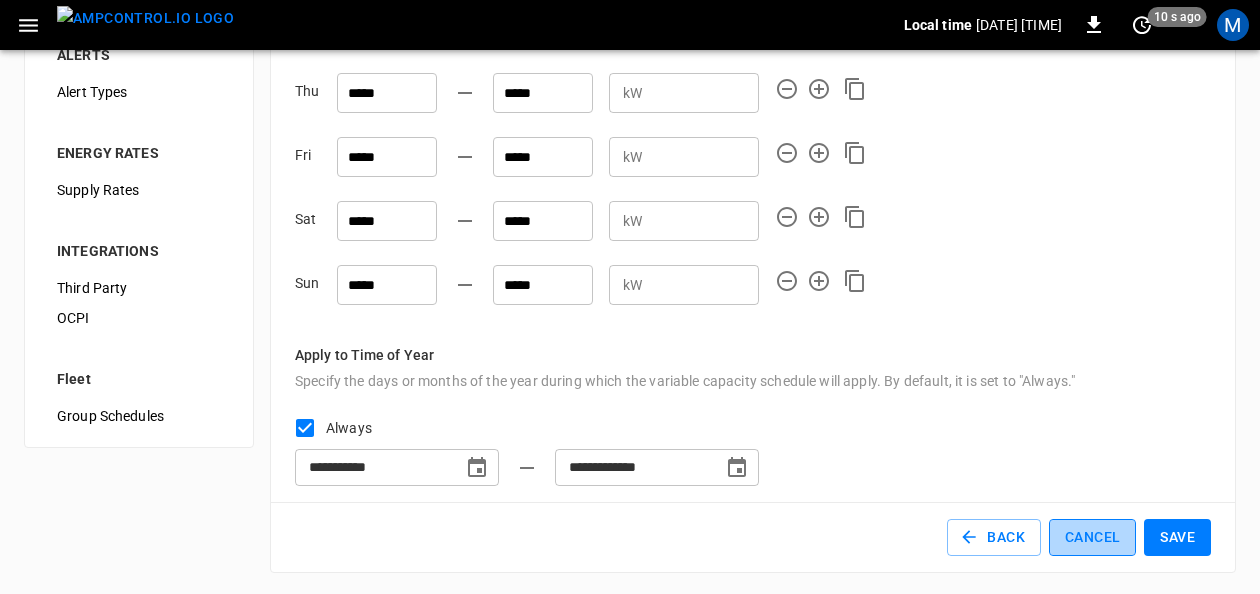 click on "Cancel" at bounding box center (1092, 537) 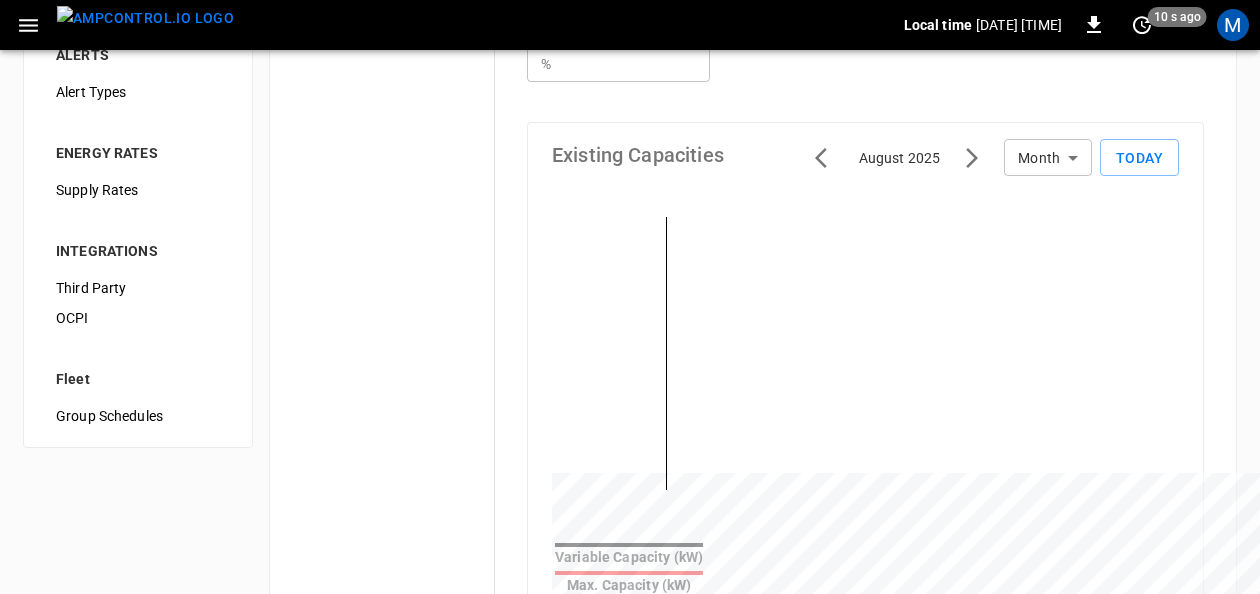 scroll, scrollTop: 0, scrollLeft: 0, axis: both 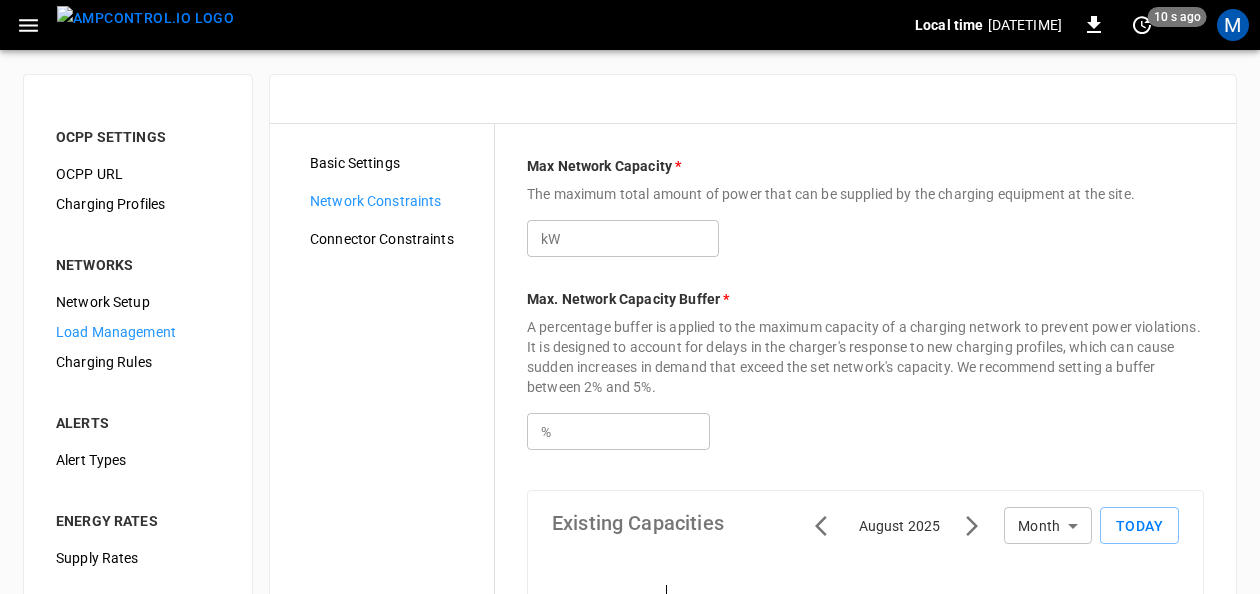 type on "***" 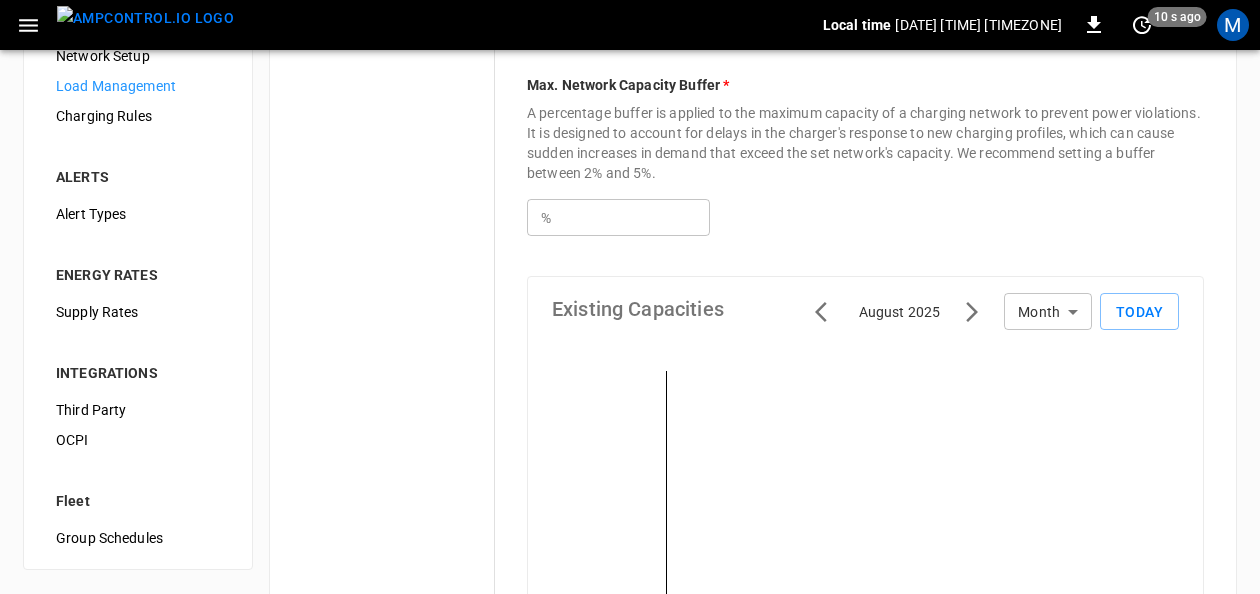 scroll, scrollTop: 0, scrollLeft: 0, axis: both 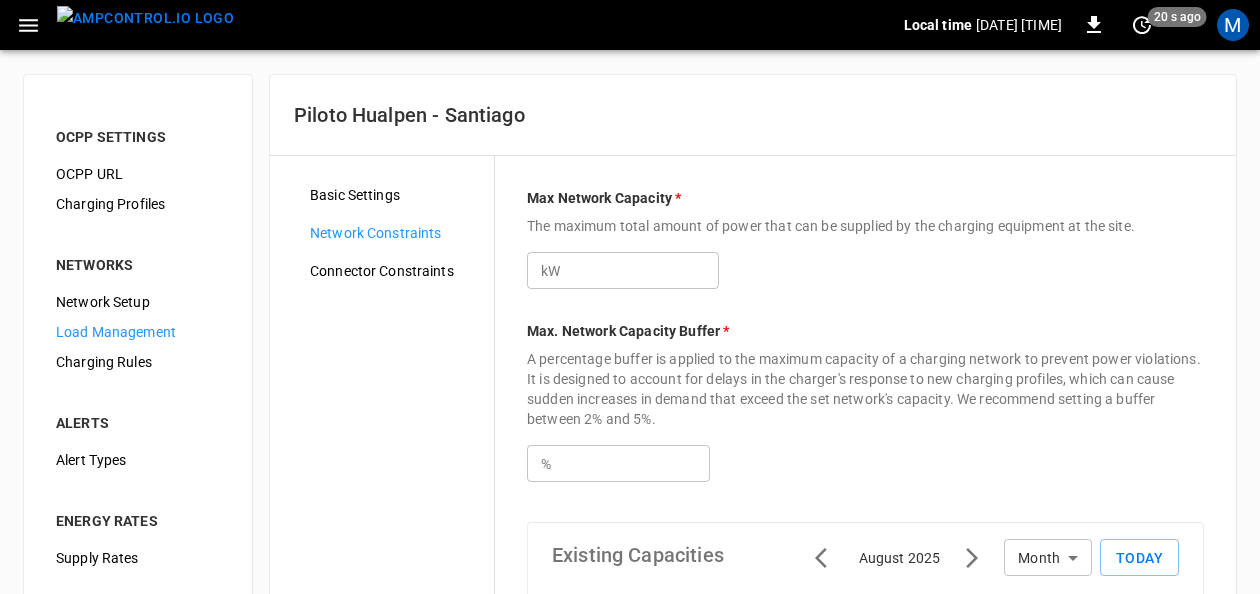 click on "Load Management" at bounding box center (138, 332) 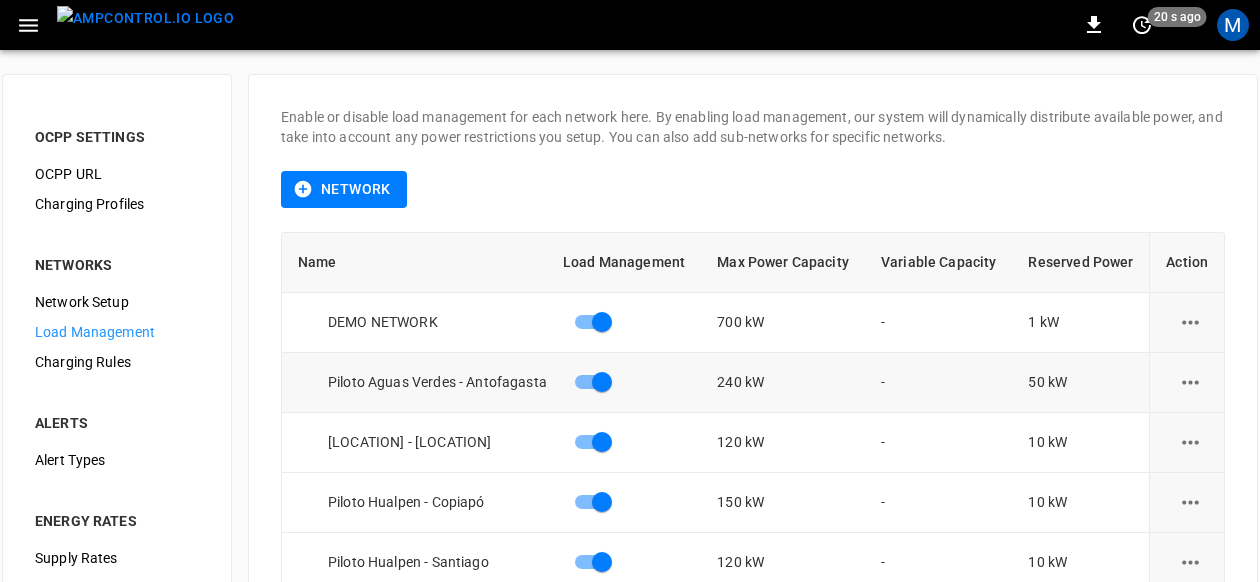 click 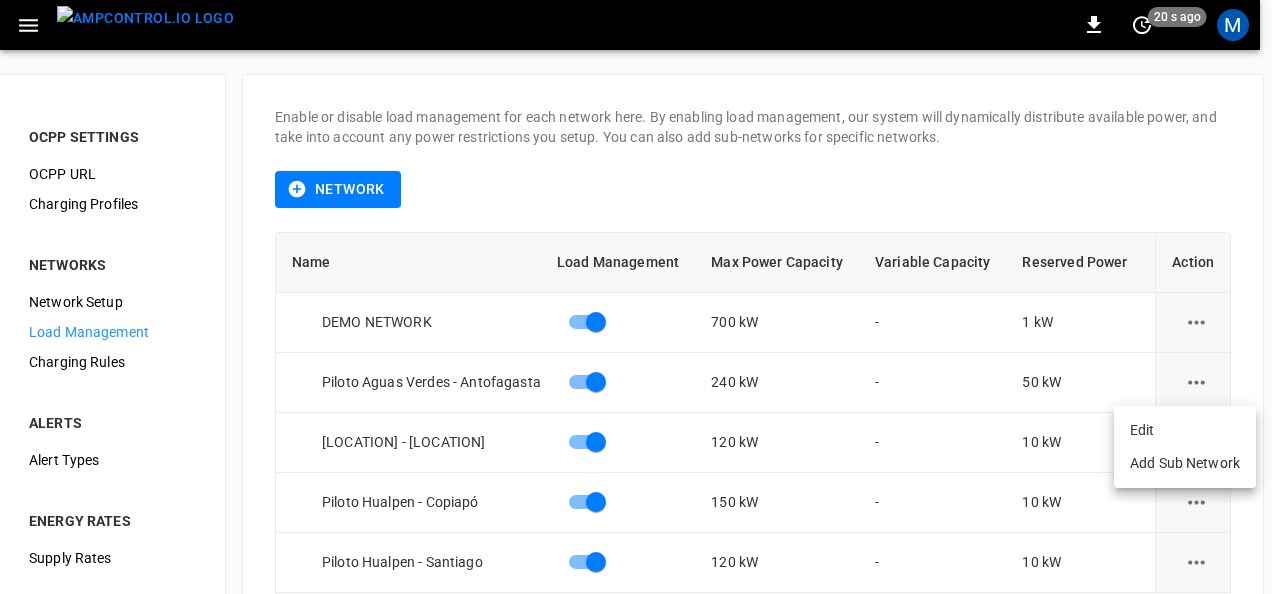 click on "Edit" at bounding box center (1185, 430) 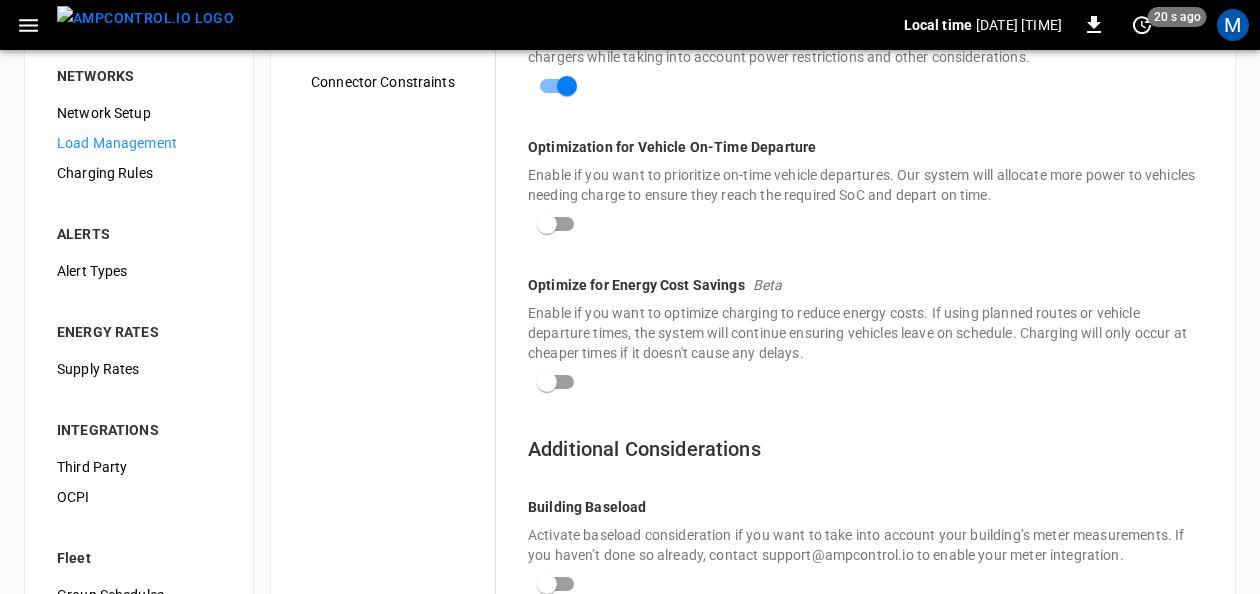 scroll, scrollTop: 43, scrollLeft: 0, axis: vertical 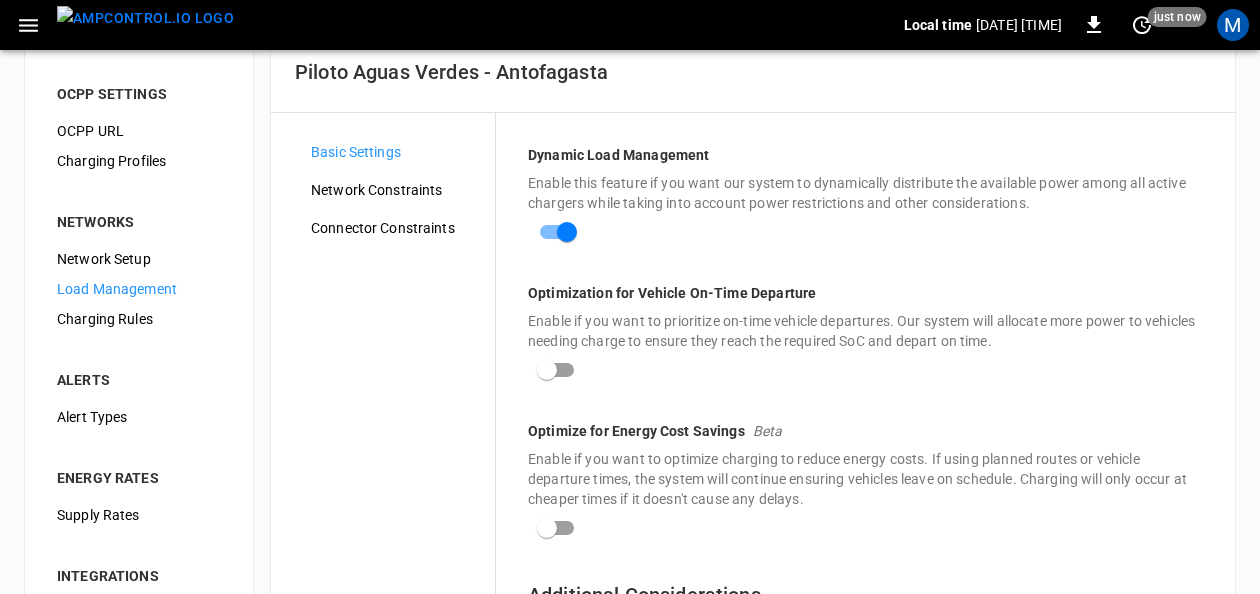 click on "Network Constraints" at bounding box center (395, 190) 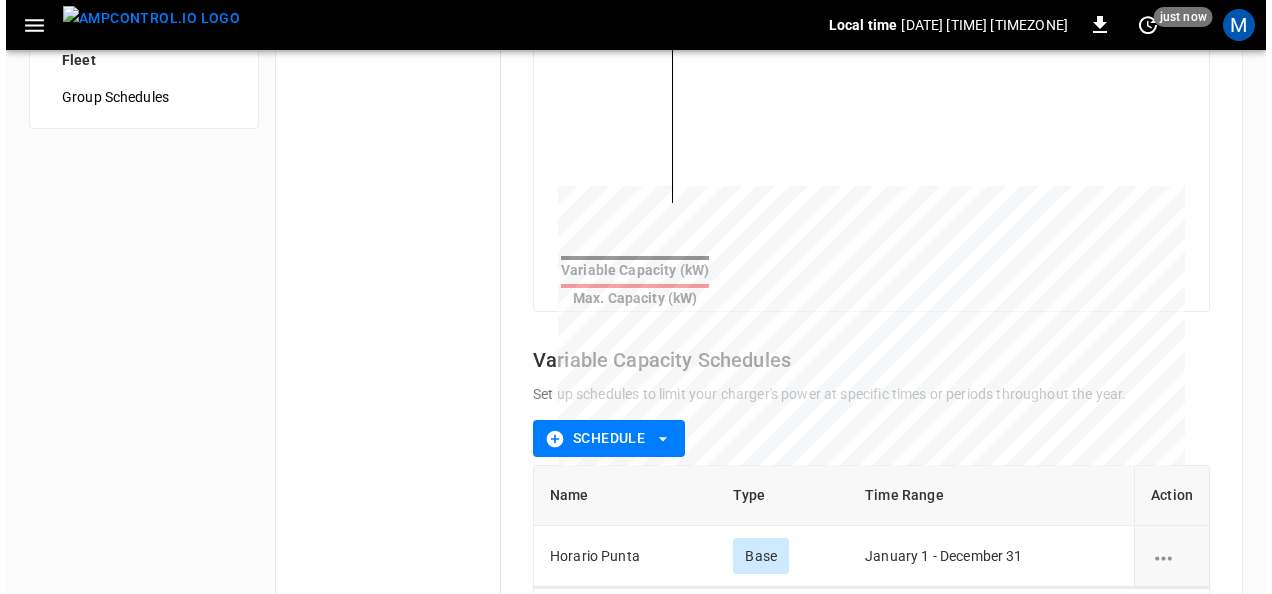 scroll, scrollTop: 862, scrollLeft: 0, axis: vertical 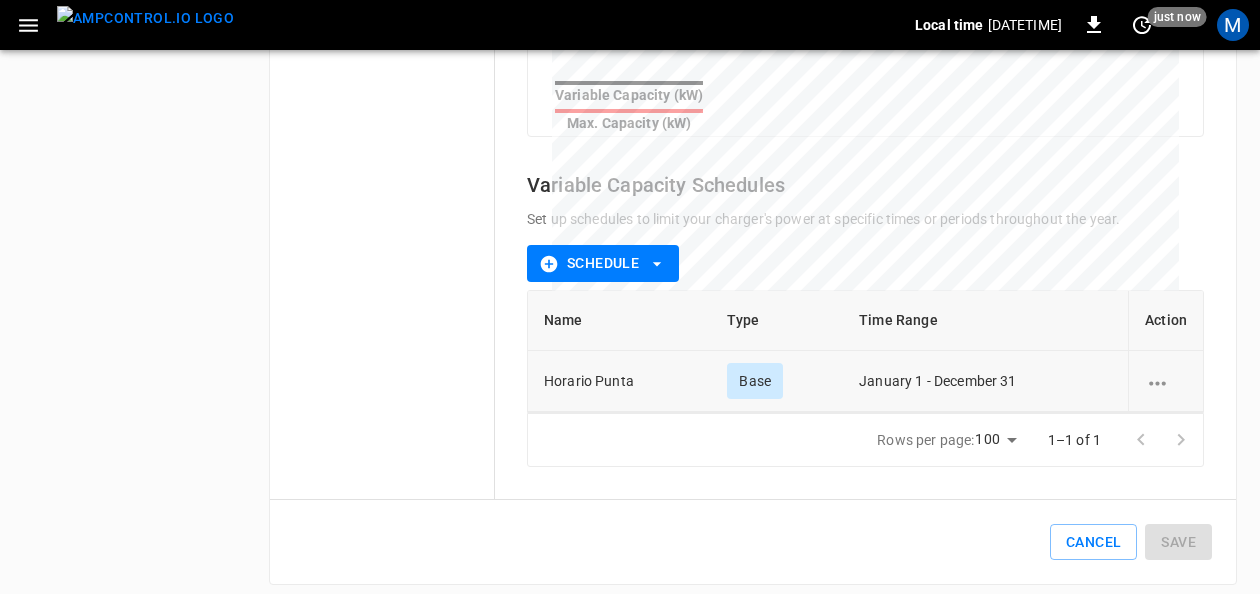 click 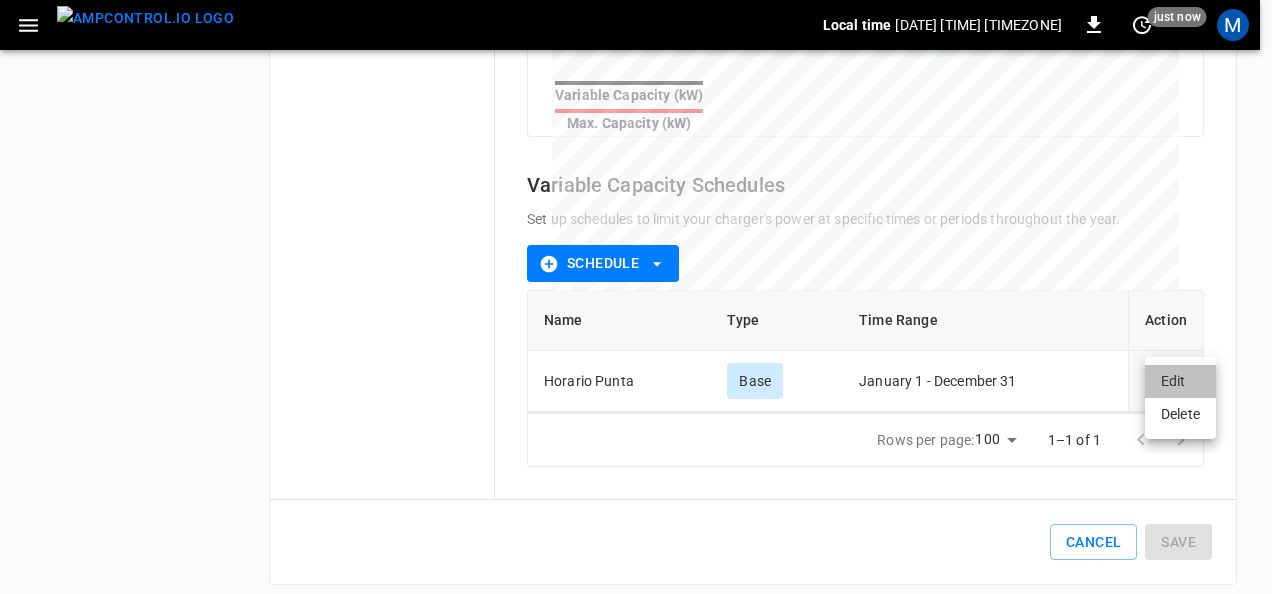 click on "Edit" at bounding box center [1180, 381] 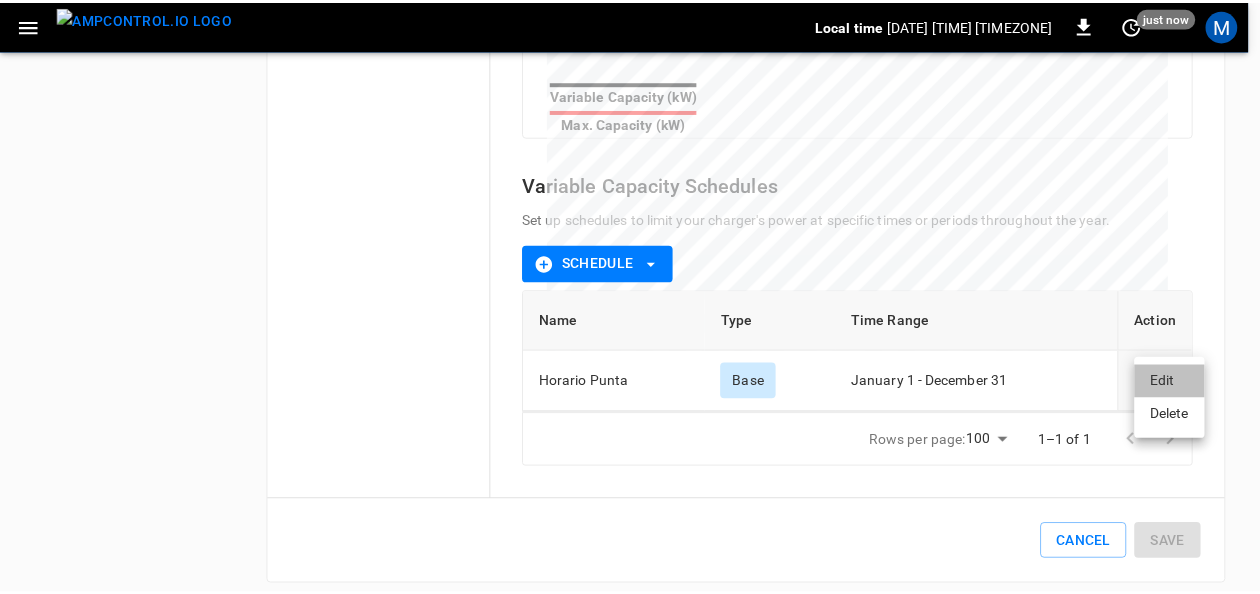 scroll, scrollTop: 0, scrollLeft: 0, axis: both 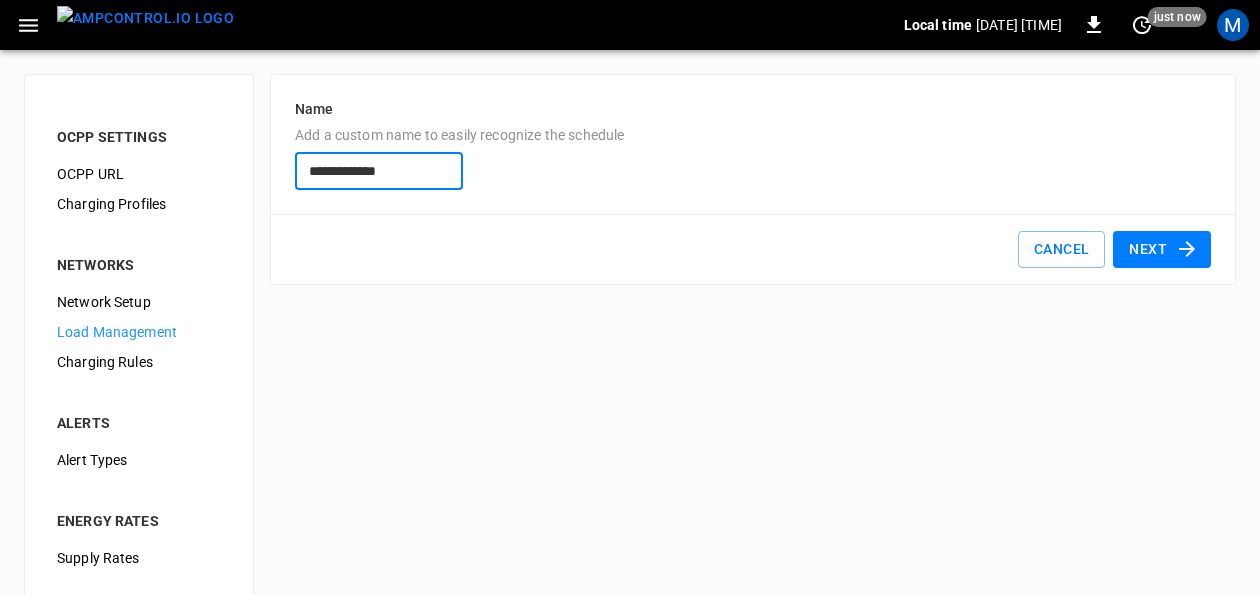click on "Next" at bounding box center [1162, 249] 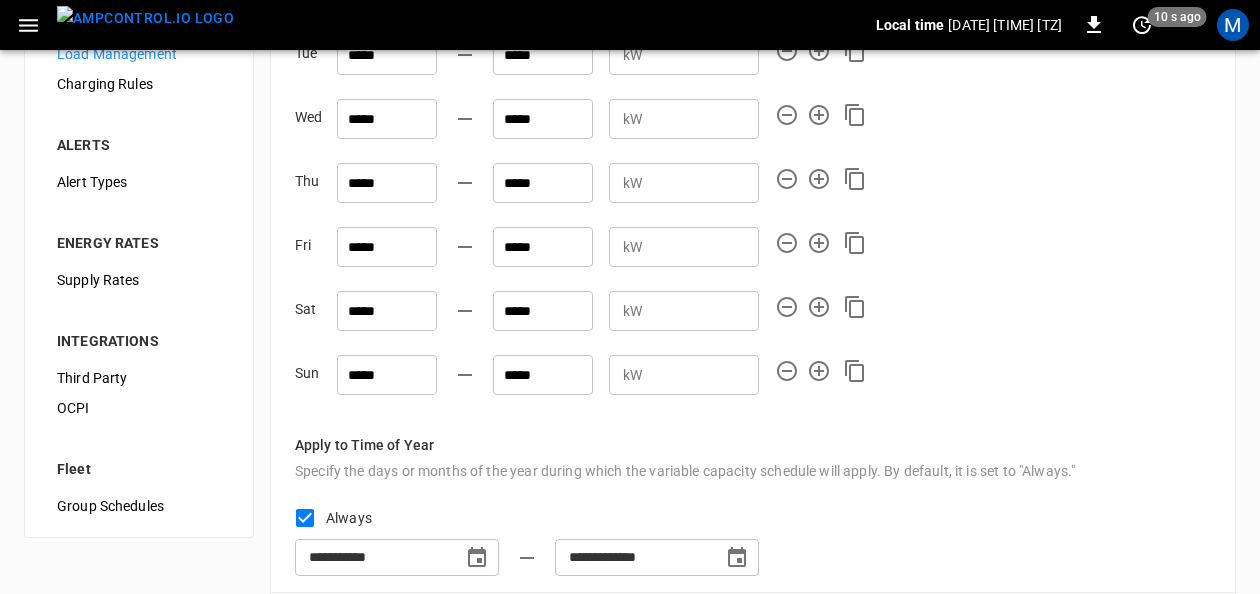scroll, scrollTop: 0, scrollLeft: 0, axis: both 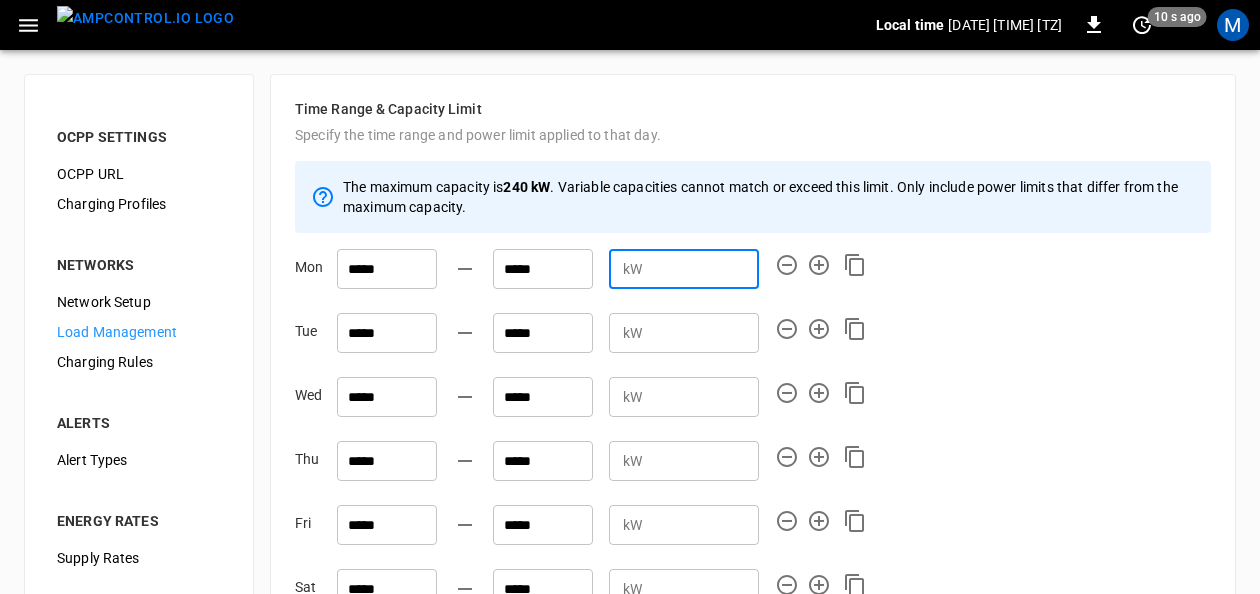 drag, startPoint x: 678, startPoint y: 265, endPoint x: 644, endPoint y: 263, distance: 34.058773 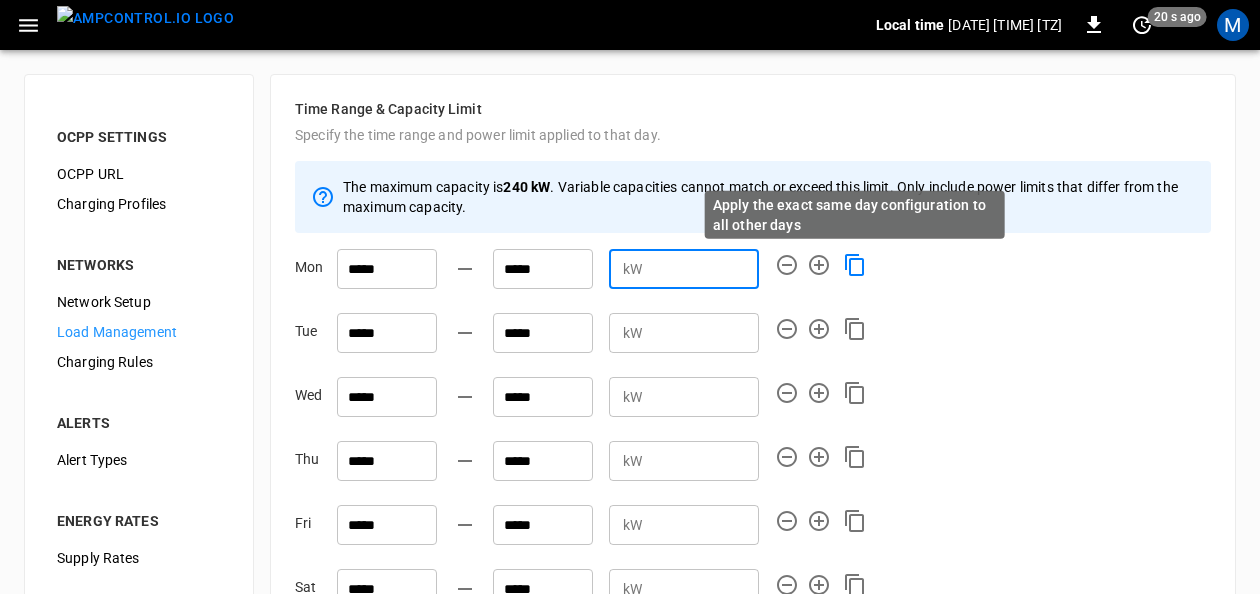 type on "**" 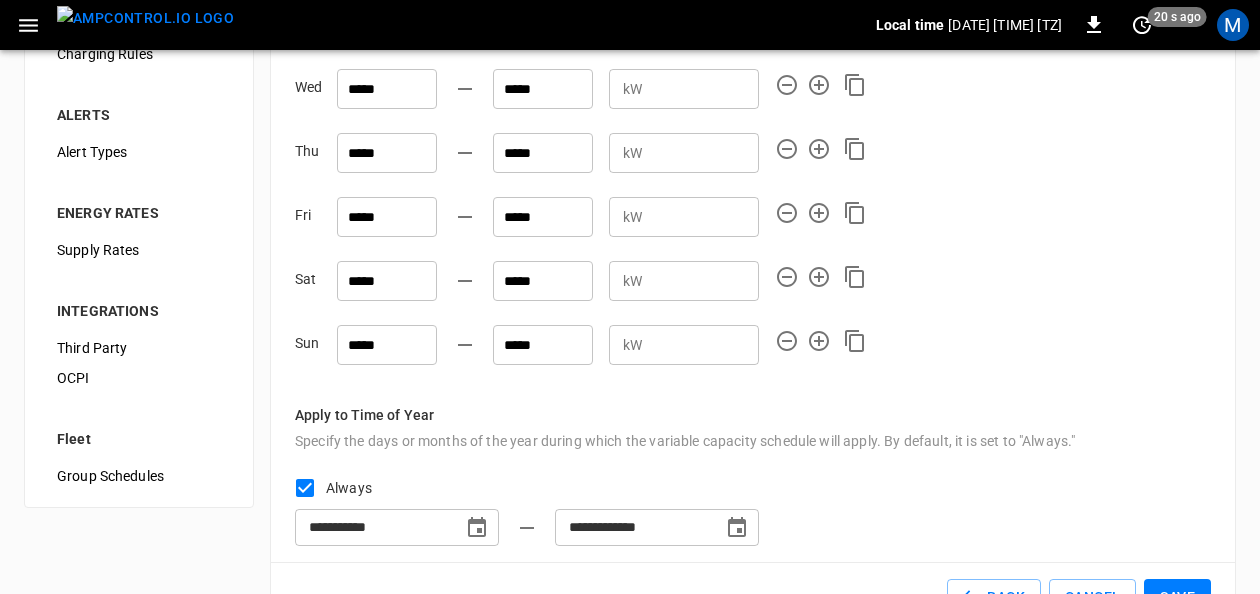 scroll, scrollTop: 369, scrollLeft: 0, axis: vertical 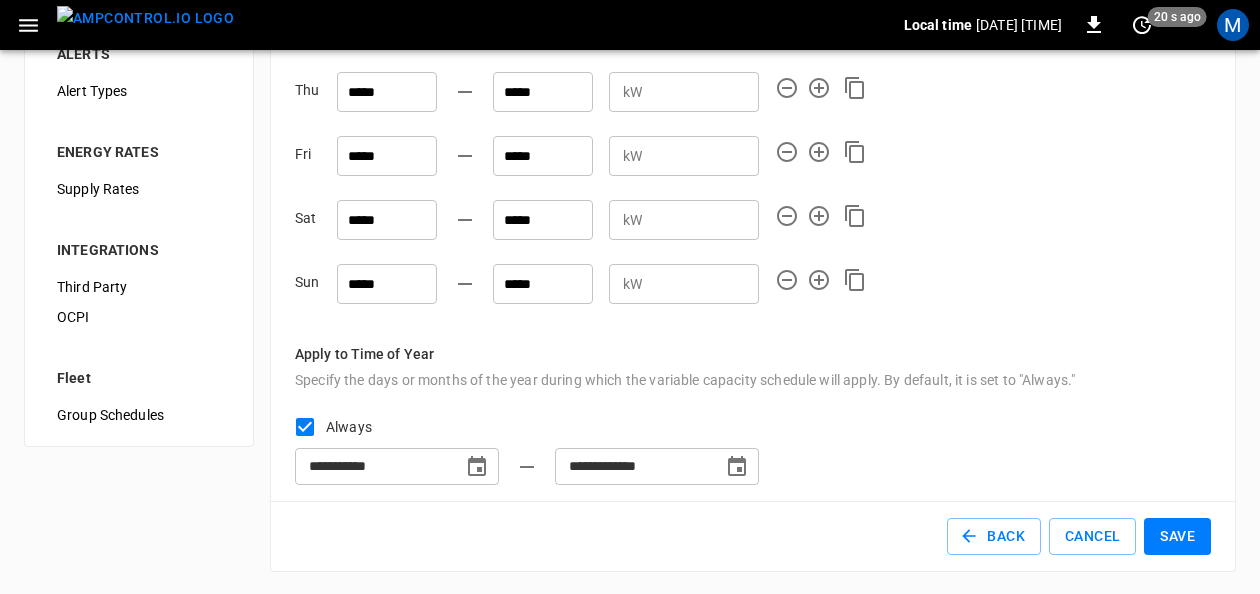 click on "Save" at bounding box center [1177, 536] 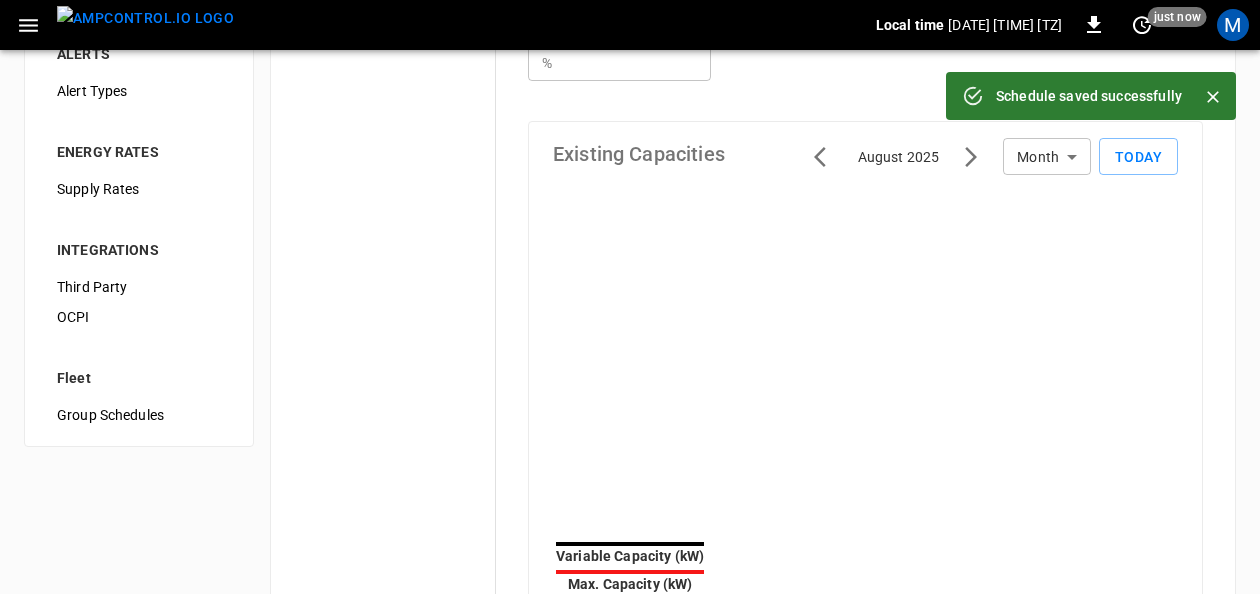 scroll, scrollTop: 0, scrollLeft: 0, axis: both 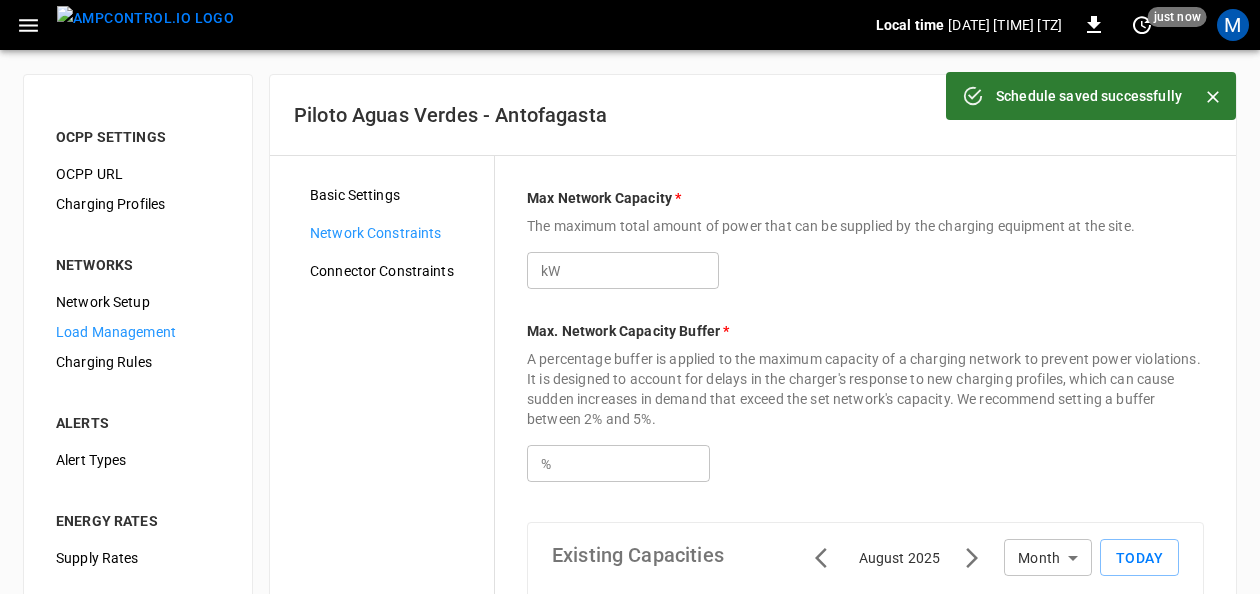 type on "***" 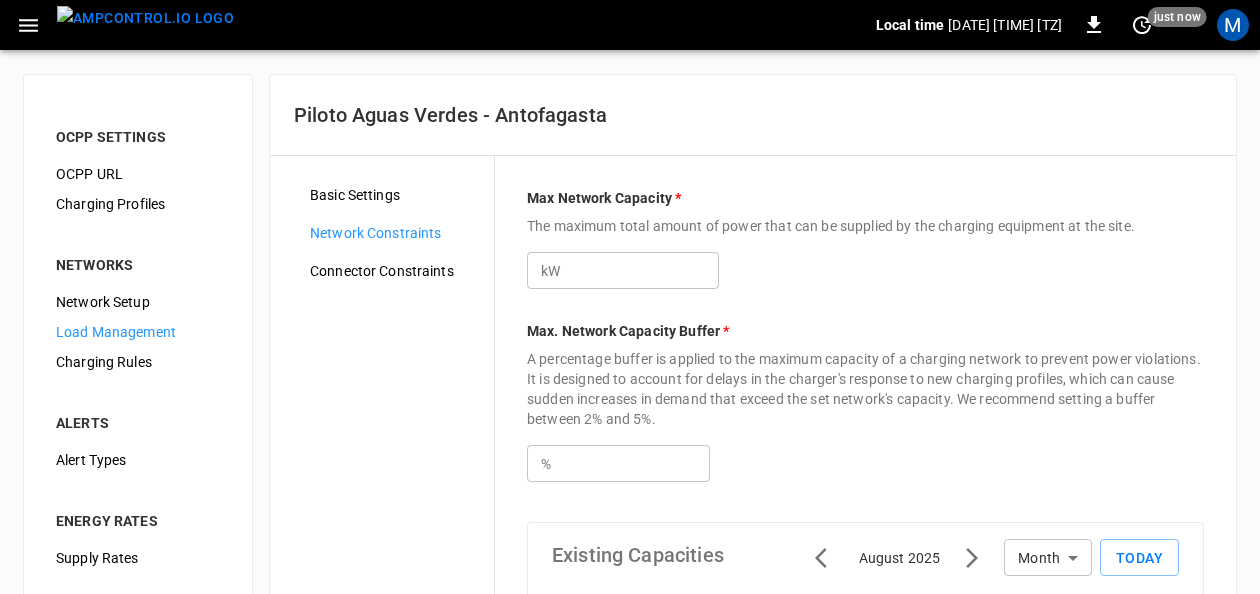 click 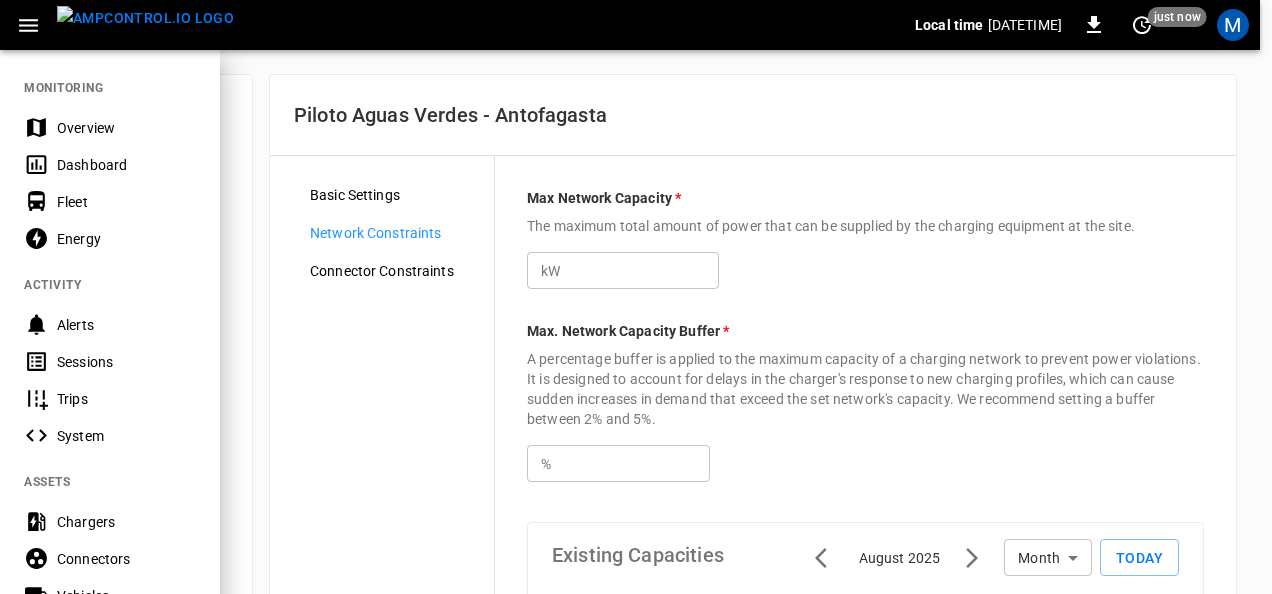 click on "Overview" at bounding box center [126, 128] 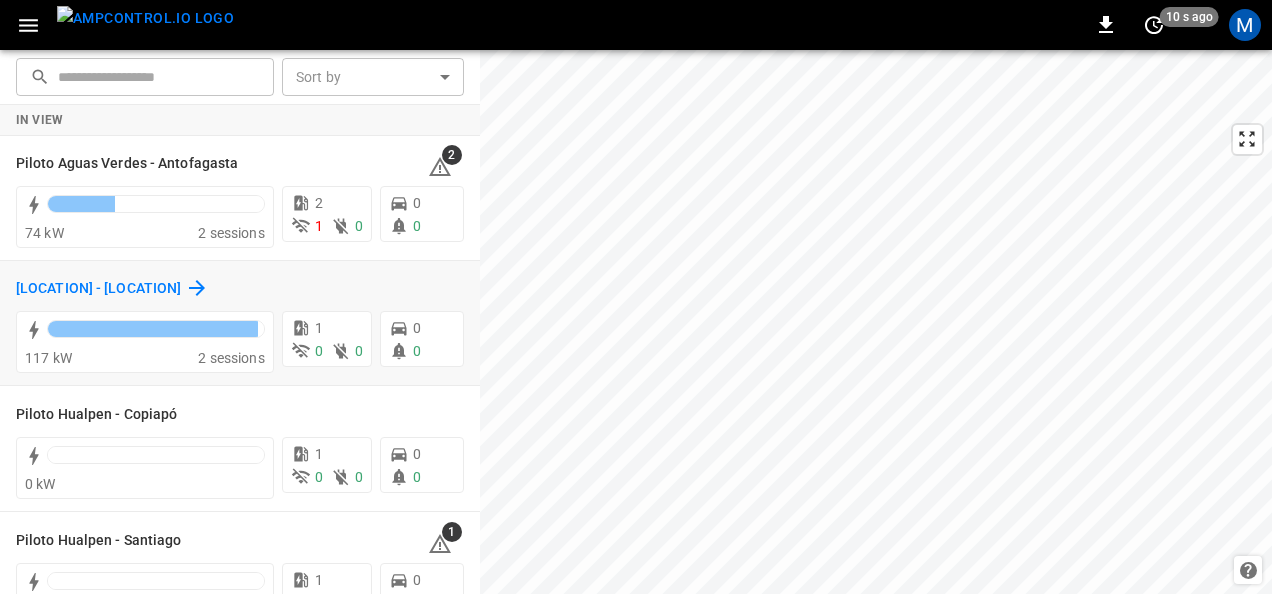 click on "Piloto Alto Hospicio - Iquique" at bounding box center (98, 289) 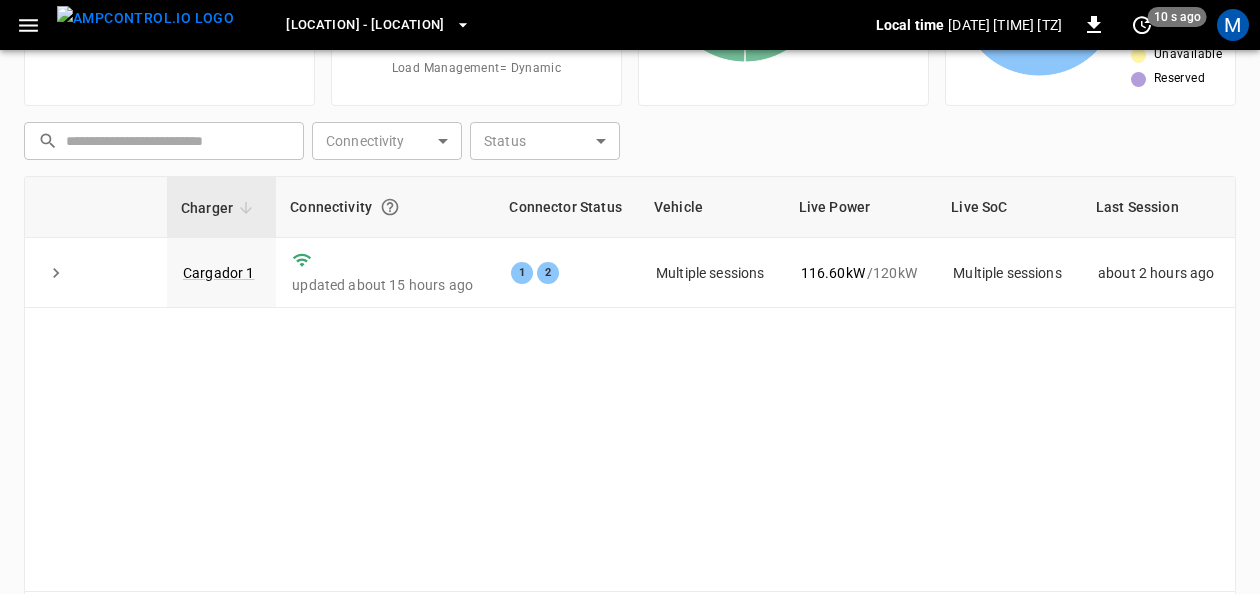 scroll, scrollTop: 0, scrollLeft: 0, axis: both 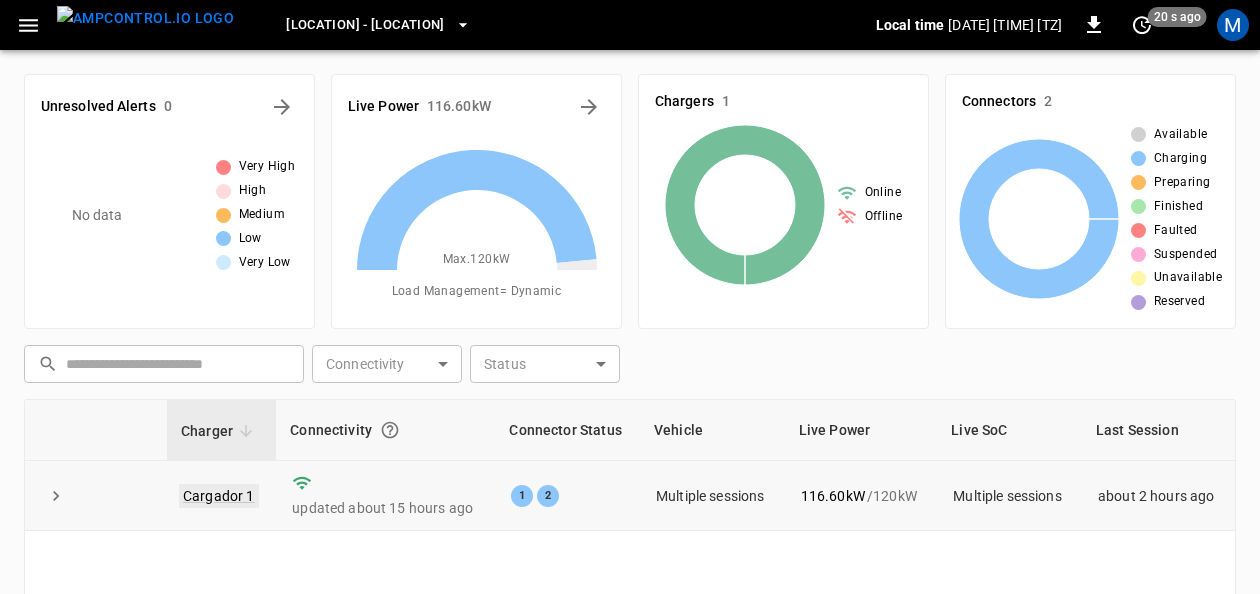 click on "Cargador 1" at bounding box center (219, 496) 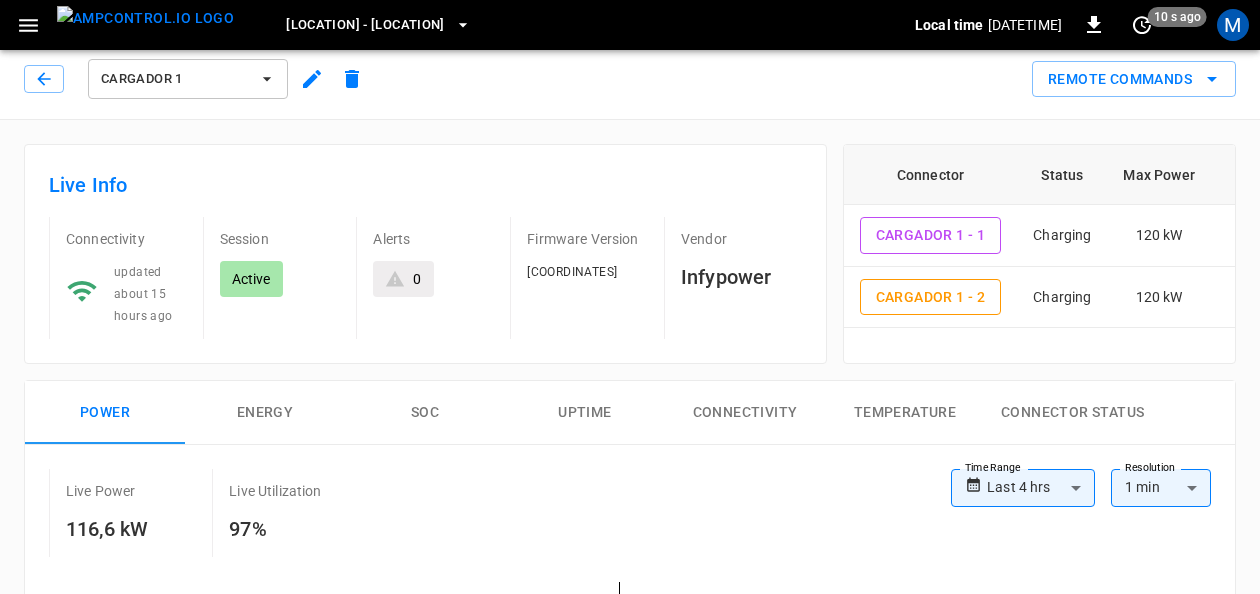 scroll, scrollTop: 0, scrollLeft: 0, axis: both 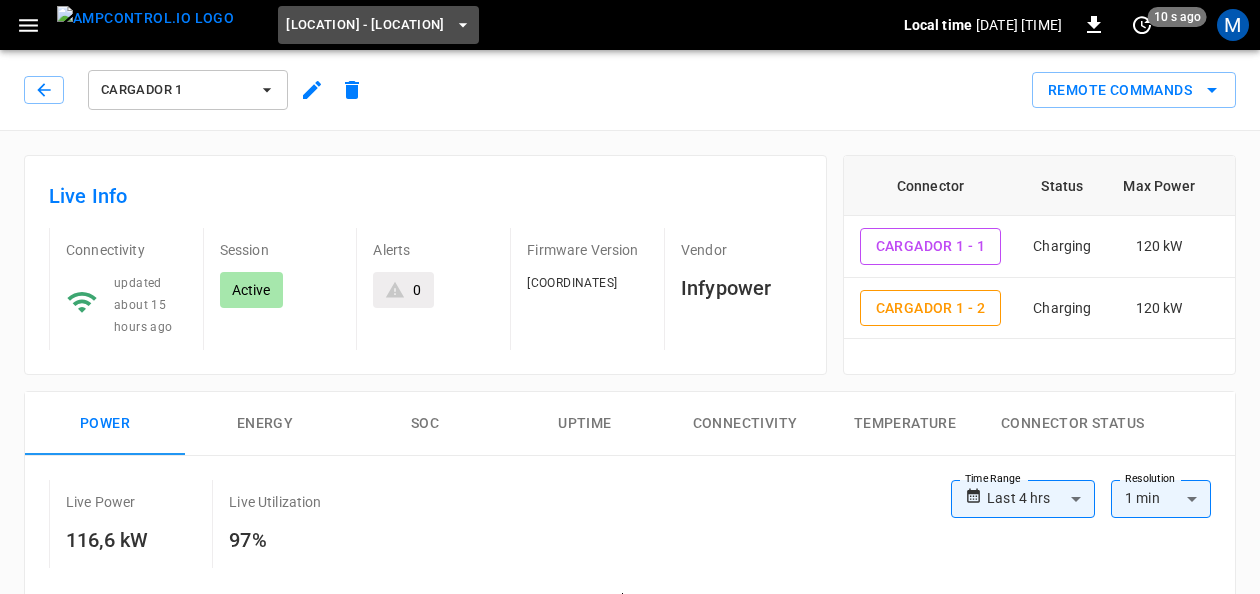 click 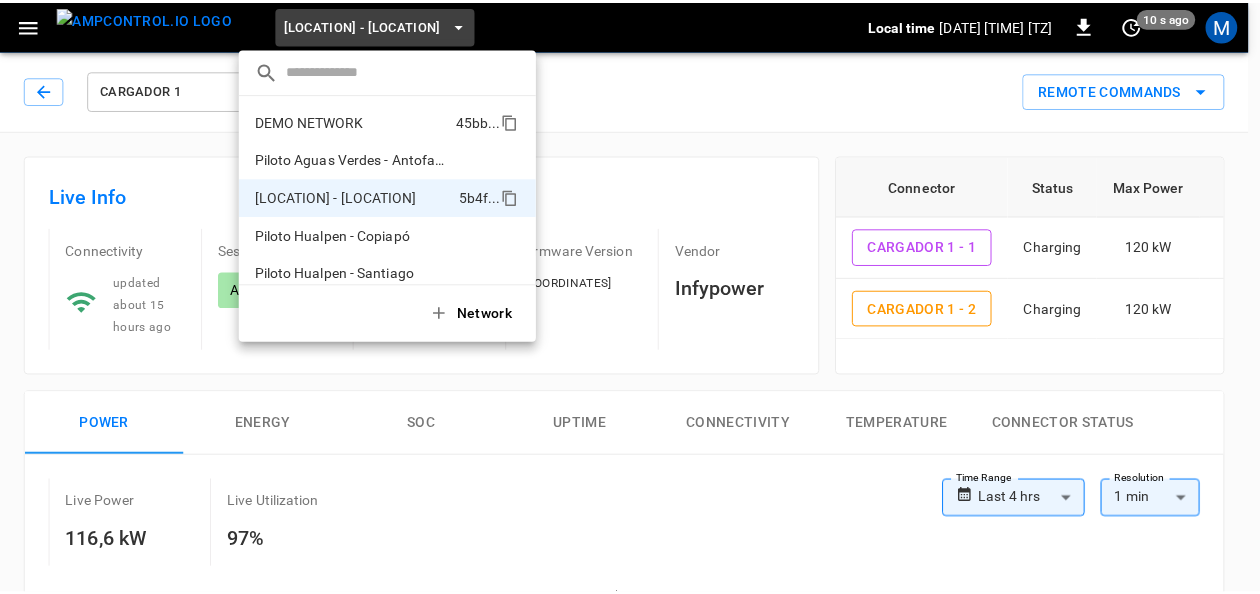 scroll, scrollTop: 16, scrollLeft: 0, axis: vertical 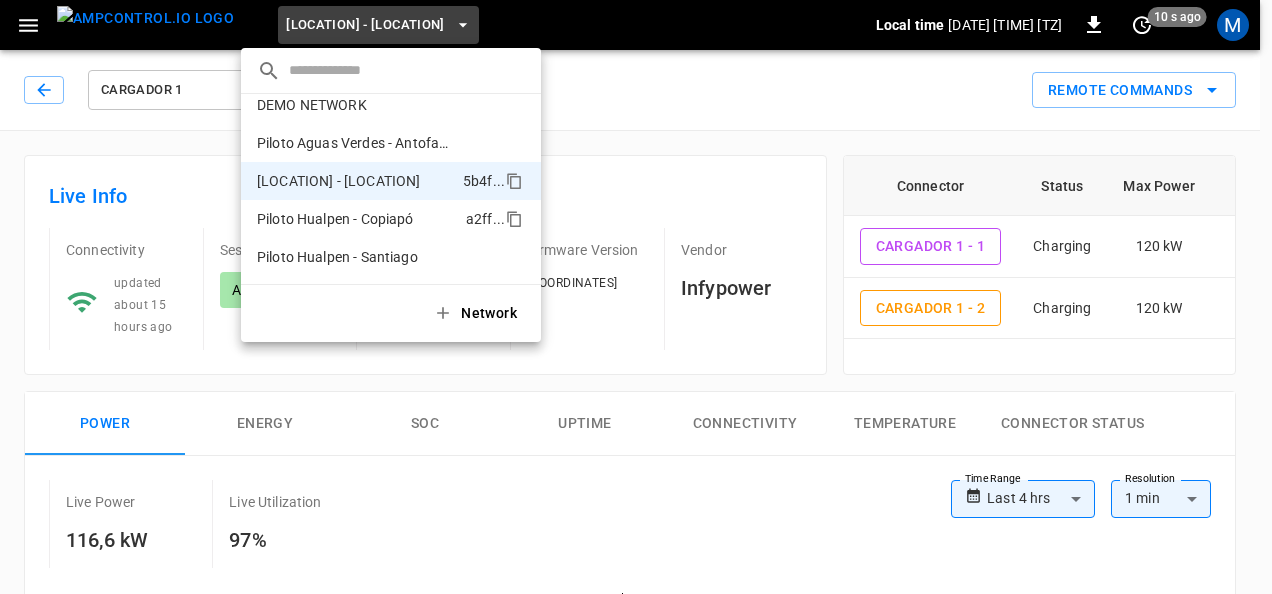 click on "Piloto Hualpen - Copiapó" at bounding box center [335, 219] 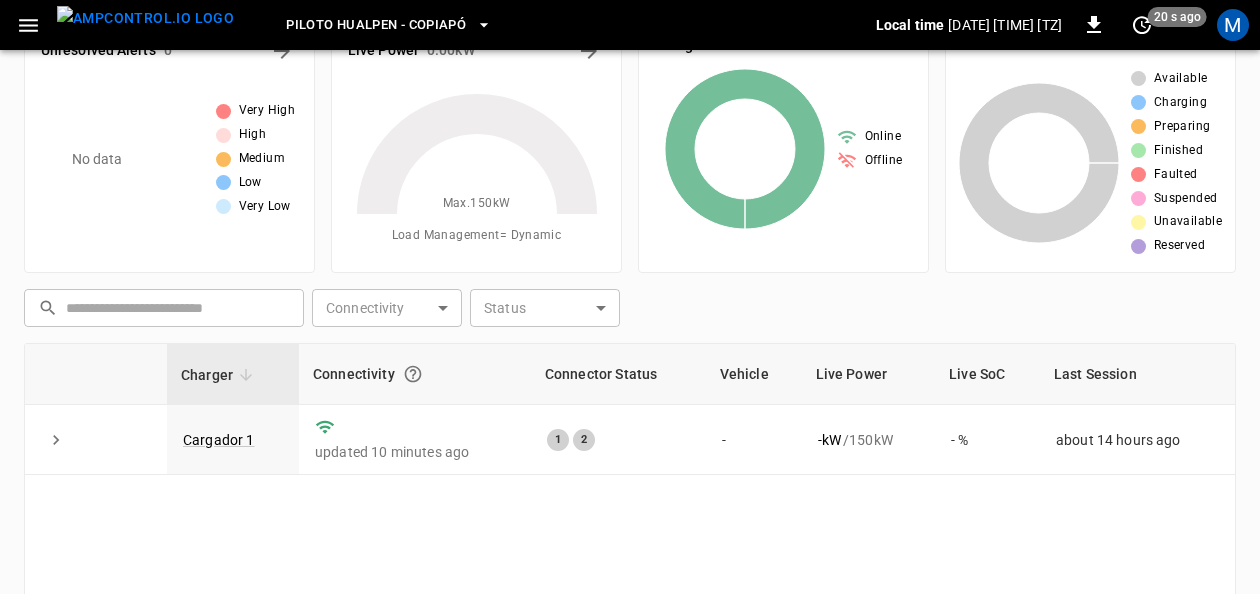 scroll, scrollTop: 0, scrollLeft: 0, axis: both 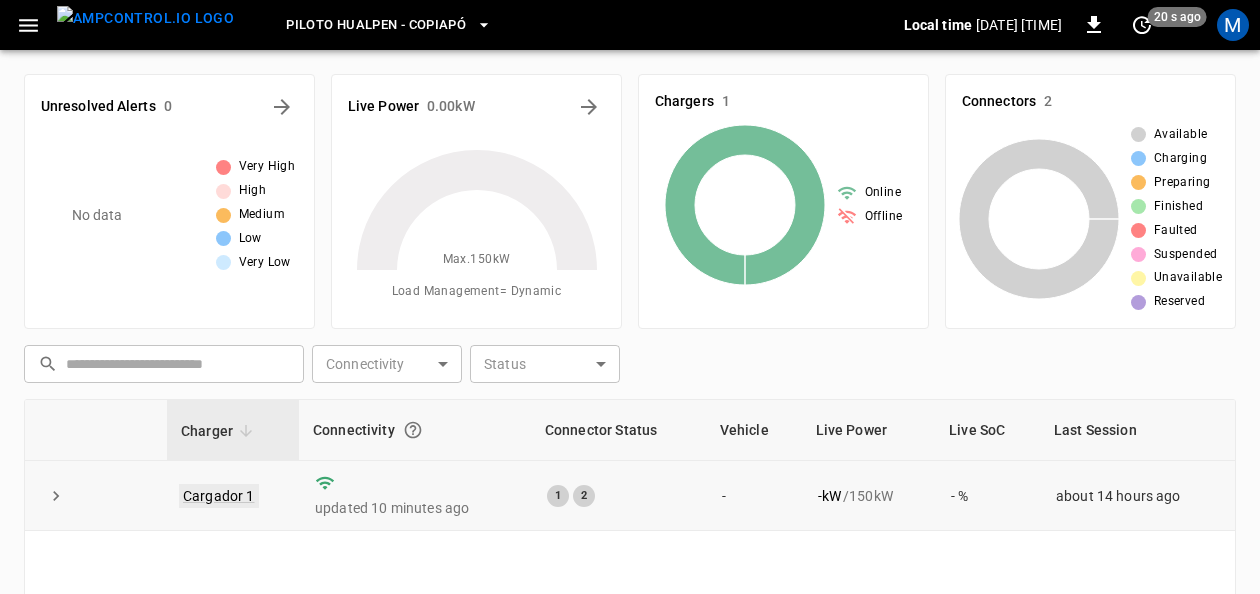 click on "Cargador 1" at bounding box center (219, 496) 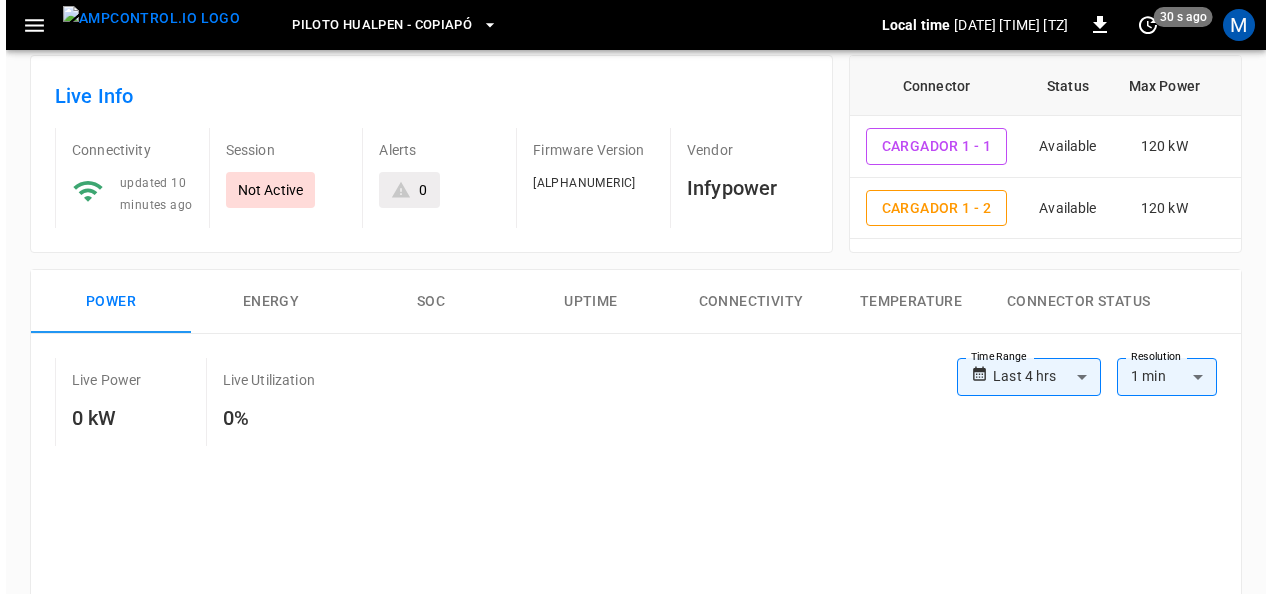scroll, scrollTop: 0, scrollLeft: 0, axis: both 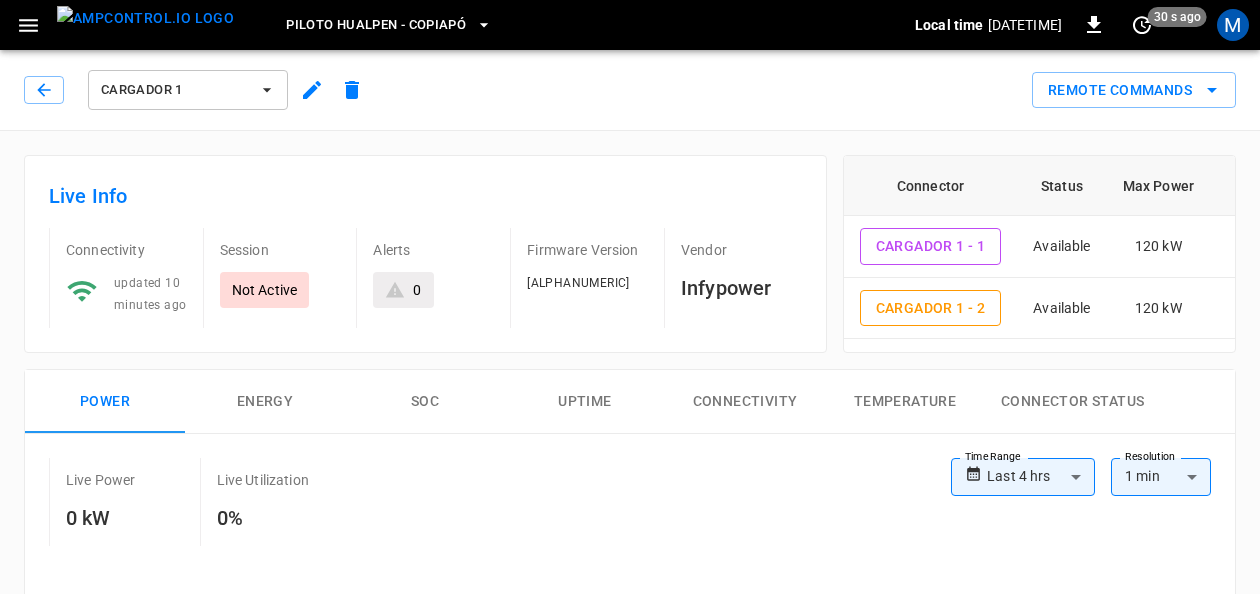 click on "Piloto Hualpen - Copiapó" at bounding box center (376, 25) 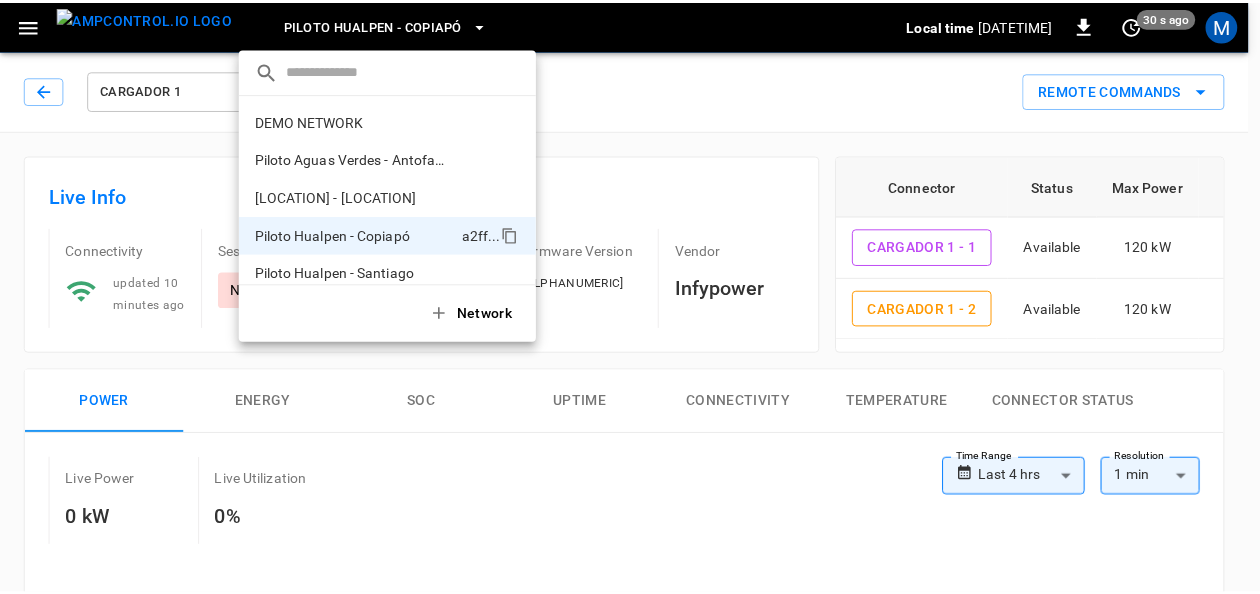 scroll, scrollTop: 16, scrollLeft: 0, axis: vertical 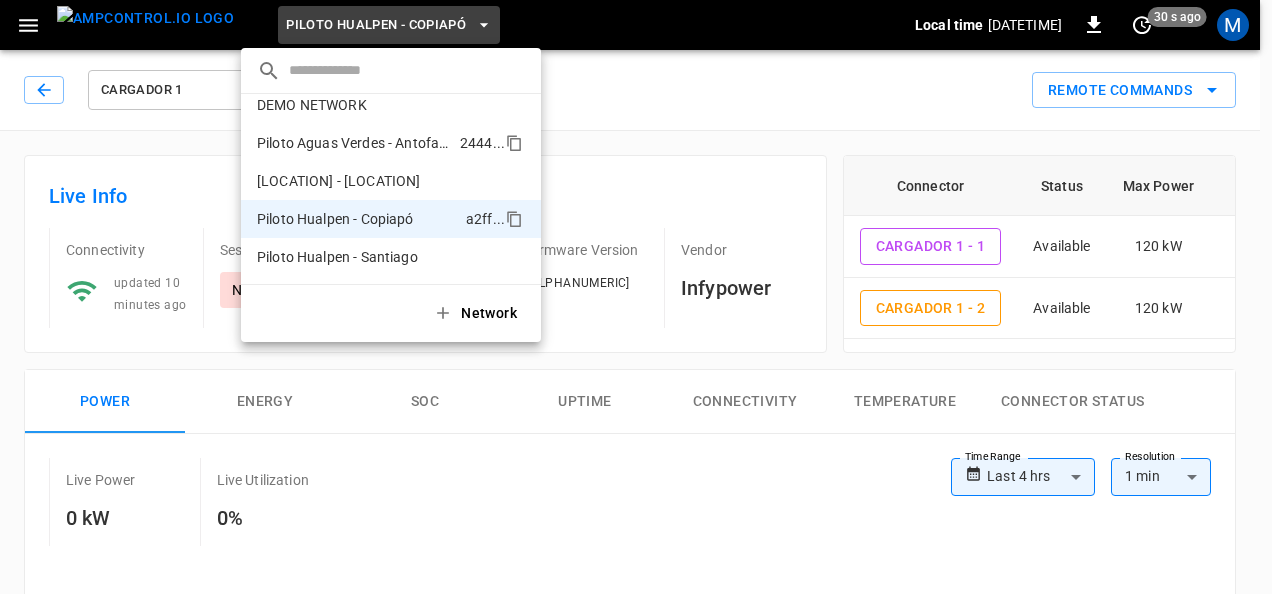 click on "Piloto Aguas Verdes - Antofagasta 2444 ..." at bounding box center (391, 143) 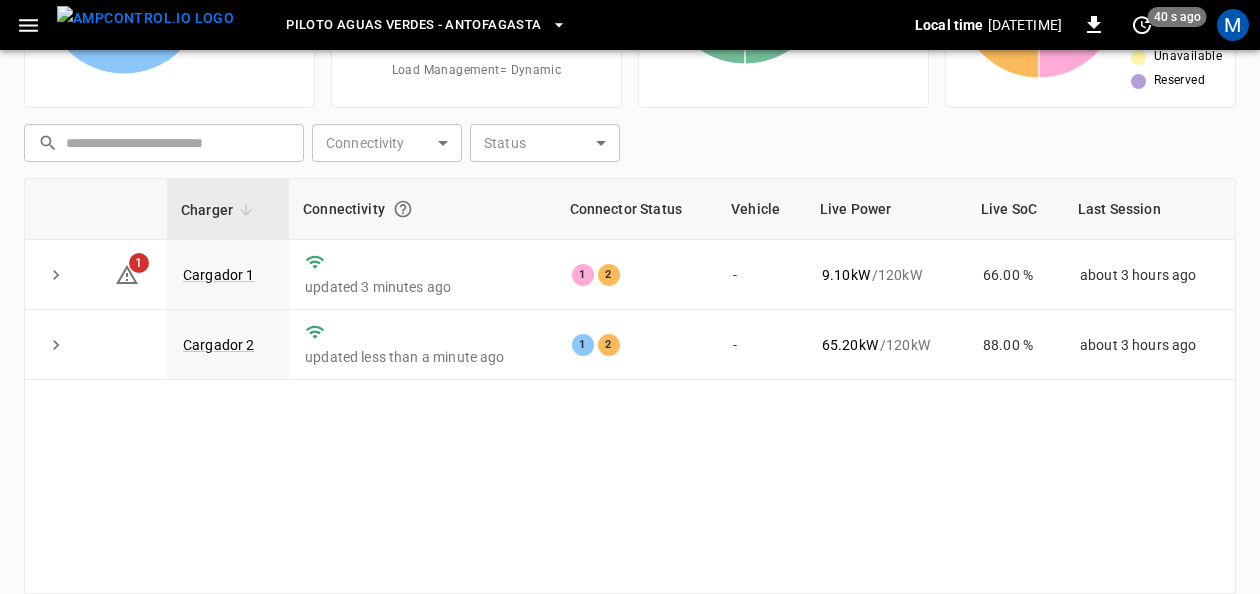 scroll, scrollTop: 263, scrollLeft: 0, axis: vertical 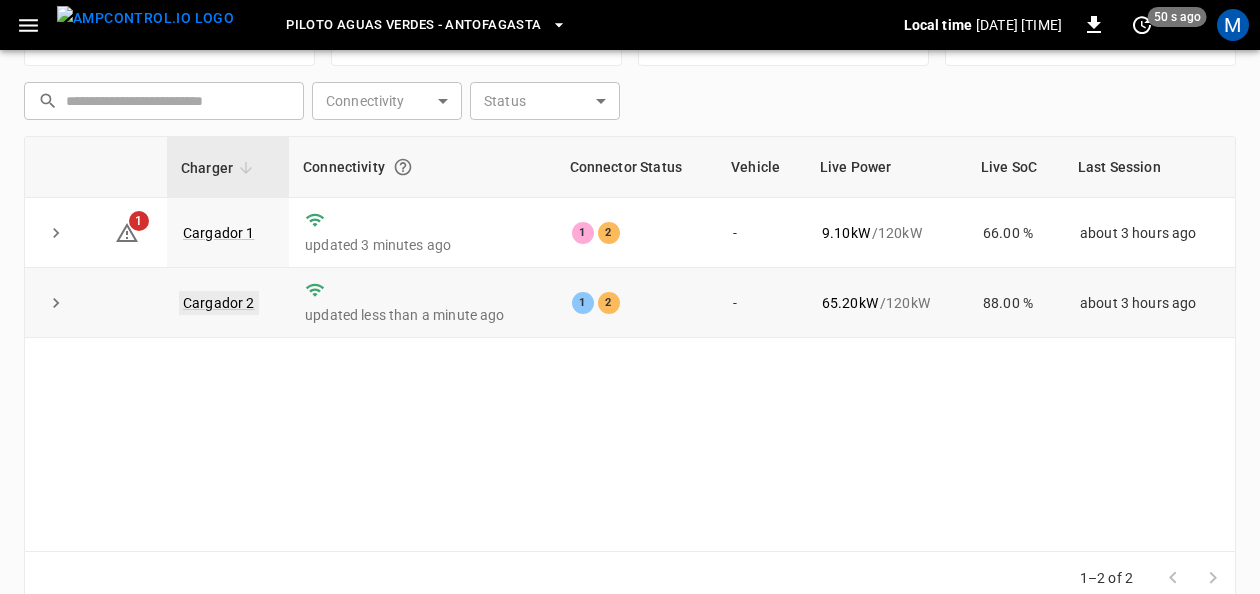 click on "Cargador 2" at bounding box center [219, 303] 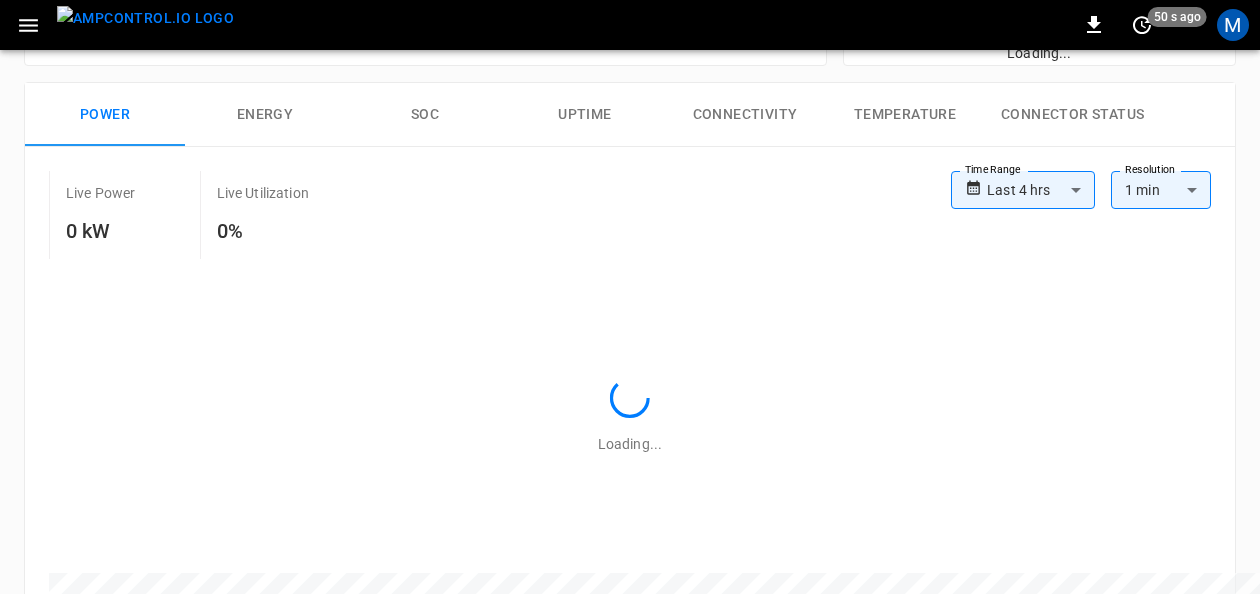 scroll, scrollTop: 0, scrollLeft: 0, axis: both 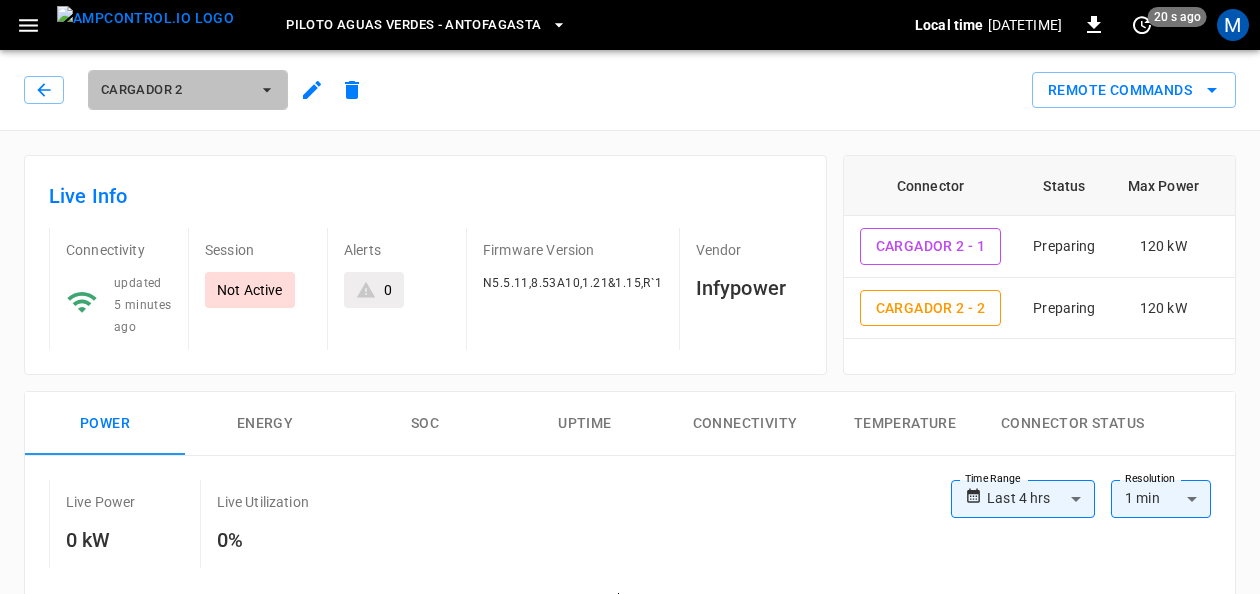 click 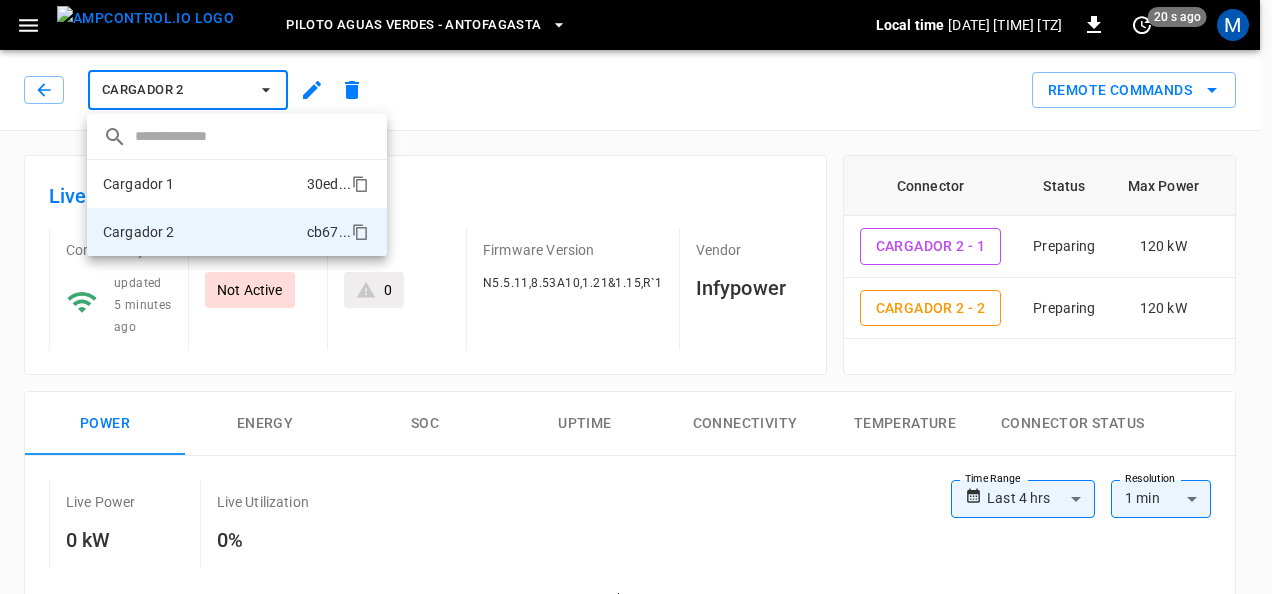 click on "Cargador 1 30ed ..." at bounding box center [237, 184] 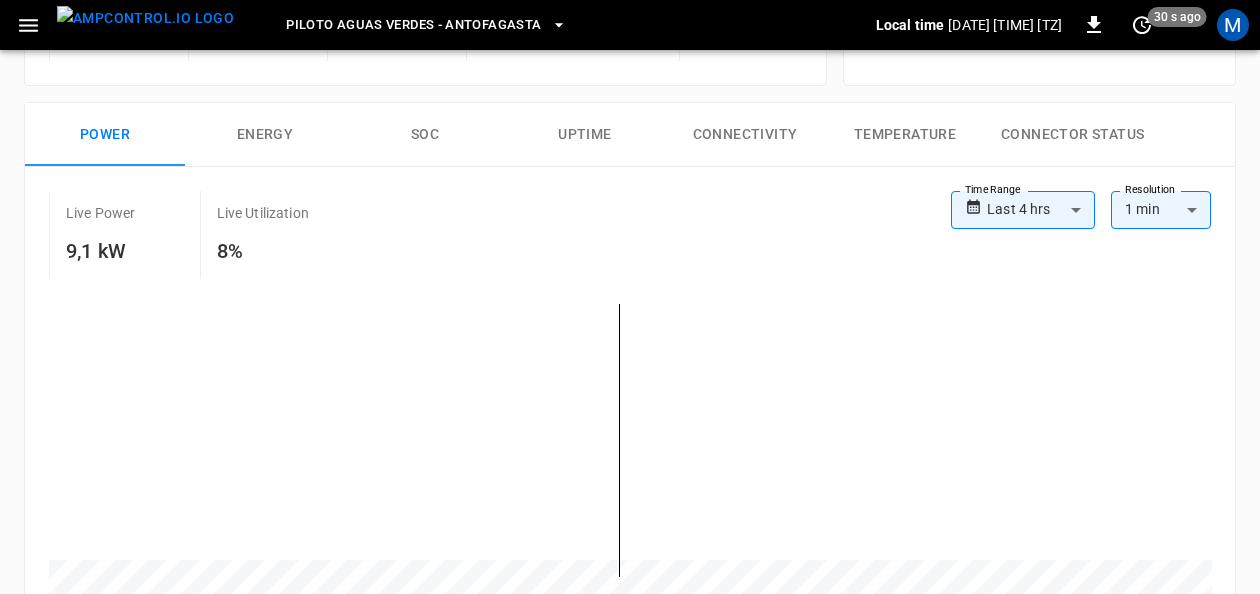scroll, scrollTop: 304, scrollLeft: 0, axis: vertical 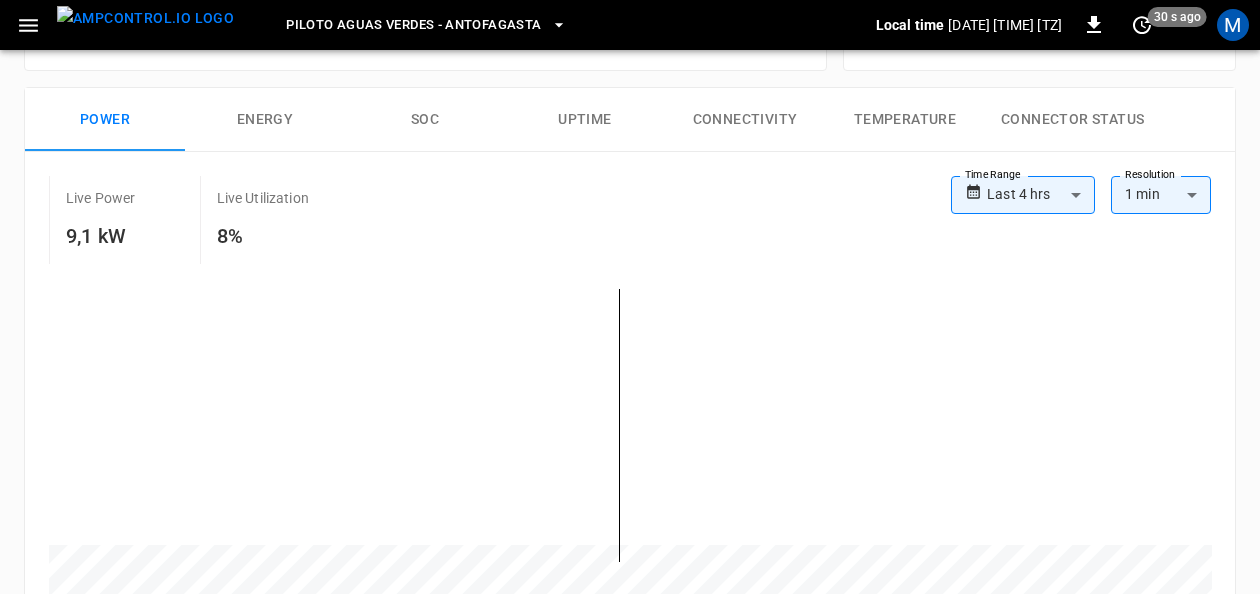 click on "SOC" at bounding box center [425, 120] 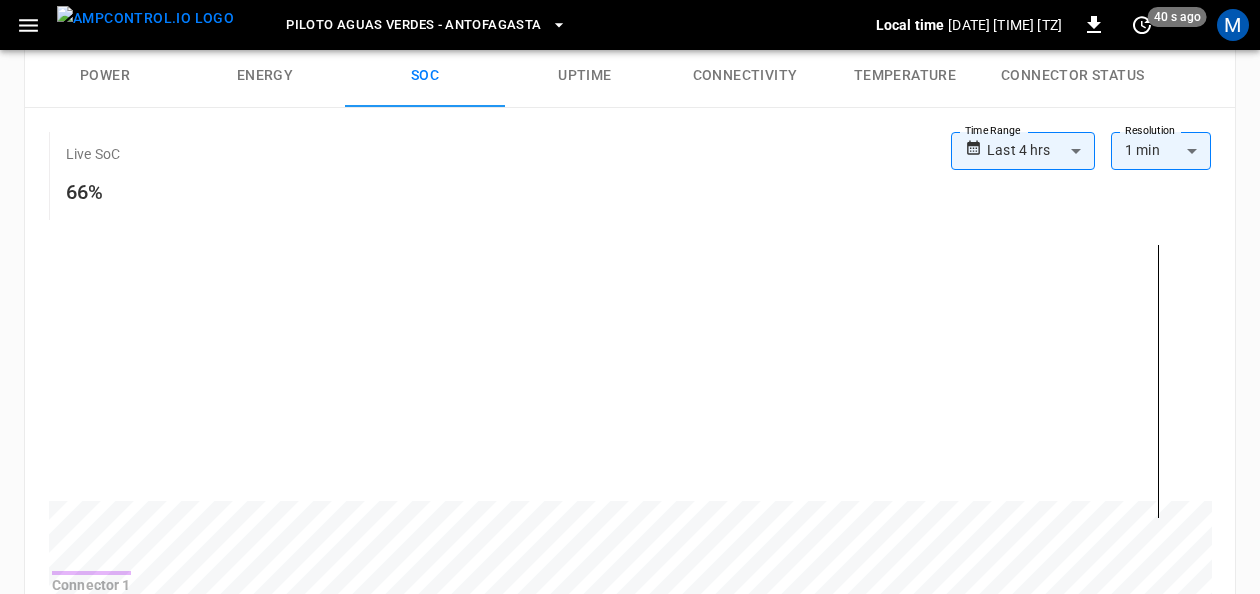 scroll, scrollTop: 370, scrollLeft: 0, axis: vertical 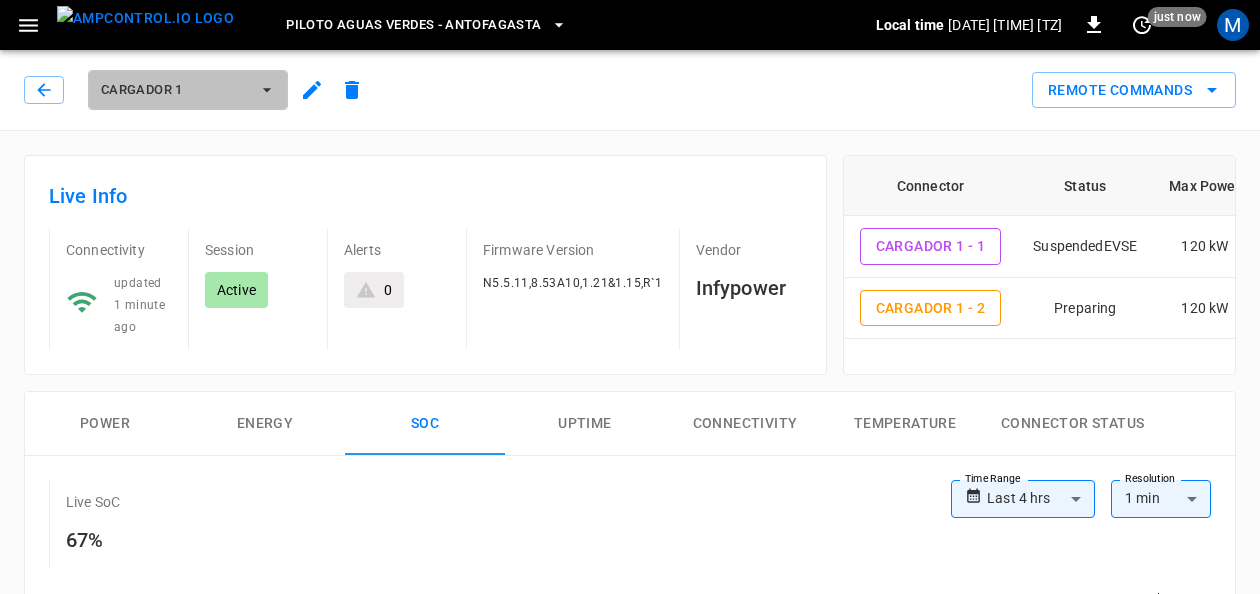 click on "Cargador 1" at bounding box center [188, 90] 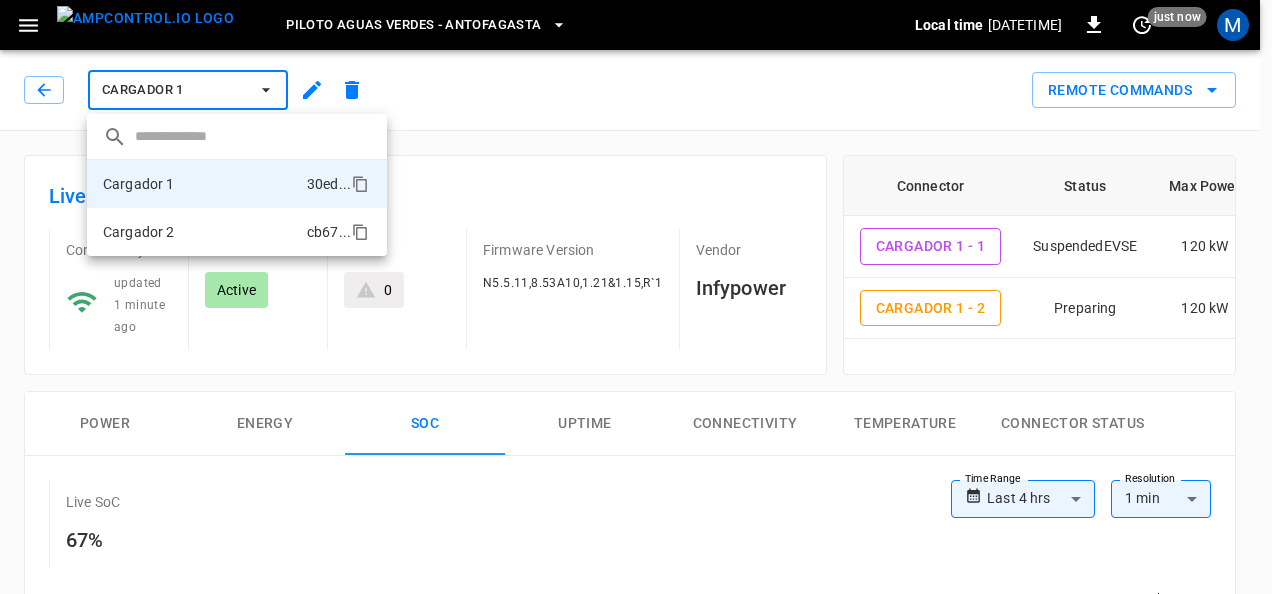 click on "Cargador 2 cb67 ..." at bounding box center (237, 232) 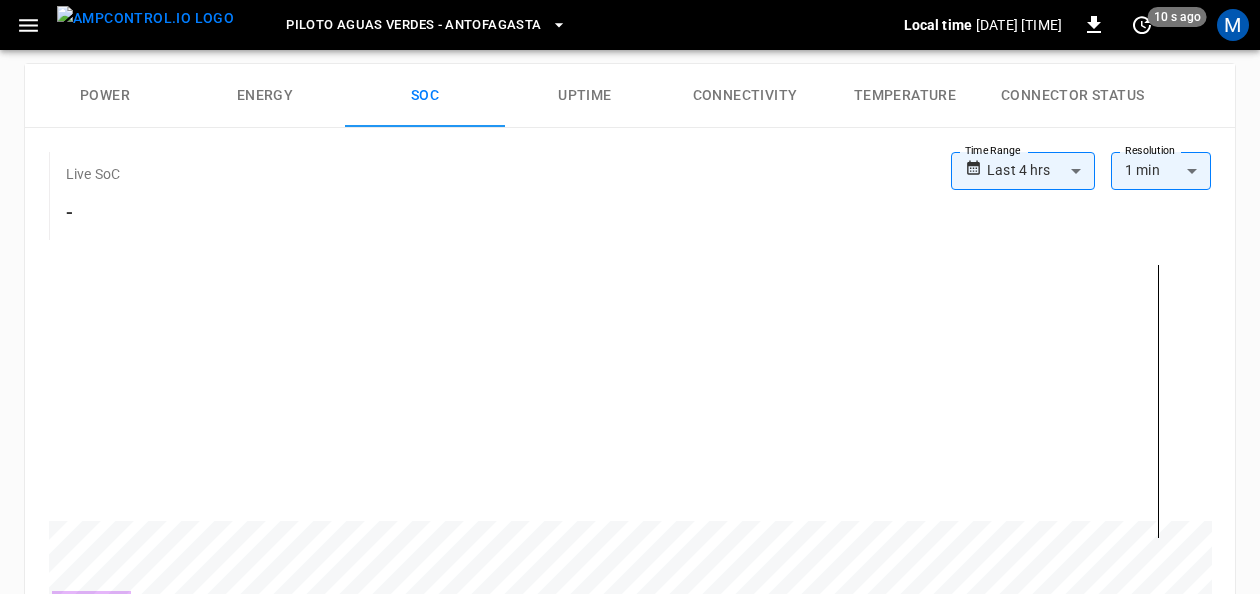 scroll, scrollTop: 0, scrollLeft: 0, axis: both 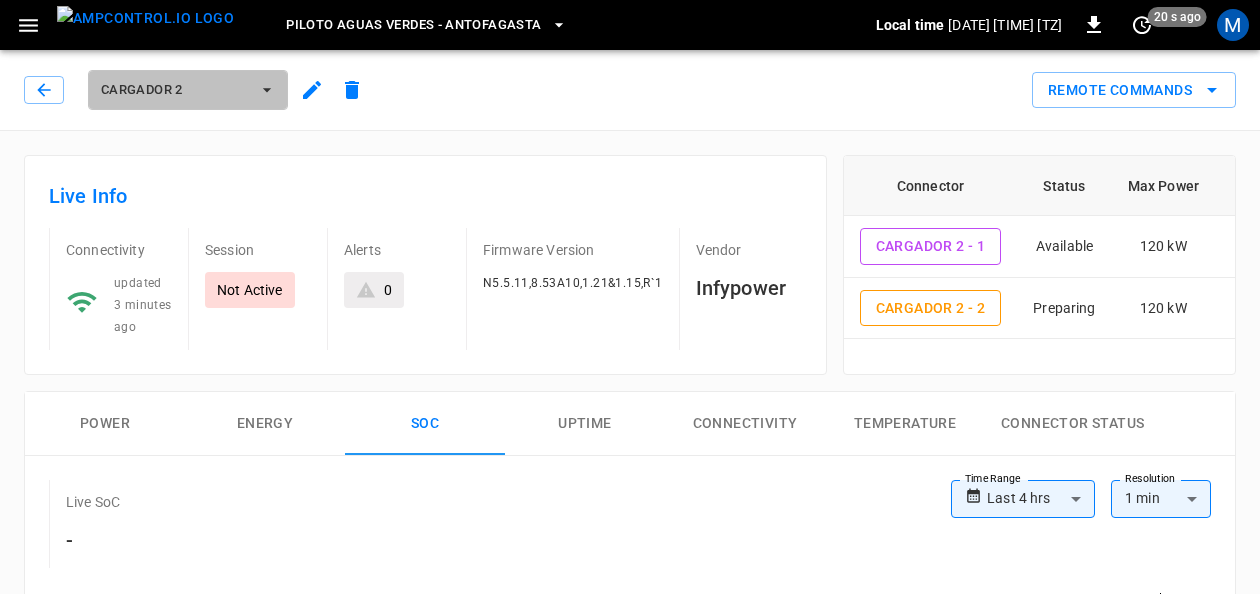 click 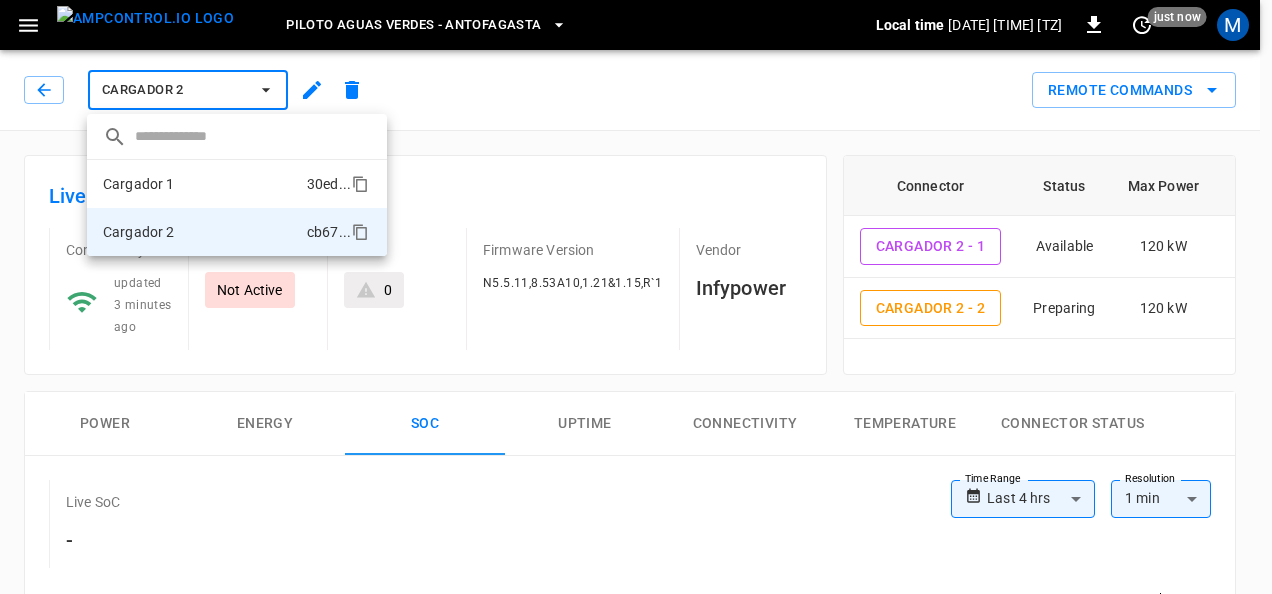 click on "Cargador 1 30ed ..." at bounding box center (237, 184) 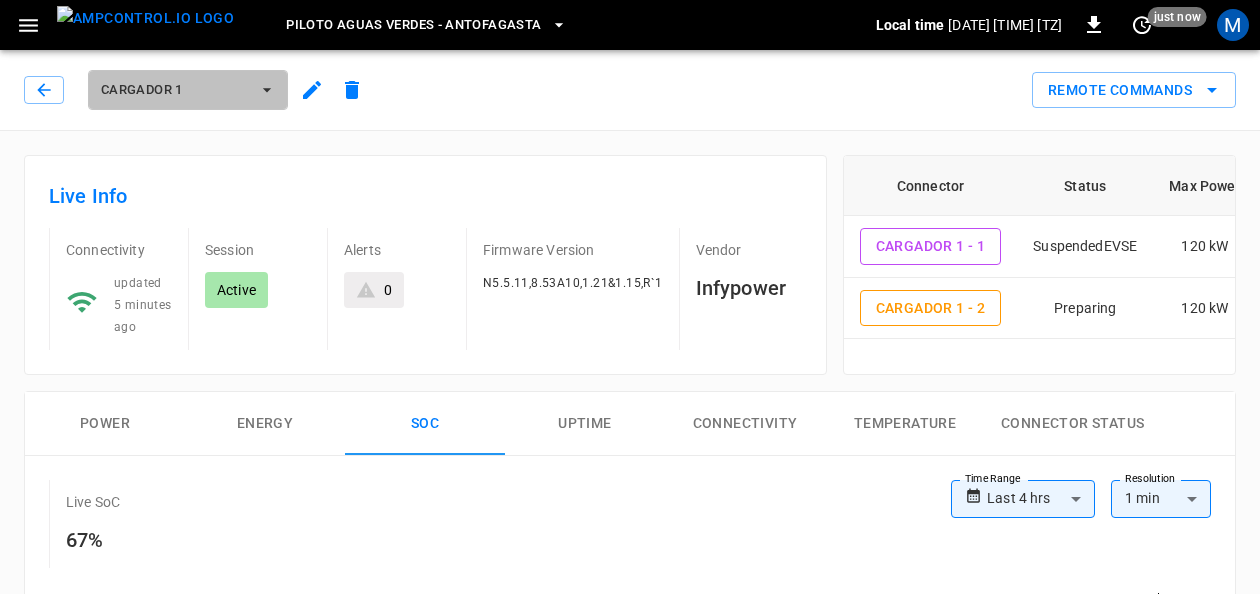 click 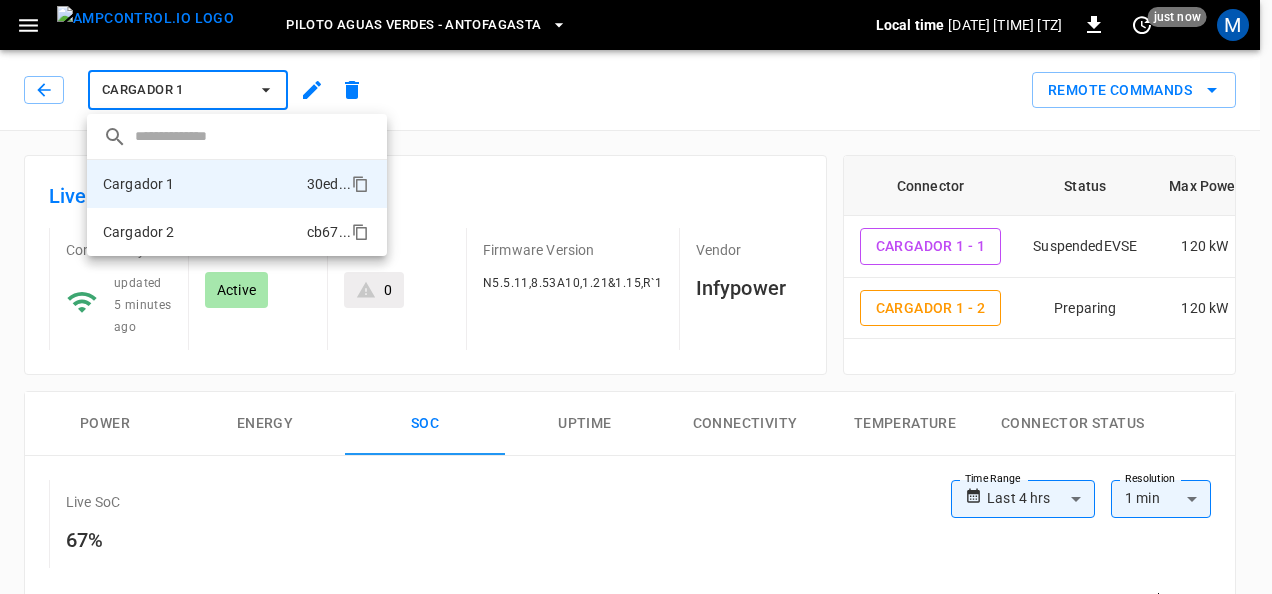 click on "Cargador 2 cb67 ..." at bounding box center [237, 232] 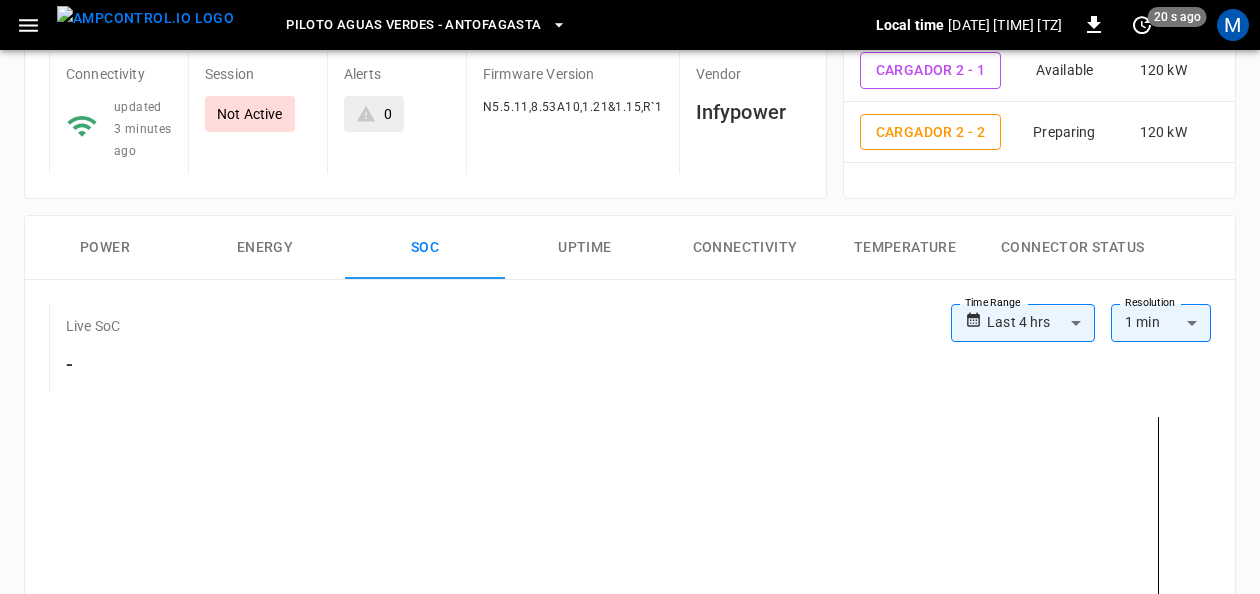 scroll, scrollTop: 0, scrollLeft: 0, axis: both 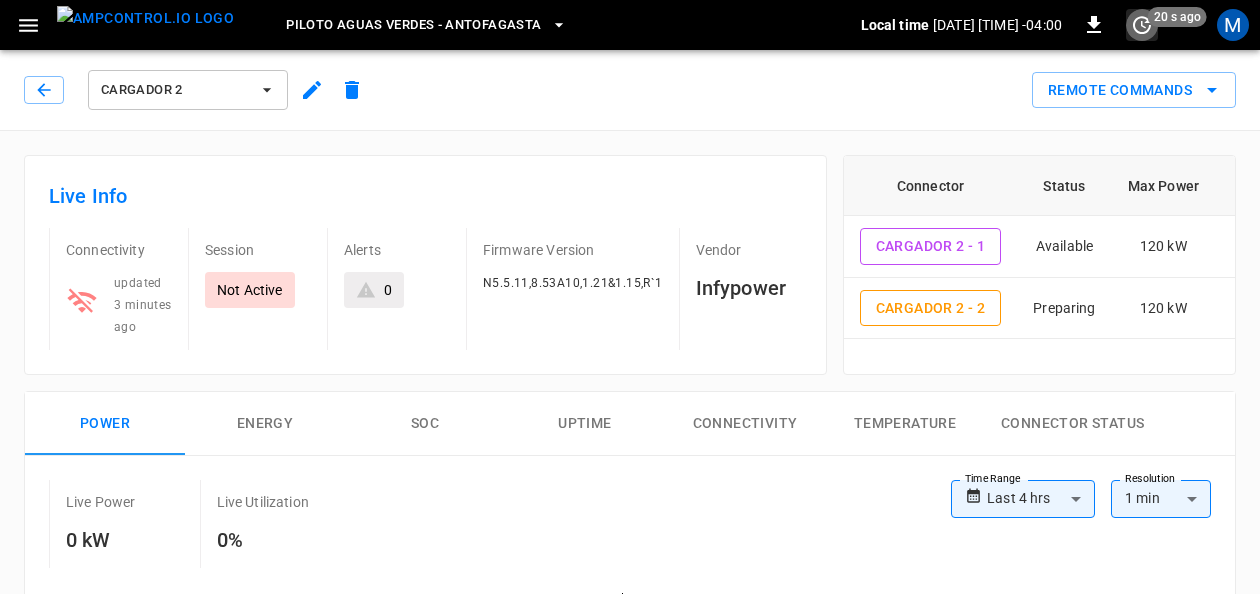 click 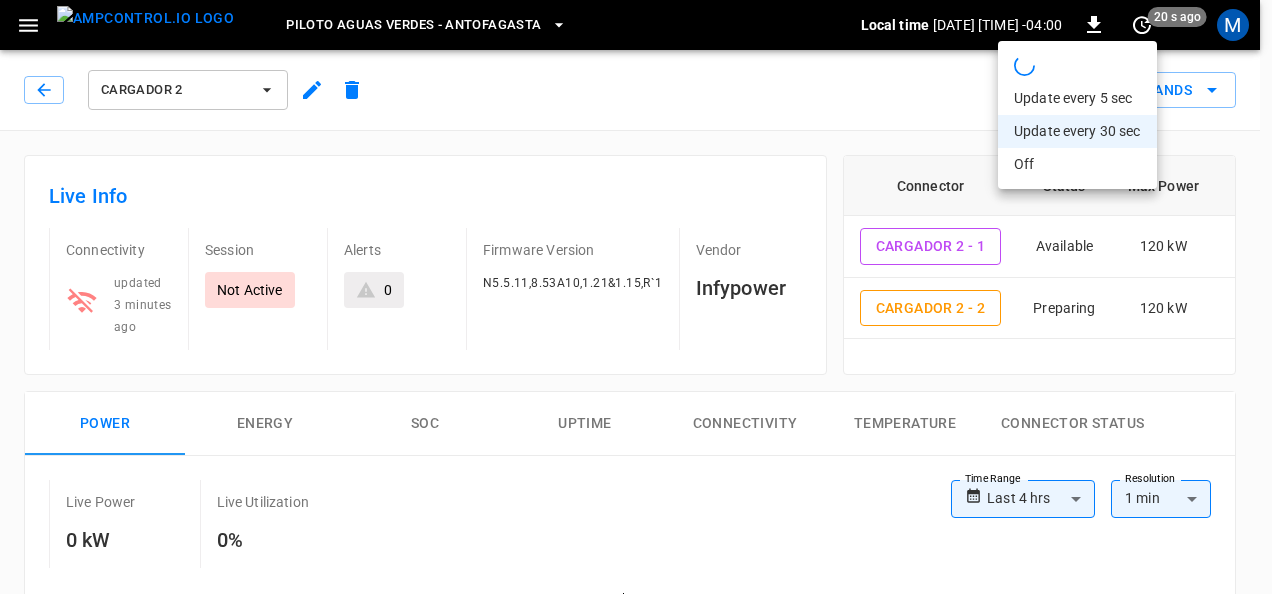 click 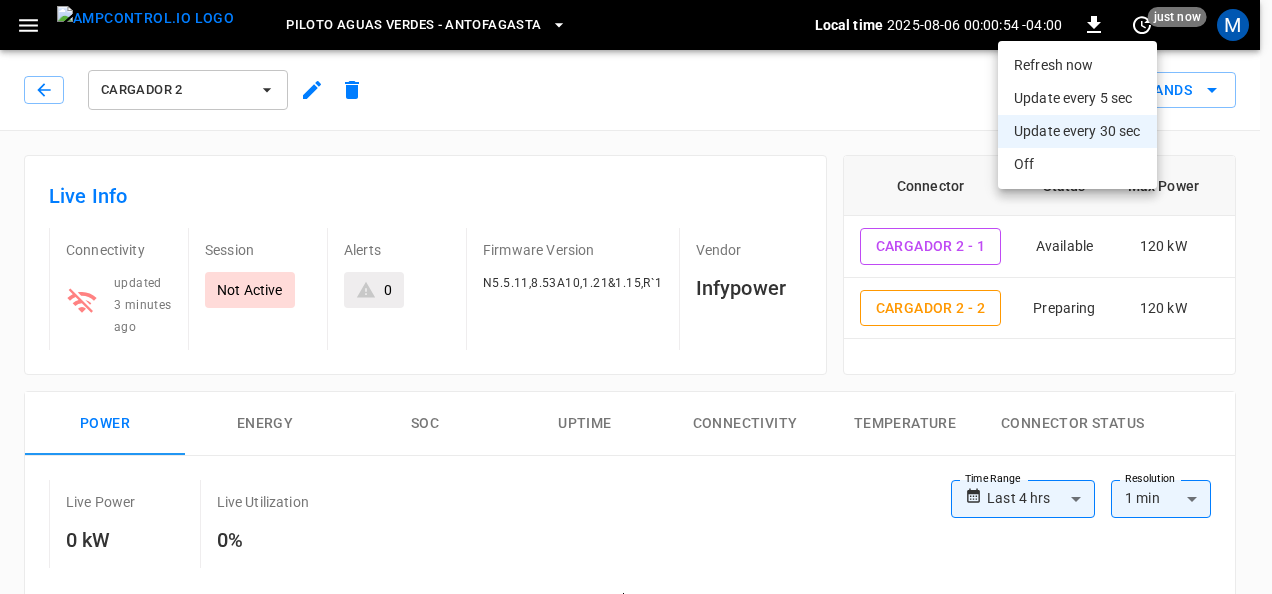 click at bounding box center [636, 297] 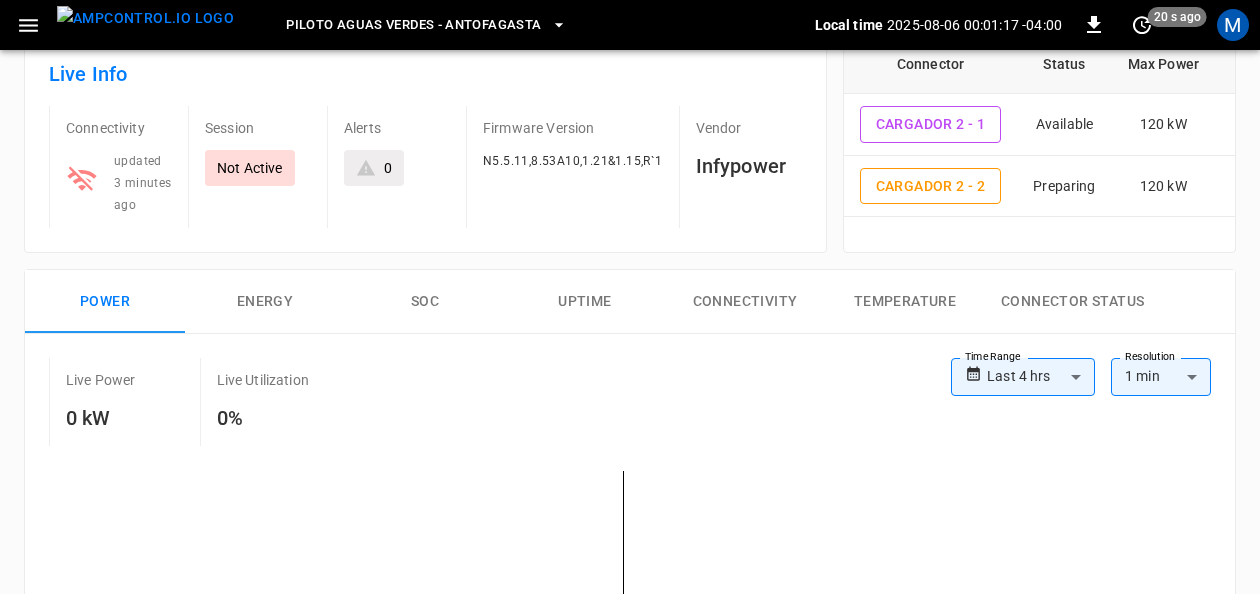 scroll, scrollTop: 0, scrollLeft: 0, axis: both 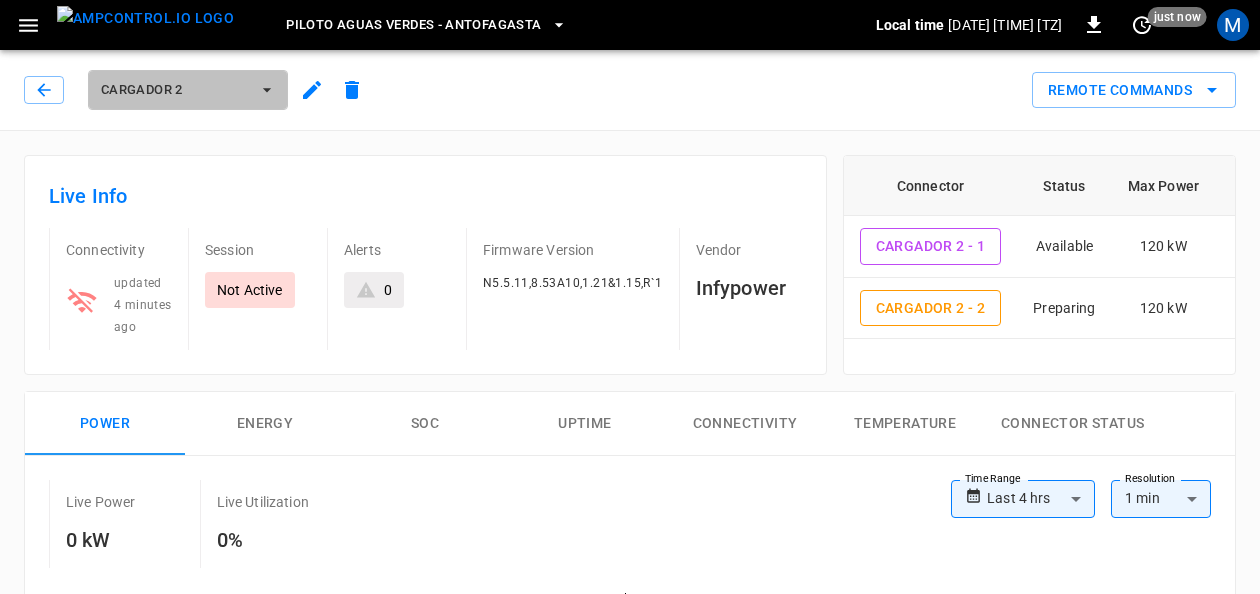 click on "Cargador 2" at bounding box center [175, 90] 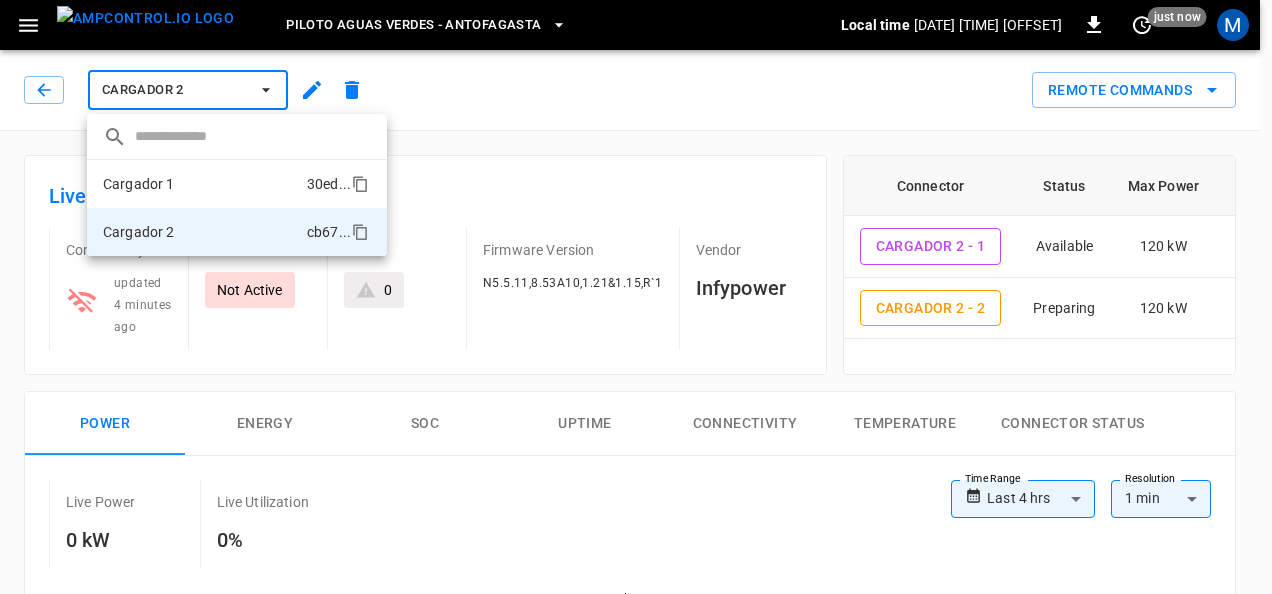 click on "Cargador 1 30ed ..." at bounding box center (237, 184) 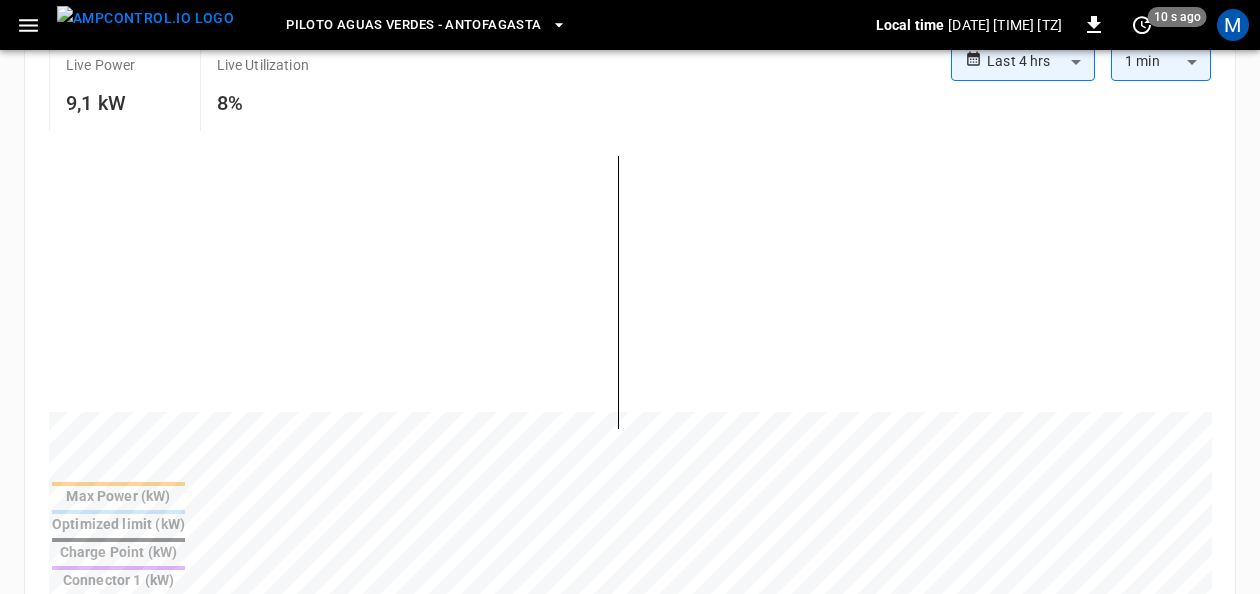 scroll, scrollTop: 439, scrollLeft: 0, axis: vertical 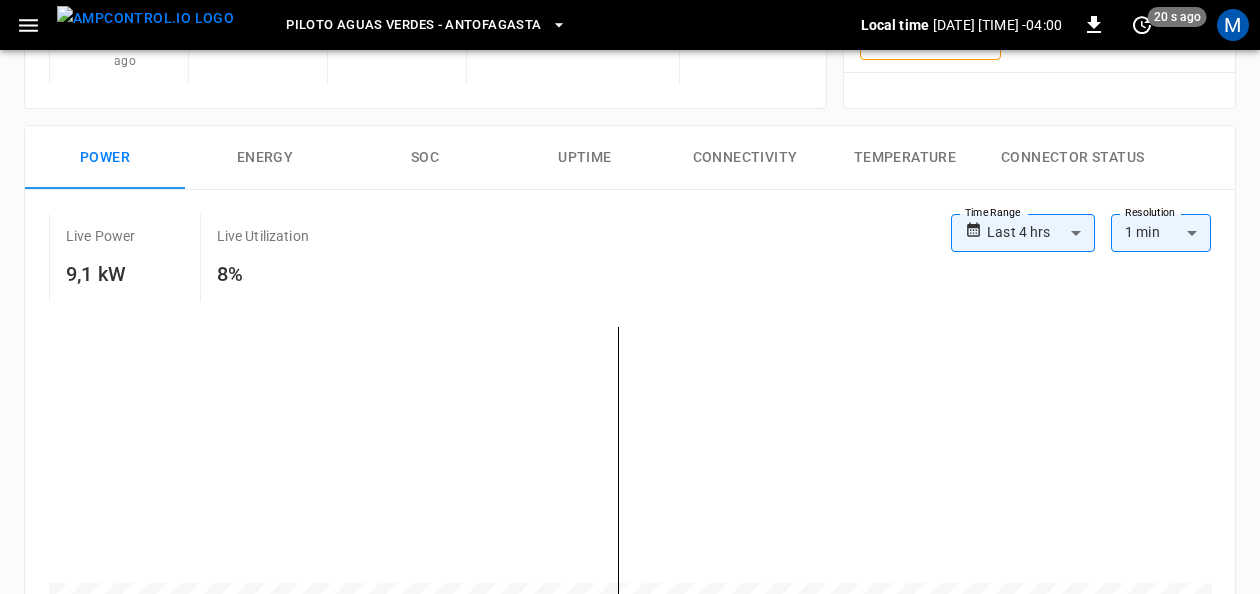 click on "SOC" at bounding box center [425, 158] 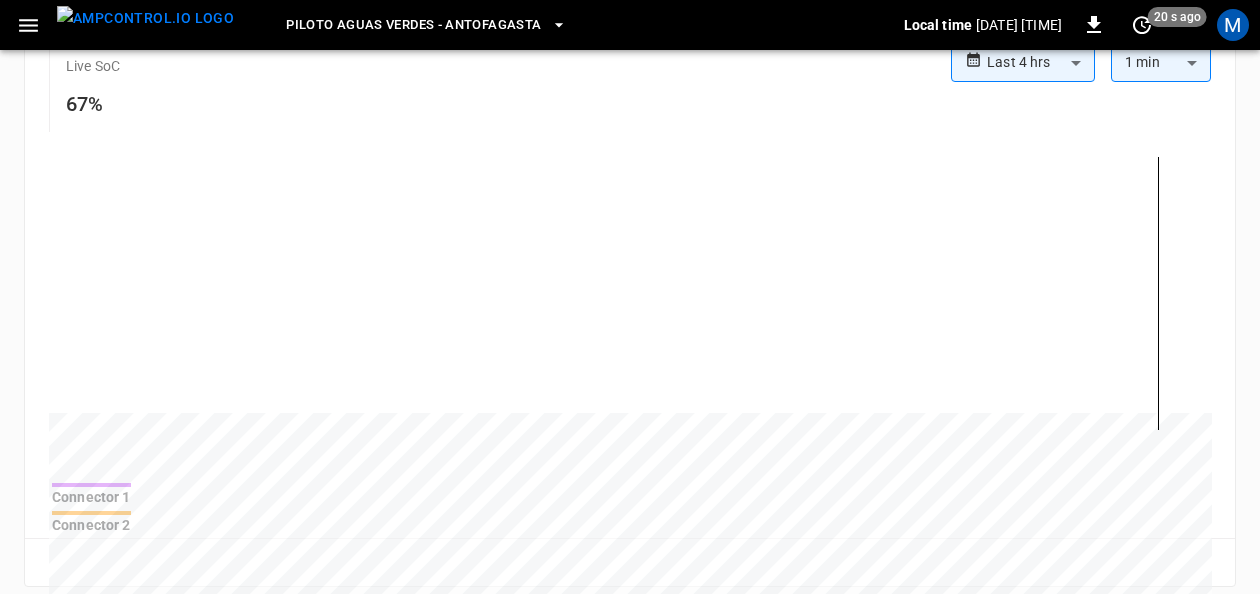 scroll, scrollTop: 439, scrollLeft: 0, axis: vertical 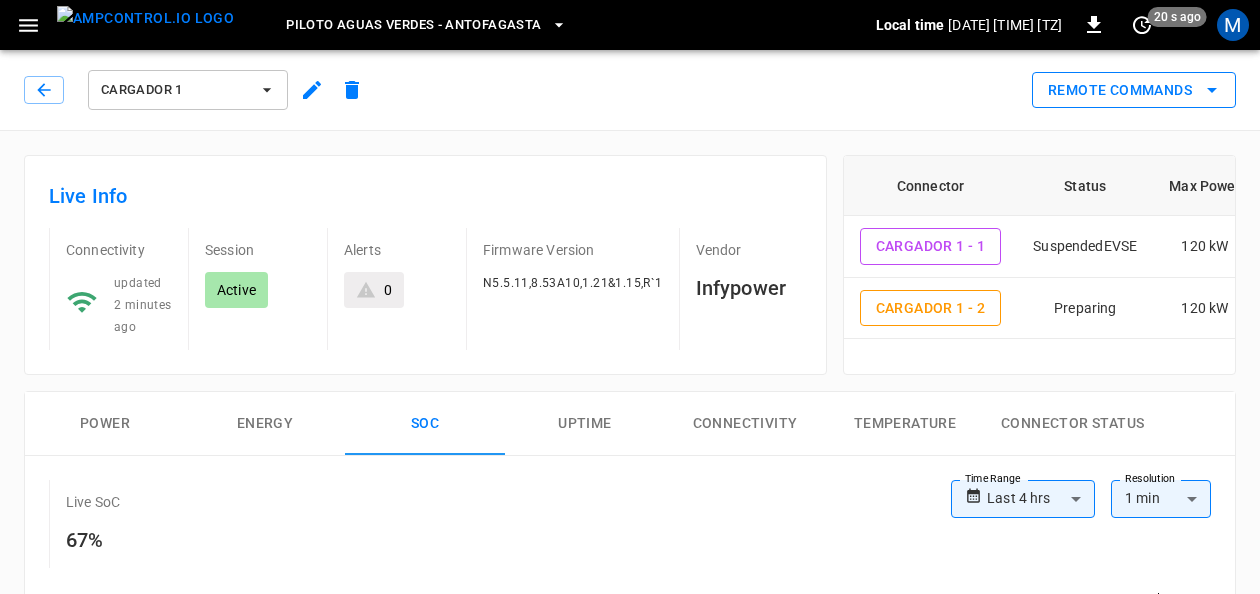 click 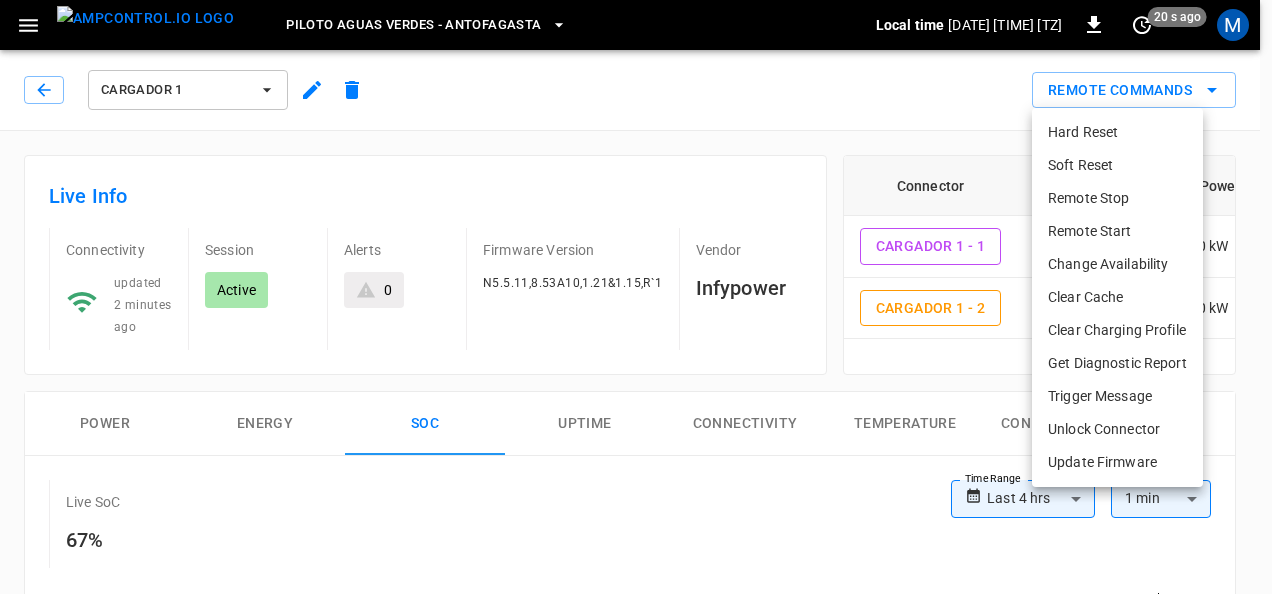click on "Remote Start" at bounding box center (1117, 231) 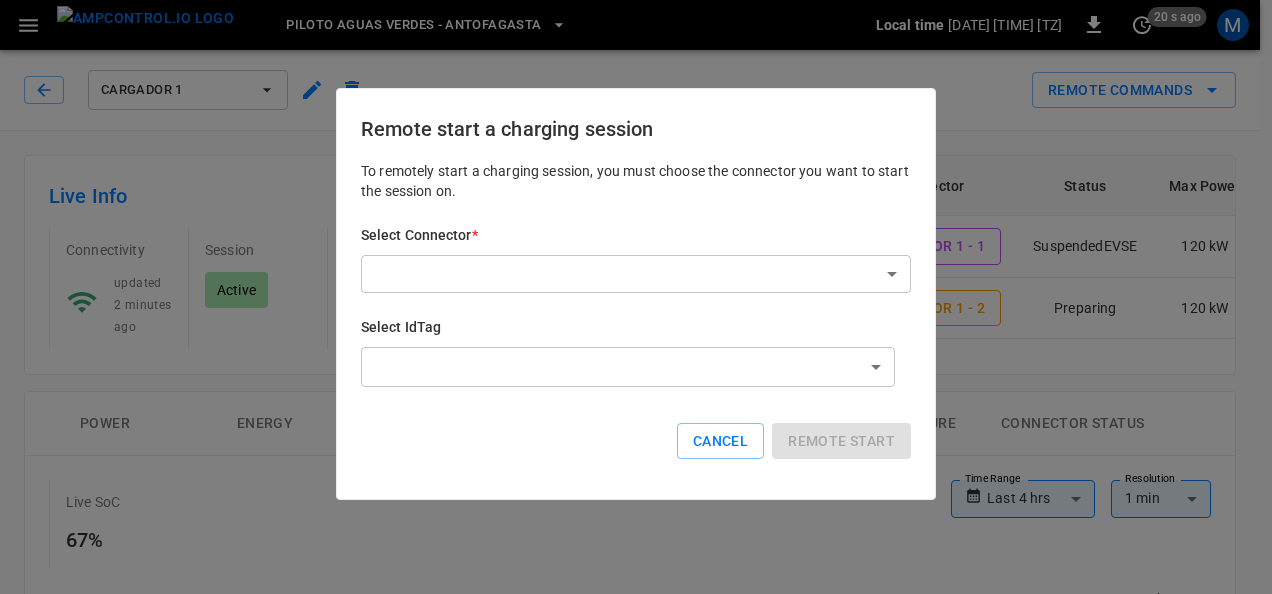 click on "**********" at bounding box center (636, 844) 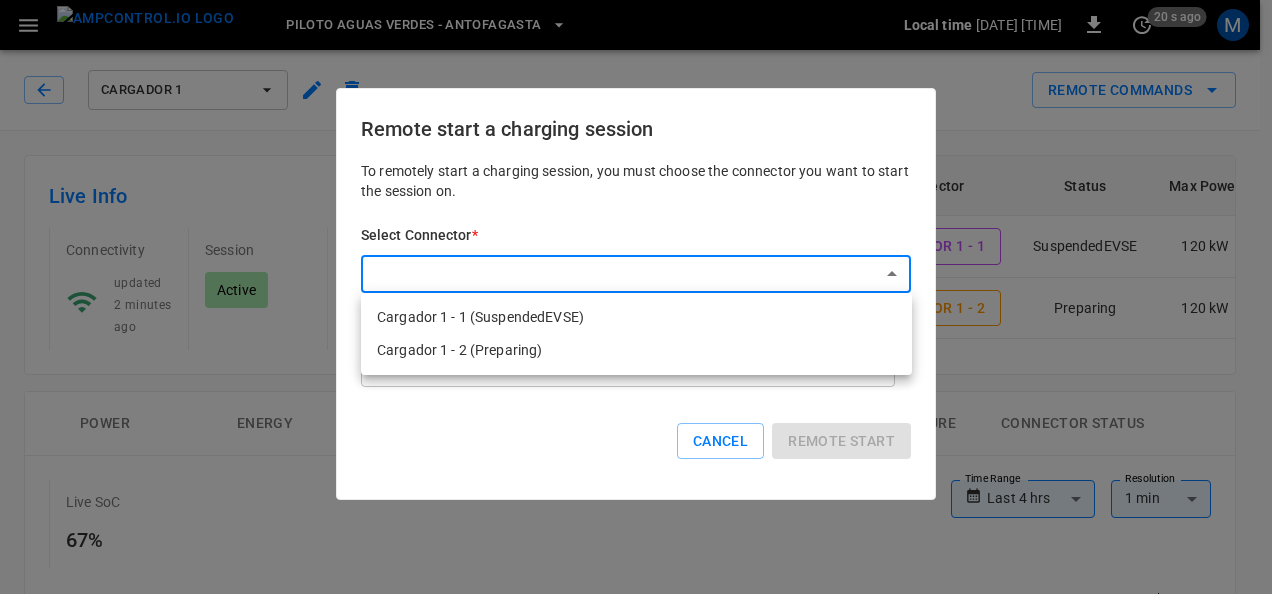 click on "Cargador 1 - 2 (Preparing)" at bounding box center [636, 350] 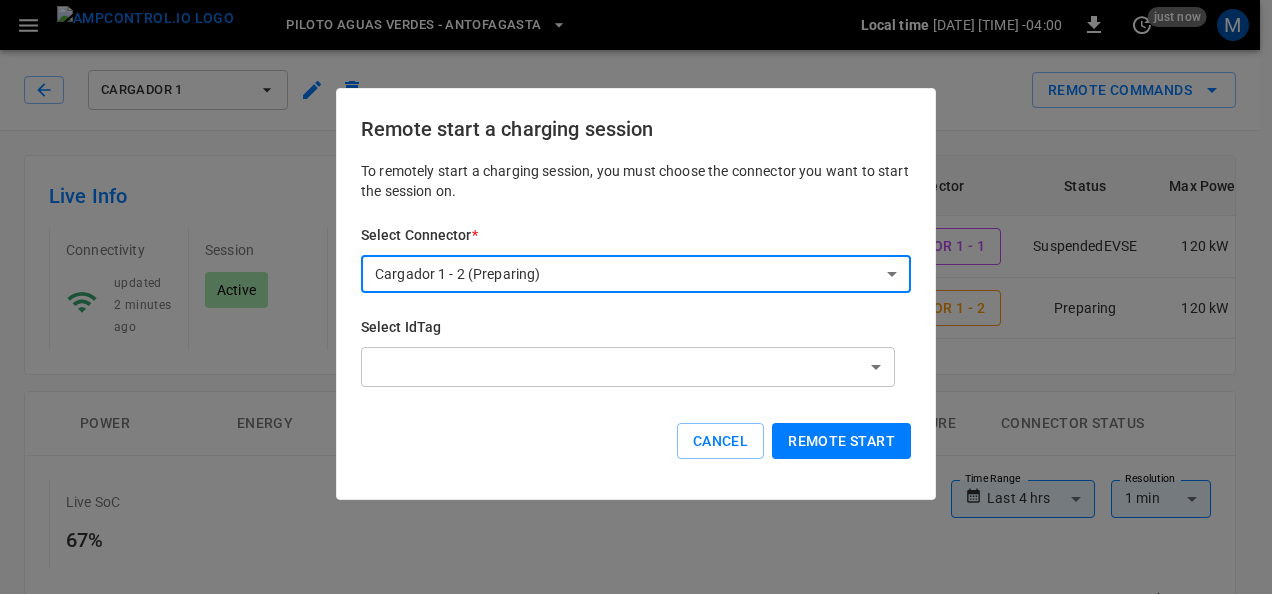 click on "Remote start" at bounding box center (841, 441) 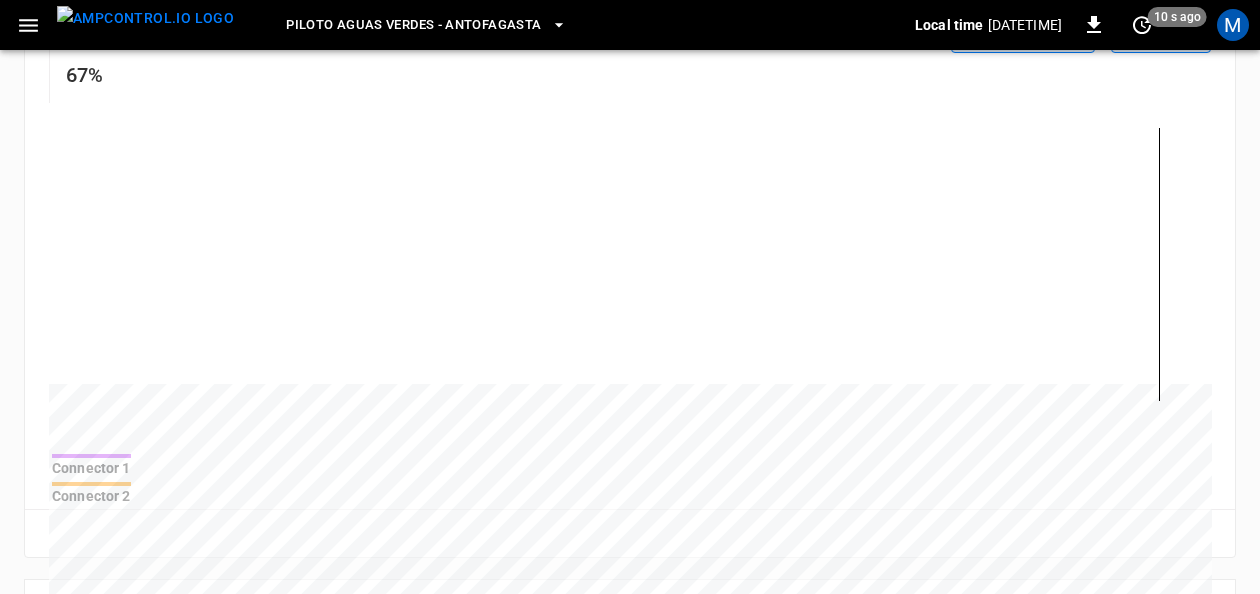 scroll, scrollTop: 0, scrollLeft: 0, axis: both 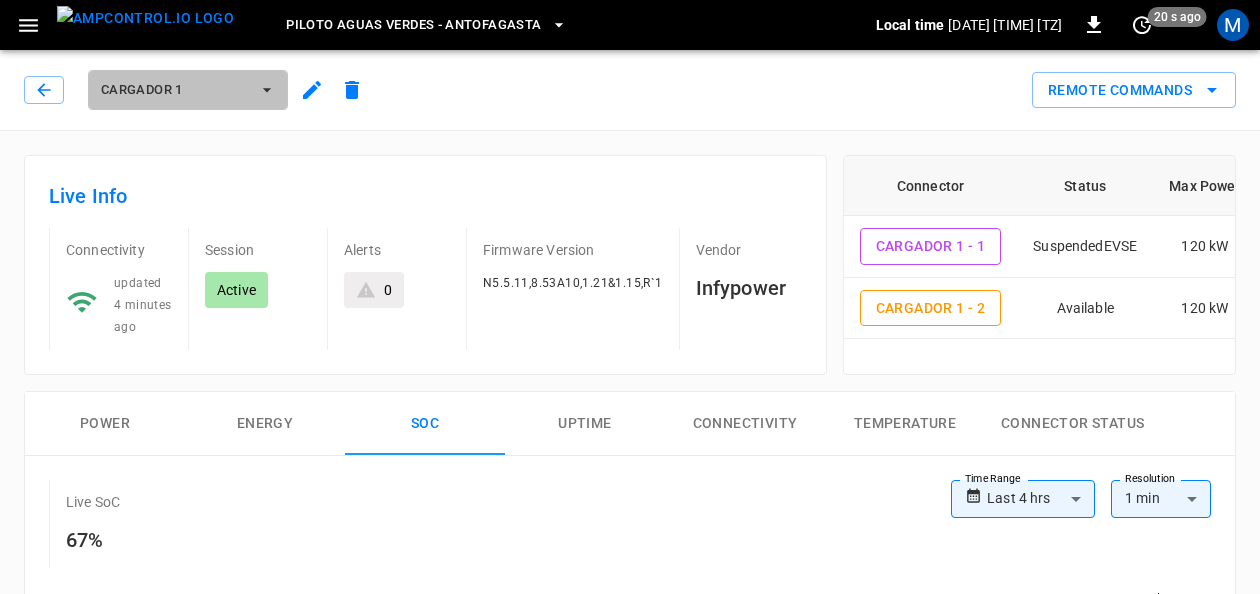 click 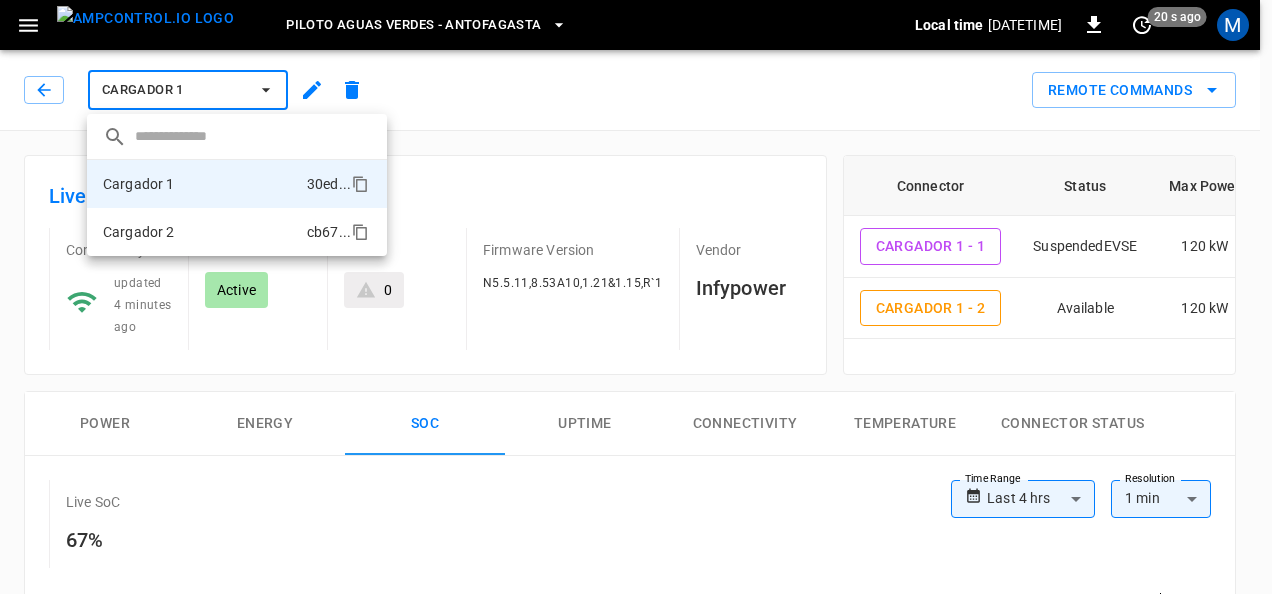 click on "Cargador 2 cb67 ..." at bounding box center [237, 232] 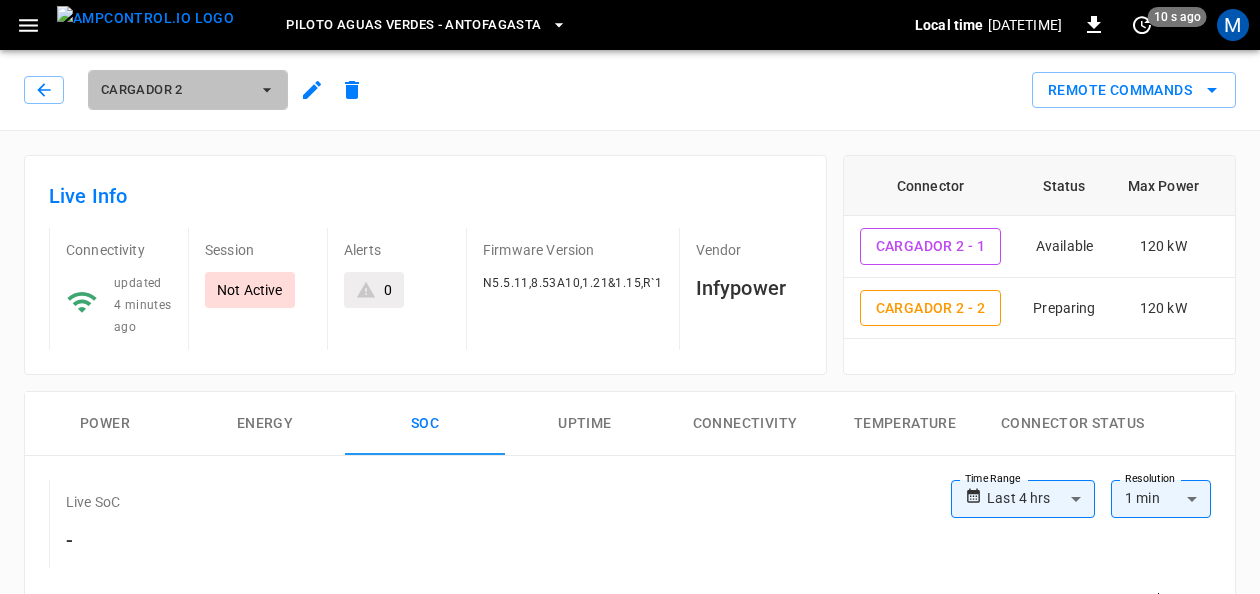 click 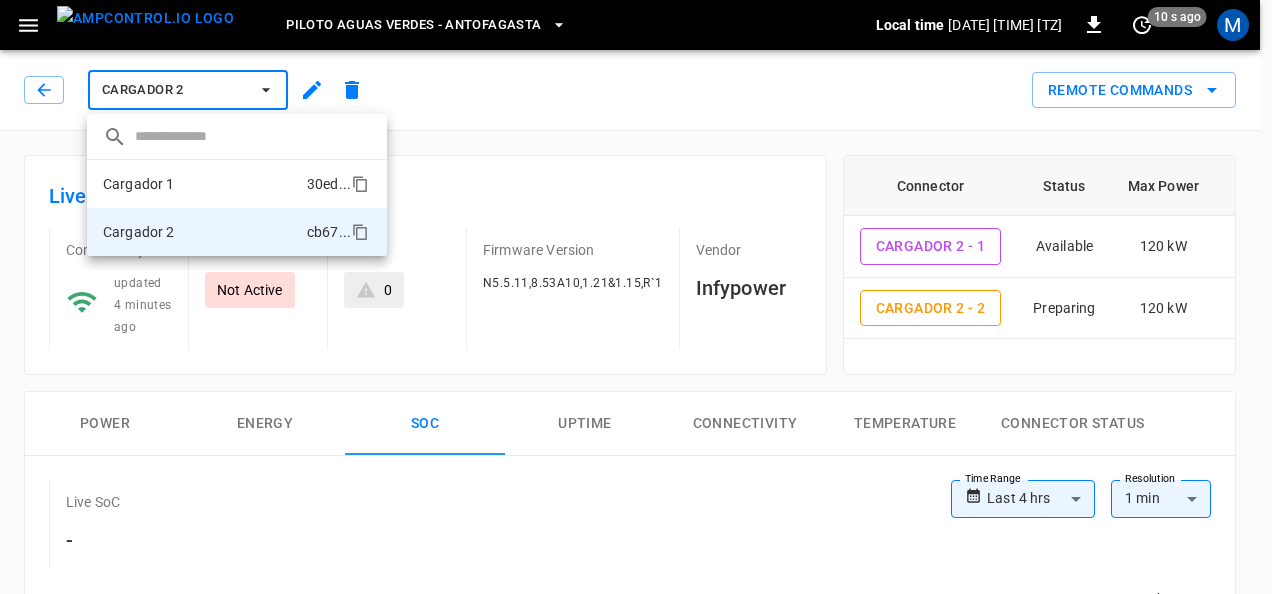 click on "Cargador 1 30ed ..." at bounding box center [237, 184] 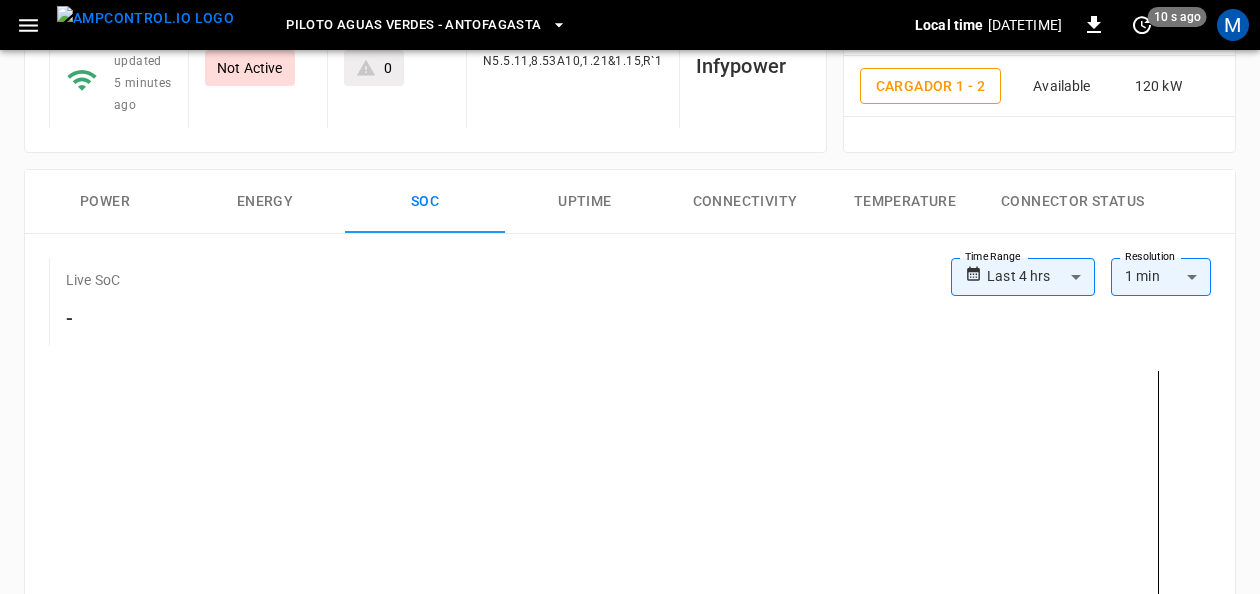 scroll, scrollTop: 0, scrollLeft: 0, axis: both 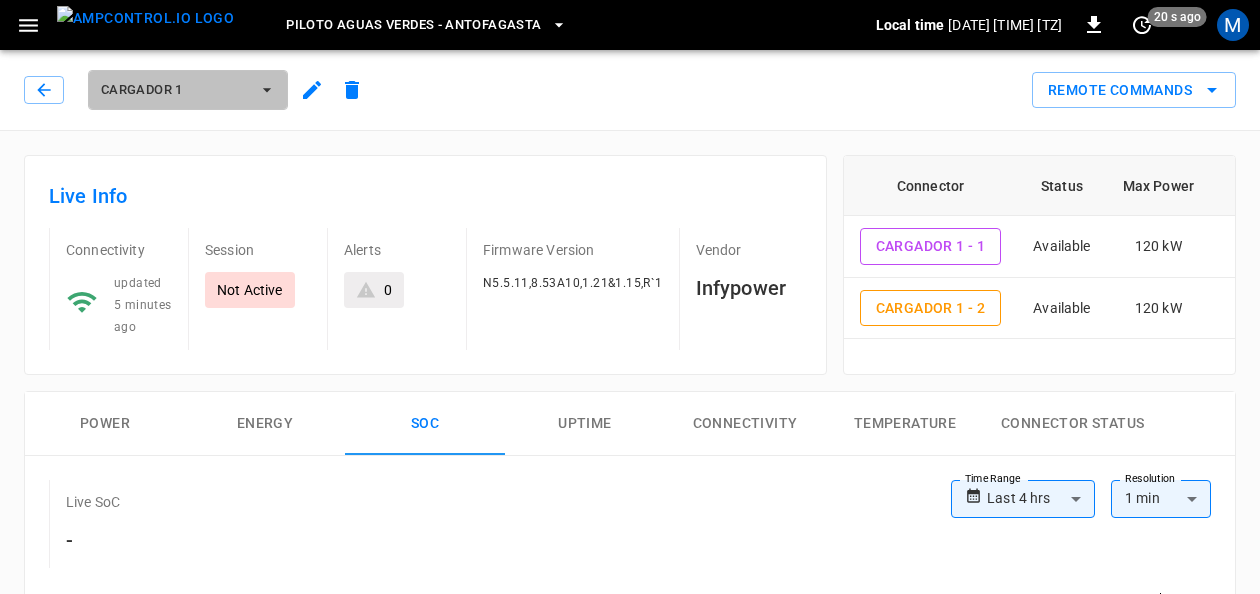 click 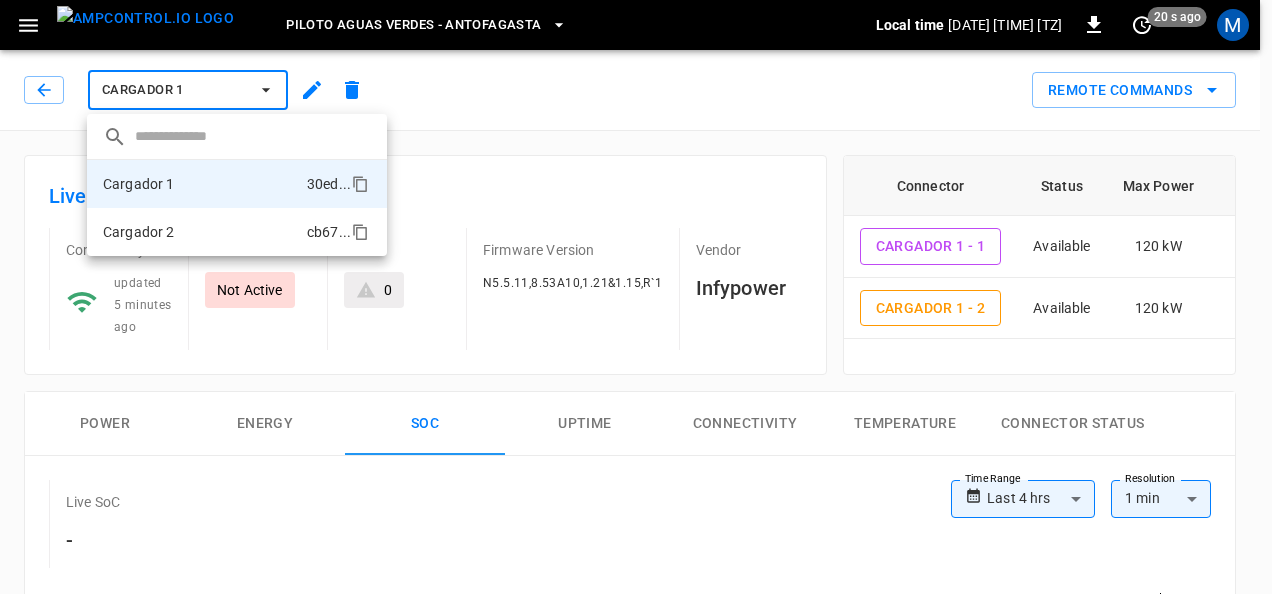 click on "Cargador 2 cb67 ..." at bounding box center (237, 232) 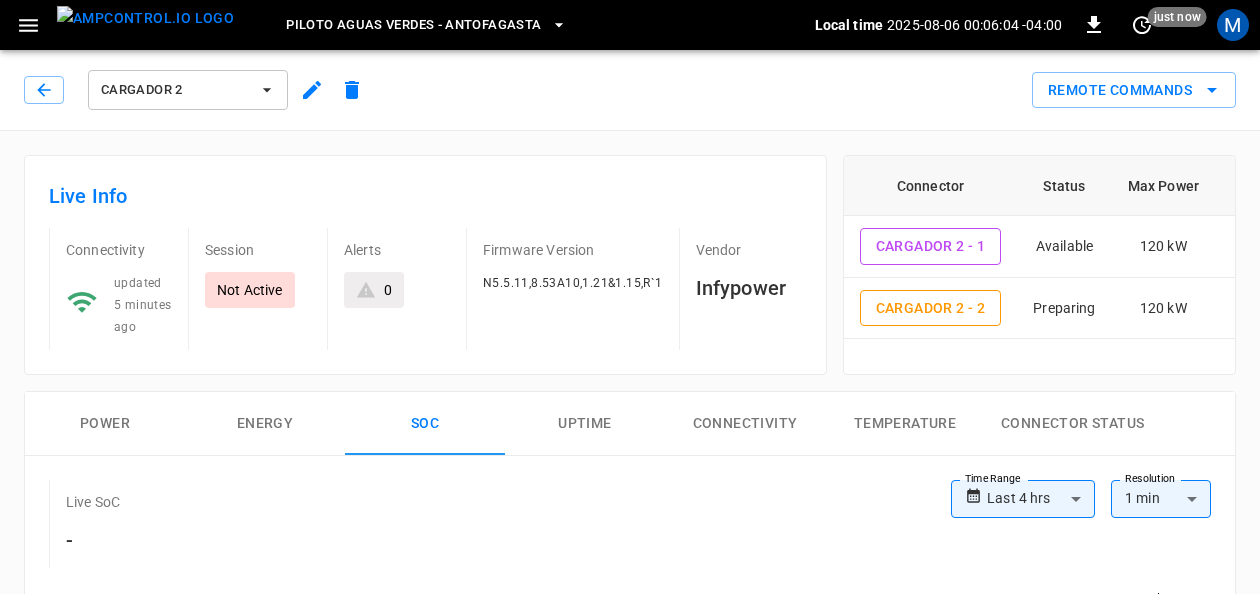 click 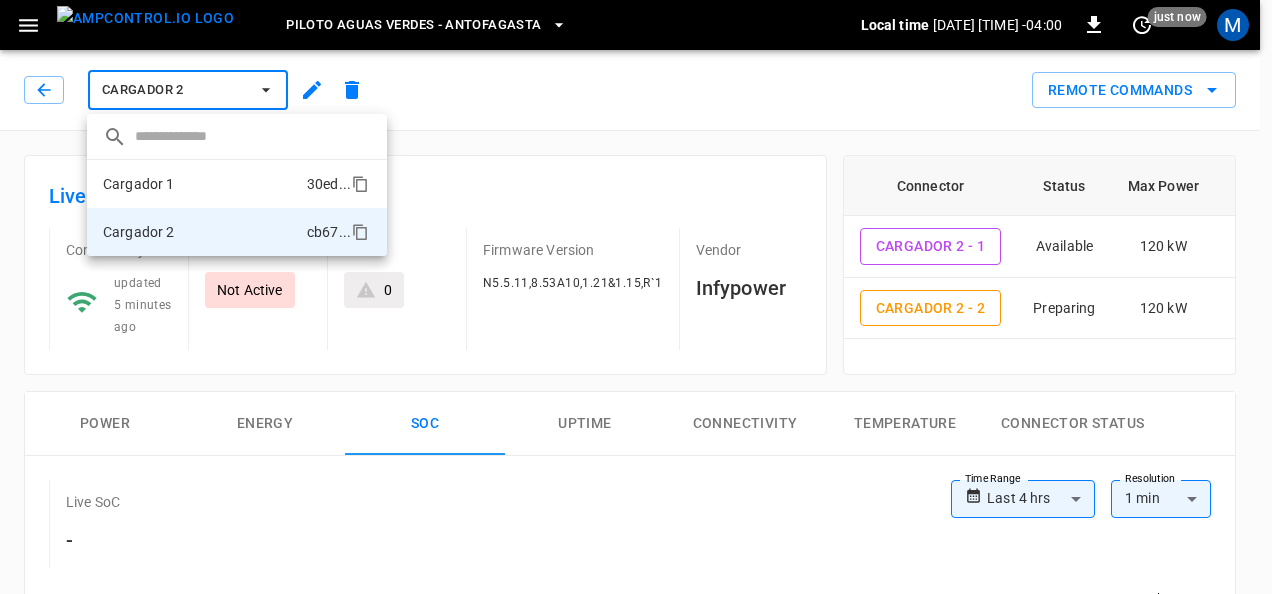 click on "Cargador 1 30ed ..." at bounding box center [237, 184] 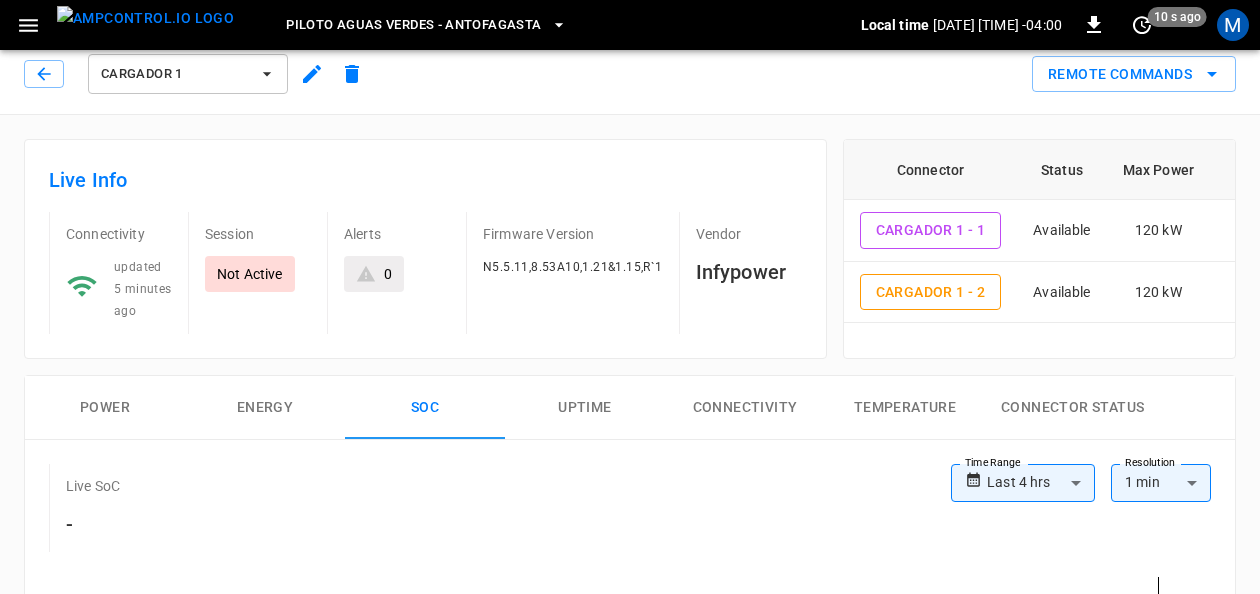 scroll, scrollTop: 0, scrollLeft: 0, axis: both 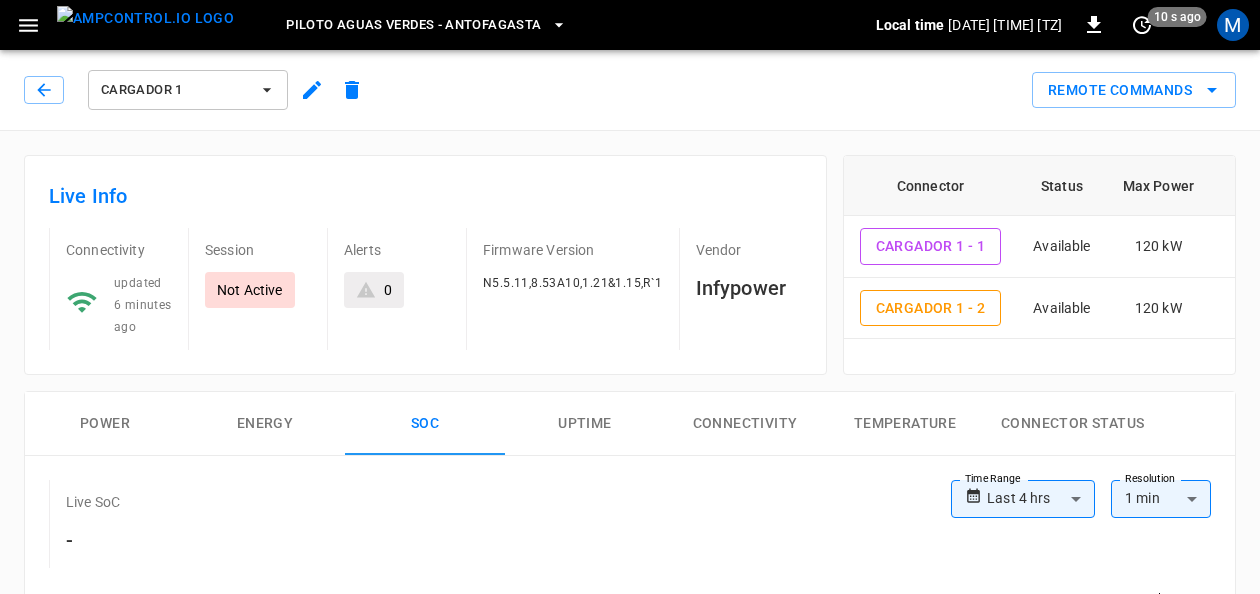 click 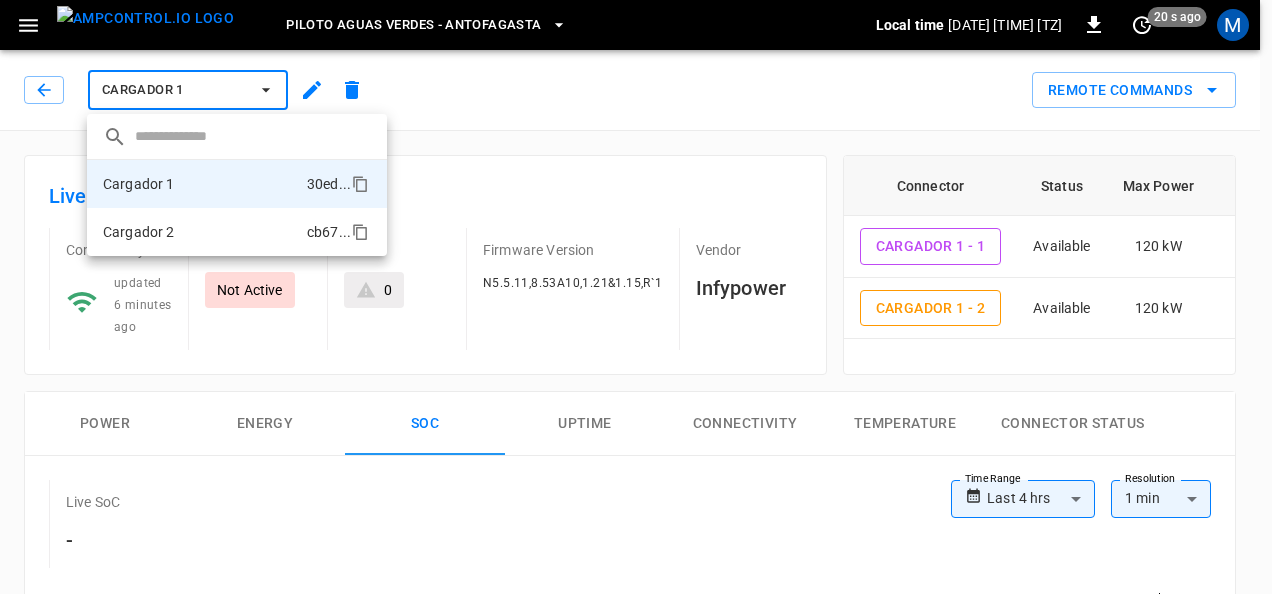 click on "Cargador 2 cb67 ..." at bounding box center [237, 232] 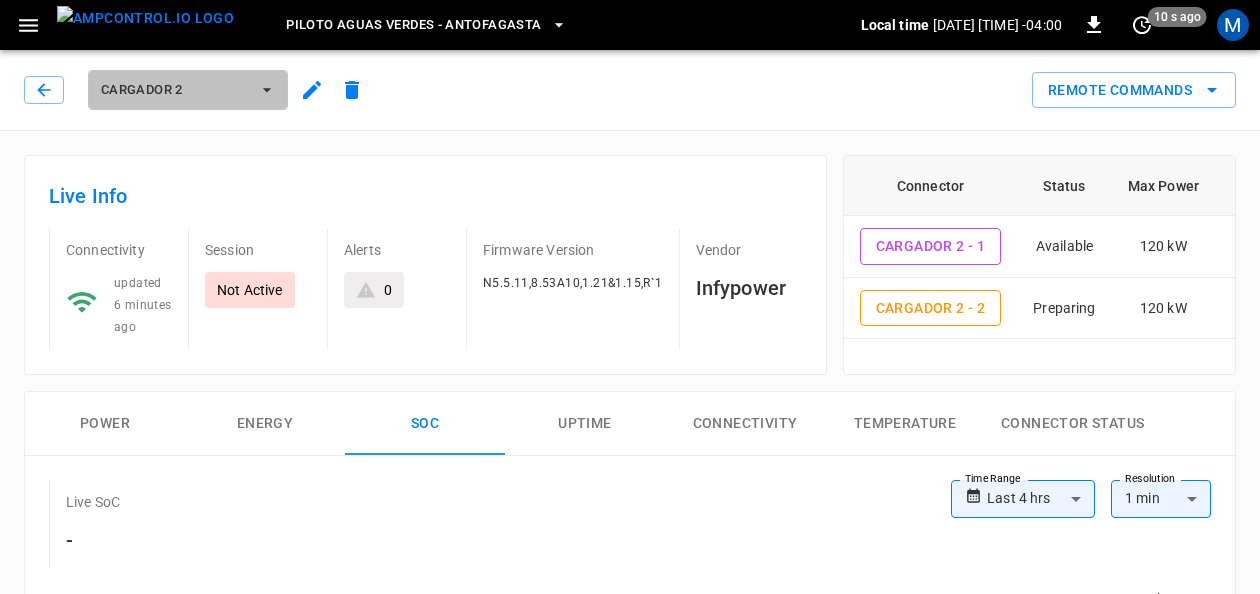 click on "Cargador 2" at bounding box center (188, 90) 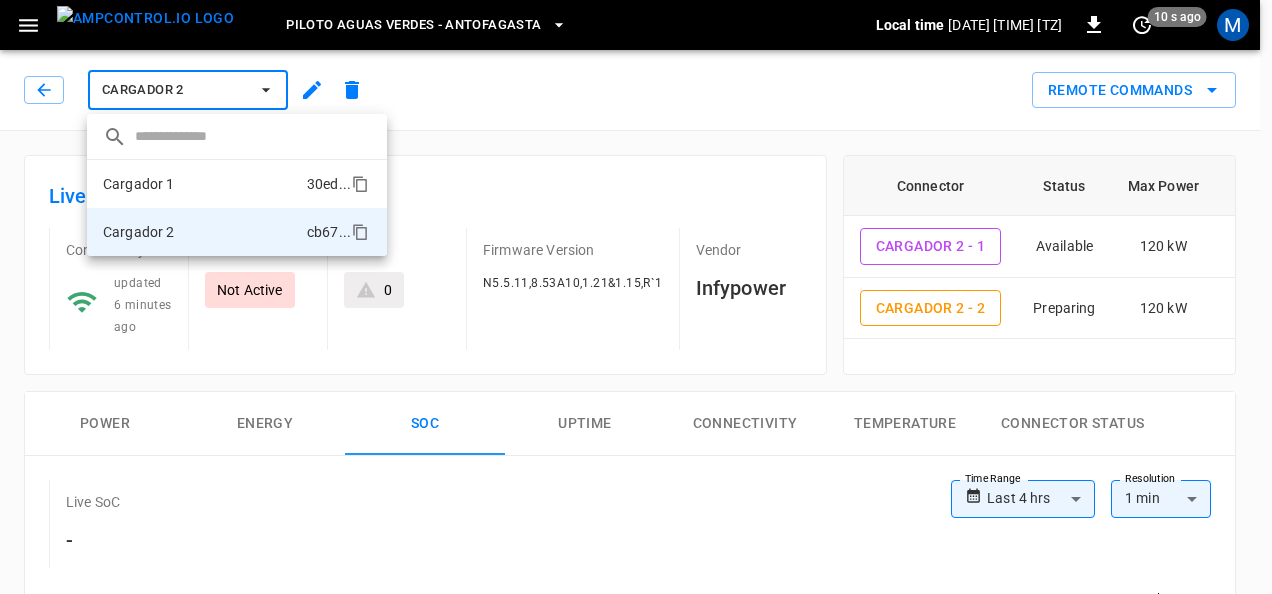 click on "Cargador 1 30ed ..." at bounding box center (237, 184) 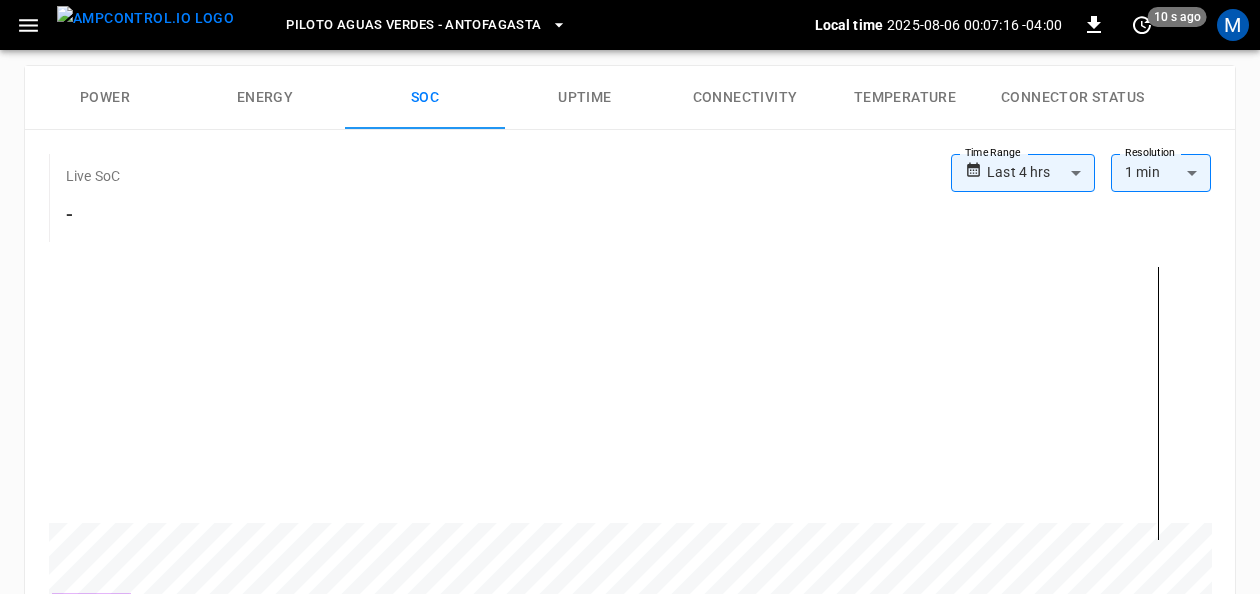 scroll, scrollTop: 328, scrollLeft: 0, axis: vertical 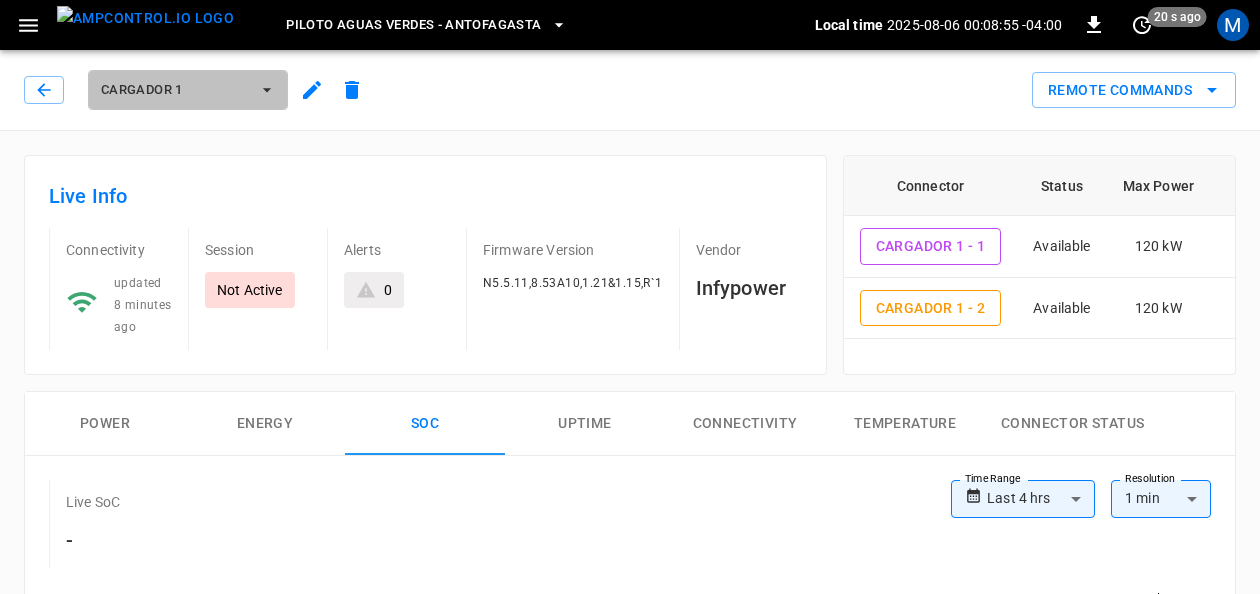 click 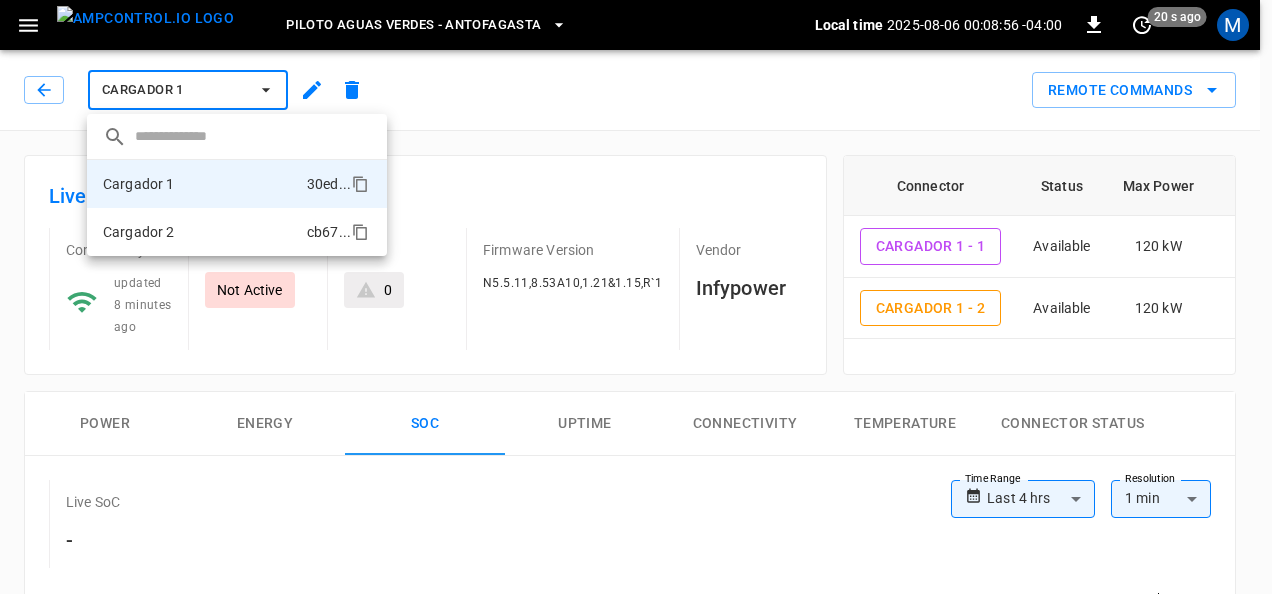 click on "Cargador 2 cb67 ..." at bounding box center [237, 232] 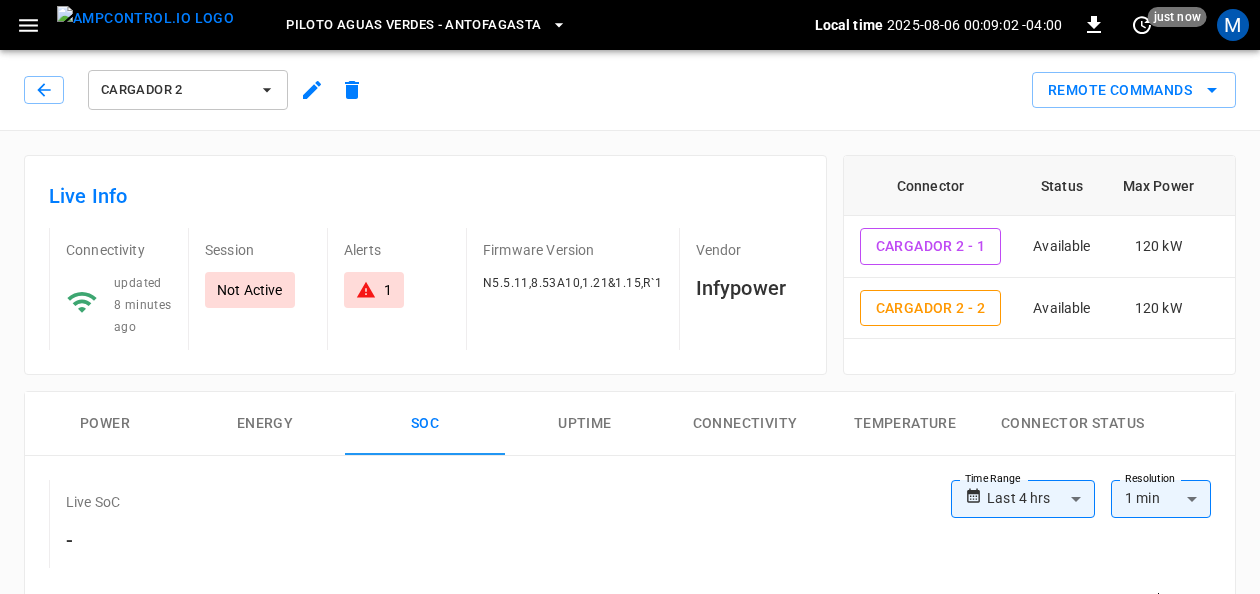 click on "1" at bounding box center [374, 290] 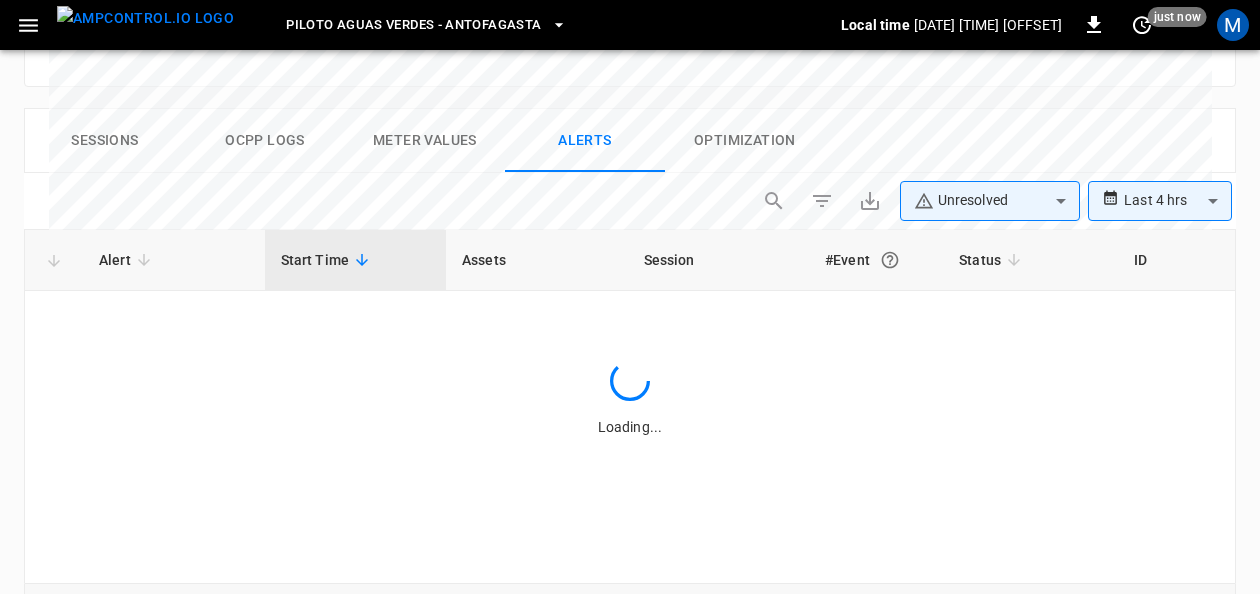 scroll, scrollTop: 972, scrollLeft: 0, axis: vertical 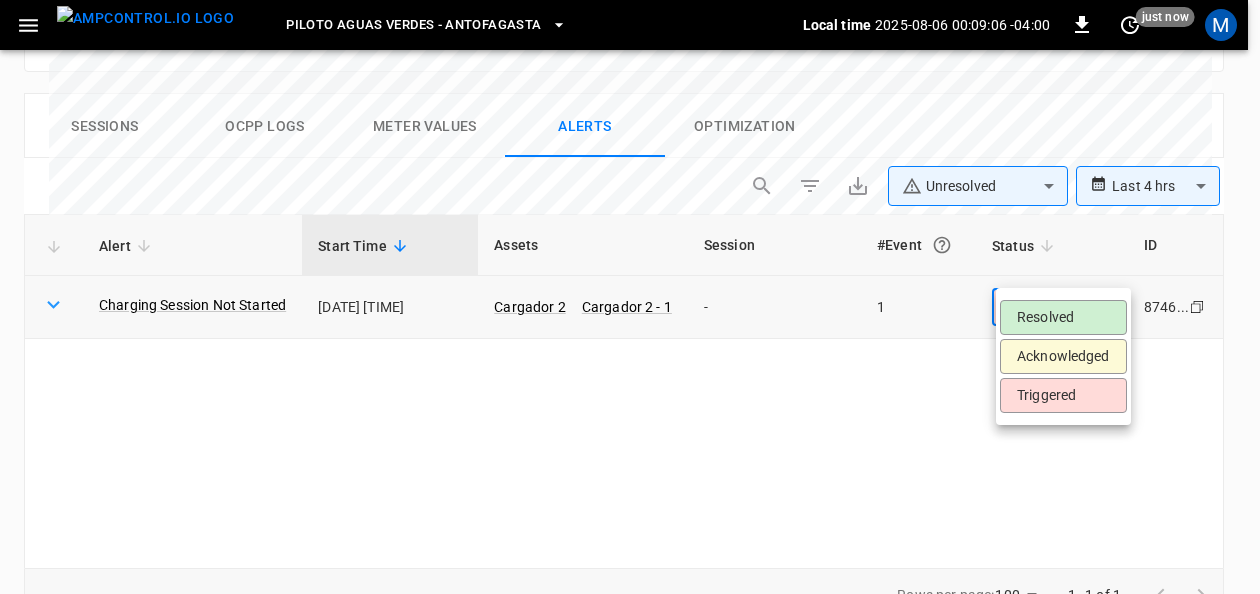 click on "**********" at bounding box center [630, -155] 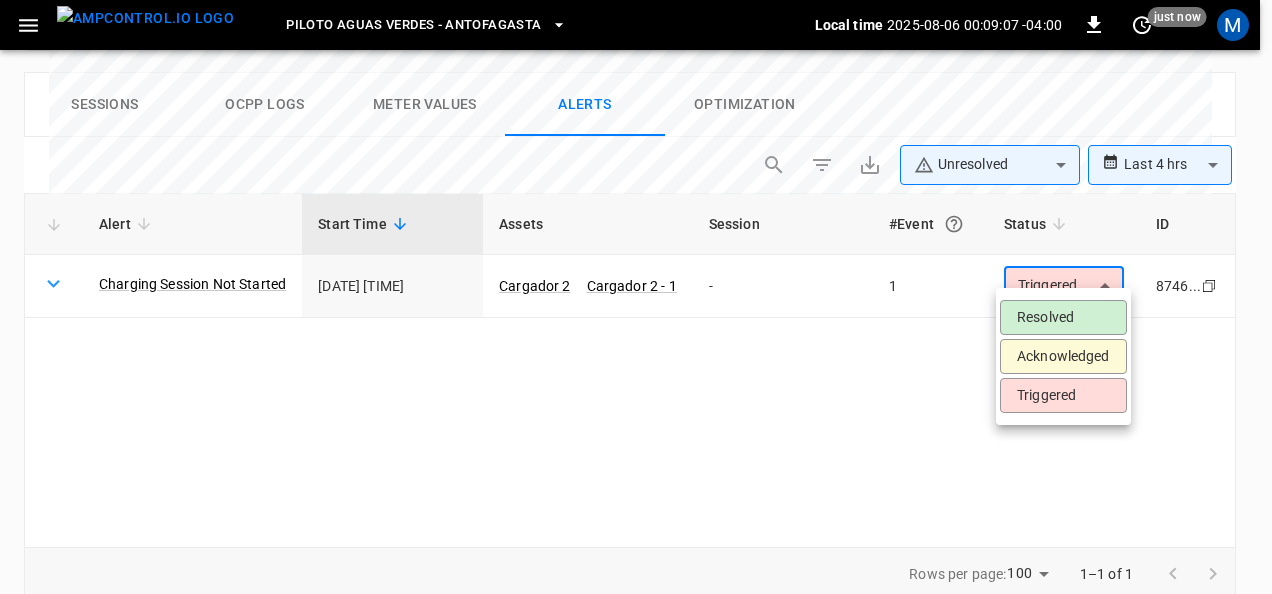 click on "Resolved" at bounding box center [1063, 317] 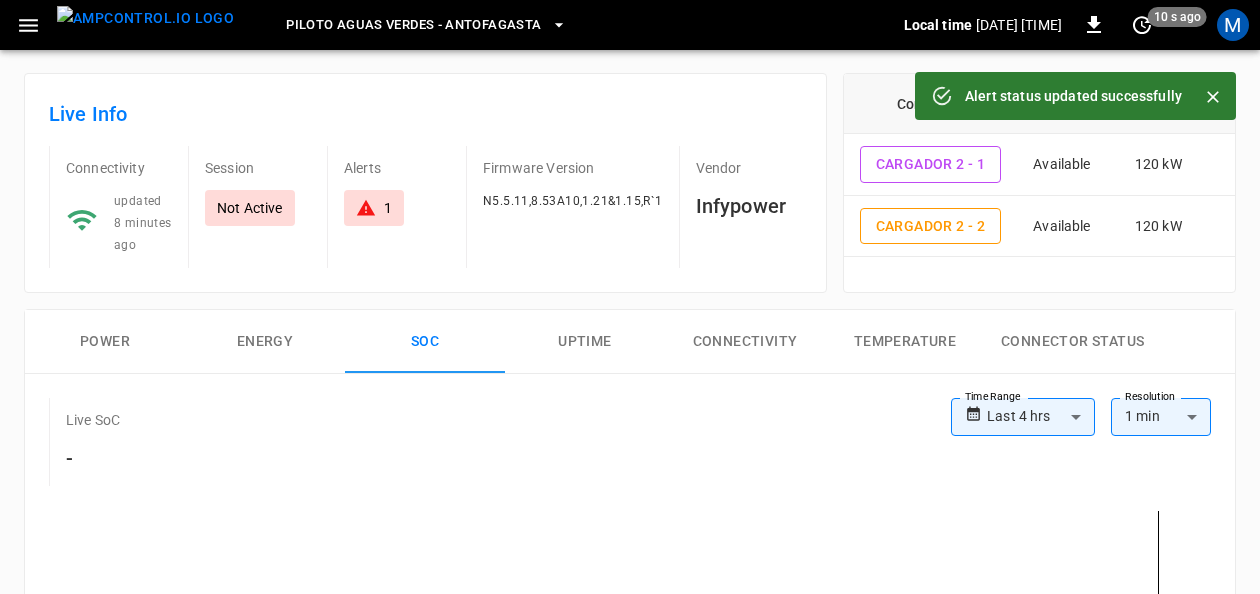 scroll, scrollTop: 0, scrollLeft: 0, axis: both 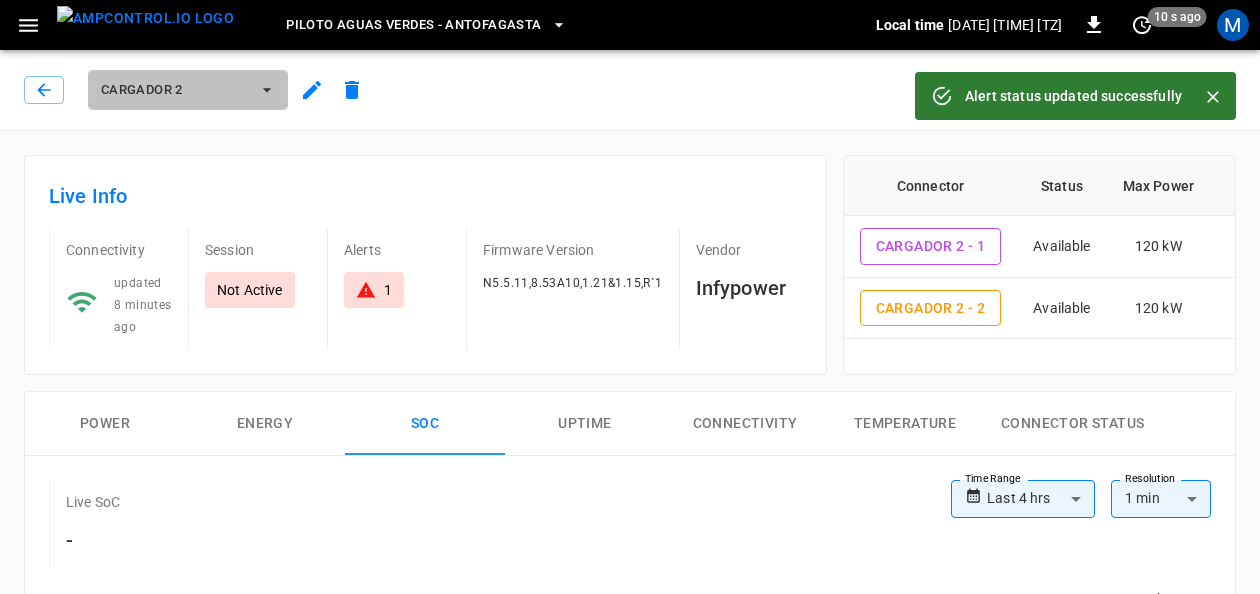 click 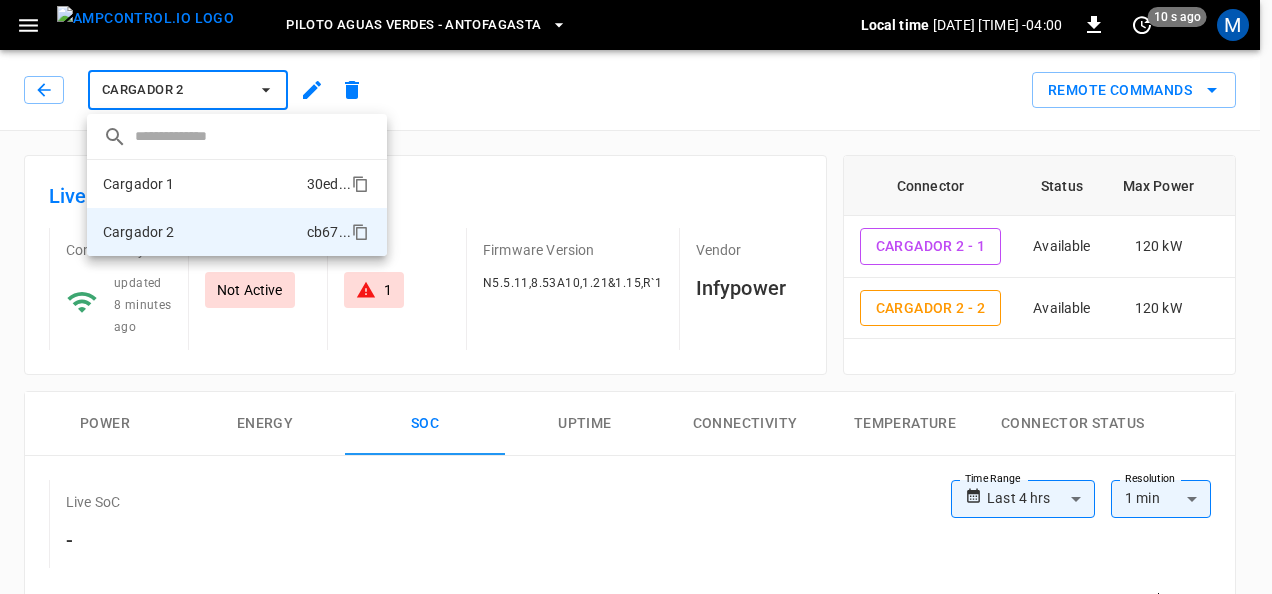 click on "Cargador 1 30ed ..." at bounding box center (237, 184) 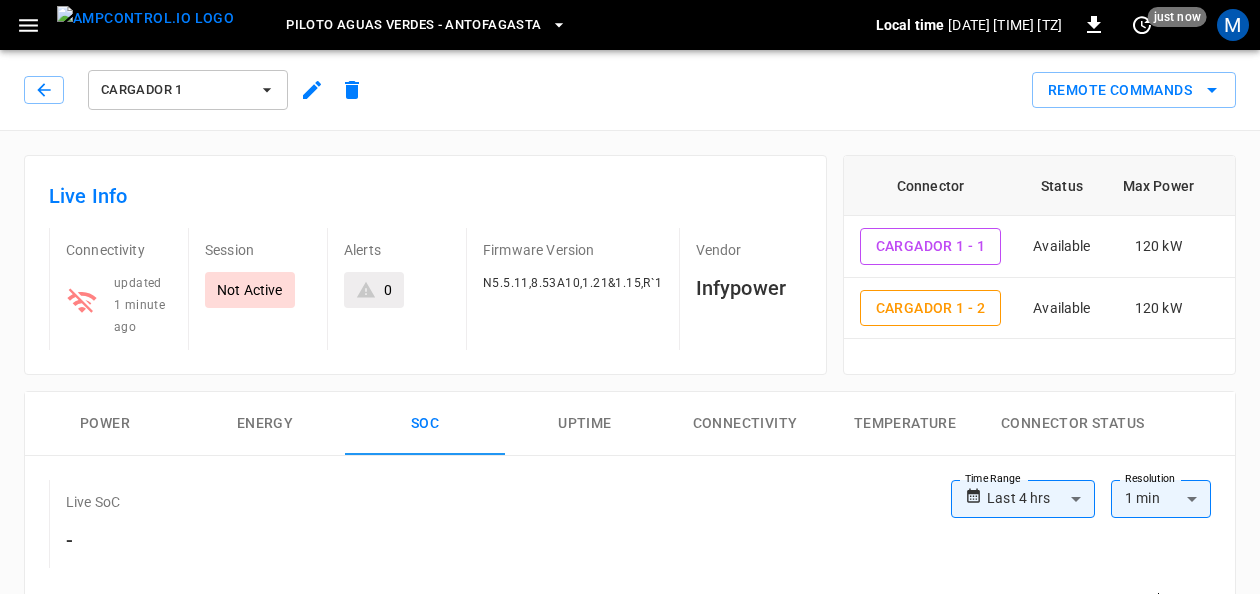 click on "Cargador 1" at bounding box center (175, 90) 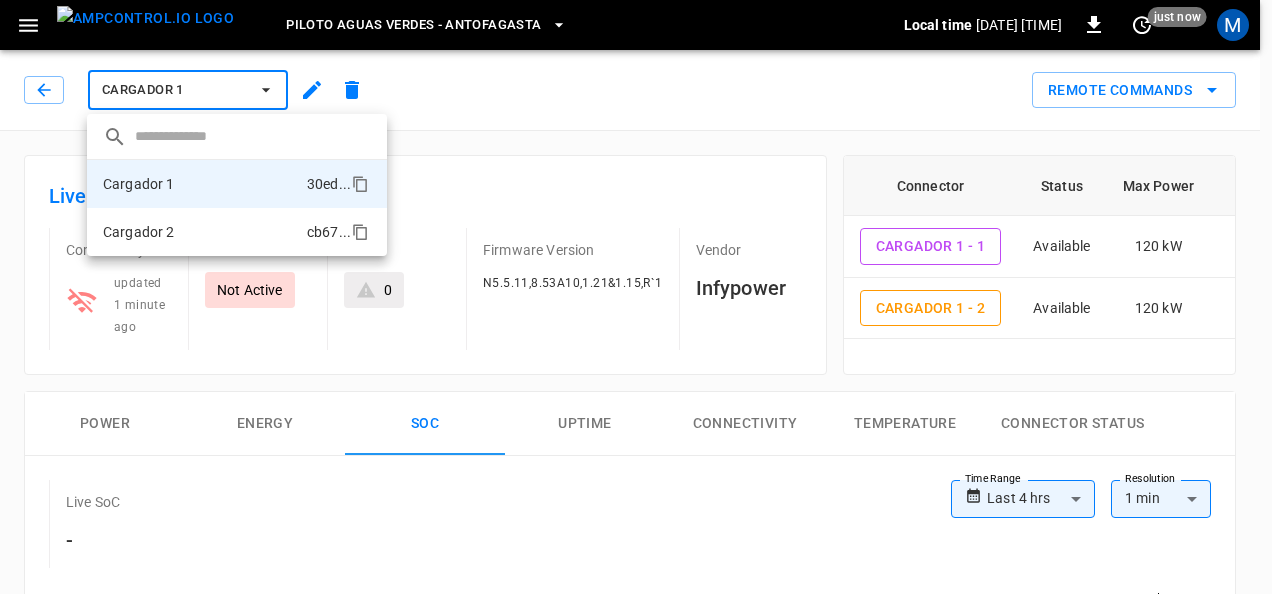 click on "Cargador 2 cb67 ..." at bounding box center [237, 232] 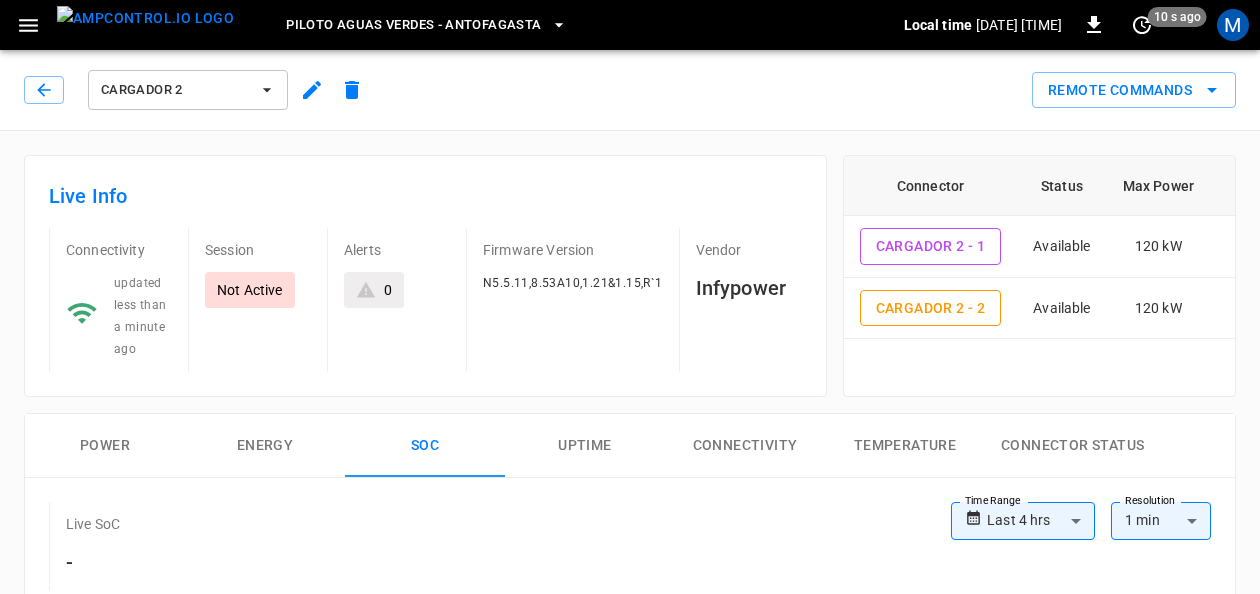 click on "Cargador 2" at bounding box center (188, 90) 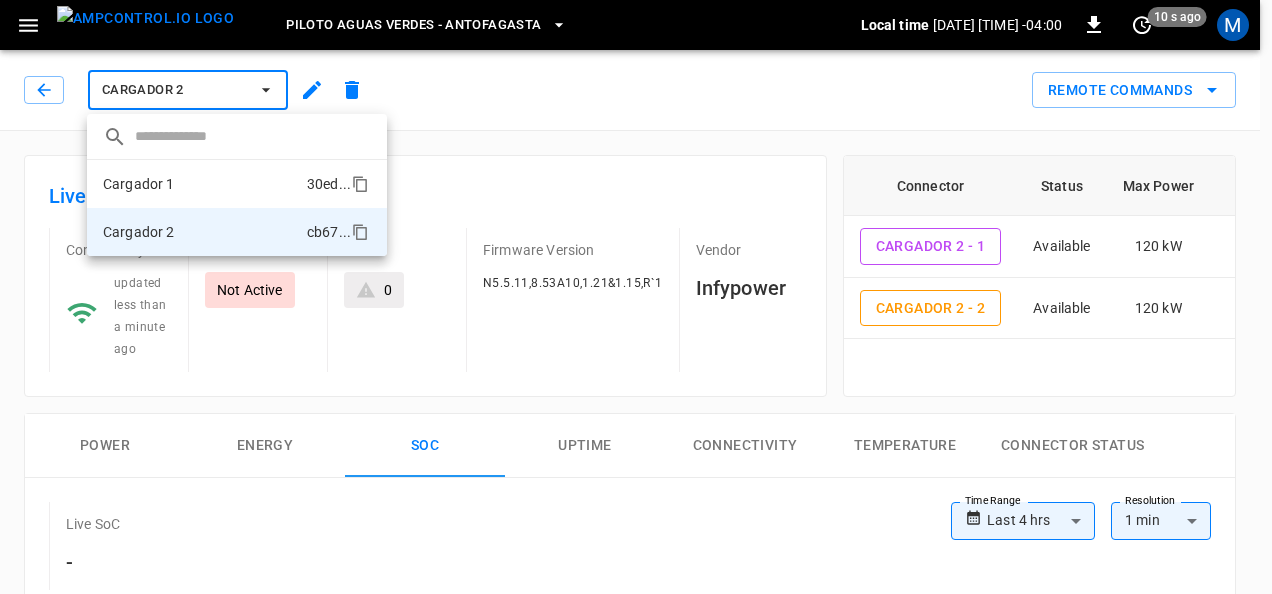 click on "Cargador 1 30ed ..." at bounding box center (237, 184) 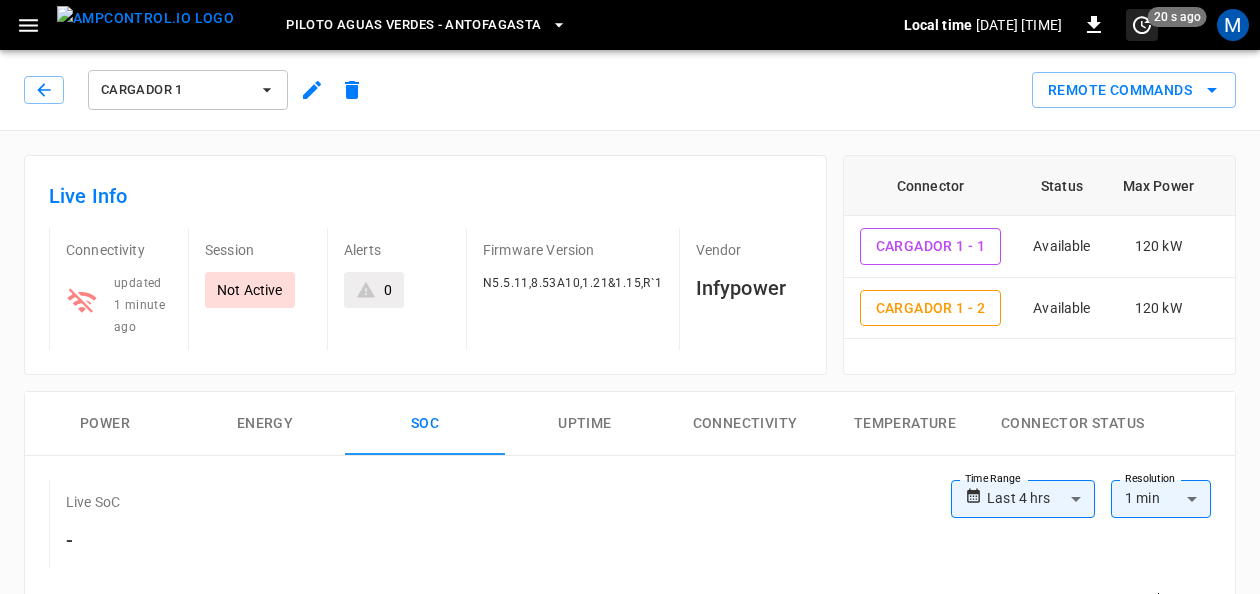 click 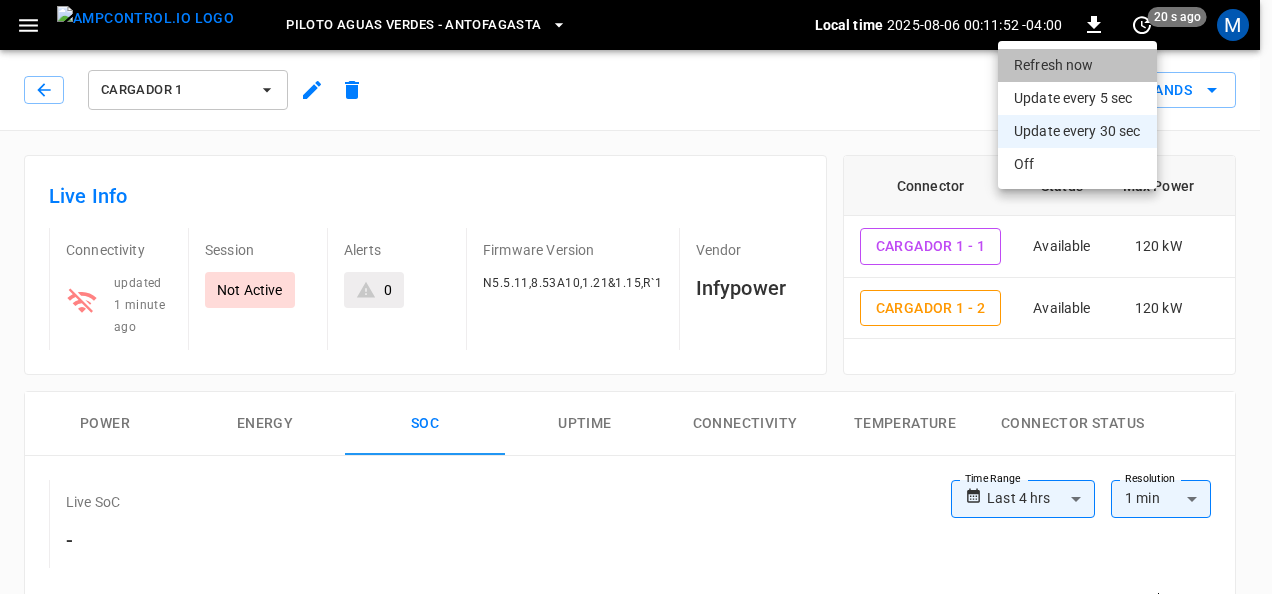 click on "Refresh now" at bounding box center (1077, 65) 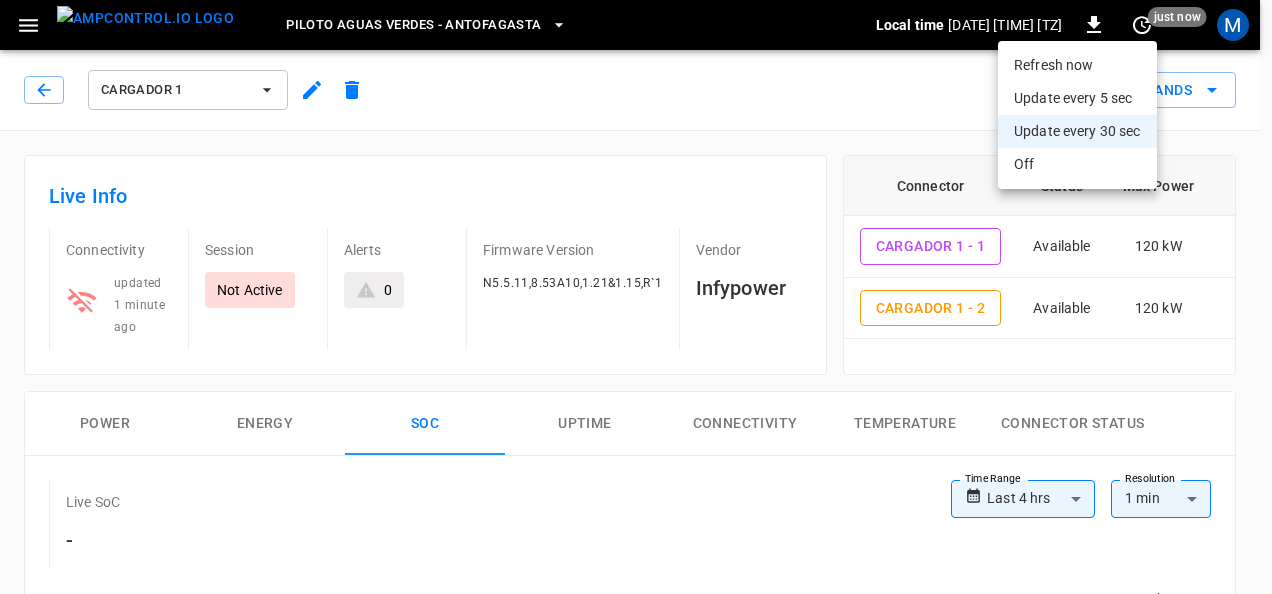 click on "Refresh now" at bounding box center [1077, 65] 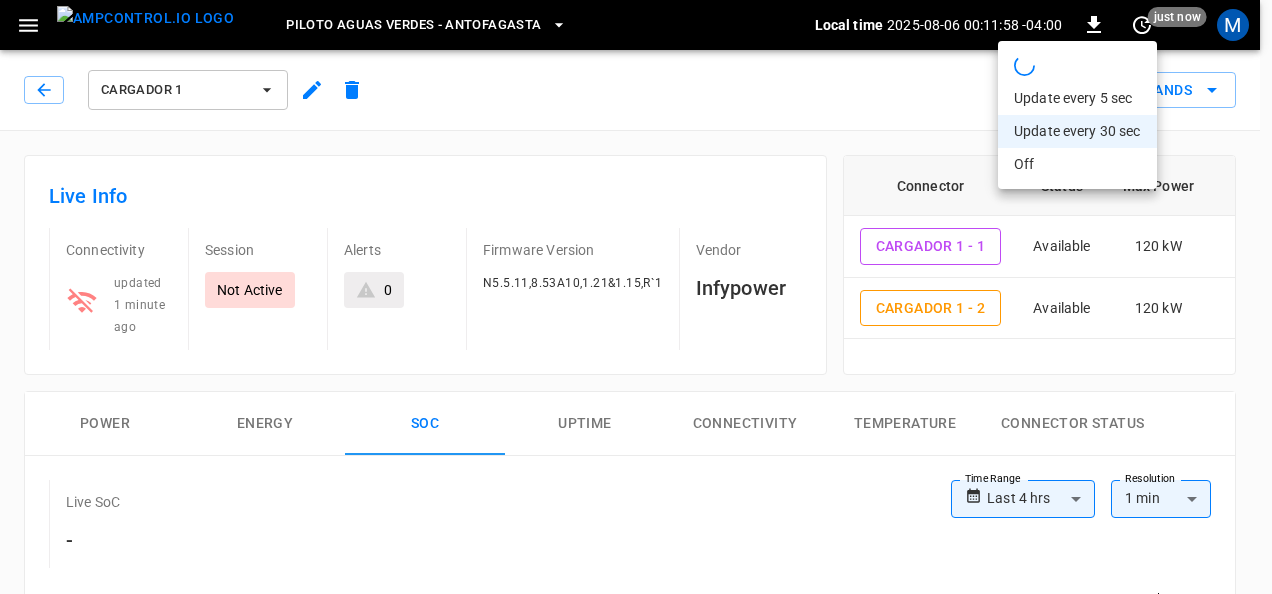 click at bounding box center [636, 297] 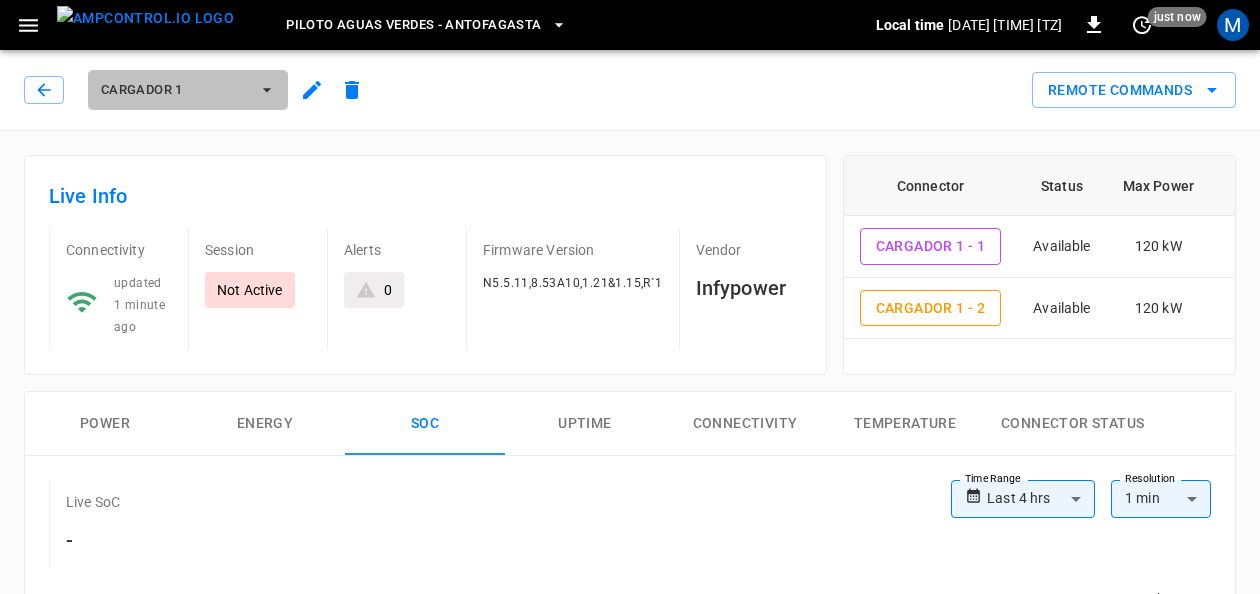click 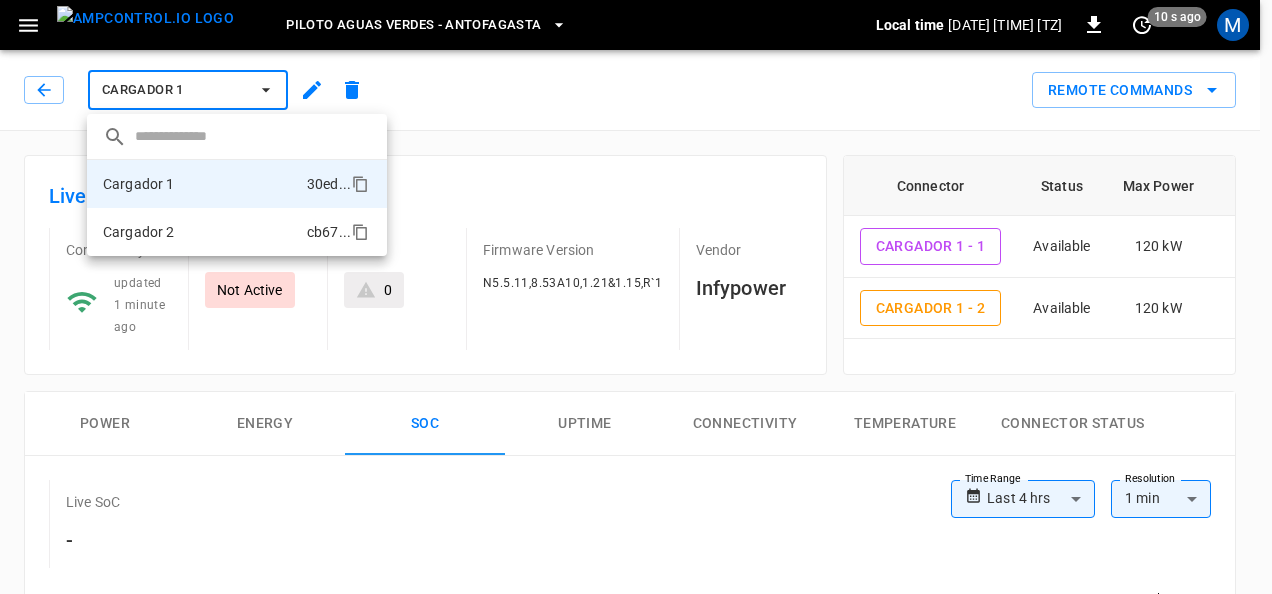 click on "Cargador 2 cb67 ..." at bounding box center [237, 232] 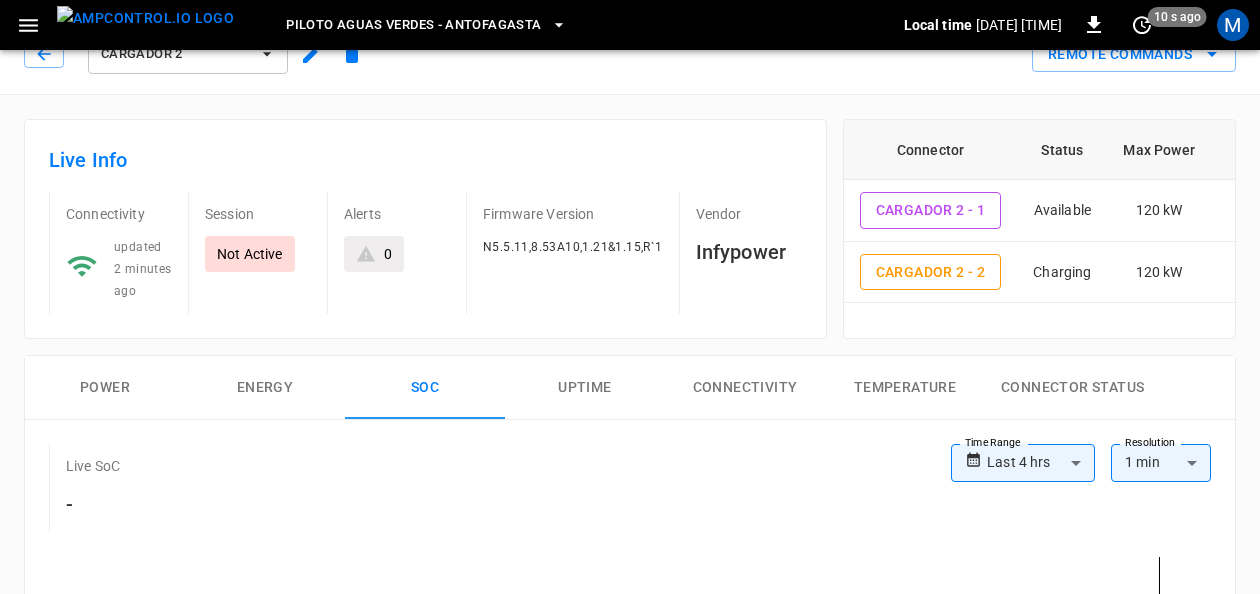 scroll, scrollTop: 0, scrollLeft: 0, axis: both 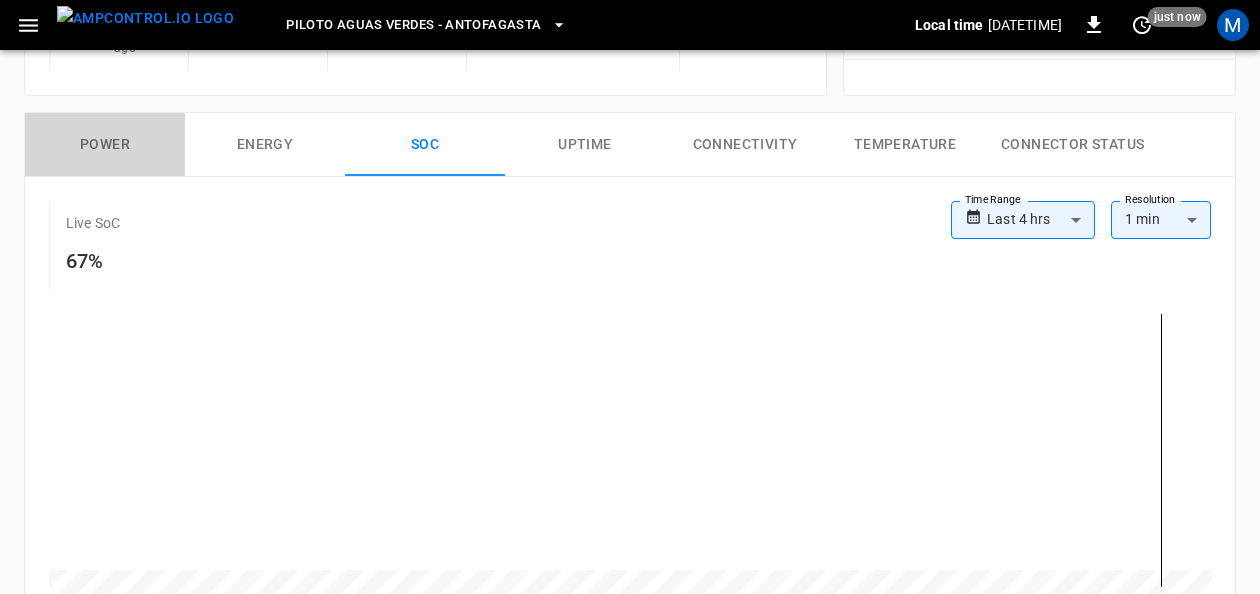 click on "Power" at bounding box center (105, 145) 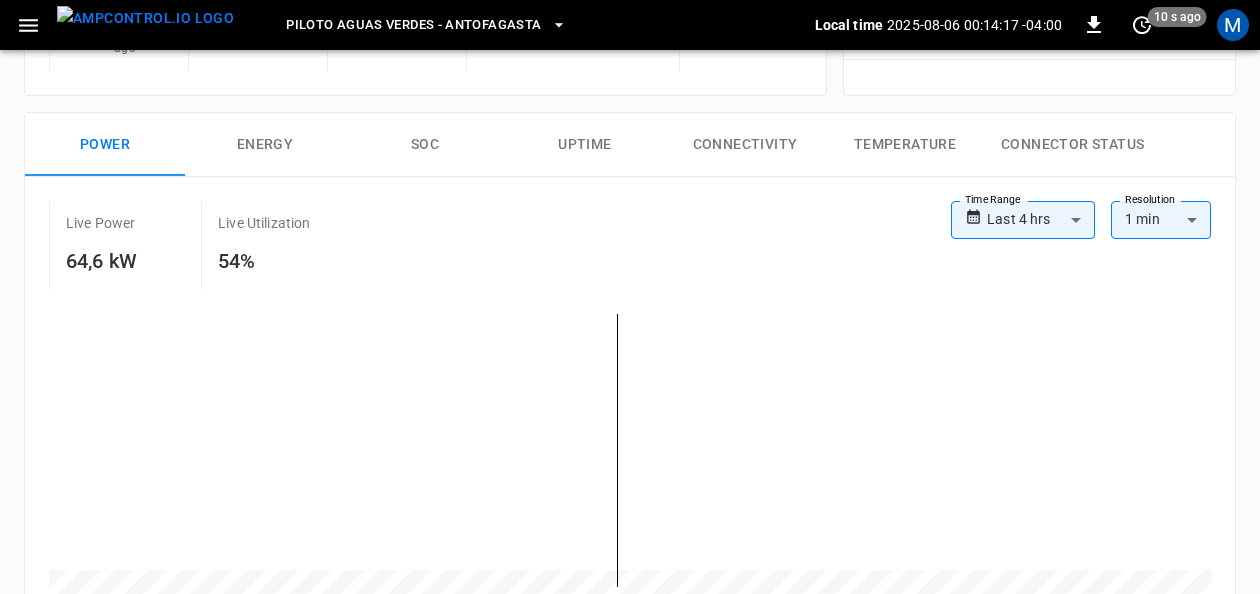 click on "SOC" at bounding box center [425, 145] 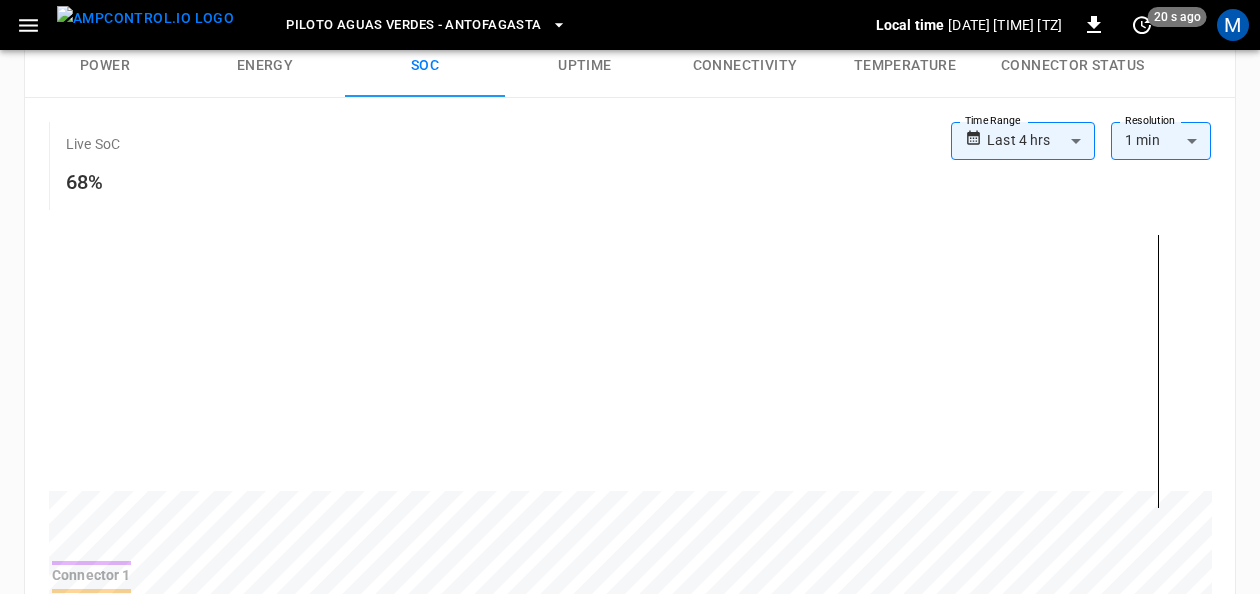scroll, scrollTop: 358, scrollLeft: 0, axis: vertical 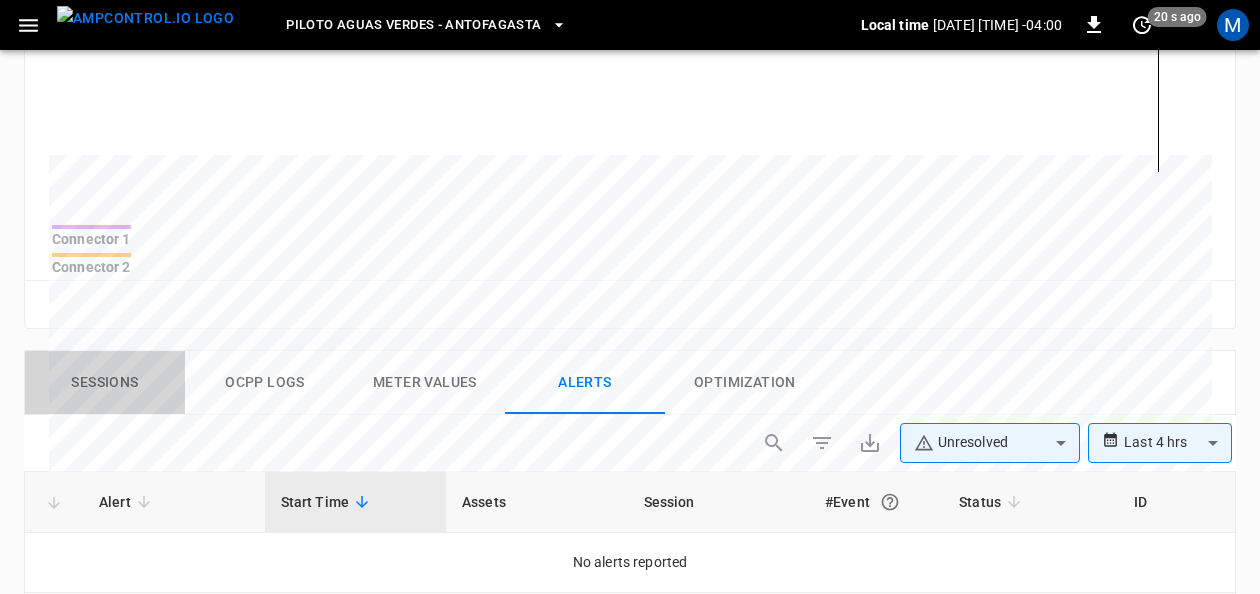click on "Sessions" at bounding box center [105, 383] 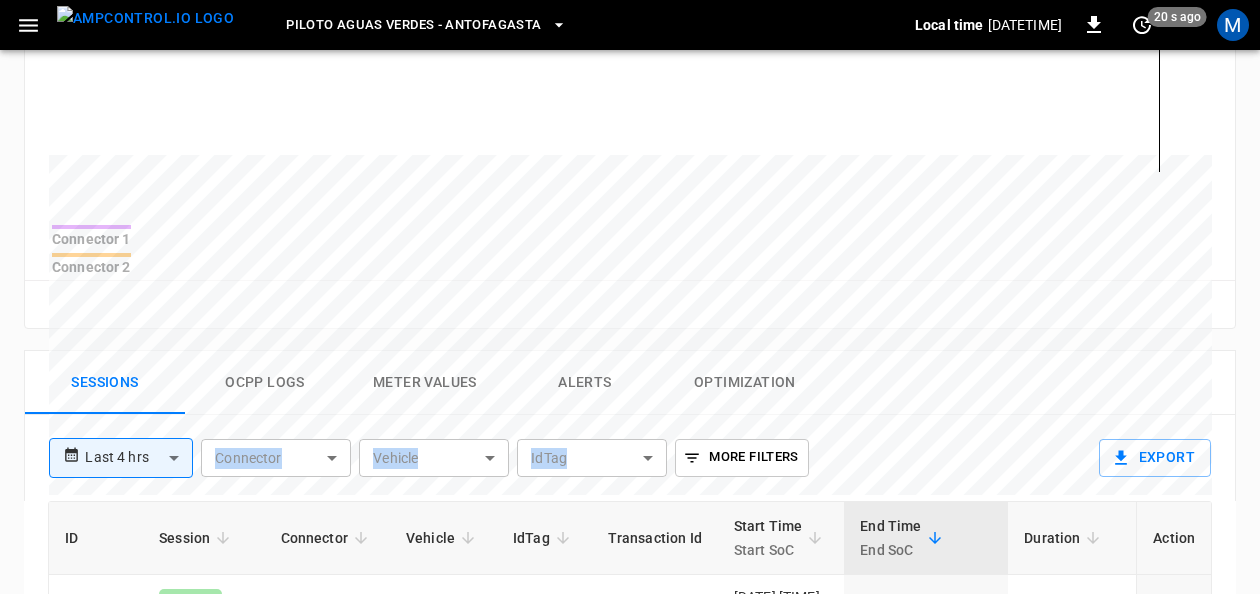 drag, startPoint x: 1256, startPoint y: 323, endPoint x: 1275, endPoint y: 404, distance: 83.198555 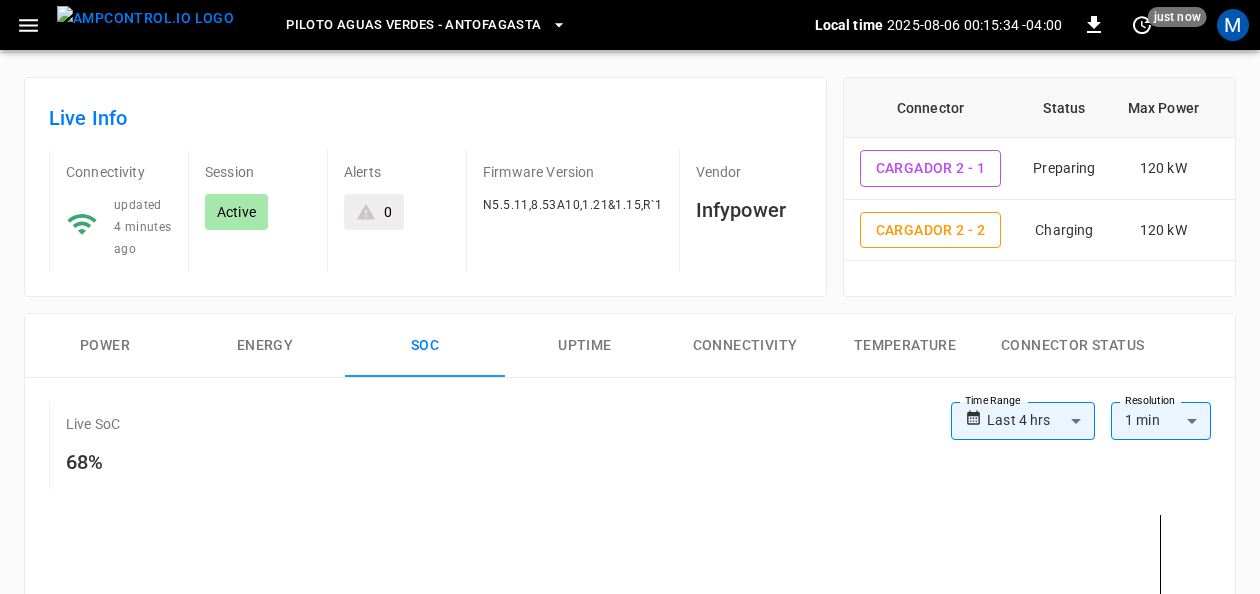 scroll, scrollTop: 0, scrollLeft: 0, axis: both 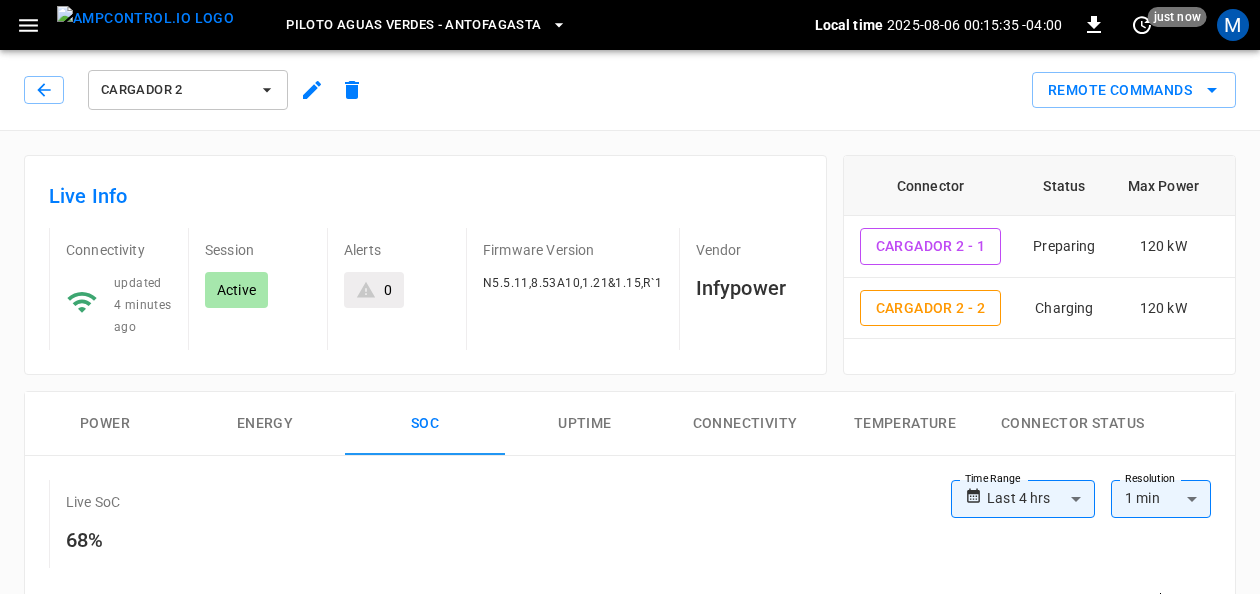 click on "Uptime" at bounding box center (585, 424) 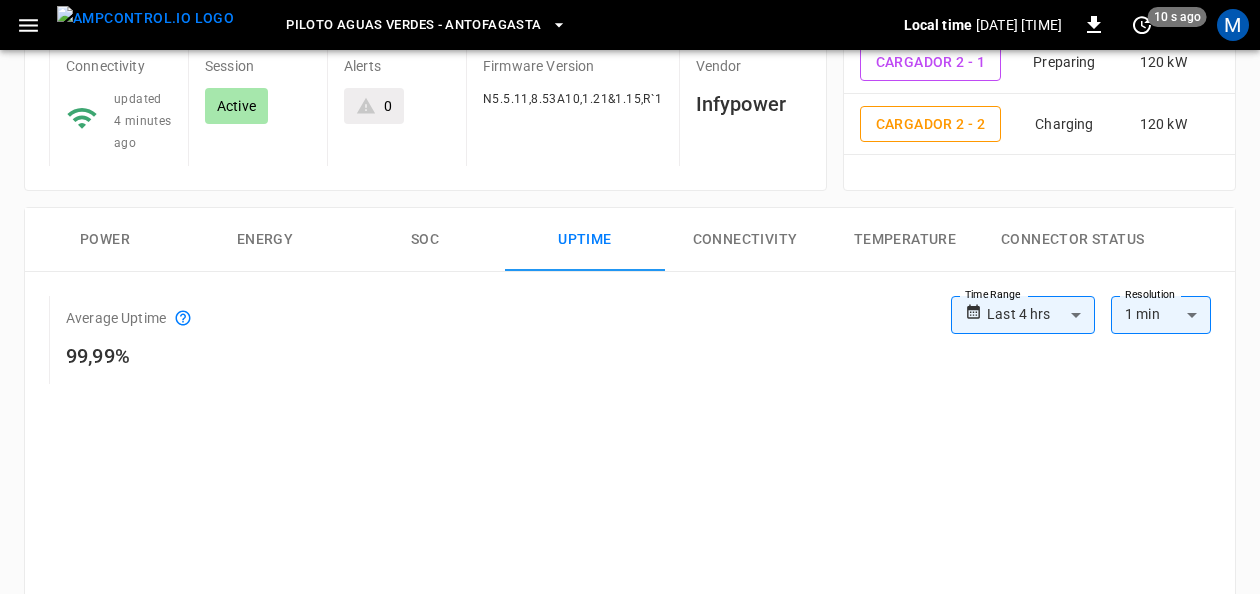 scroll, scrollTop: 137, scrollLeft: 0, axis: vertical 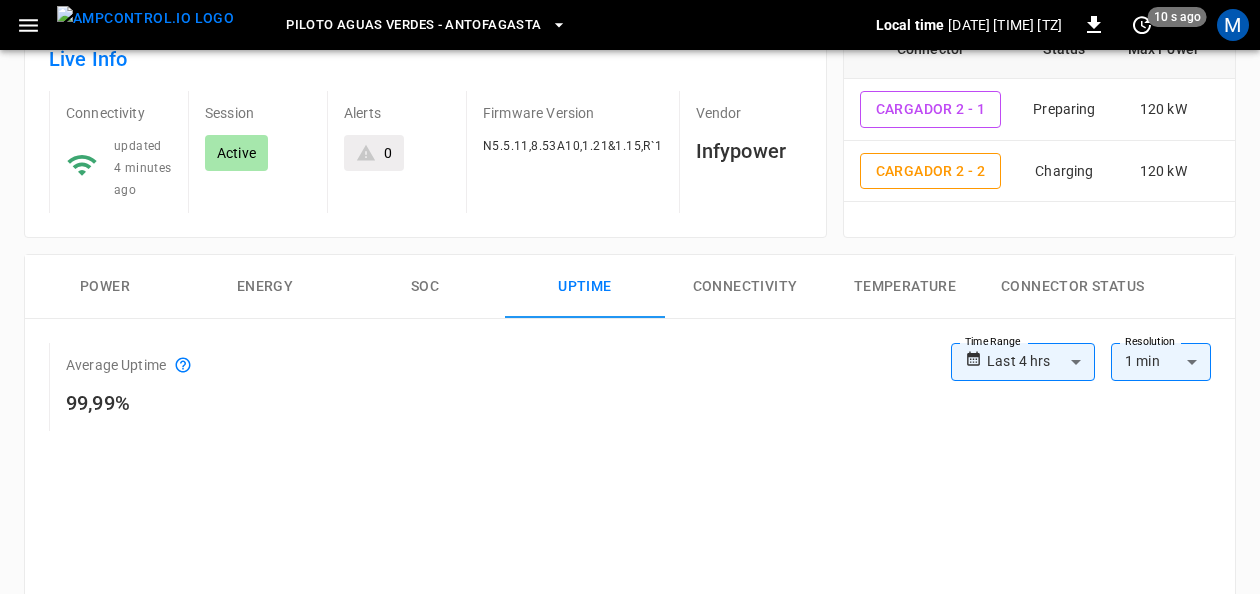 click on "SOC" at bounding box center (425, 287) 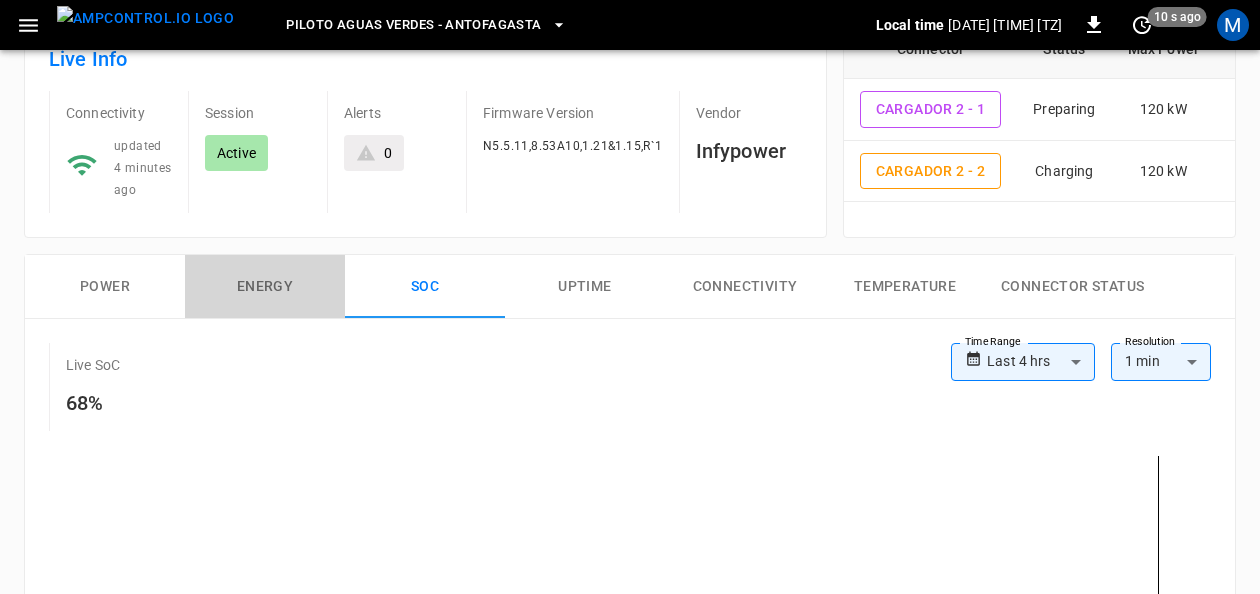 click on "Energy" at bounding box center [265, 287] 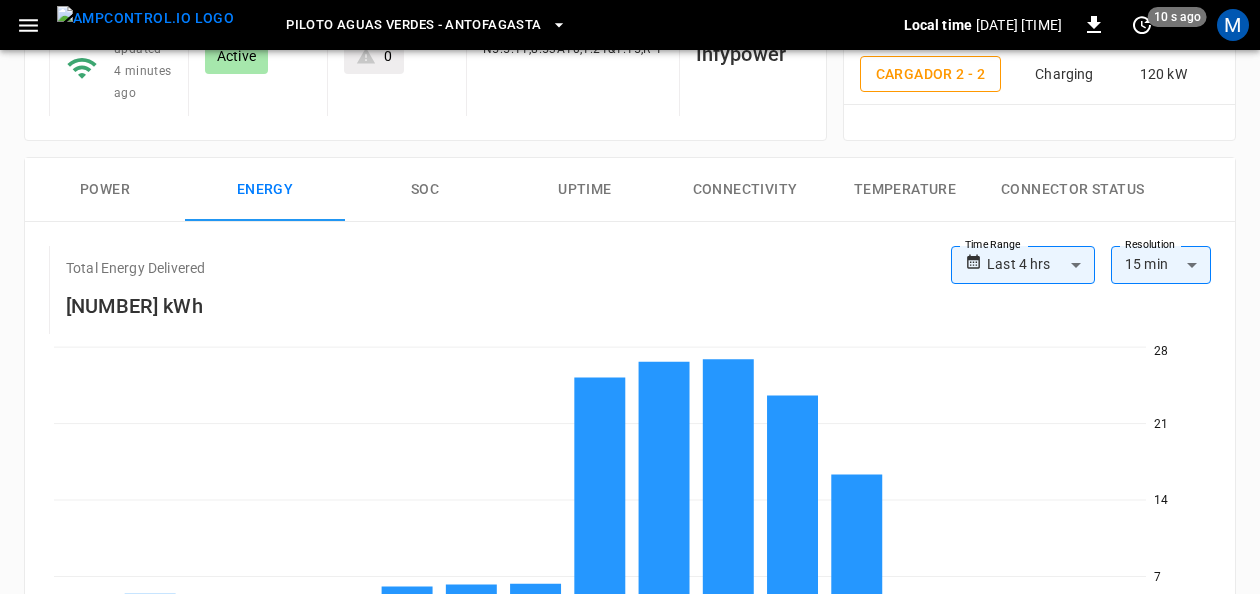 scroll, scrollTop: 0, scrollLeft: 0, axis: both 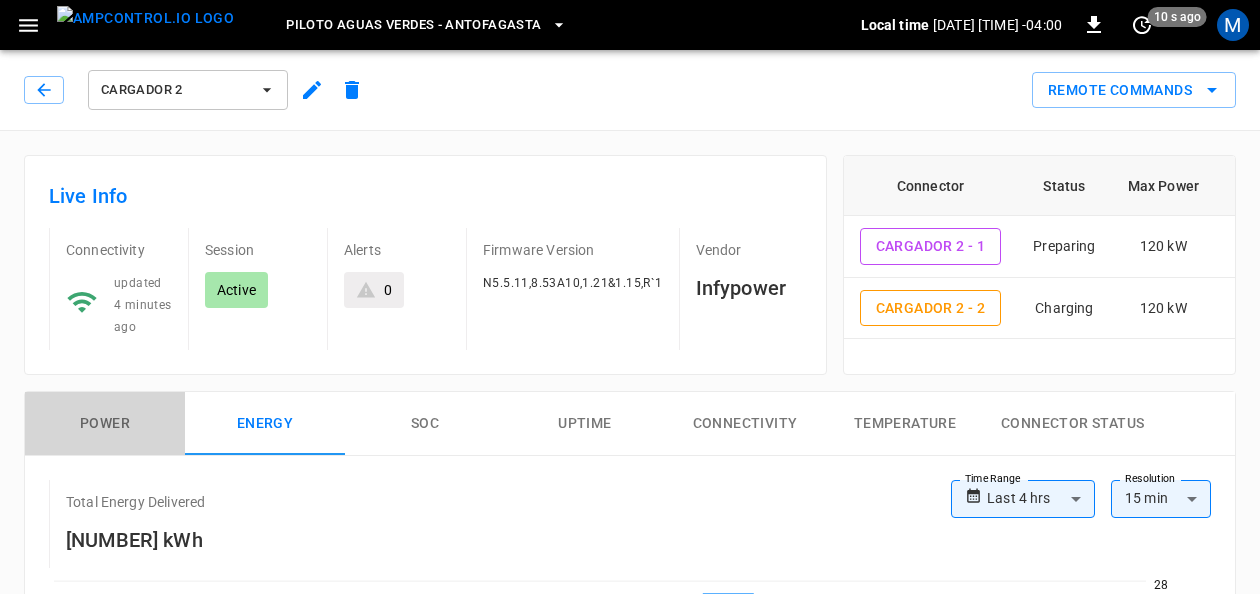 click on "Power" at bounding box center [105, 424] 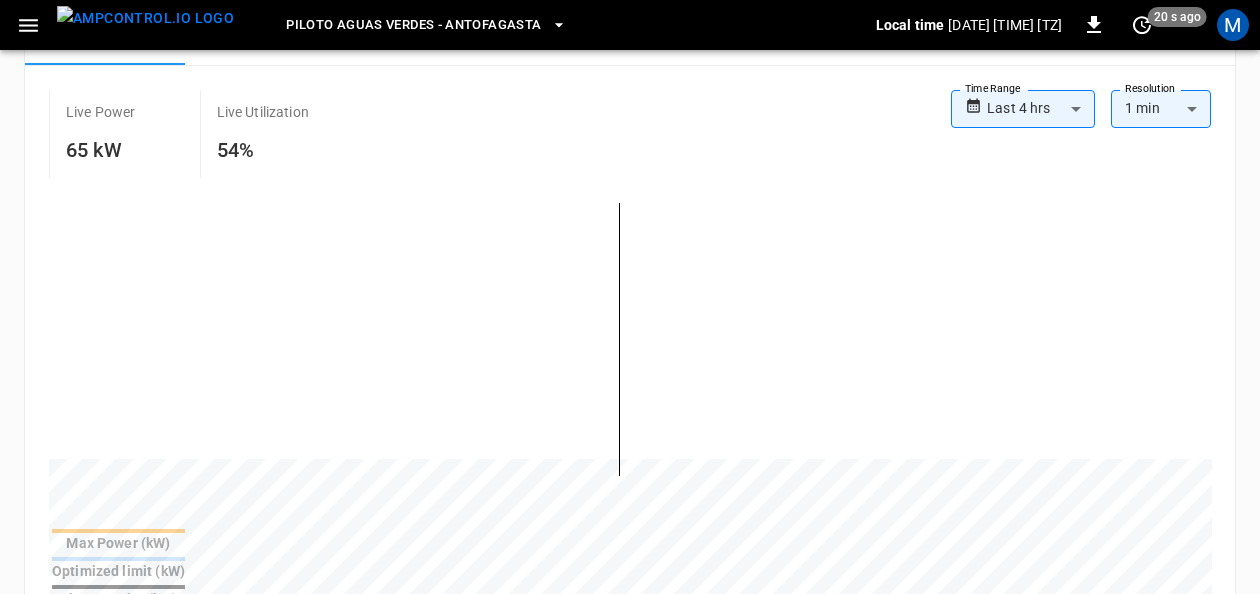 scroll, scrollTop: 390, scrollLeft: 0, axis: vertical 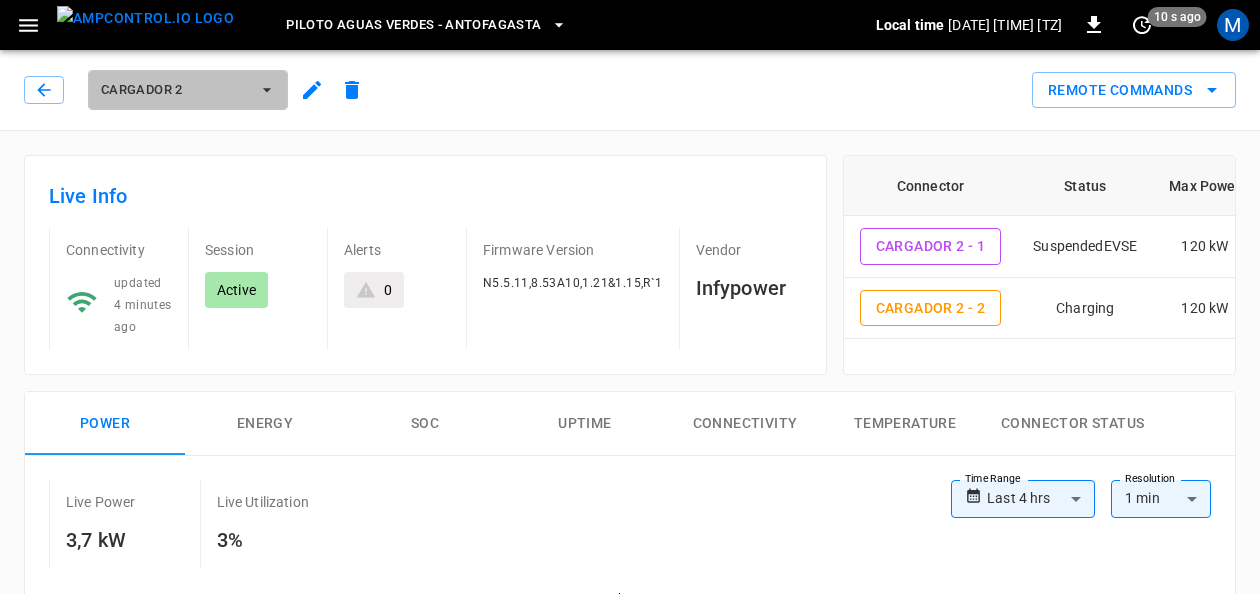 click 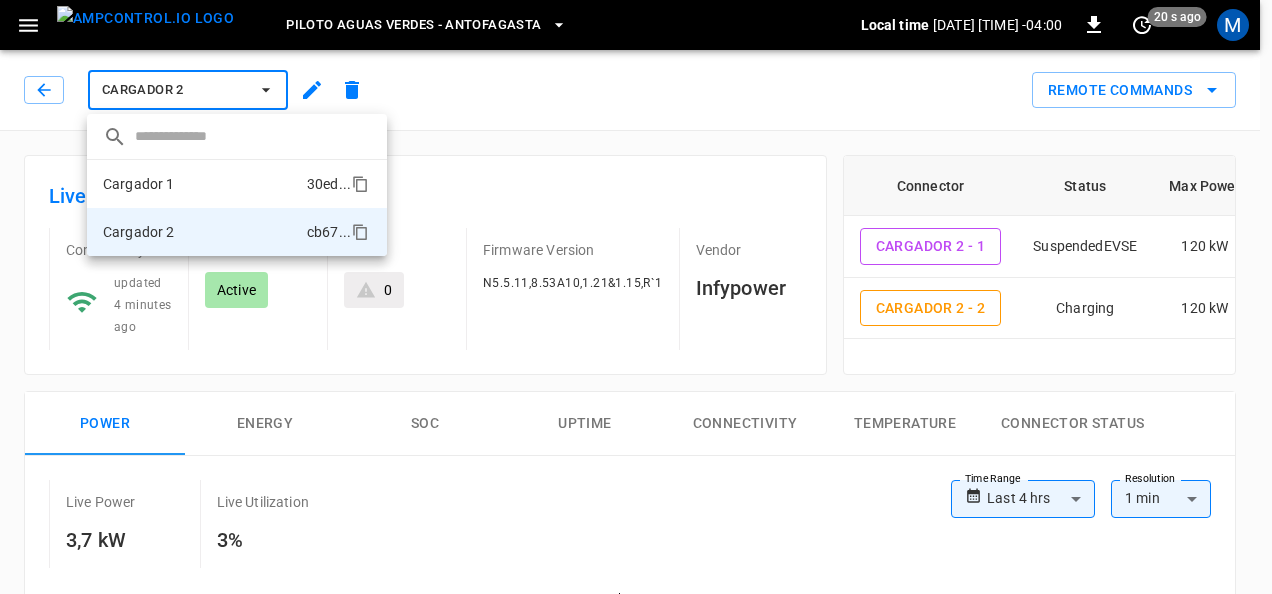 click on "Cargador 1 30ed ..." at bounding box center (237, 184) 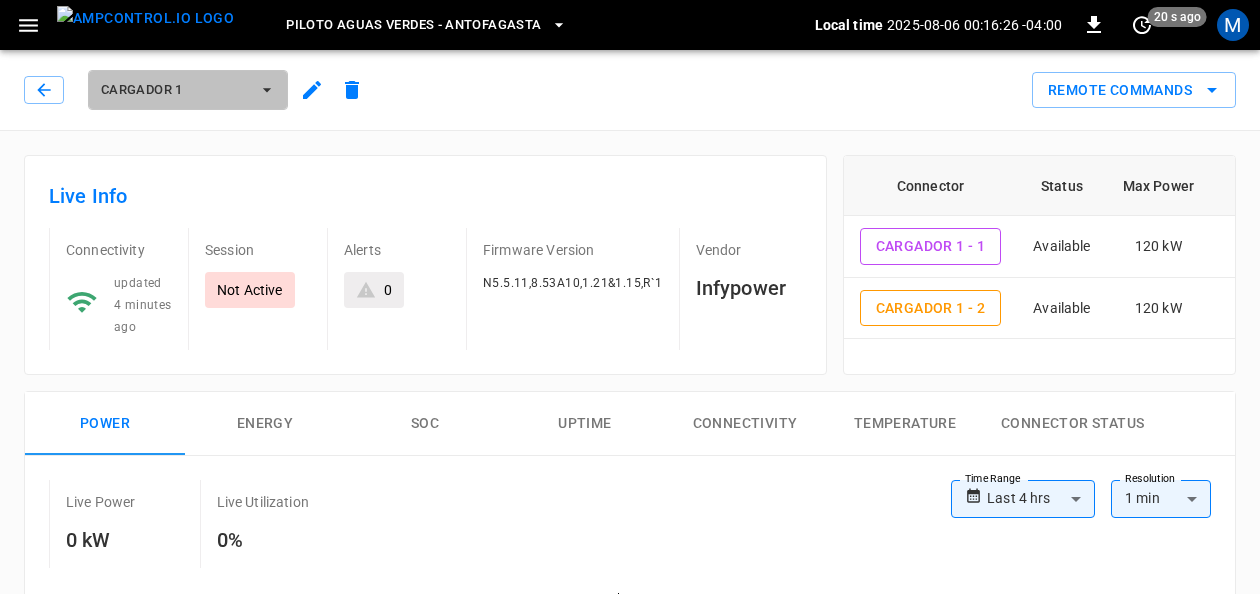 click 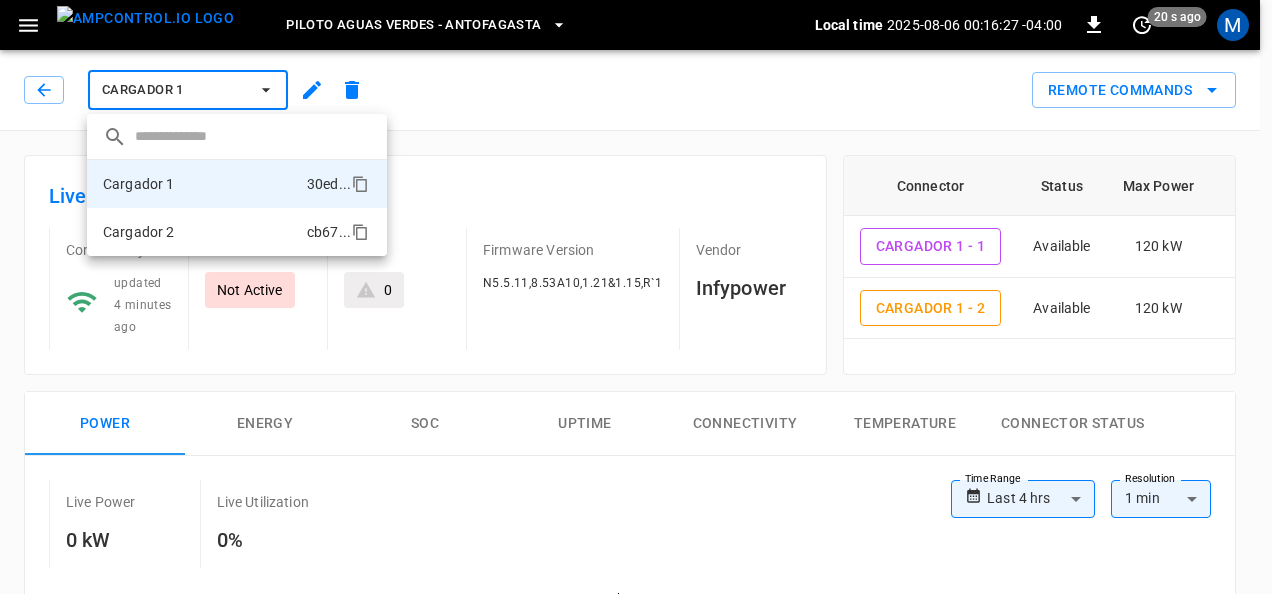 click on "Cargador 2 cb67 ..." at bounding box center [237, 232] 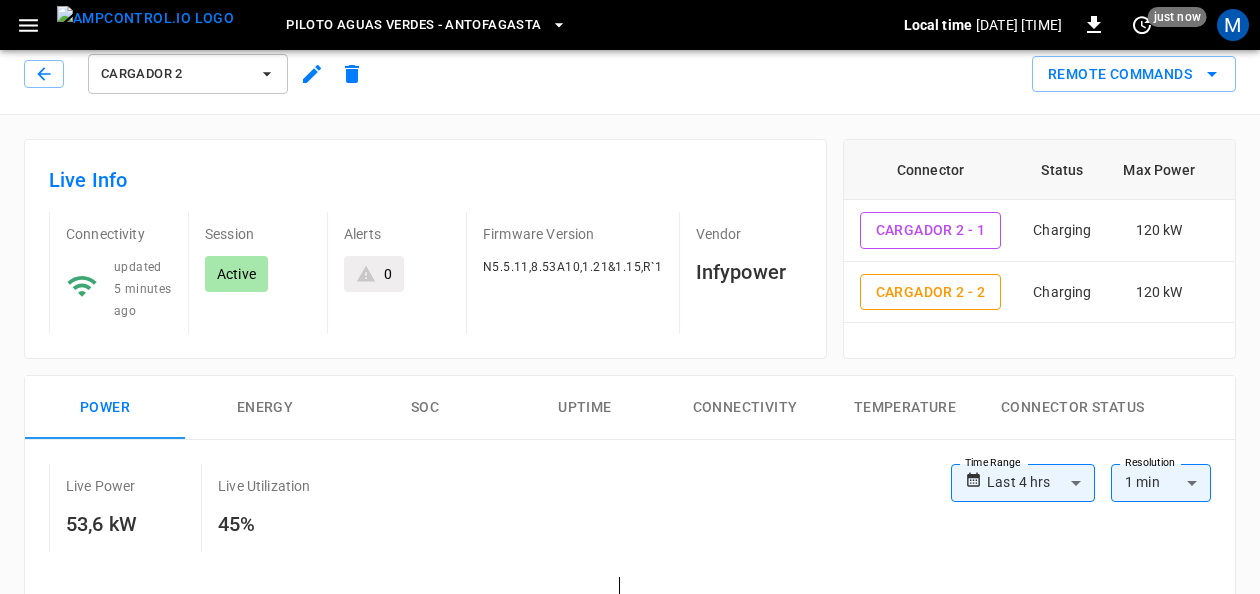 scroll, scrollTop: 0, scrollLeft: 0, axis: both 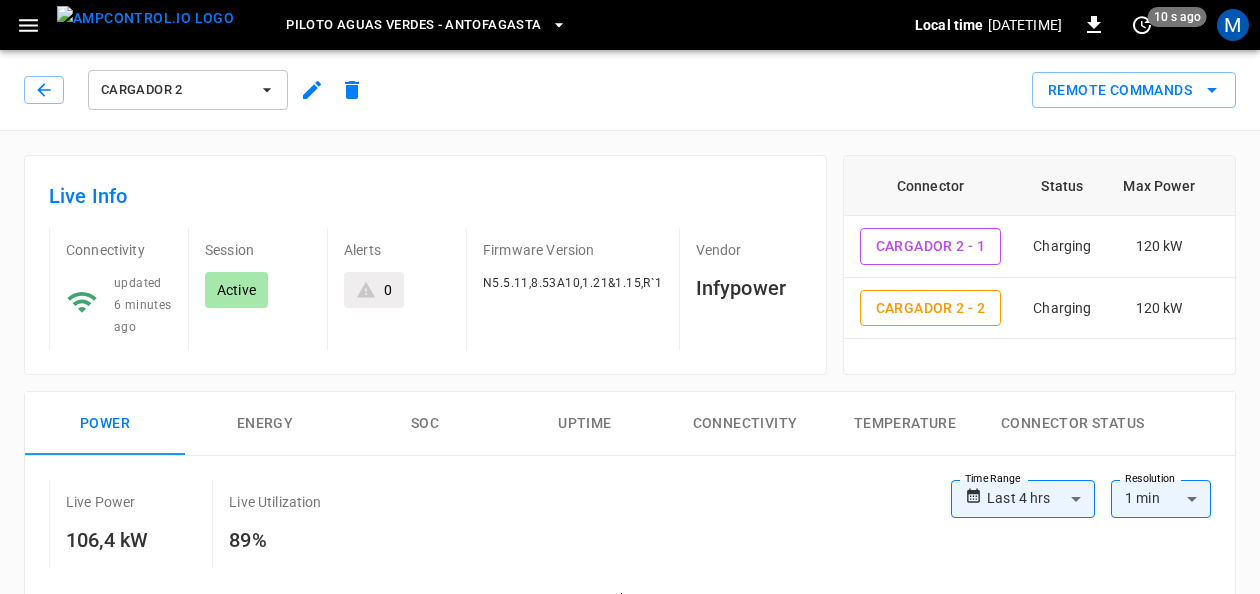 click 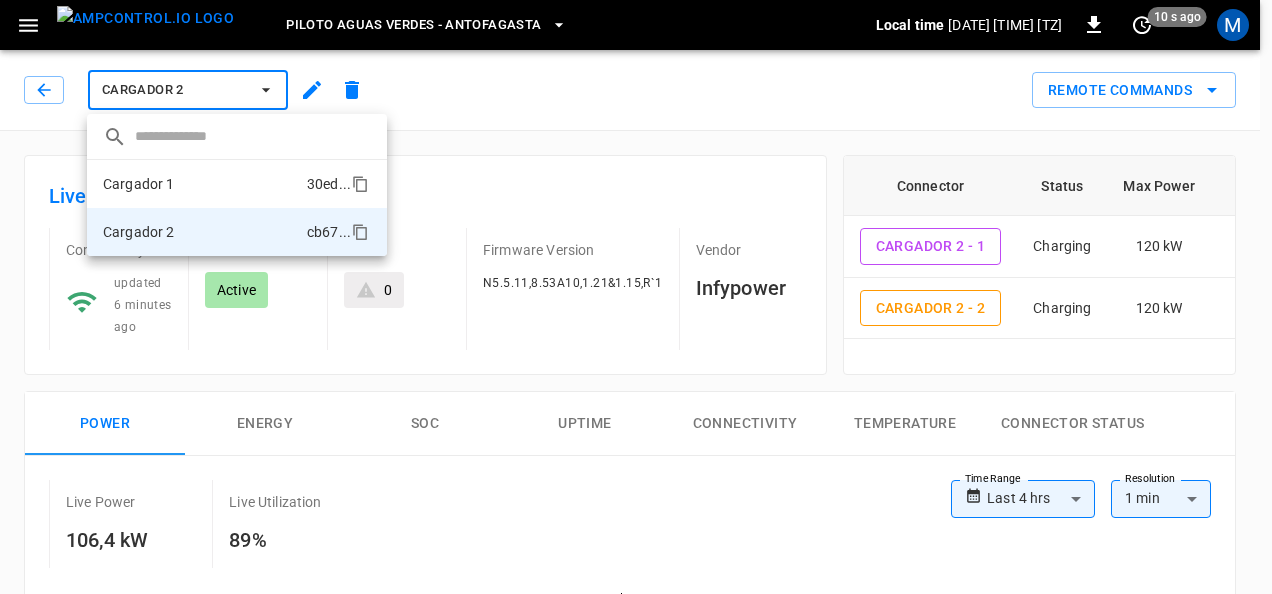 click on "Cargador 1 30ed ..." at bounding box center [237, 184] 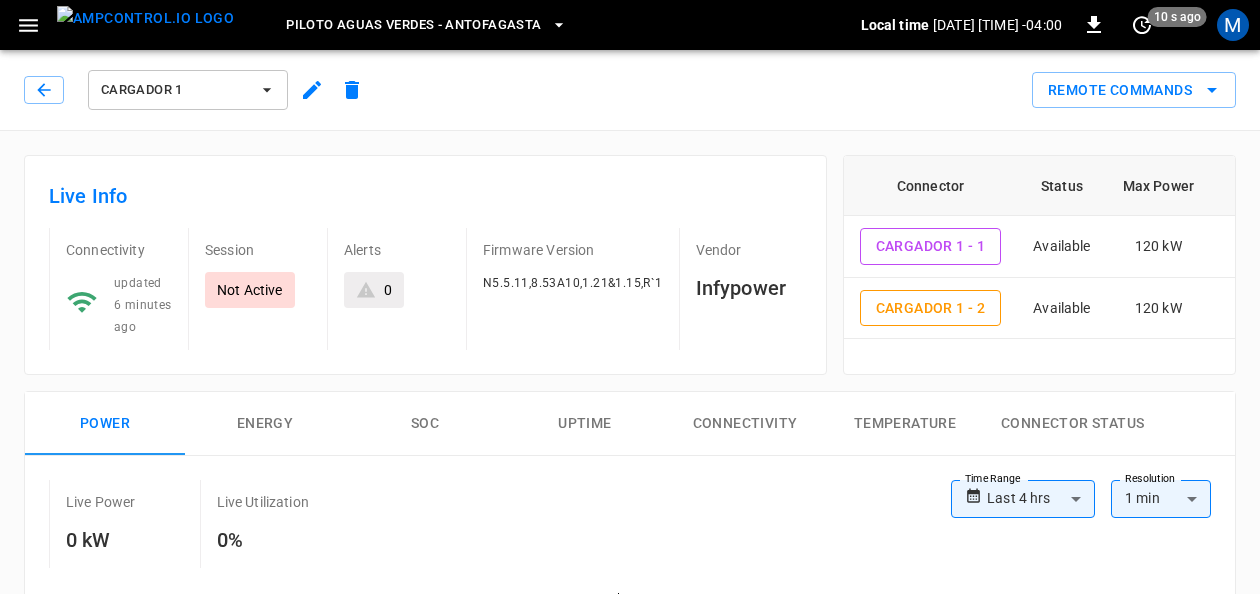 click 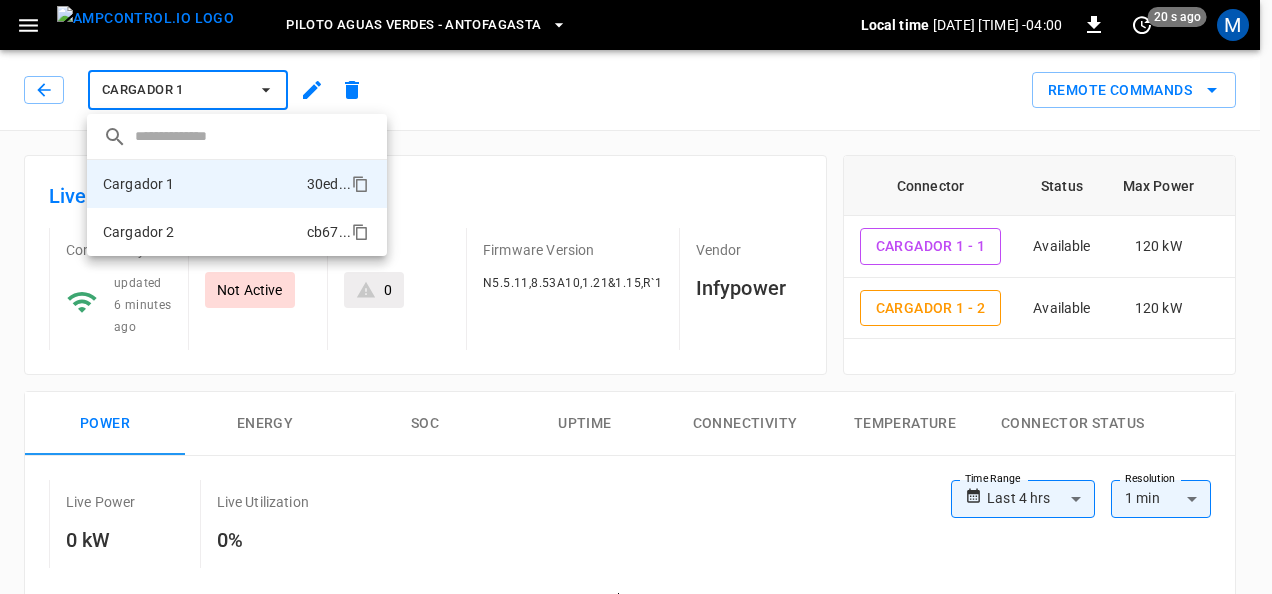 click on "Cargador 2 cb67 ..." at bounding box center [237, 232] 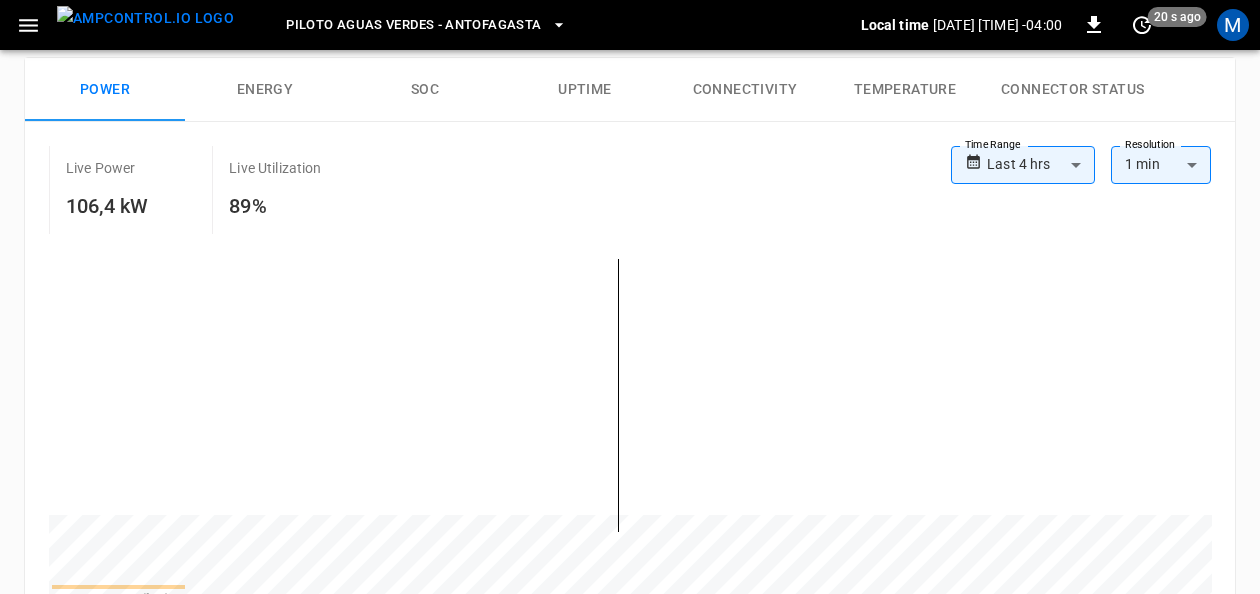scroll, scrollTop: 380, scrollLeft: 0, axis: vertical 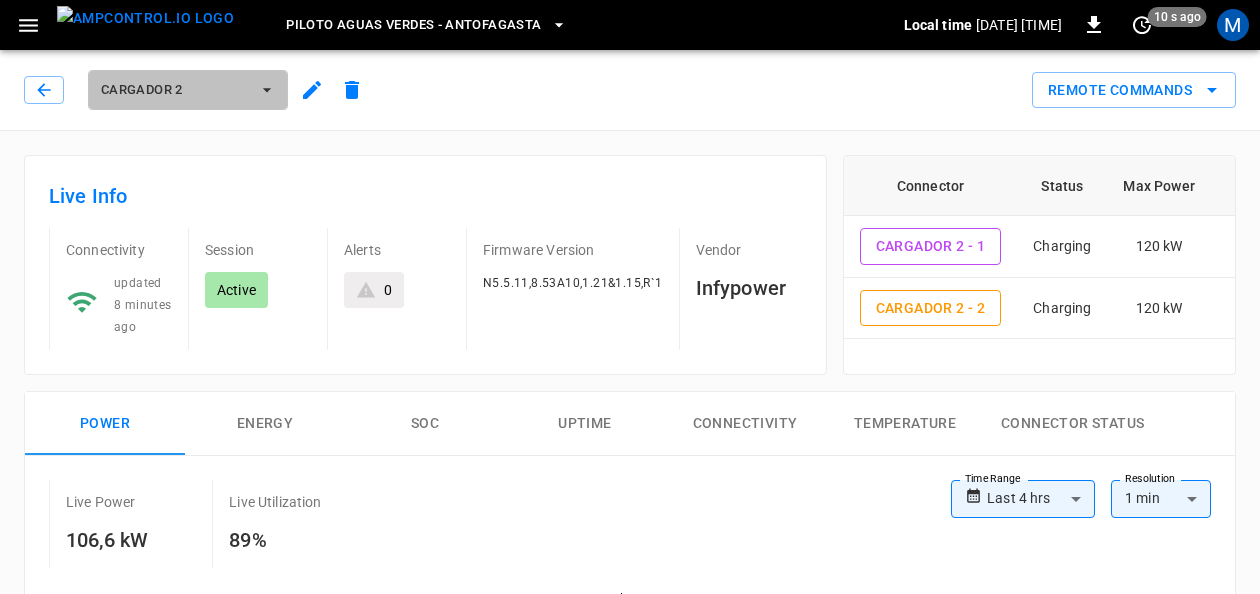 click 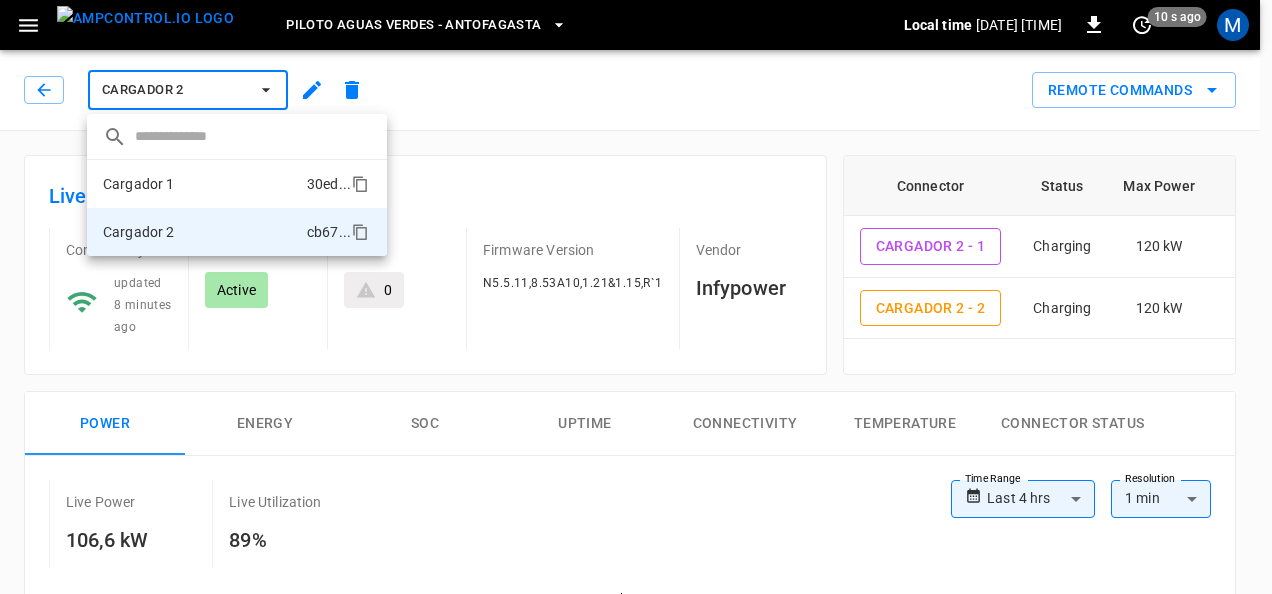 click on "Cargador 1 30ed ..." at bounding box center (237, 184) 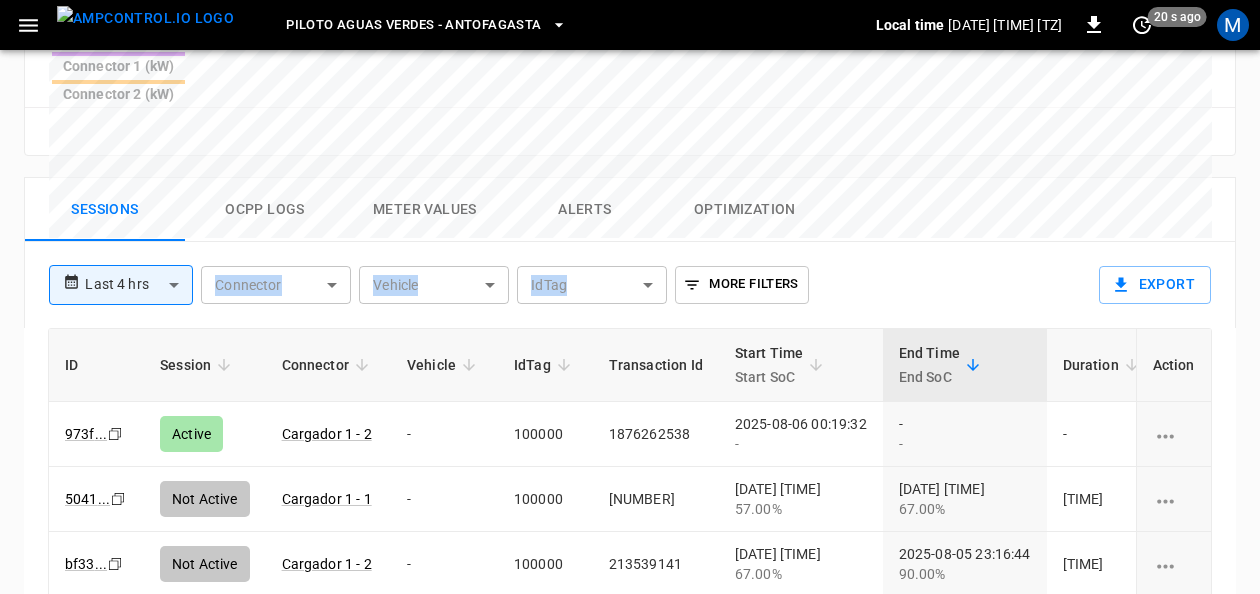 scroll, scrollTop: 957, scrollLeft: 0, axis: vertical 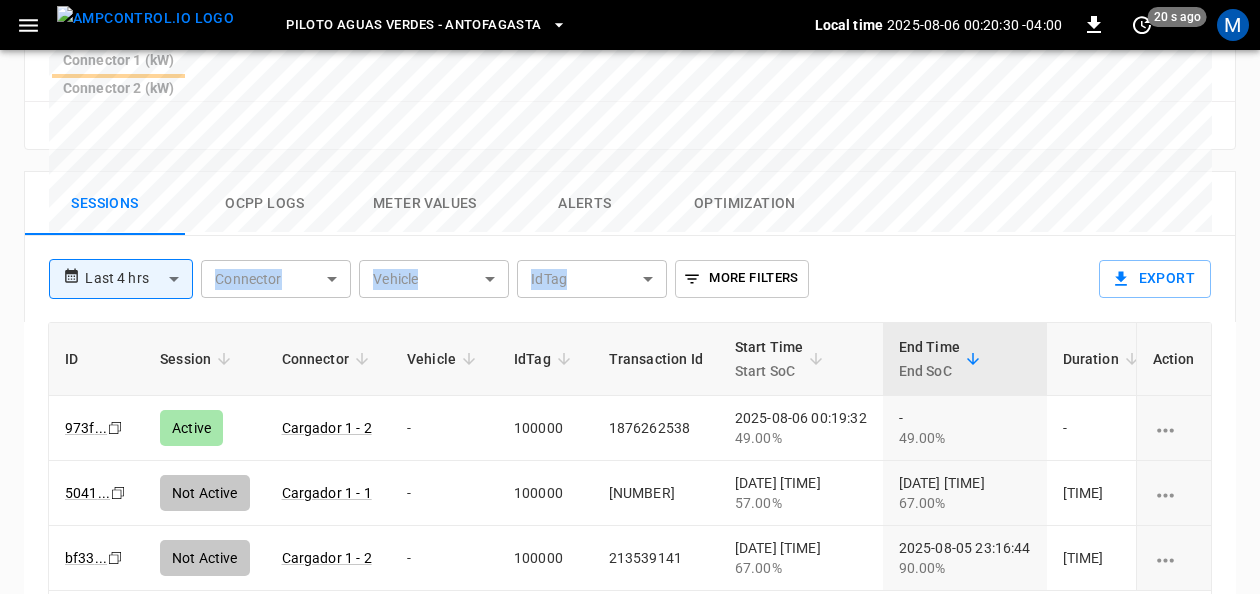 click on "**********" at bounding box center [562, 271] 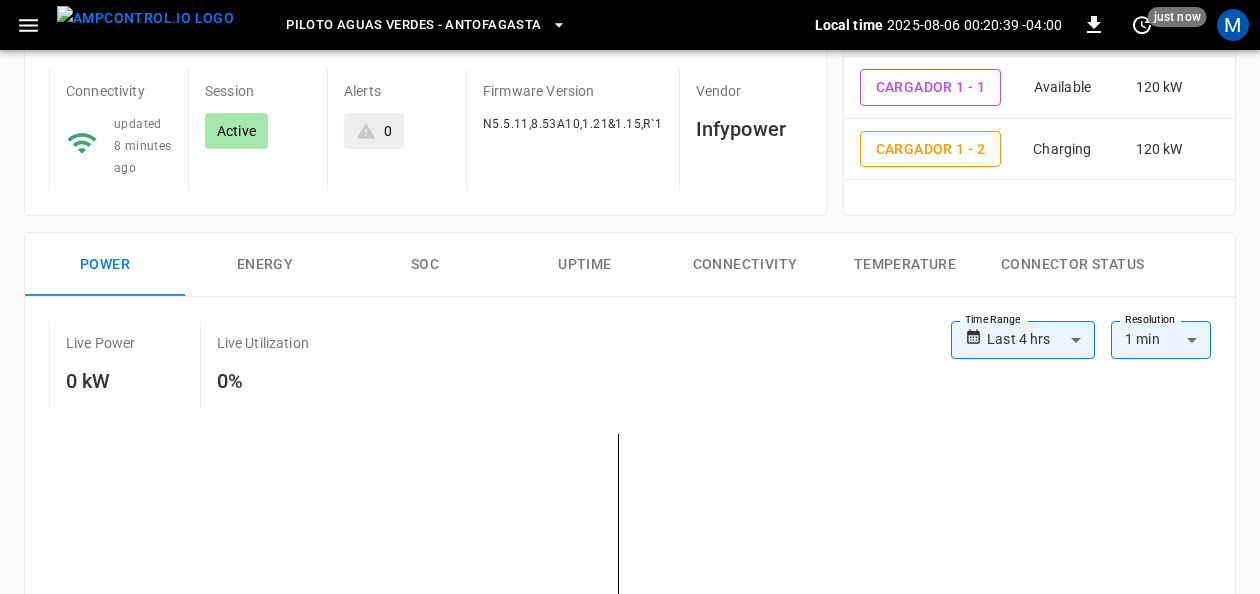 scroll, scrollTop: 0, scrollLeft: 0, axis: both 